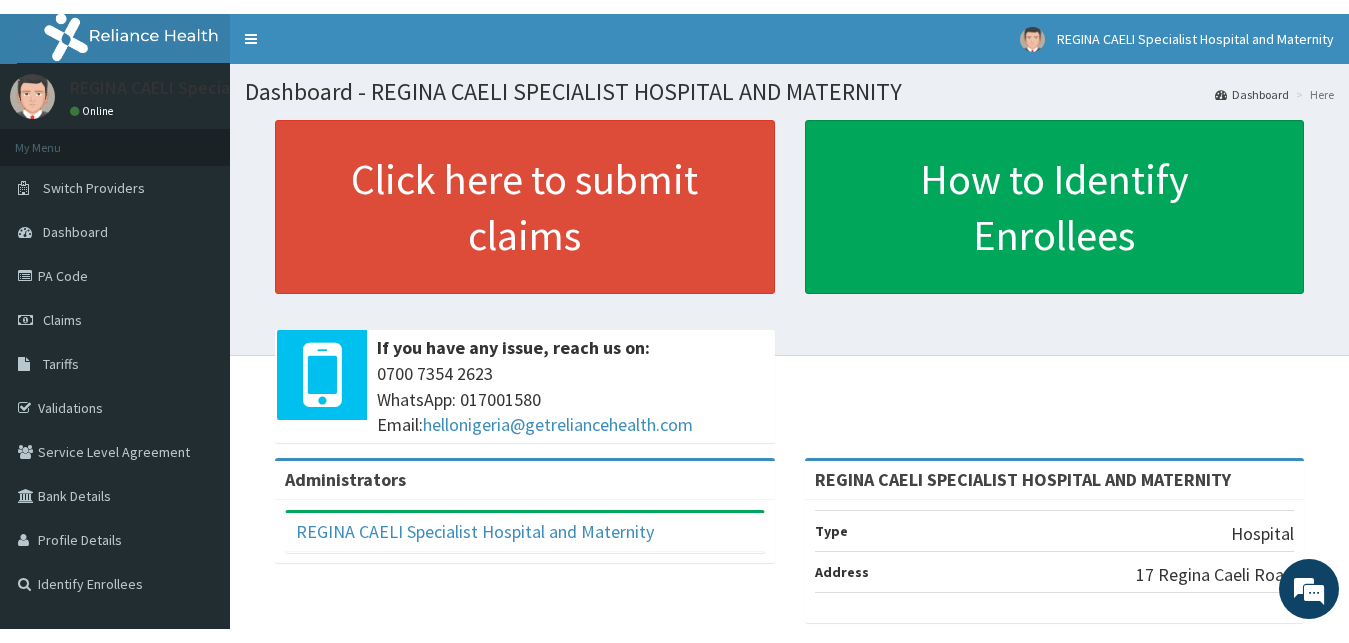 scroll, scrollTop: 0, scrollLeft: 0, axis: both 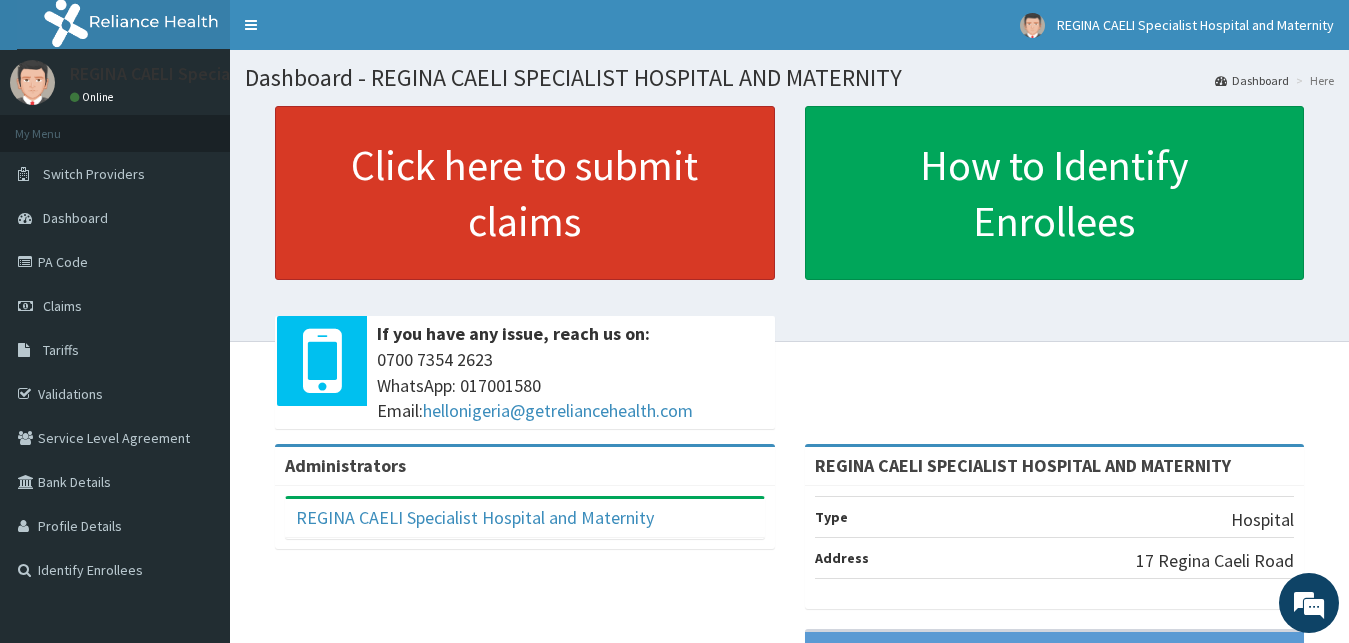 click on "Click here to submit claims" at bounding box center (525, 193) 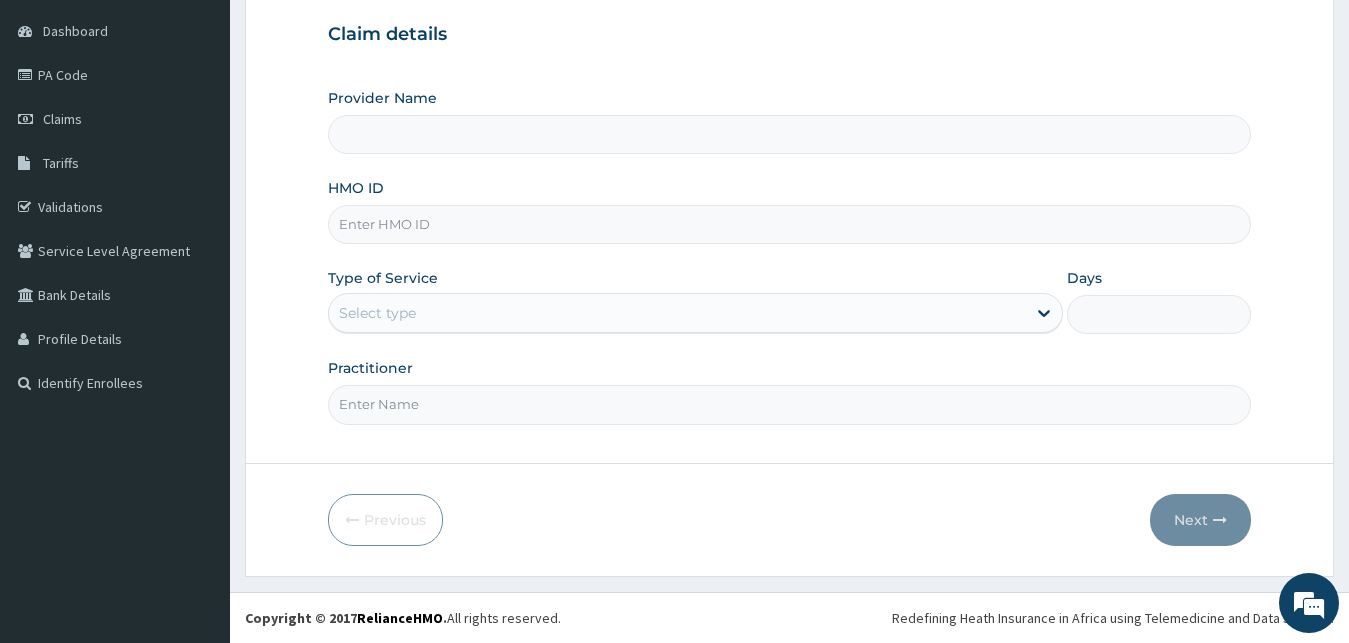 type on "REGINA CAELI  SPECIALIST HOSPITAL AND MATERNITY" 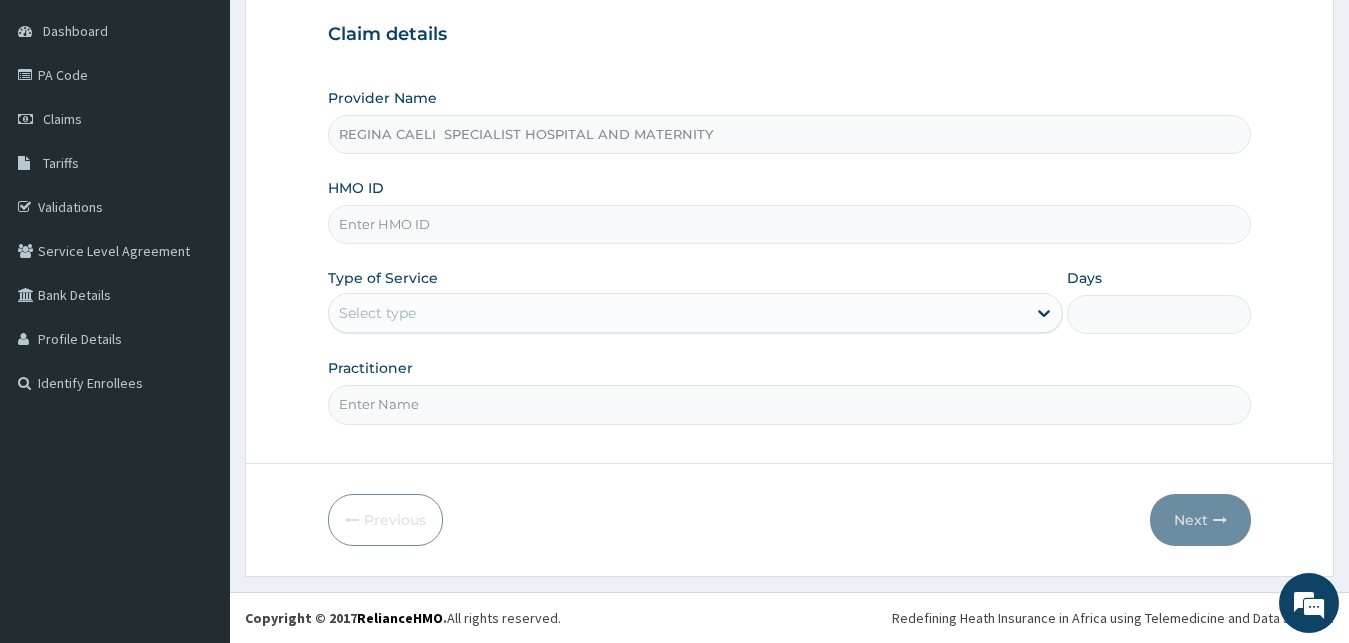 scroll, scrollTop: 187, scrollLeft: 0, axis: vertical 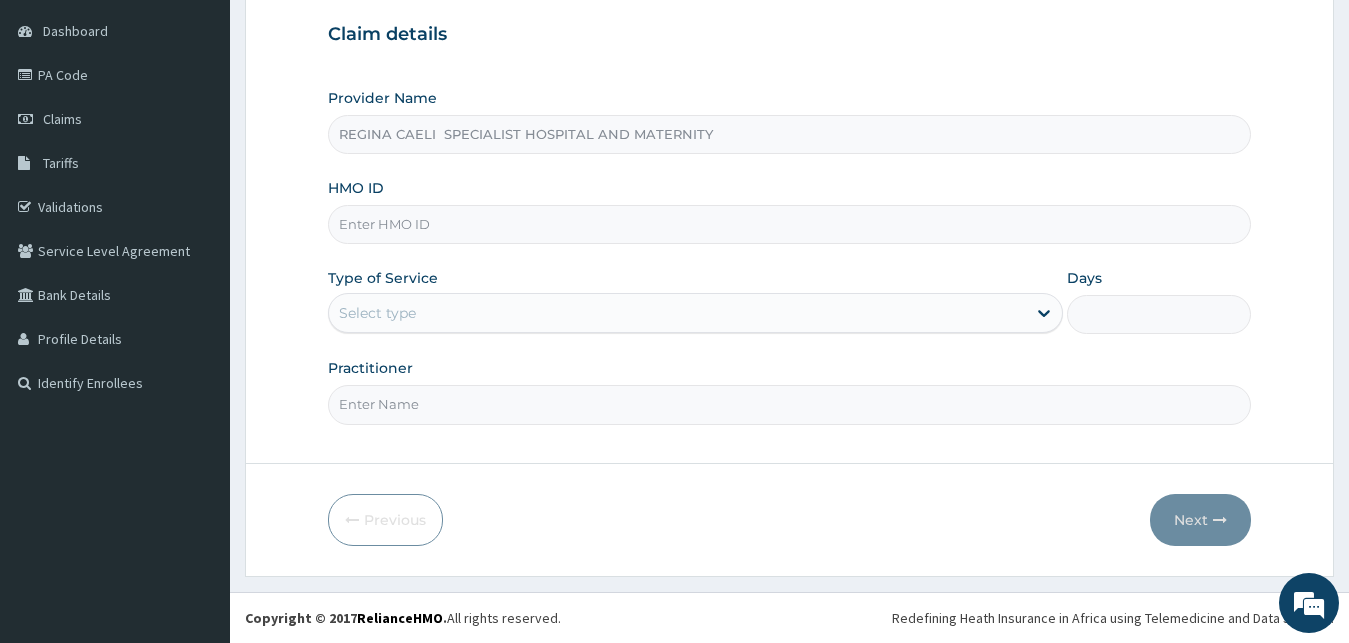 click on "Practitioner" at bounding box center [790, 404] 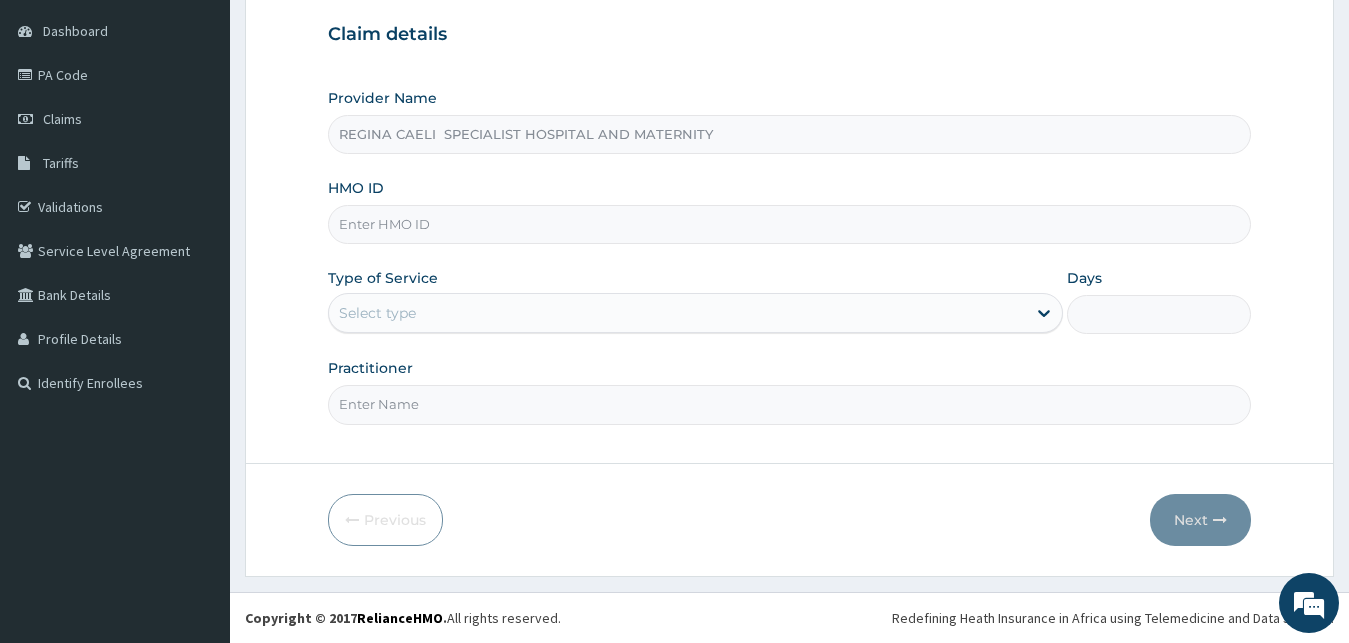 type on "R" 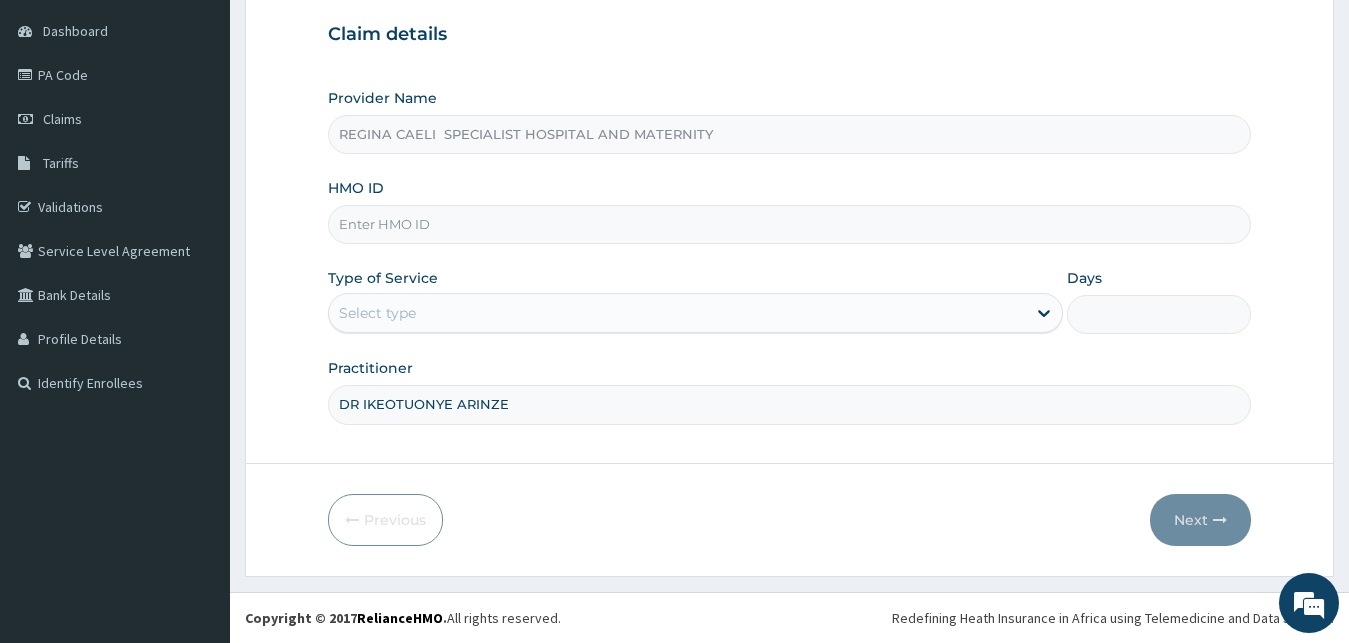 scroll, scrollTop: 0, scrollLeft: 0, axis: both 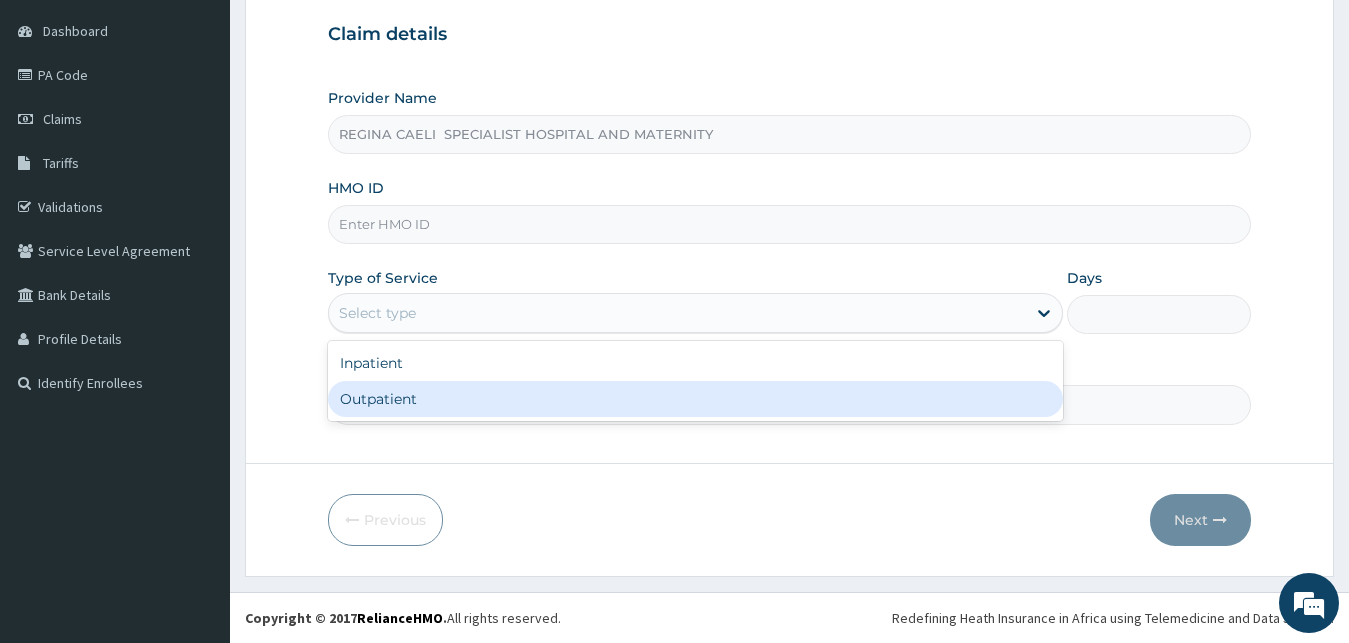 drag, startPoint x: 418, startPoint y: 397, endPoint x: 412, endPoint y: 346, distance: 51.351727 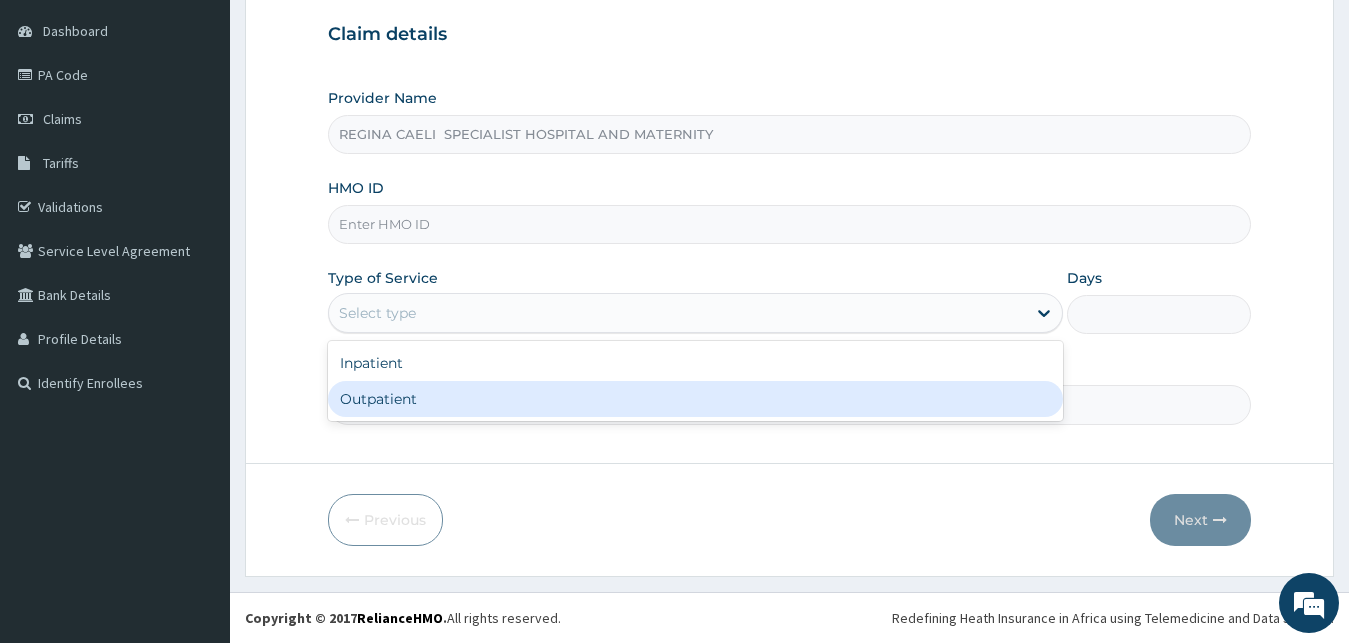 click on "Outpatient" at bounding box center [696, 399] 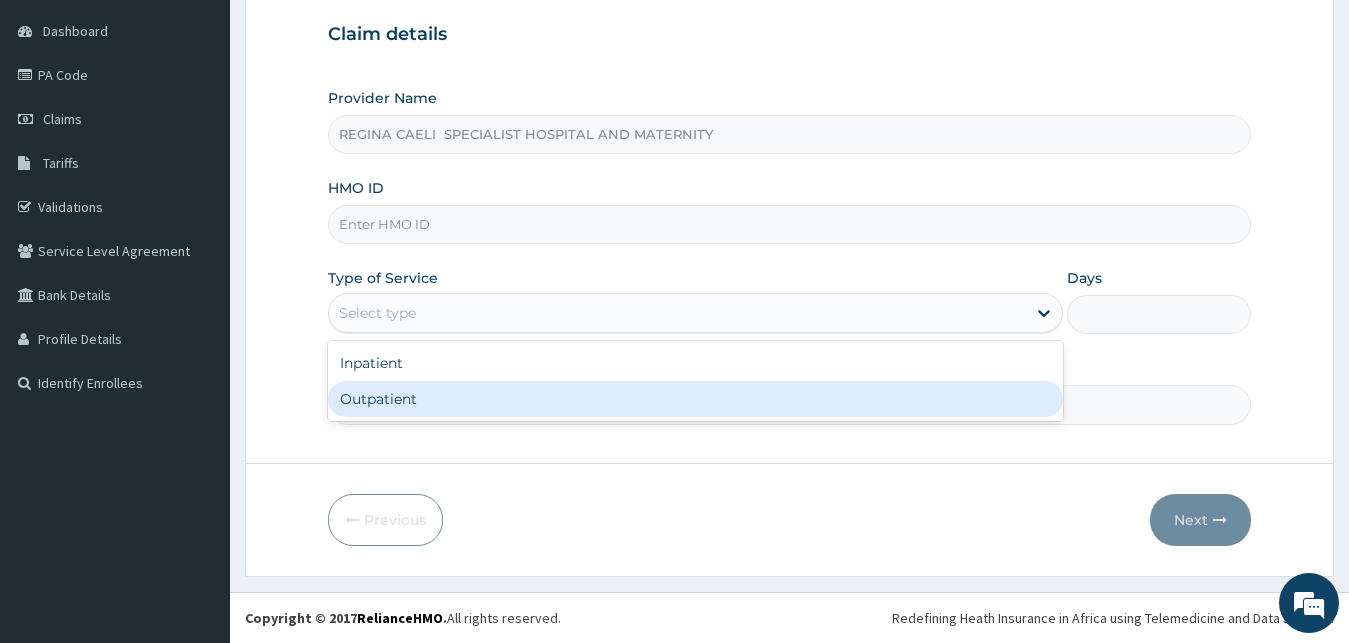 type on "1" 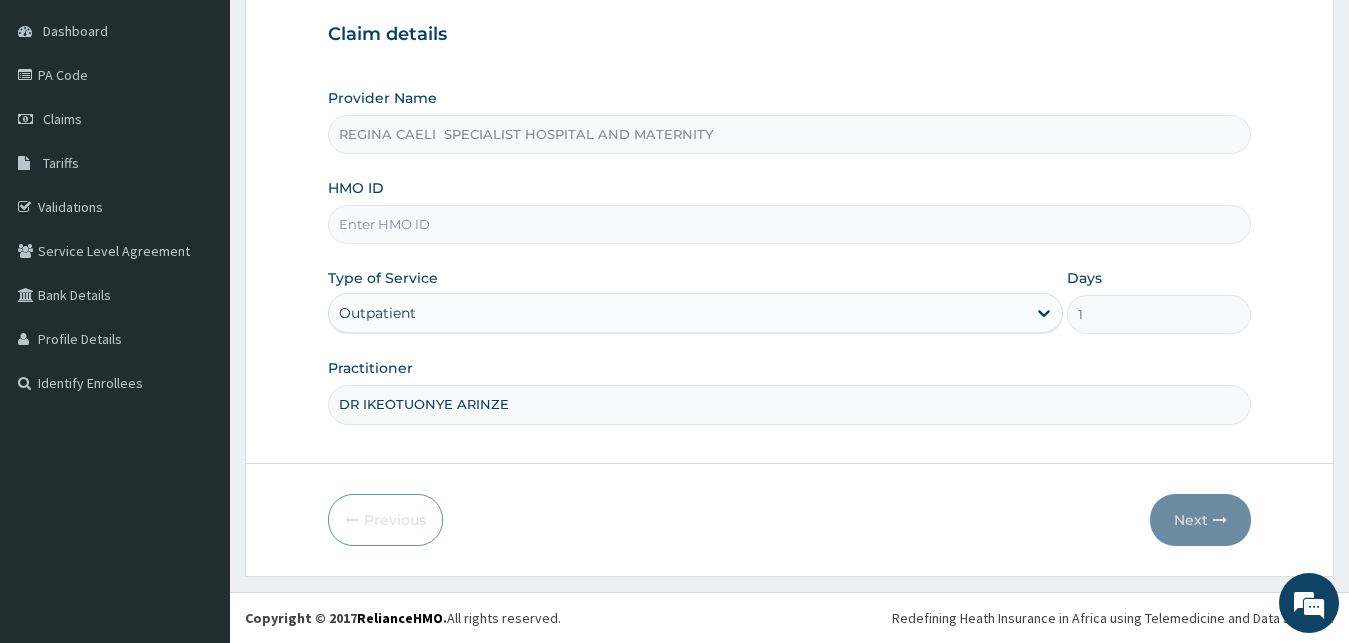 click on "HMO ID" at bounding box center (790, 224) 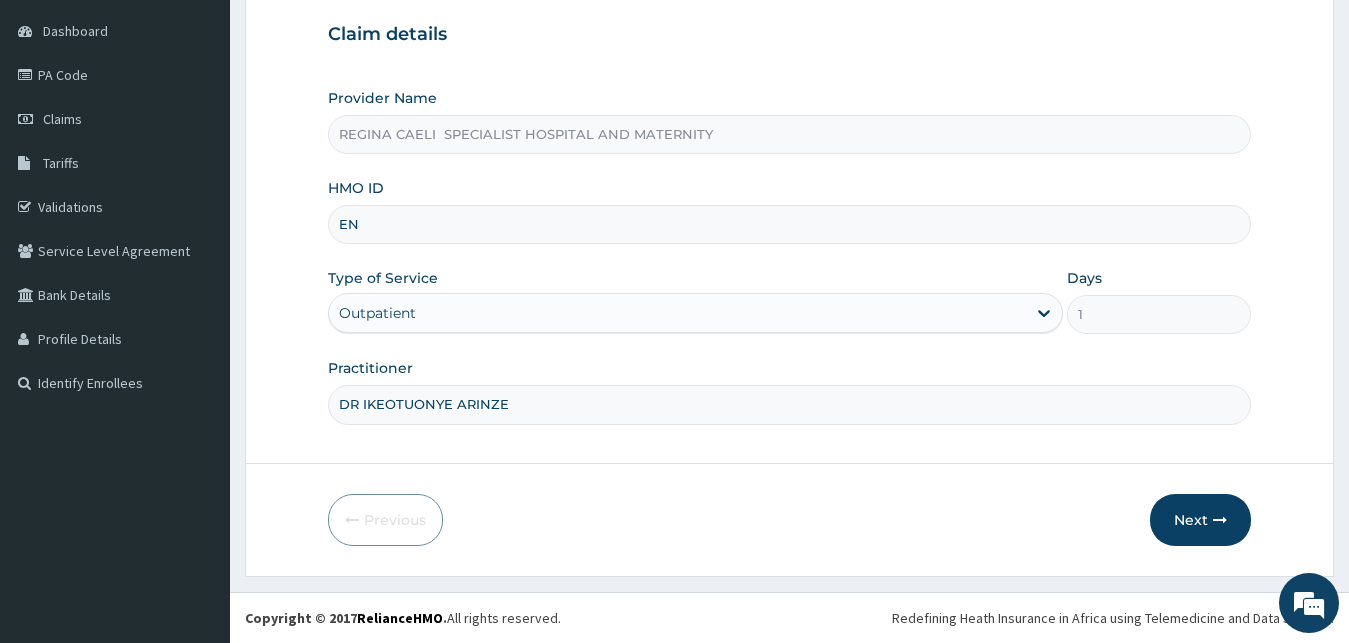 type on "E" 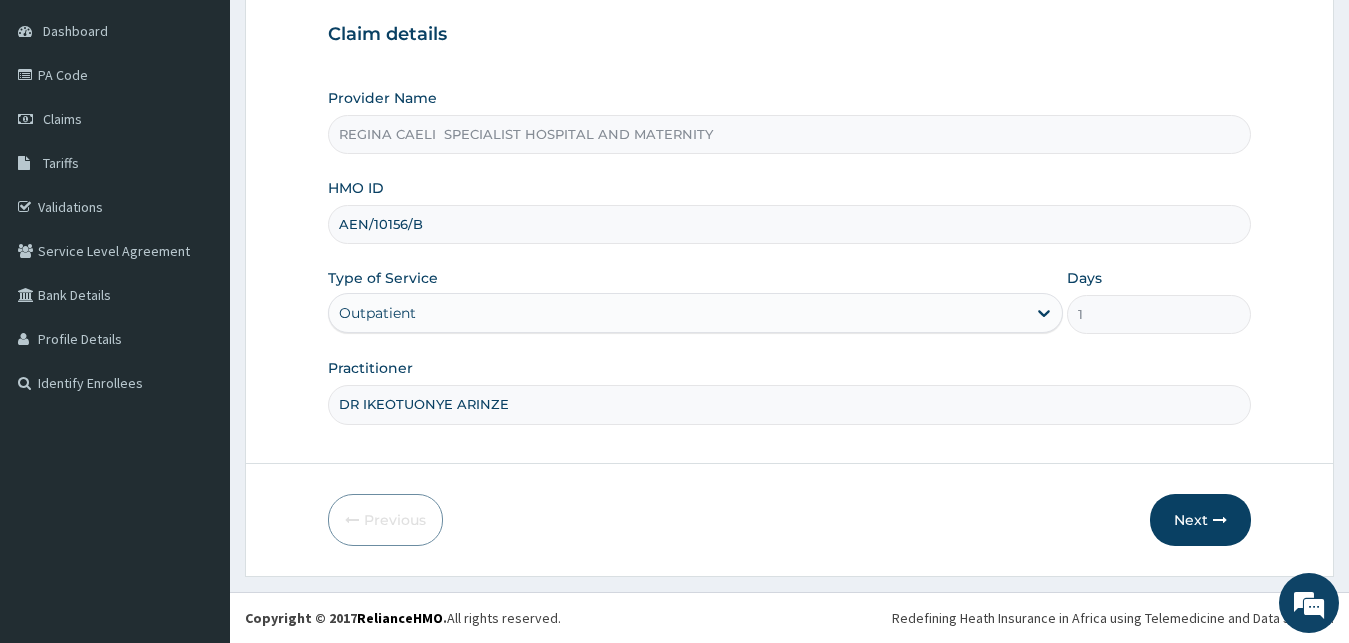 type on "AEN/10156/B" 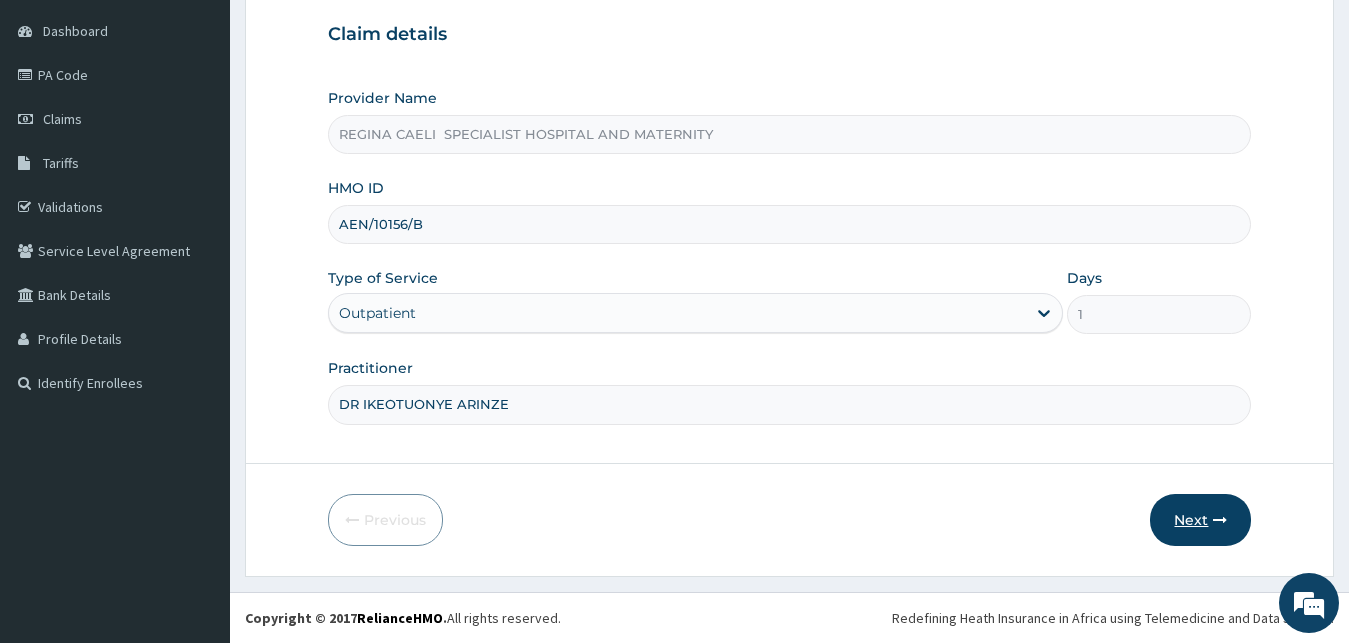 click on "Next" at bounding box center (1200, 520) 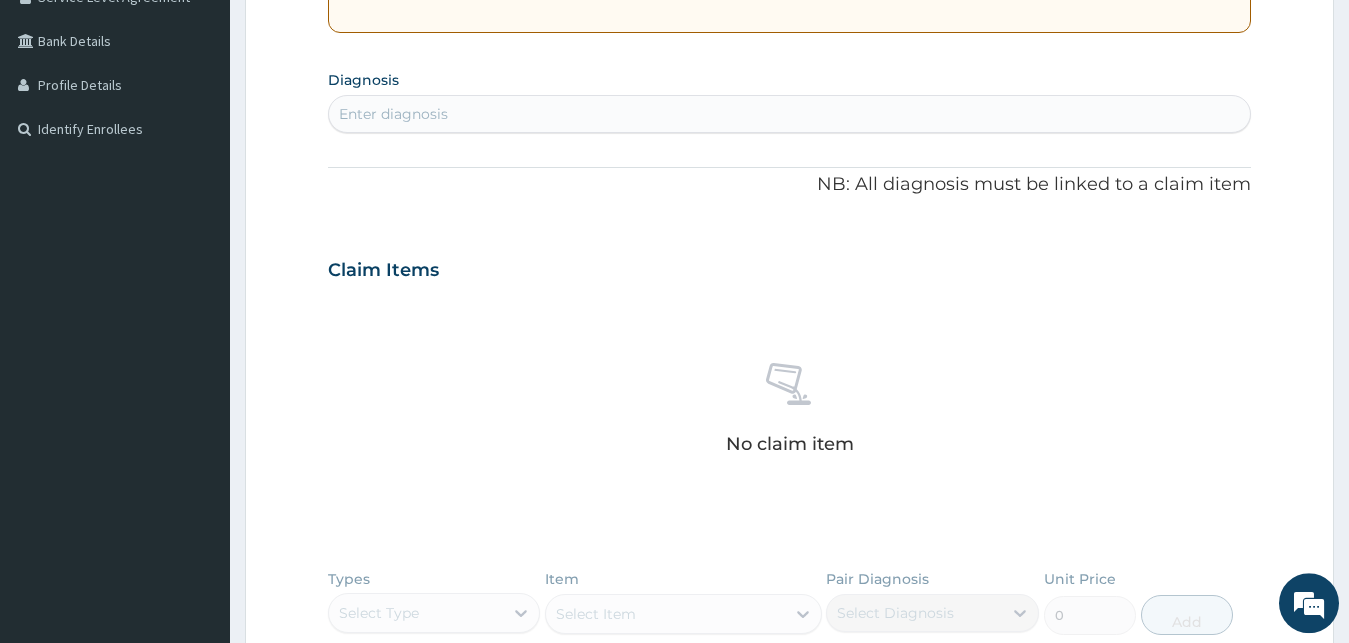 scroll, scrollTop: 391, scrollLeft: 0, axis: vertical 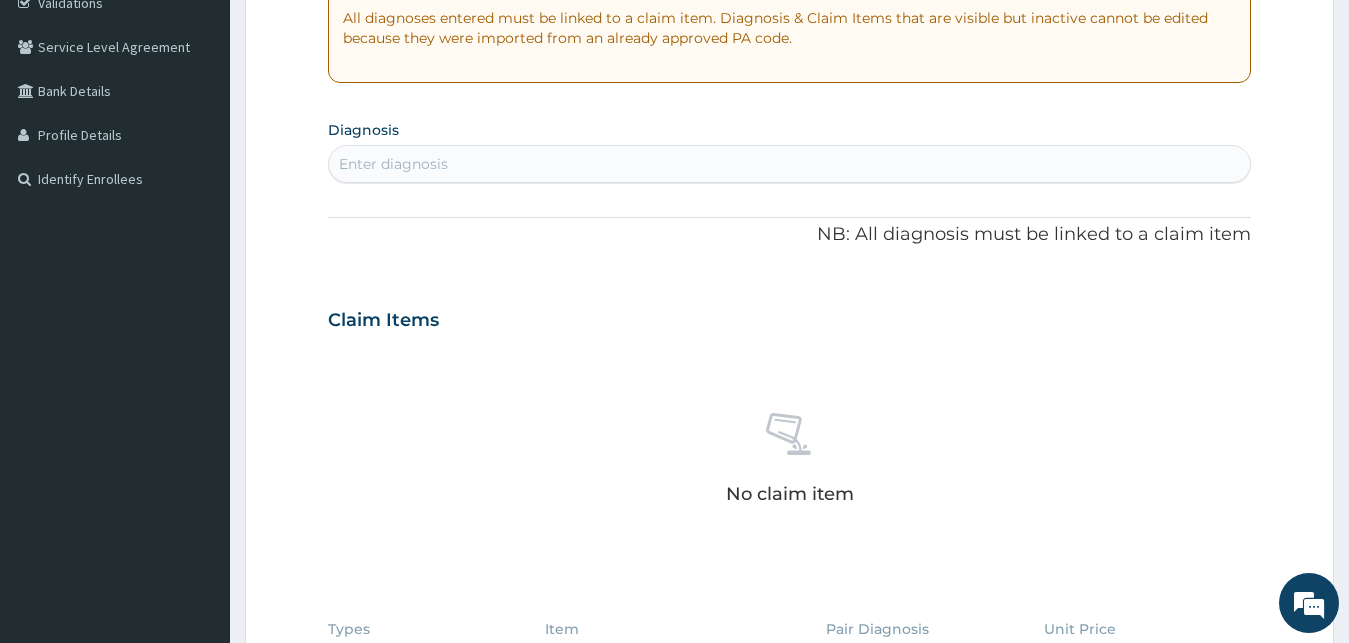 click on "Enter diagnosis" at bounding box center (790, 164) 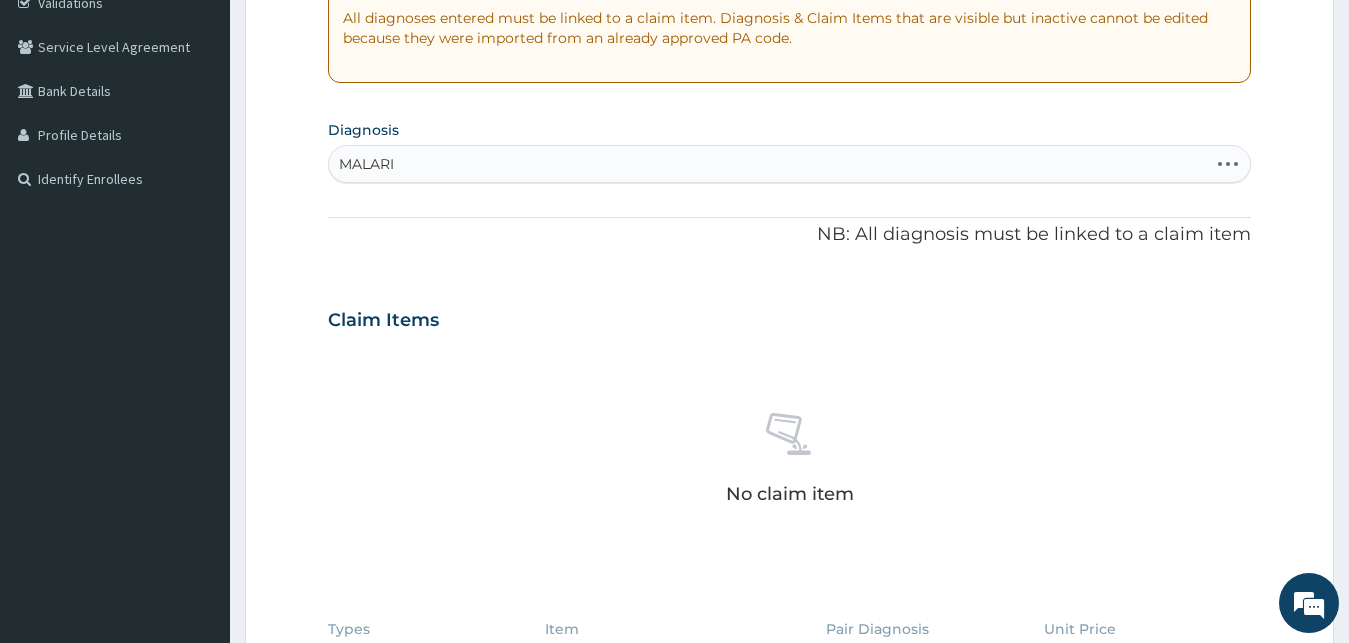 type on "MALARIA" 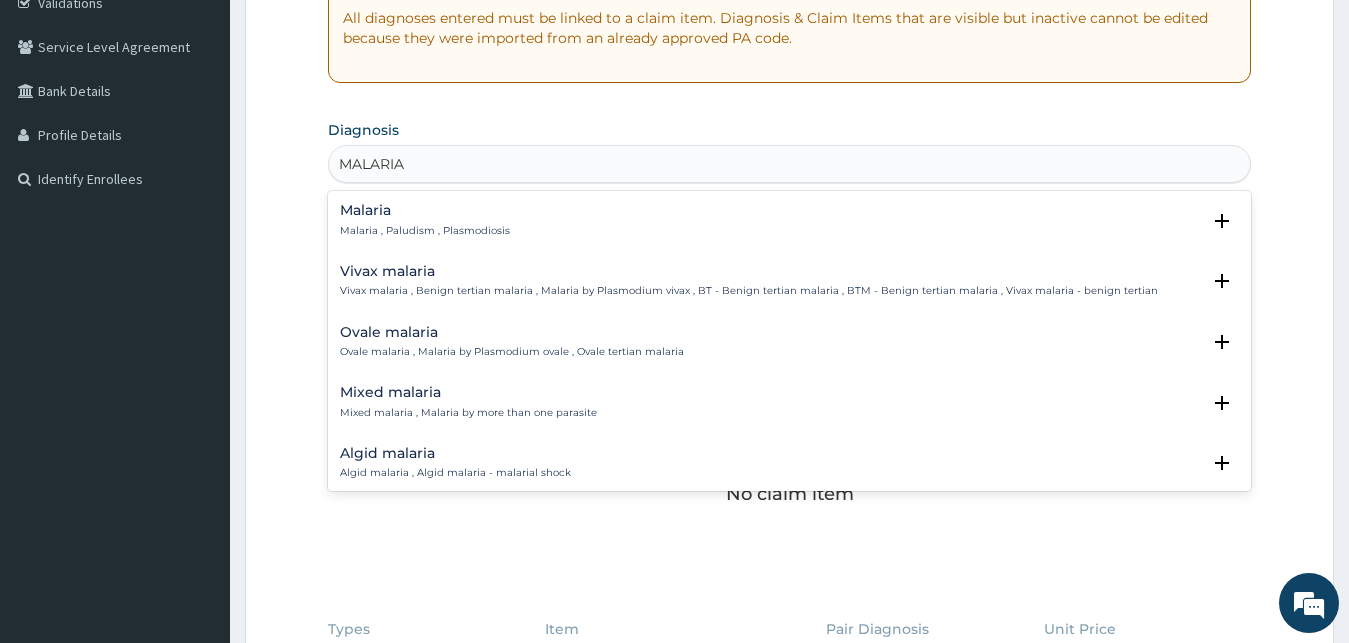 click on "Malaria" at bounding box center [425, 210] 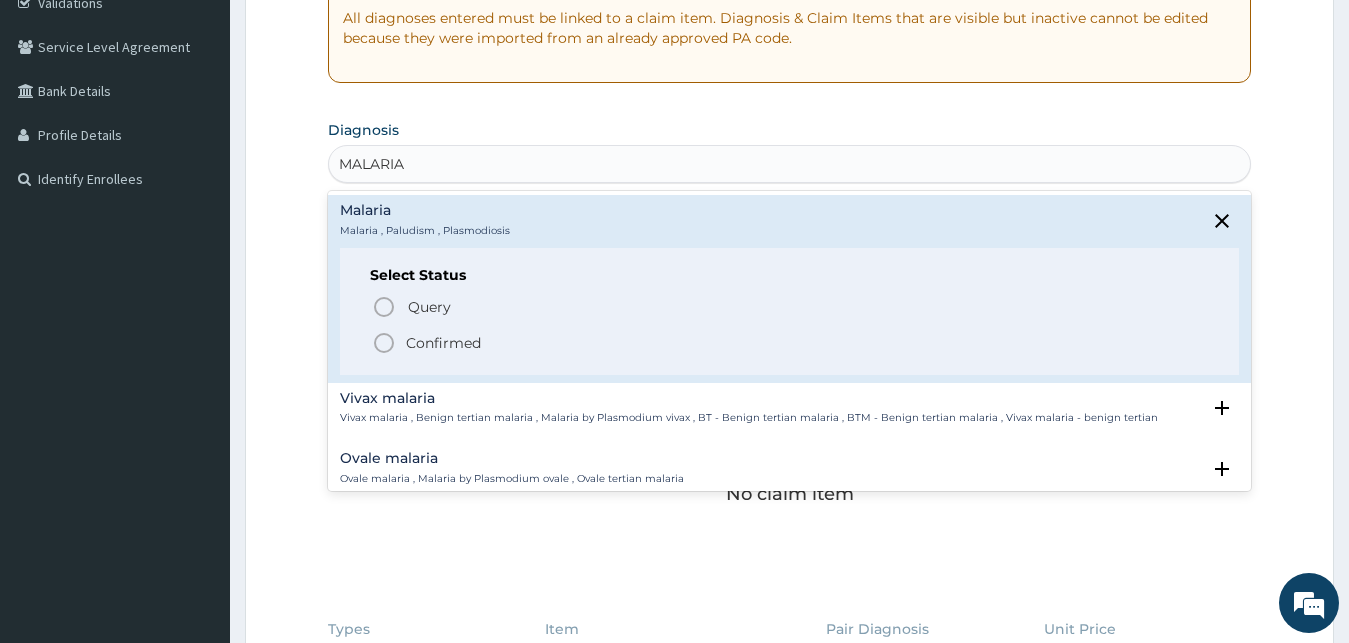 click on "Confirmed" at bounding box center (443, 343) 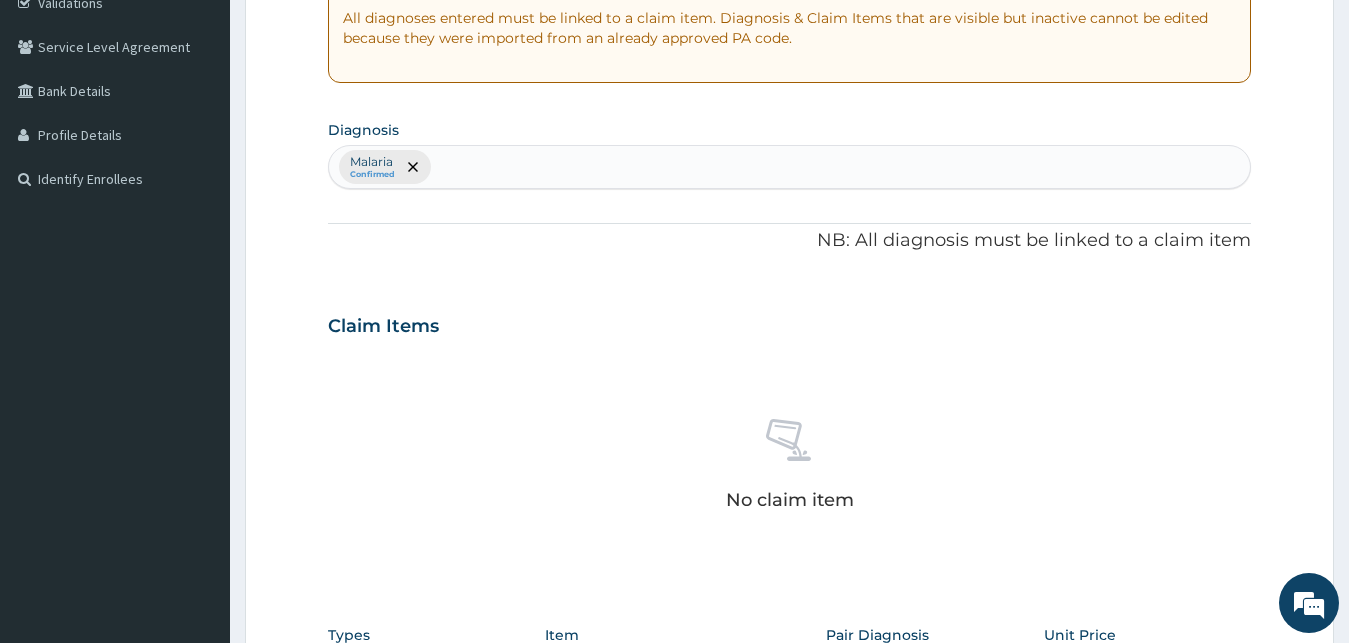 scroll, scrollTop: 799, scrollLeft: 0, axis: vertical 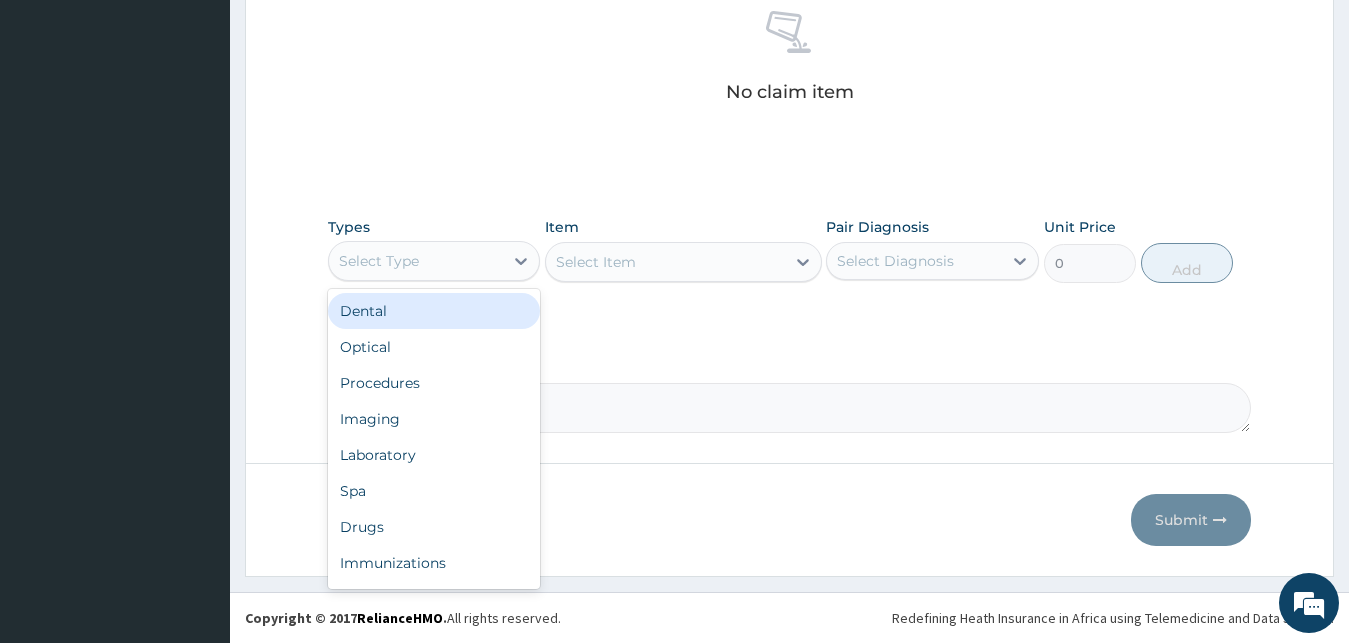 click on "Select Type" at bounding box center [416, 261] 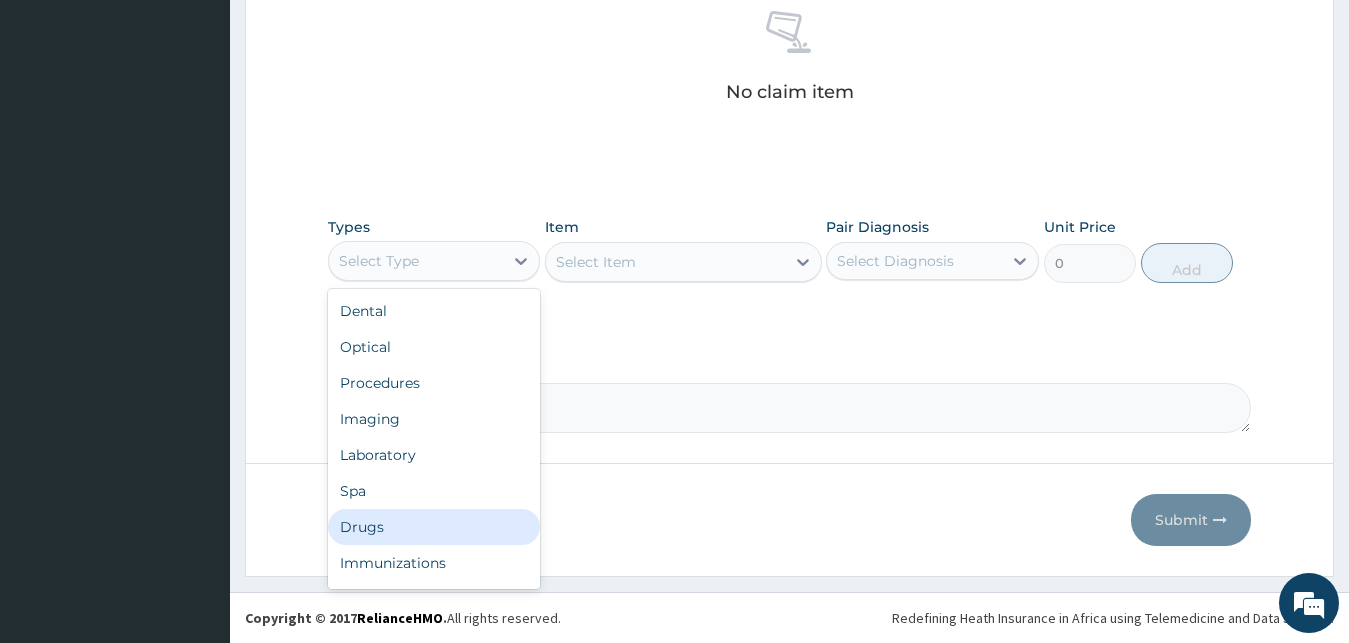 click on "Drugs" at bounding box center (434, 527) 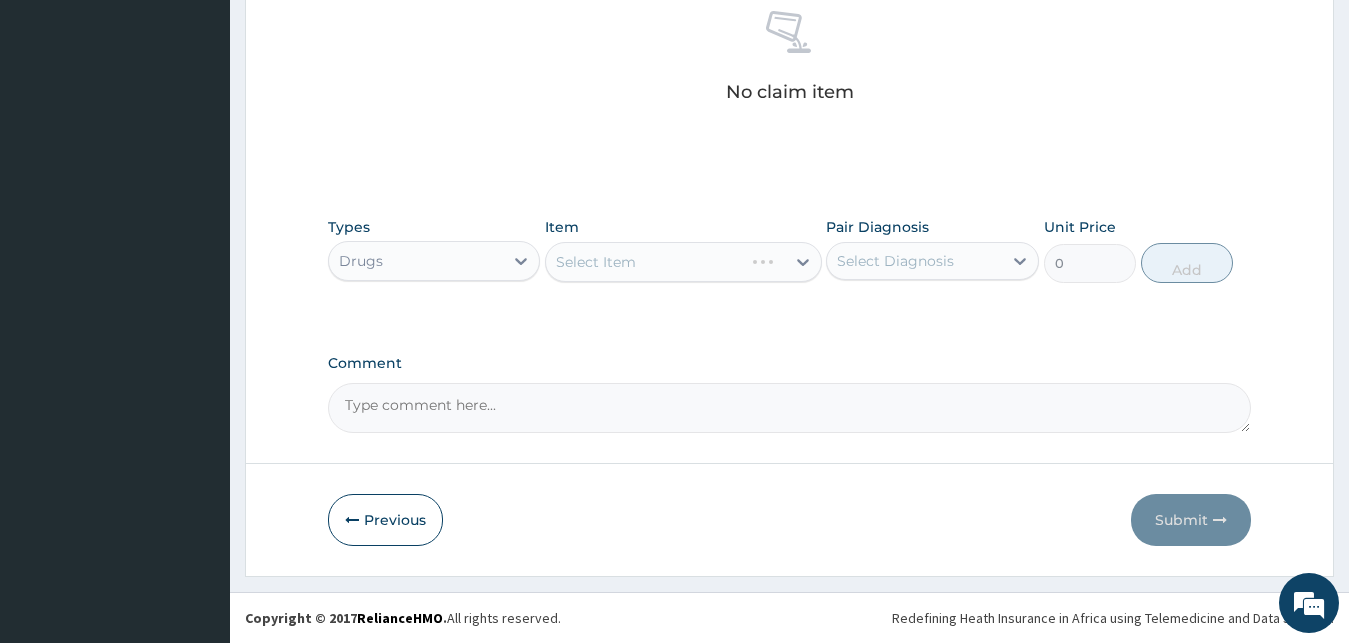 click on "Select Item" at bounding box center (683, 262) 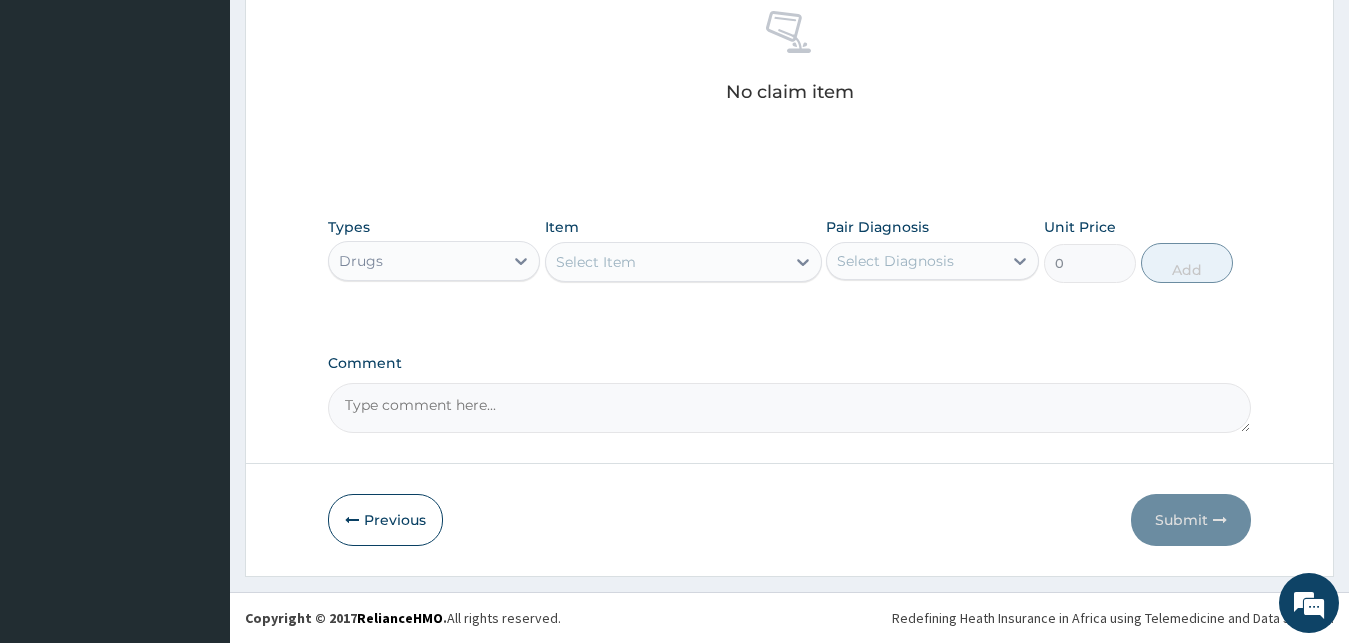 click on "Select Item" at bounding box center [665, 262] 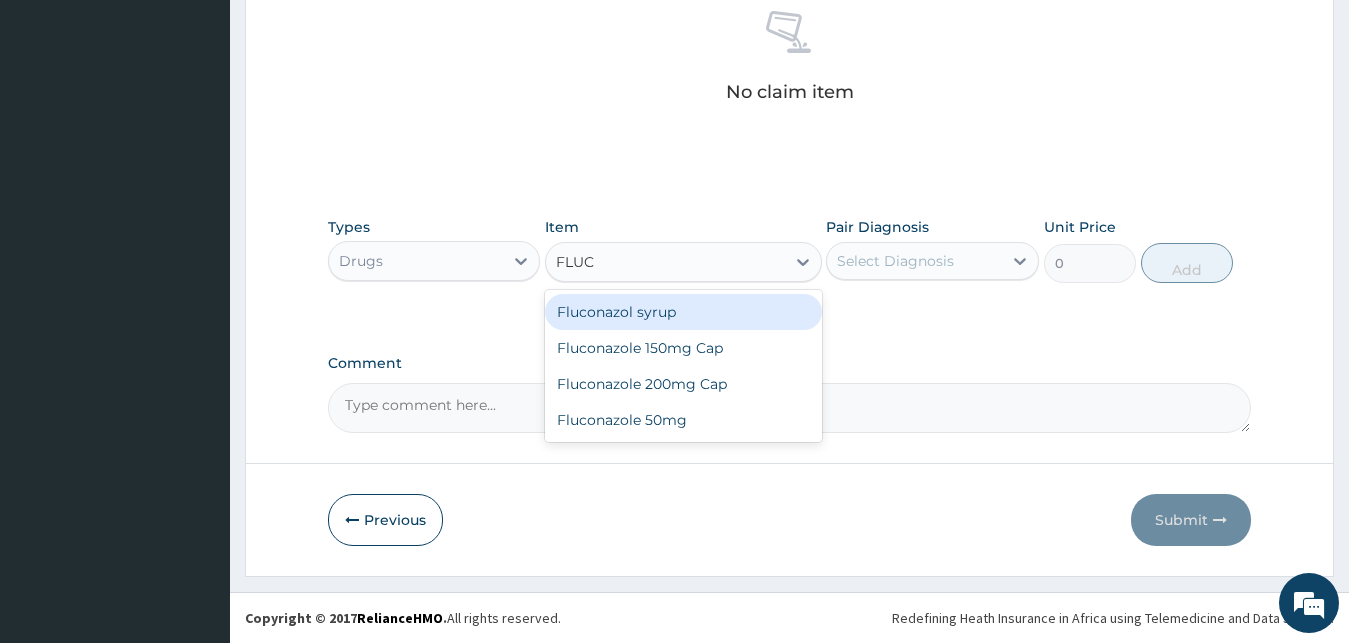 type on "FLUCO" 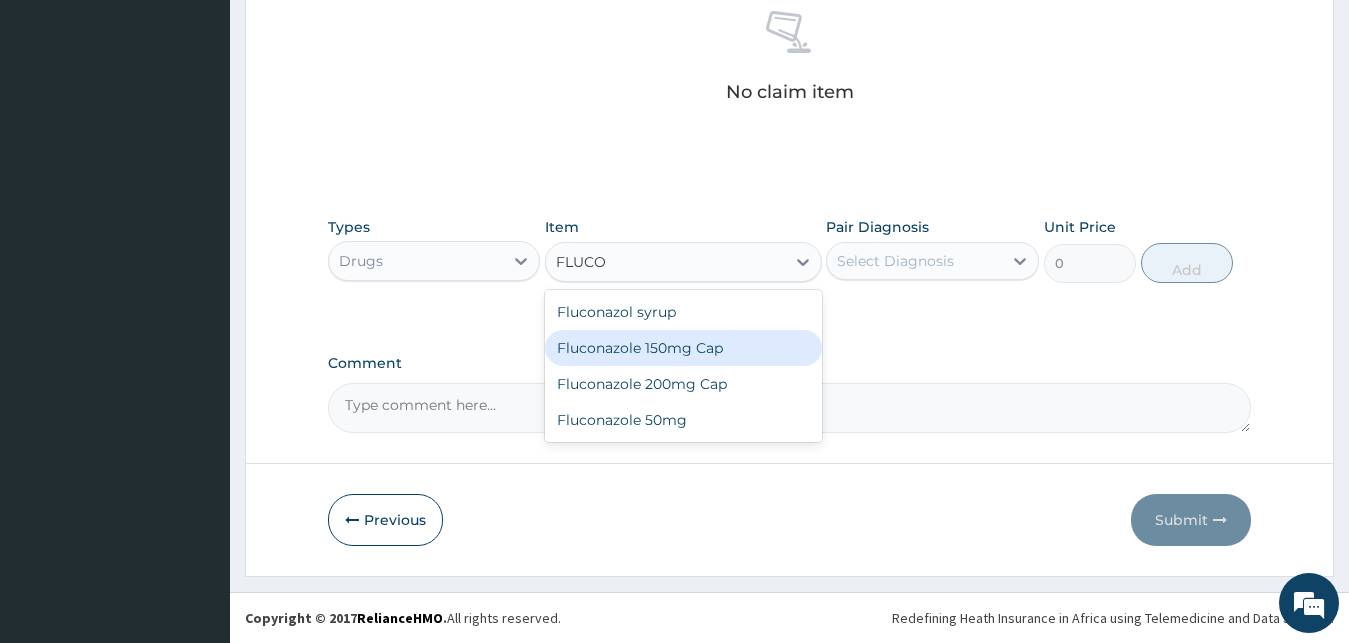click on "Fluconazole 150mg Cap" at bounding box center [683, 348] 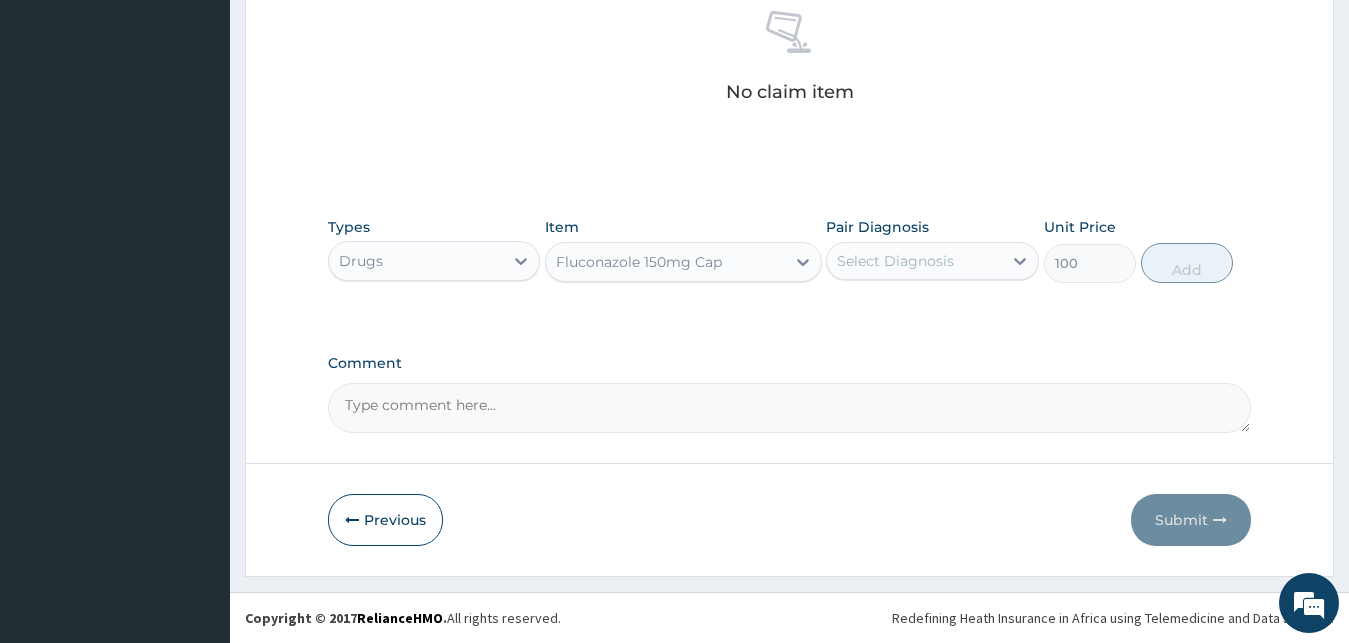 type 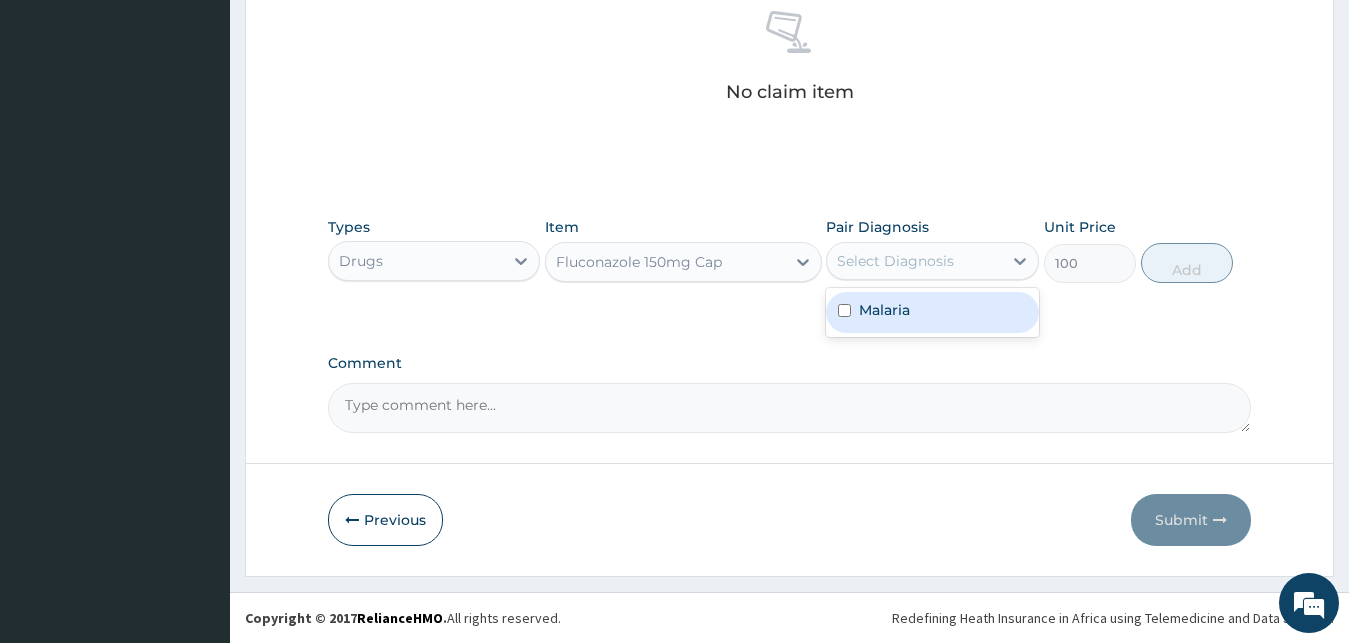 click on "Fluconazole 150mg Cap" at bounding box center [639, 262] 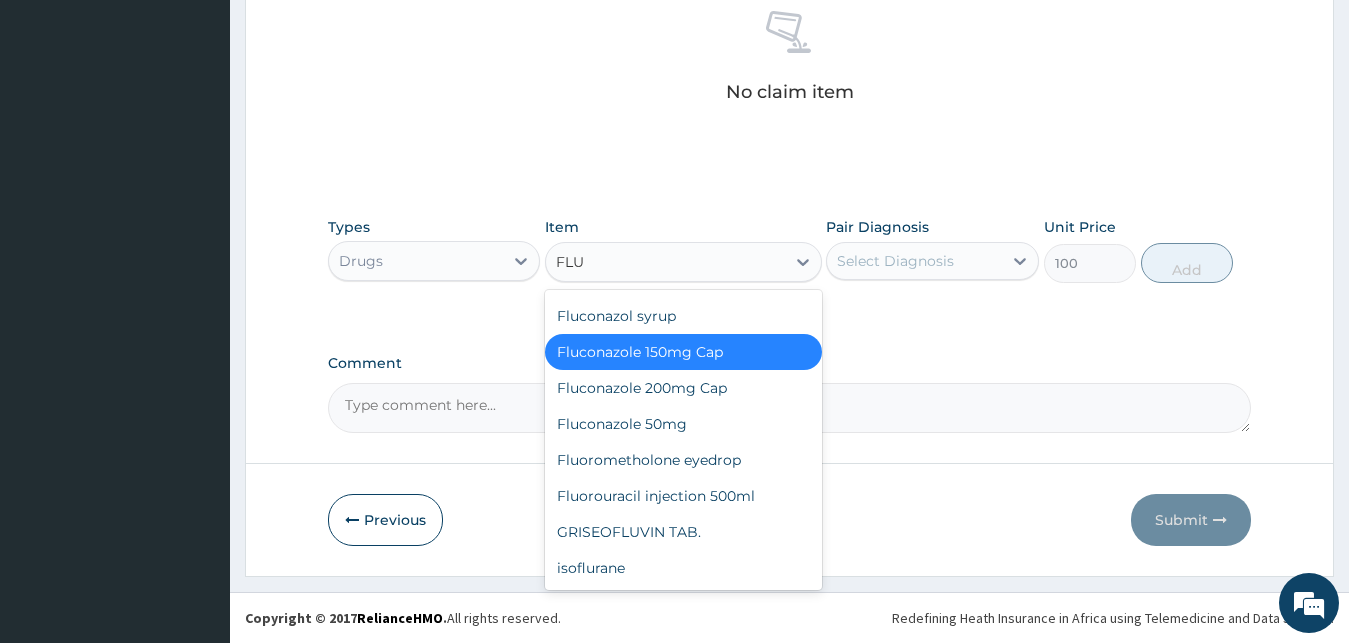 scroll, scrollTop: 0, scrollLeft: 0, axis: both 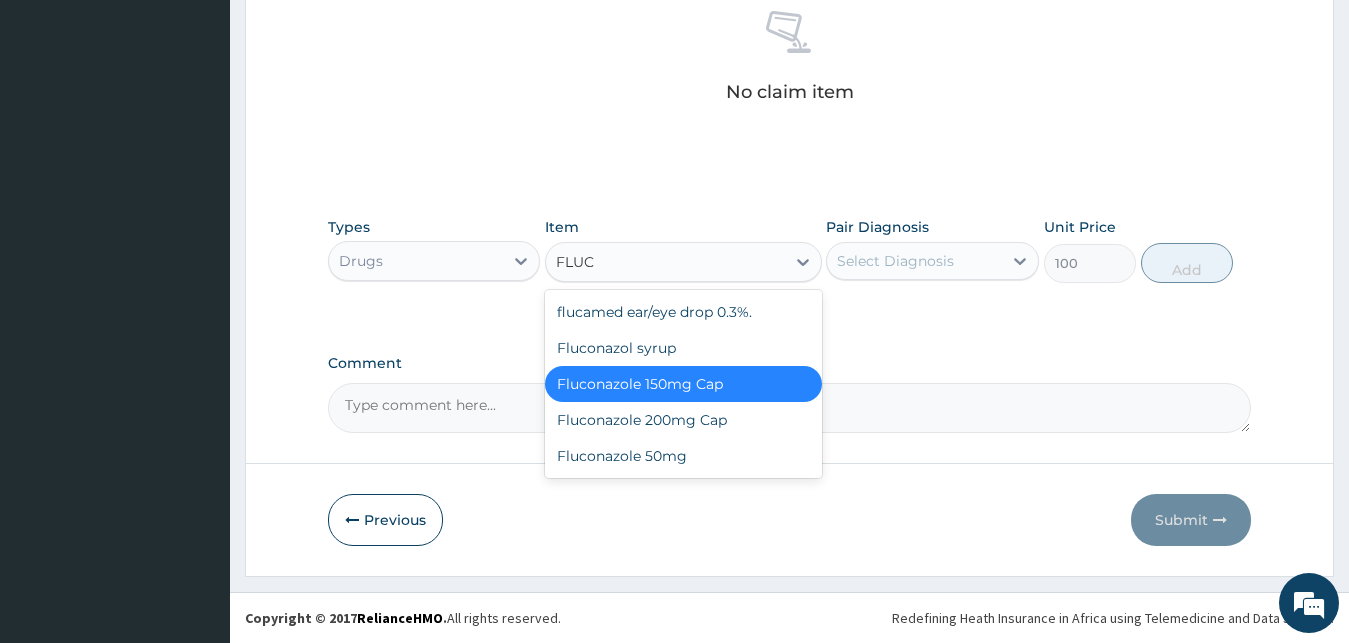 type on "FLUCO" 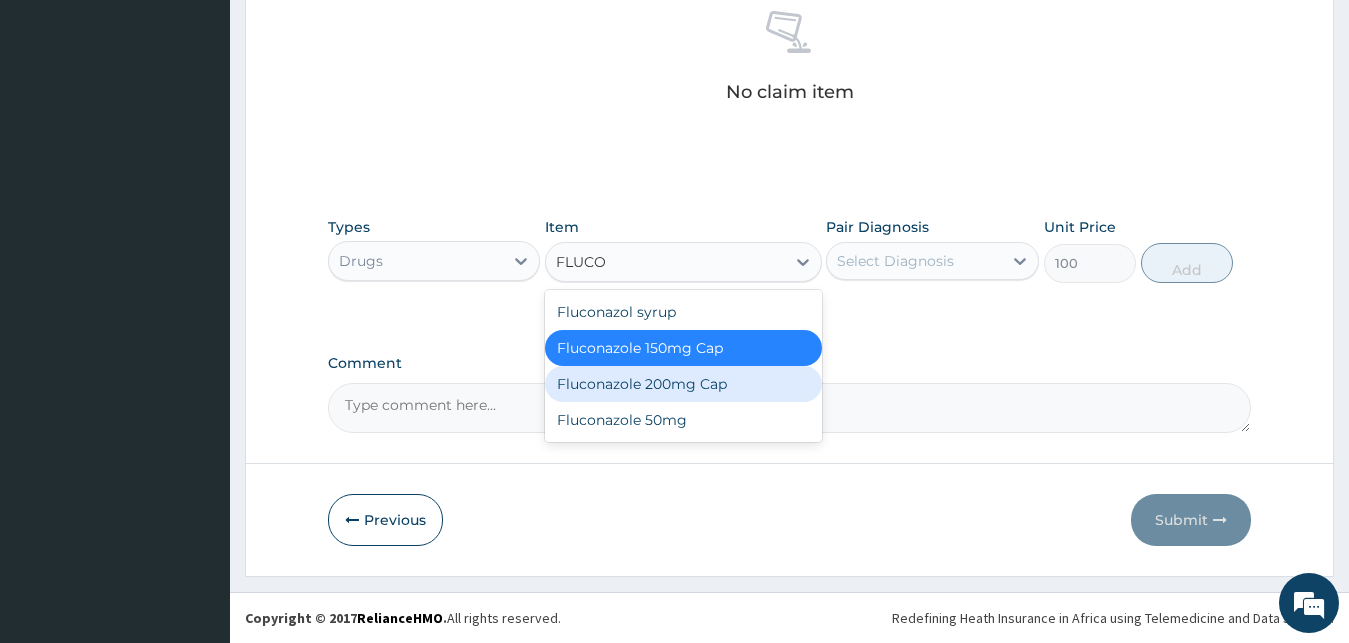drag, startPoint x: 708, startPoint y: 383, endPoint x: 730, endPoint y: 351, distance: 38.832977 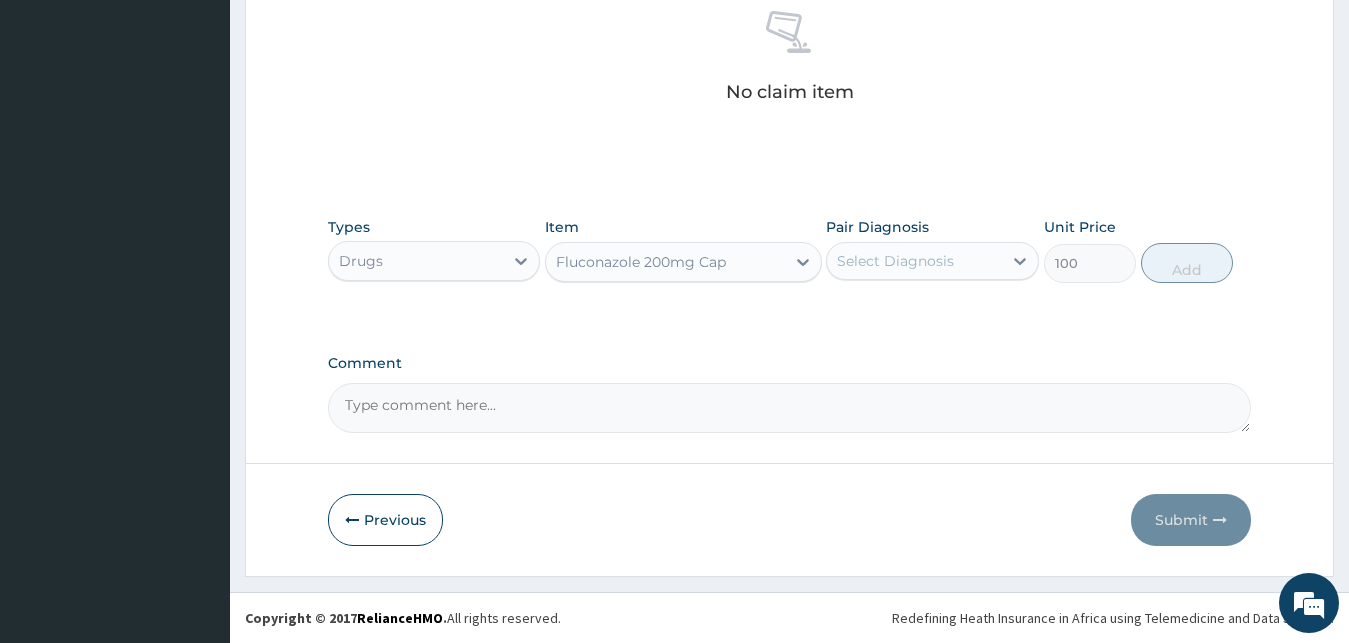 type 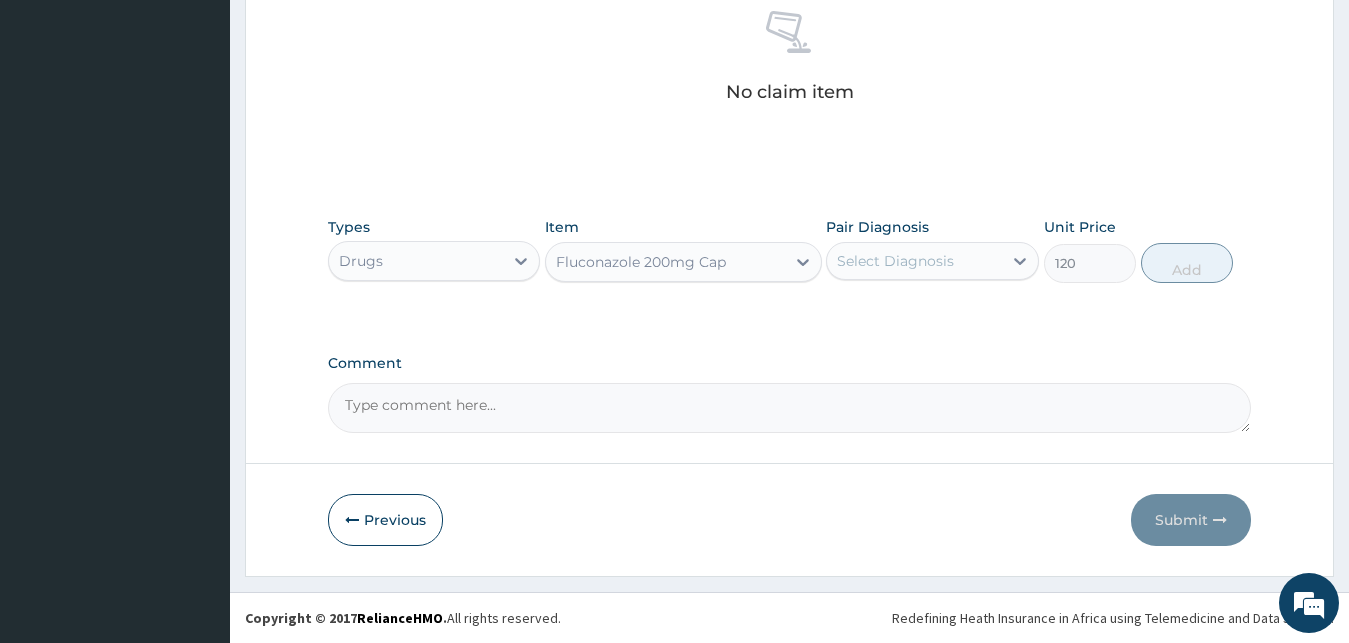 click on "Select Diagnosis" at bounding box center [895, 261] 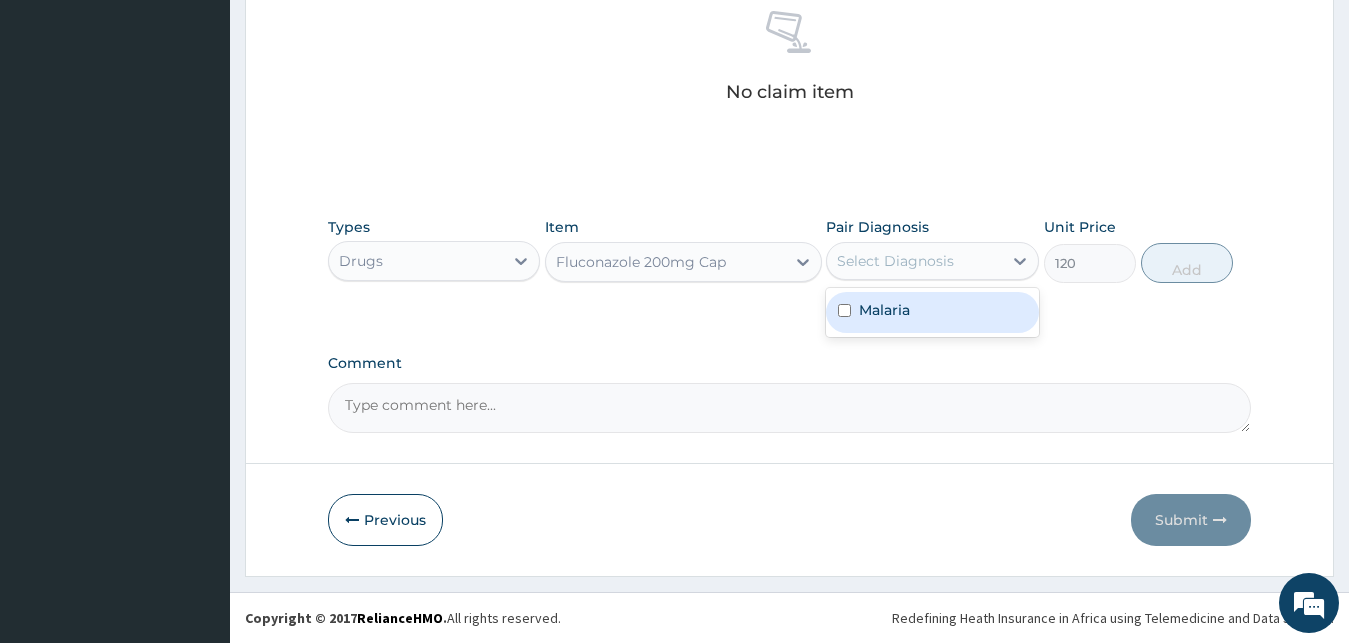 click on "Malaria" at bounding box center (932, 312) 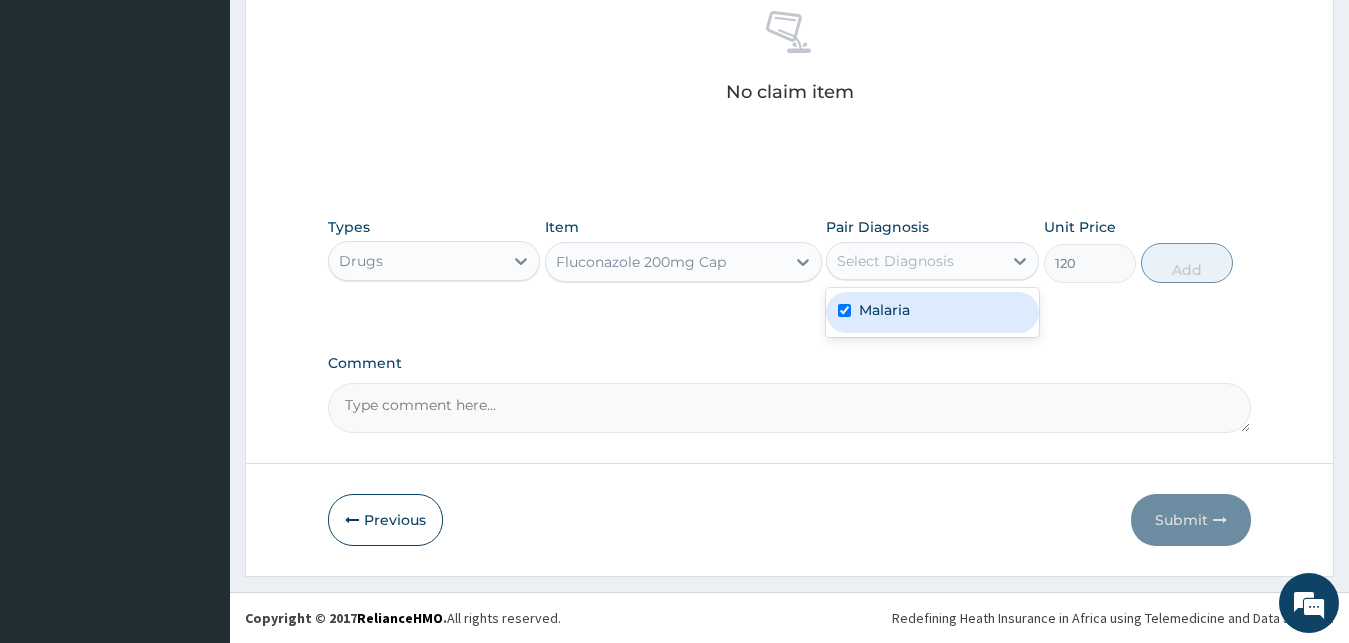 checkbox on "true" 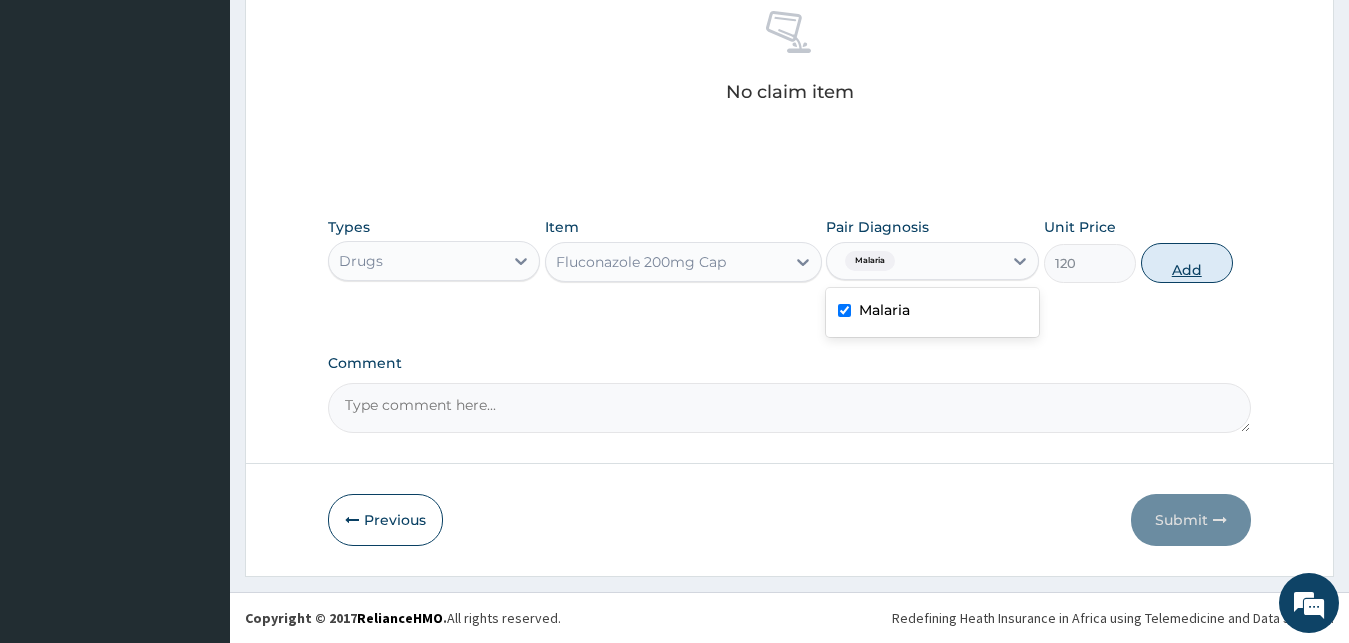 click on "Add" at bounding box center [1187, 263] 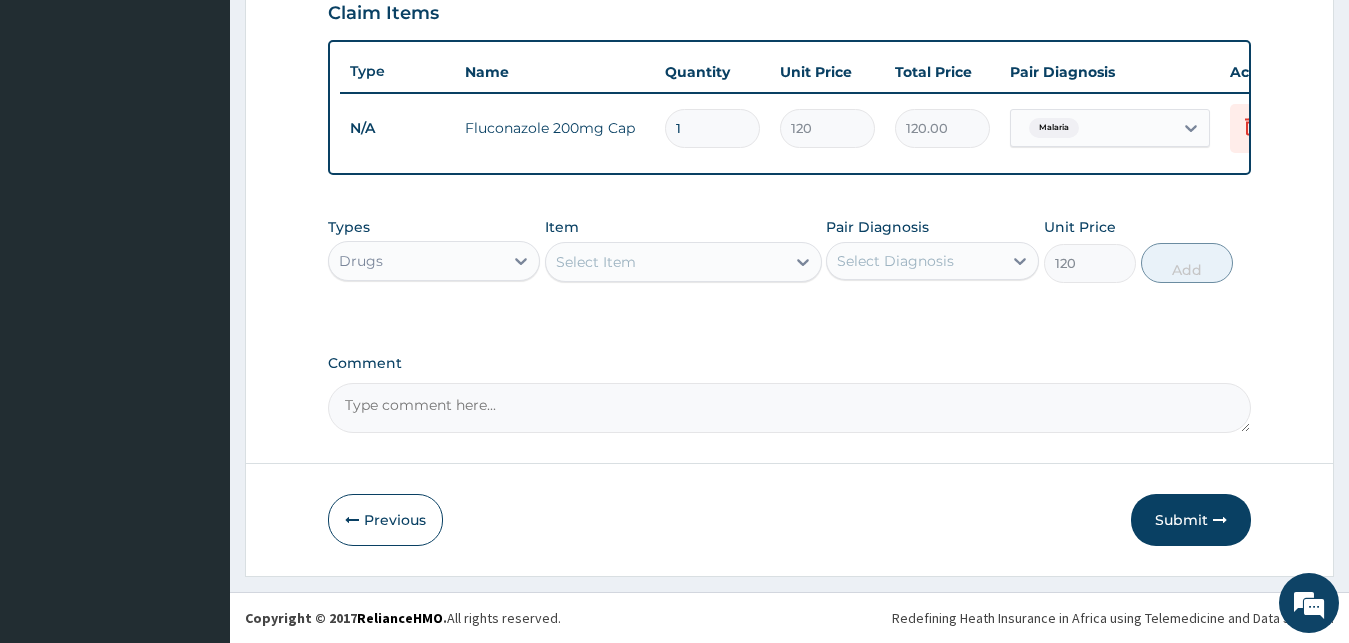 type on "0" 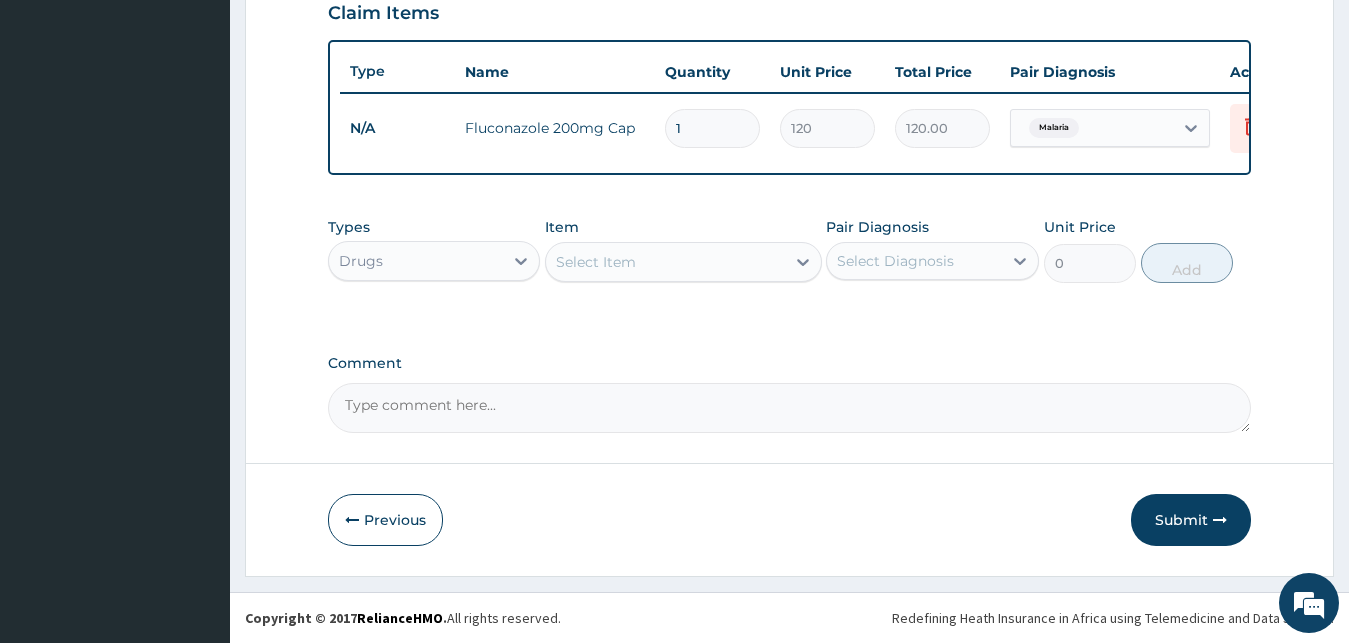 scroll, scrollTop: 721, scrollLeft: 0, axis: vertical 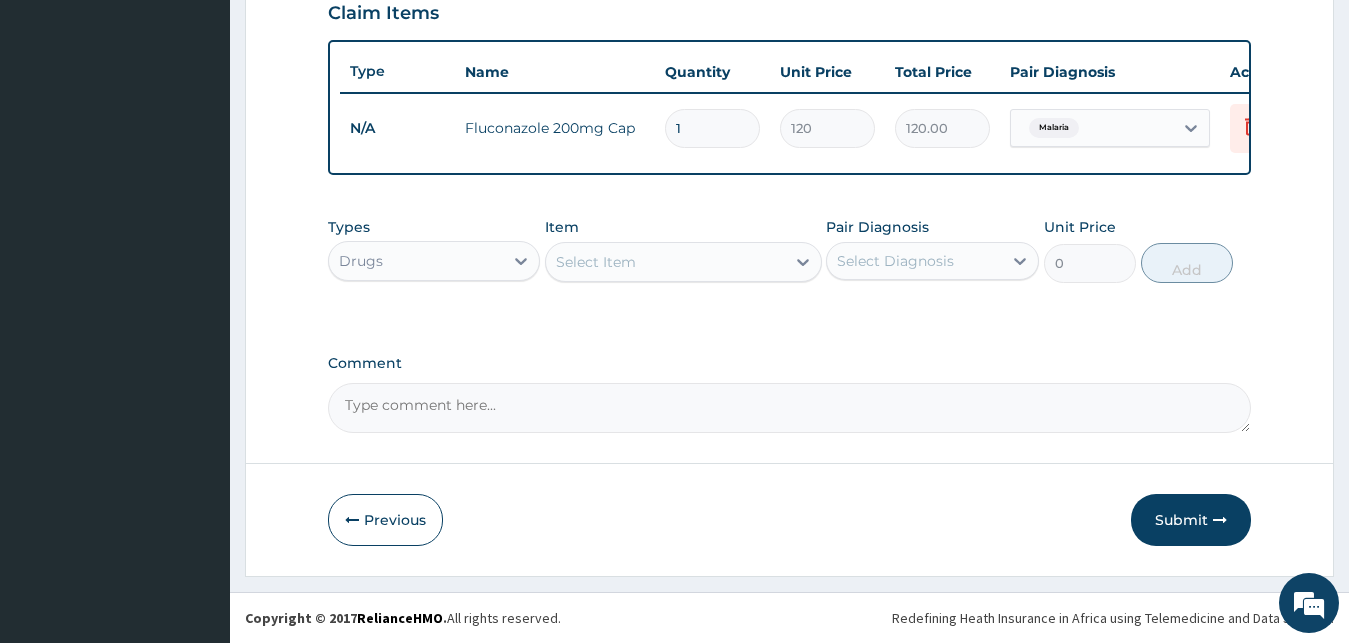 type 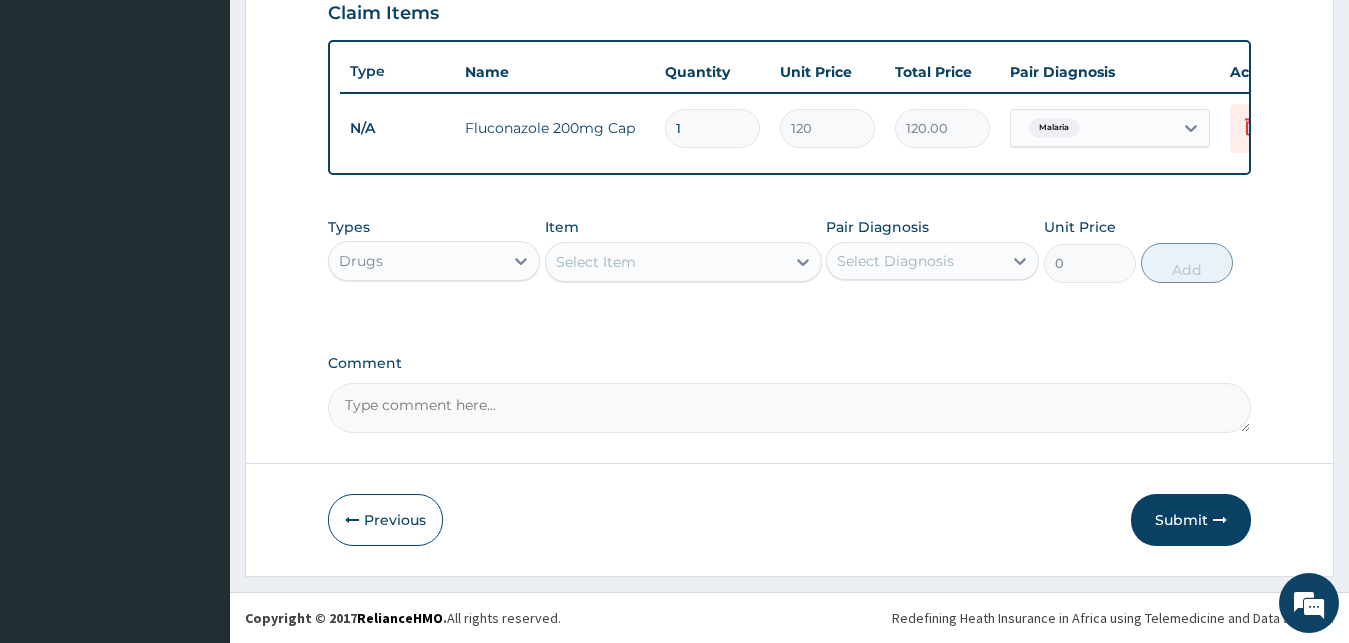 type on "0.00" 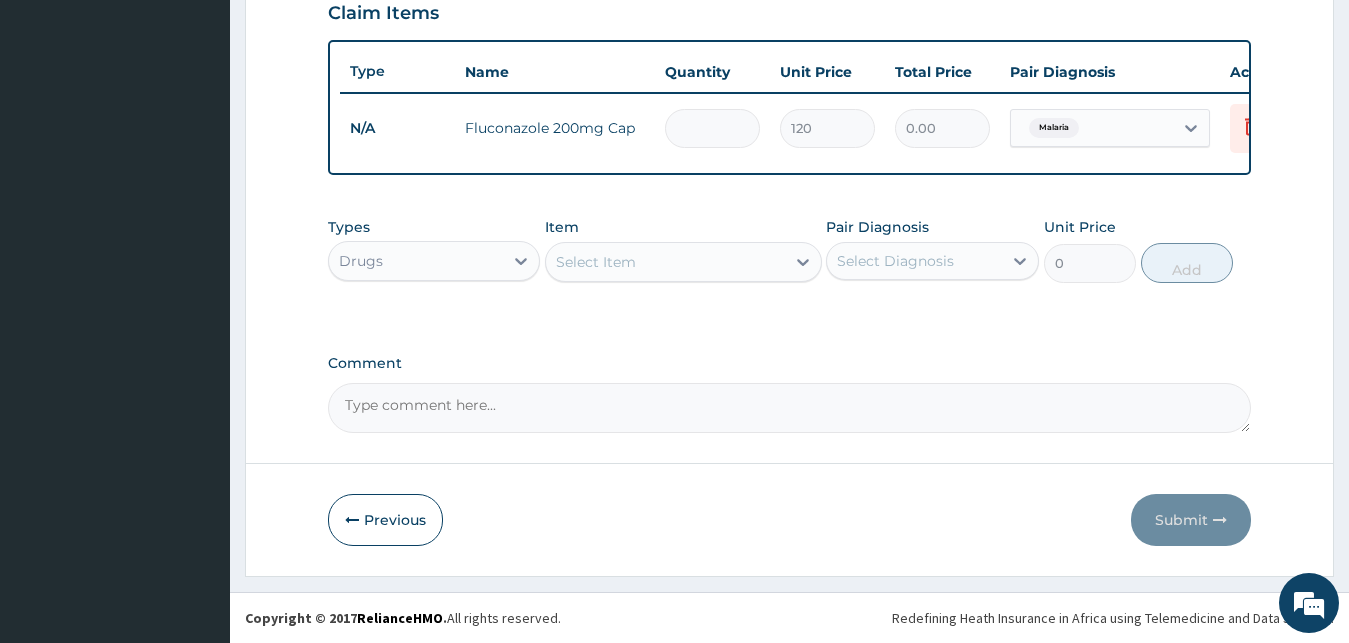 type on "3" 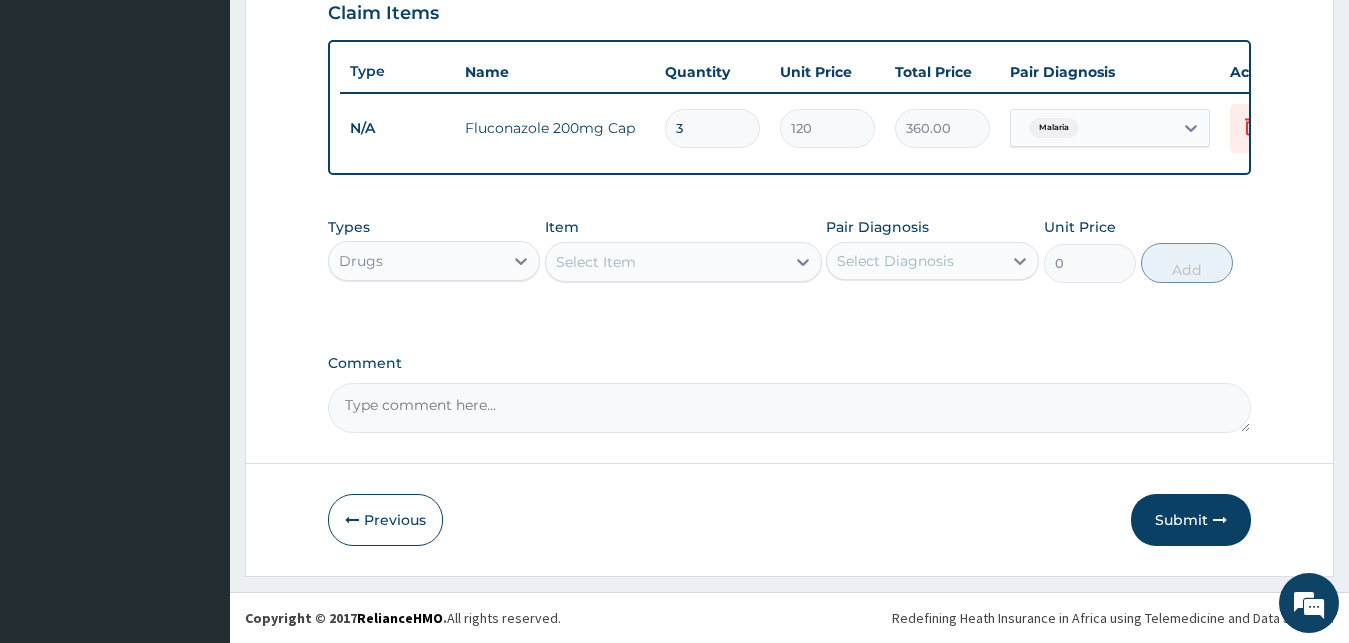 type on "3" 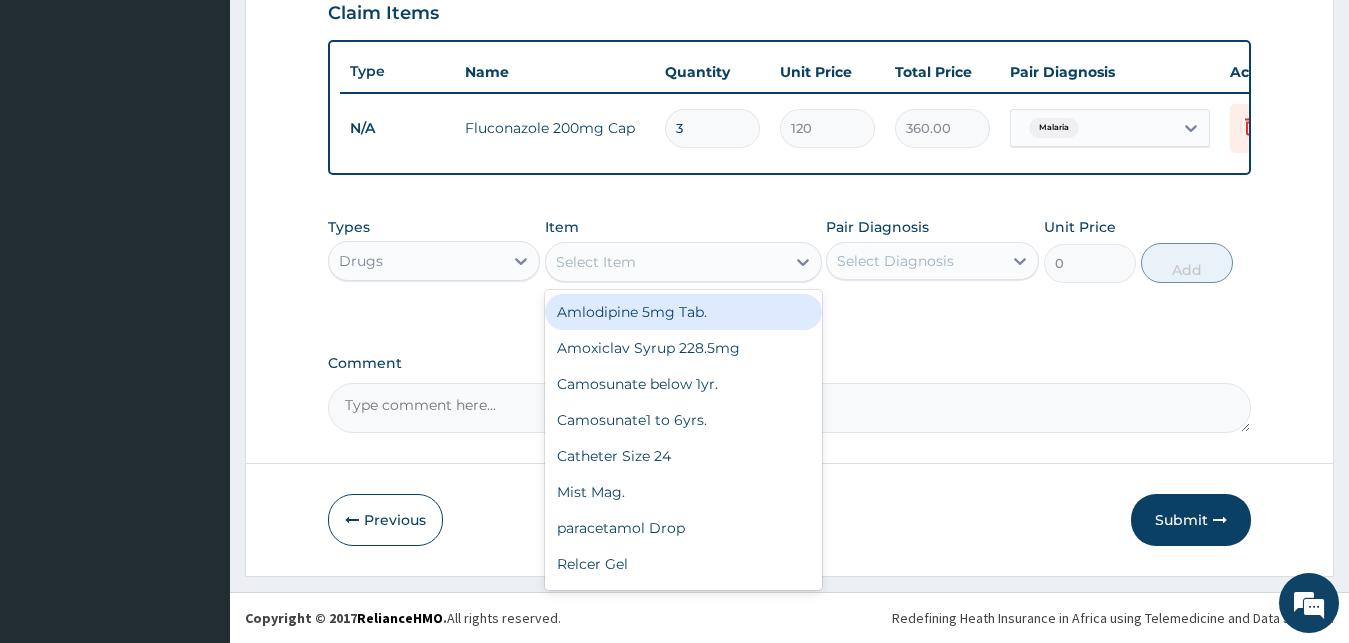 click on "Select Item" at bounding box center (665, 262) 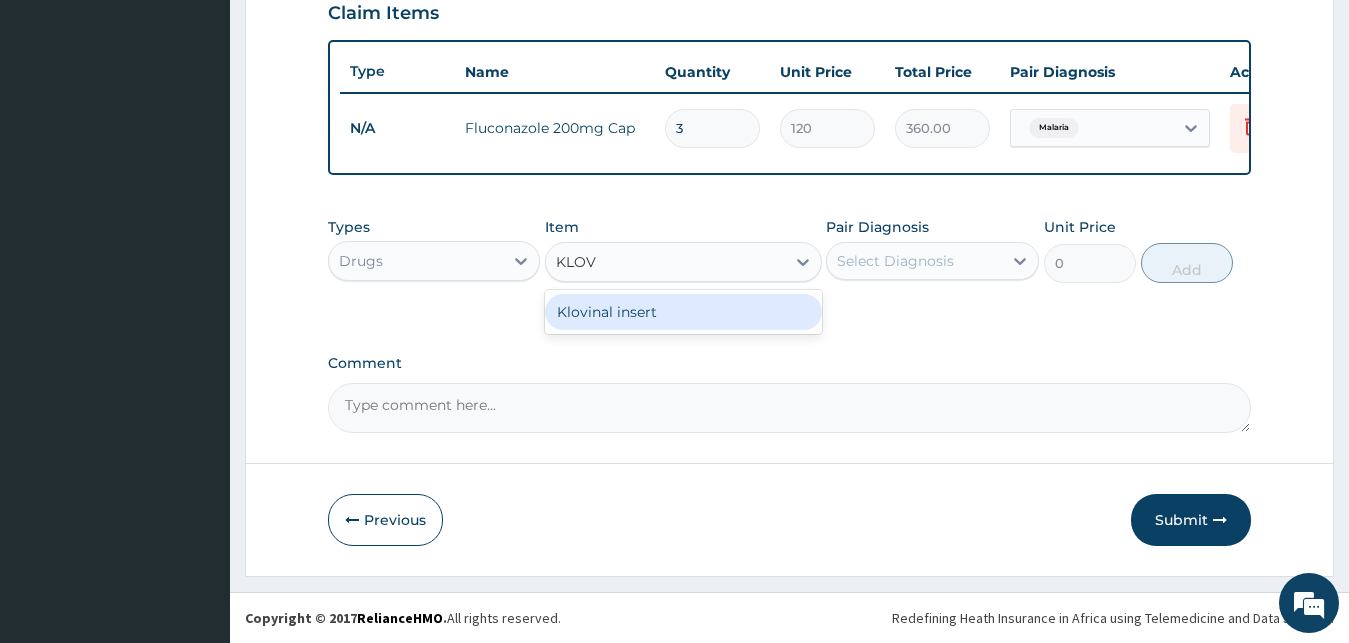 type on "KLOVI" 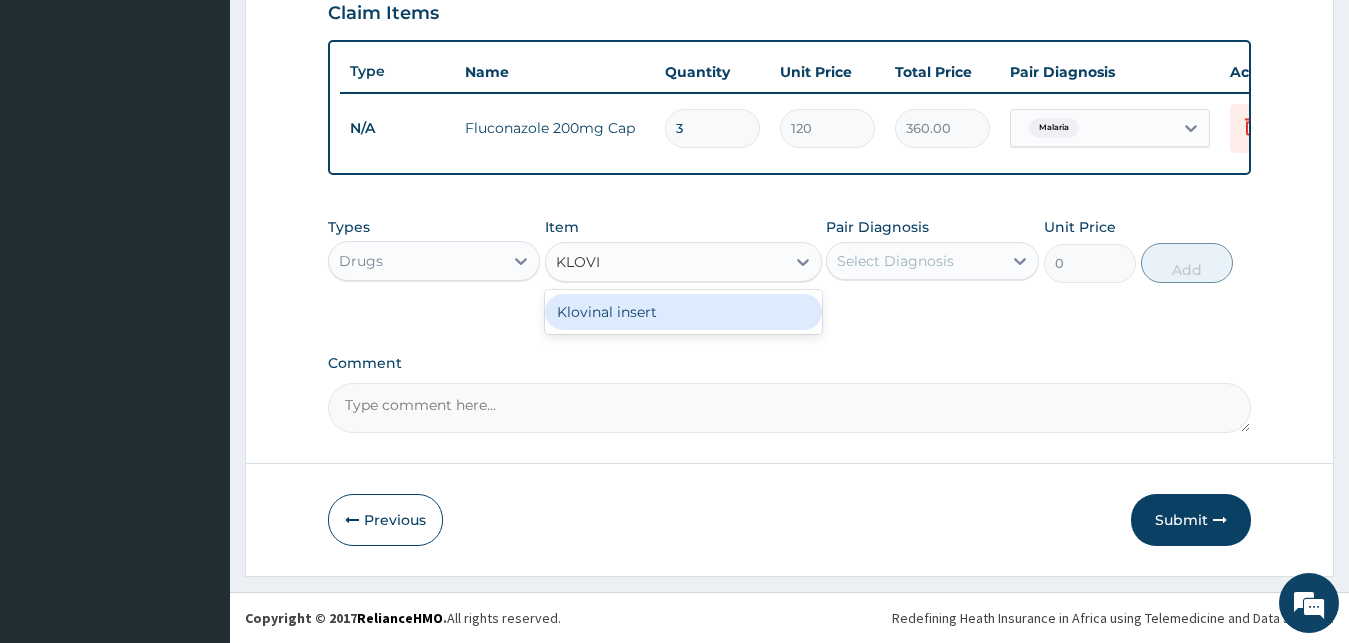 click on "Klovinal insert" at bounding box center [683, 312] 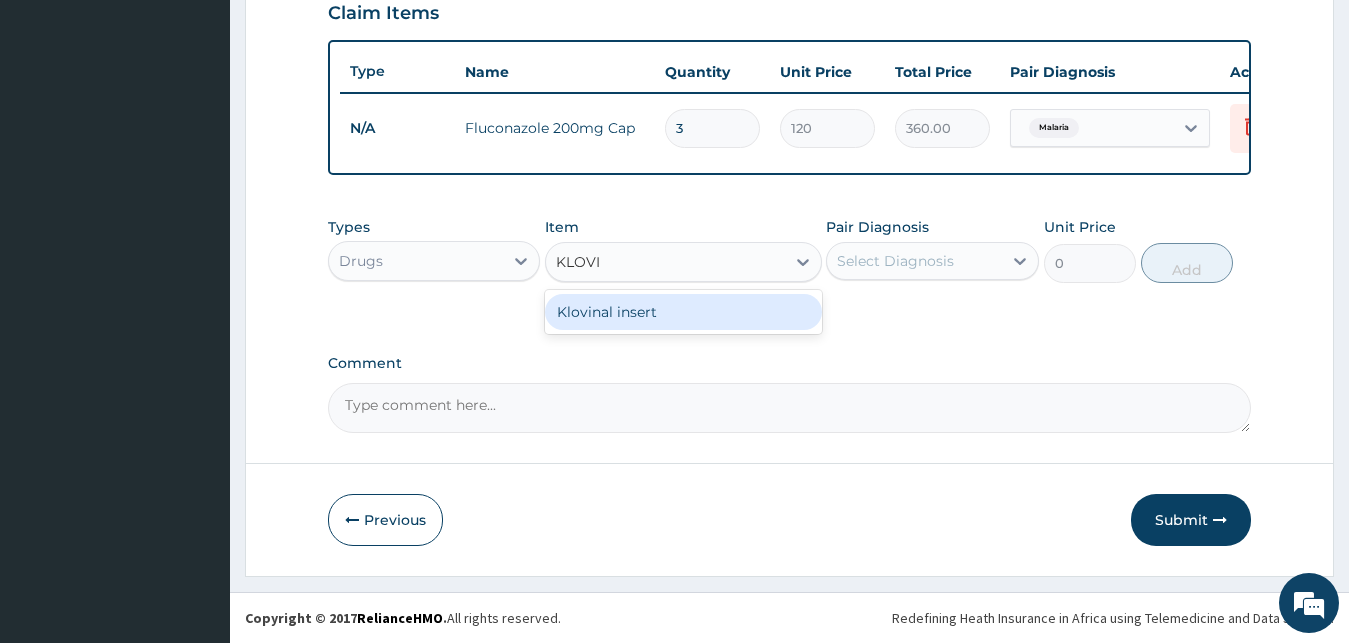 type on "4000" 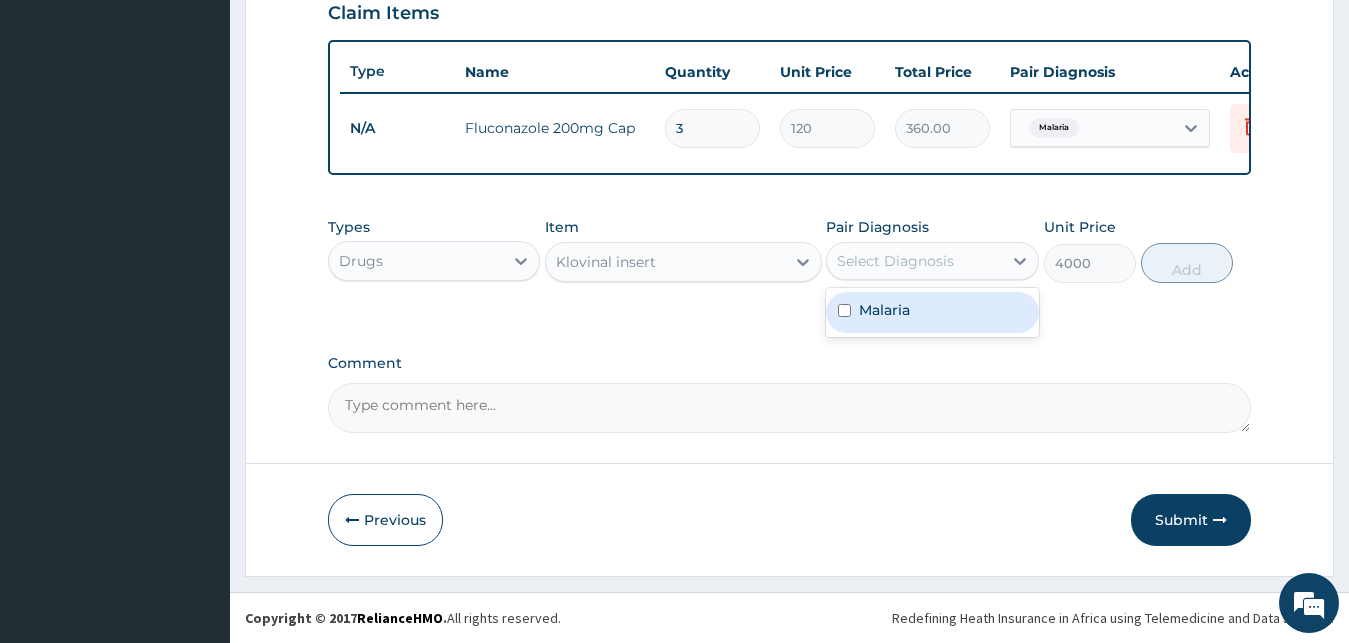 click on "Select Diagnosis" at bounding box center (914, 261) 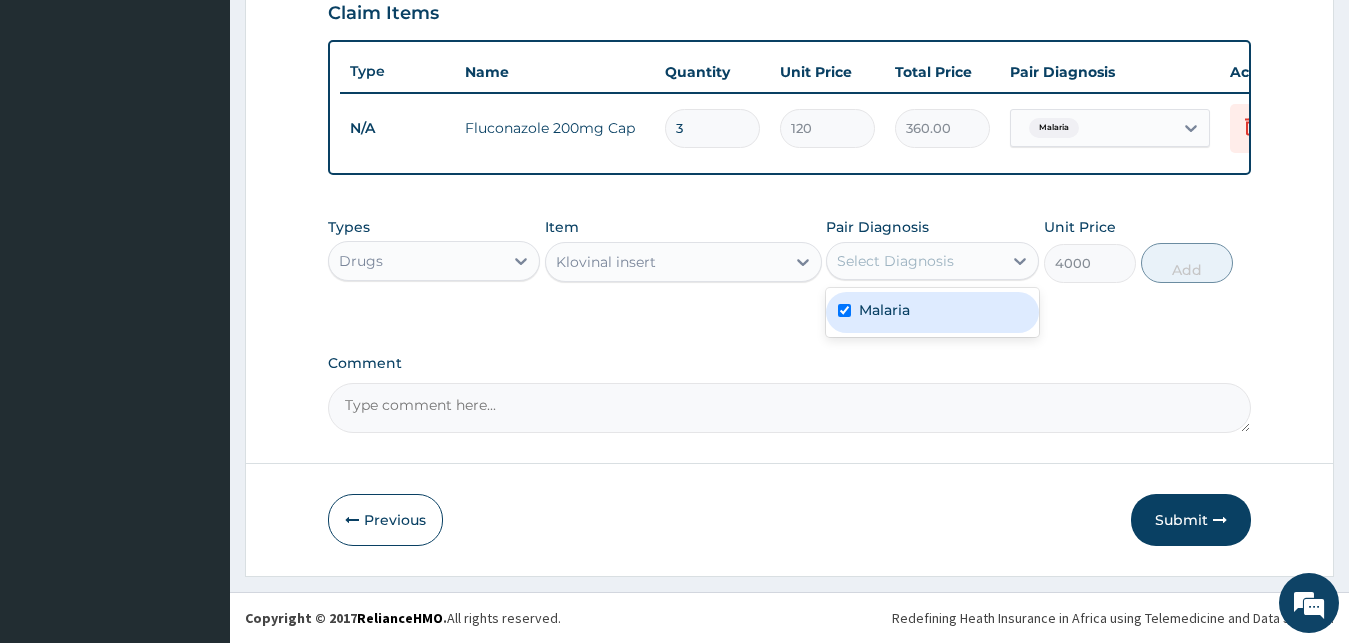 checkbox on "true" 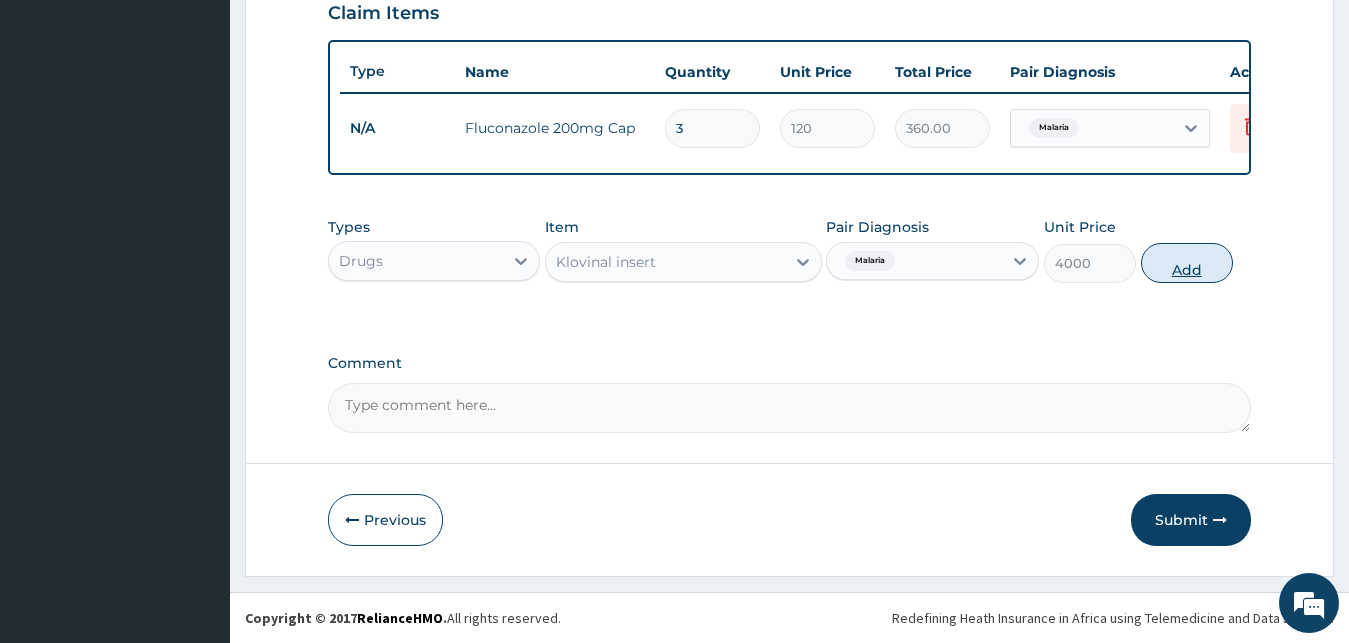 click on "Add" at bounding box center [1187, 263] 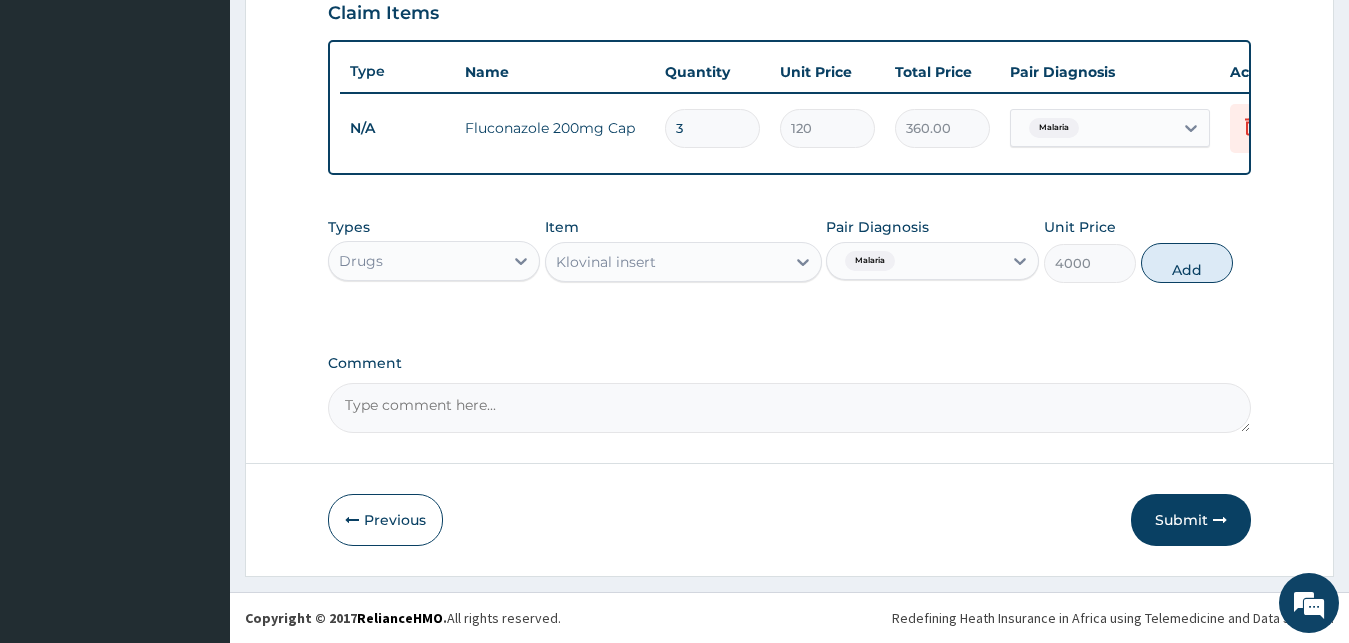 type on "0" 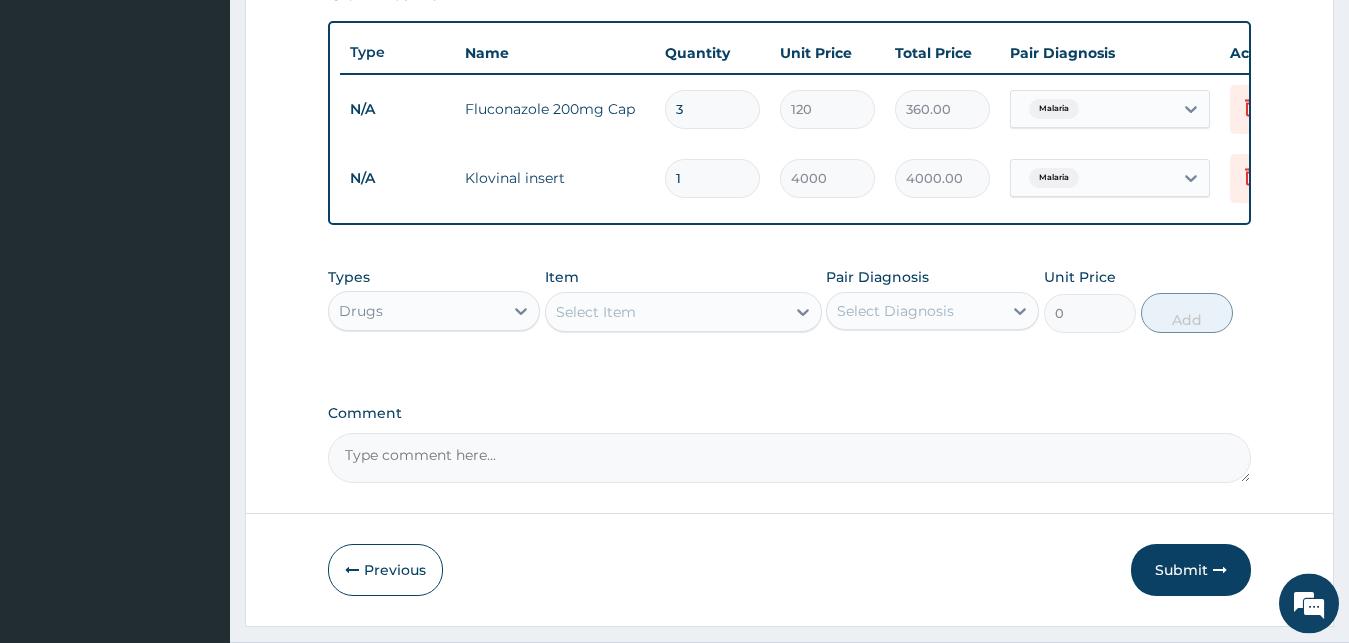 scroll, scrollTop: 790, scrollLeft: 0, axis: vertical 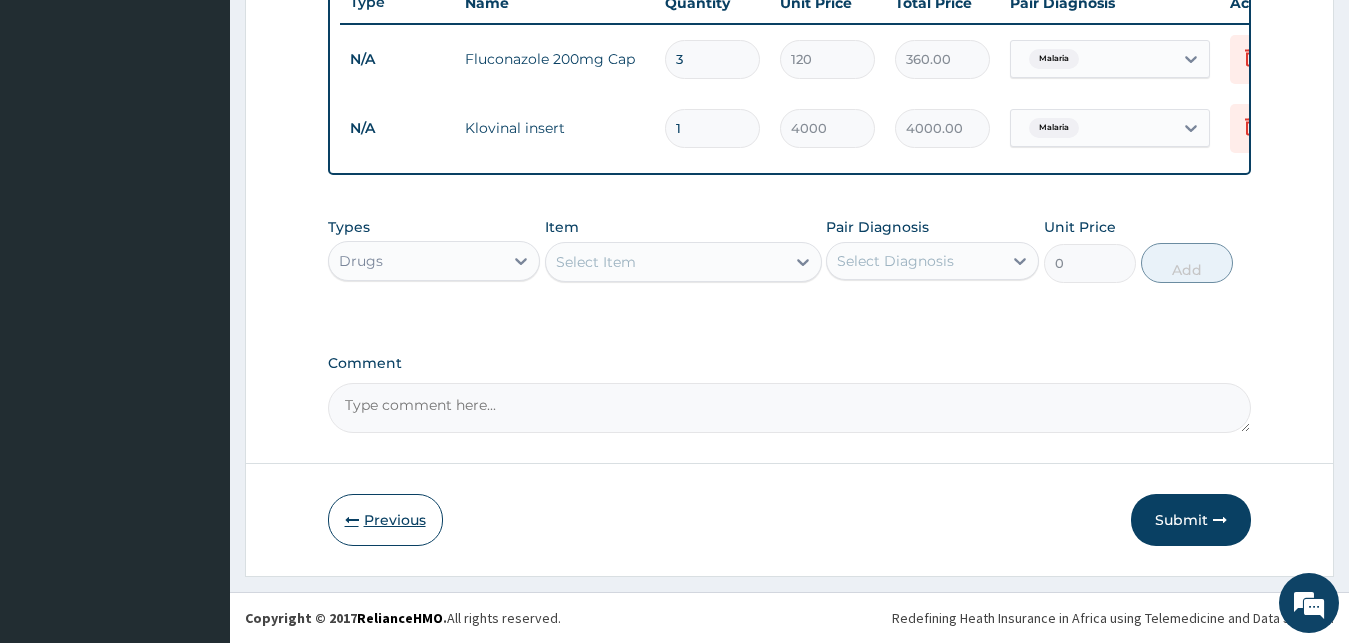 click on "Previous" at bounding box center (385, 520) 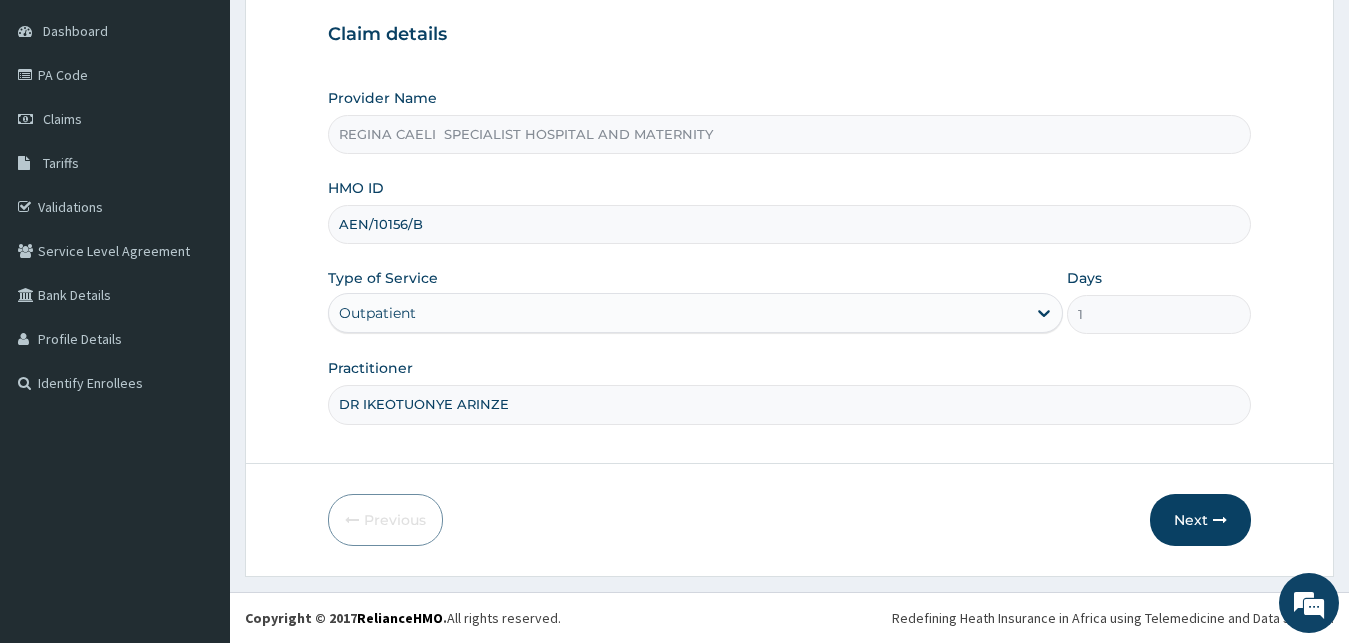 scroll, scrollTop: 187, scrollLeft: 0, axis: vertical 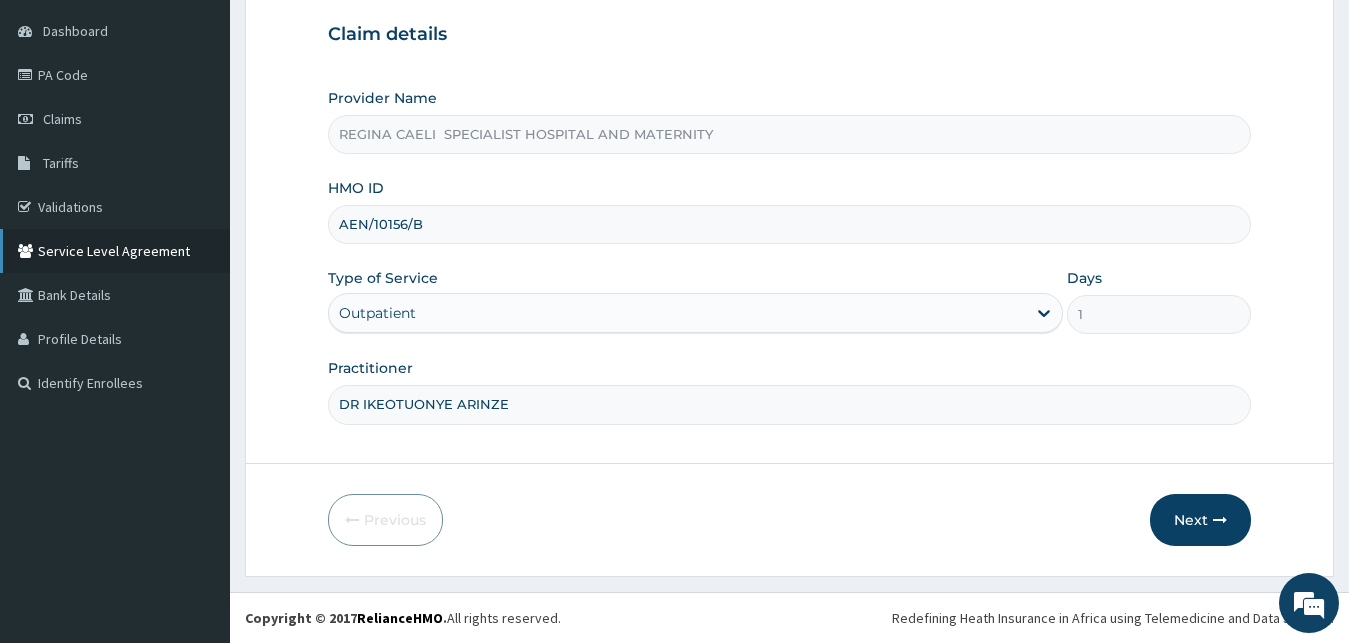 drag, startPoint x: 371, startPoint y: 232, endPoint x: 136, endPoint y: 254, distance: 236.02754 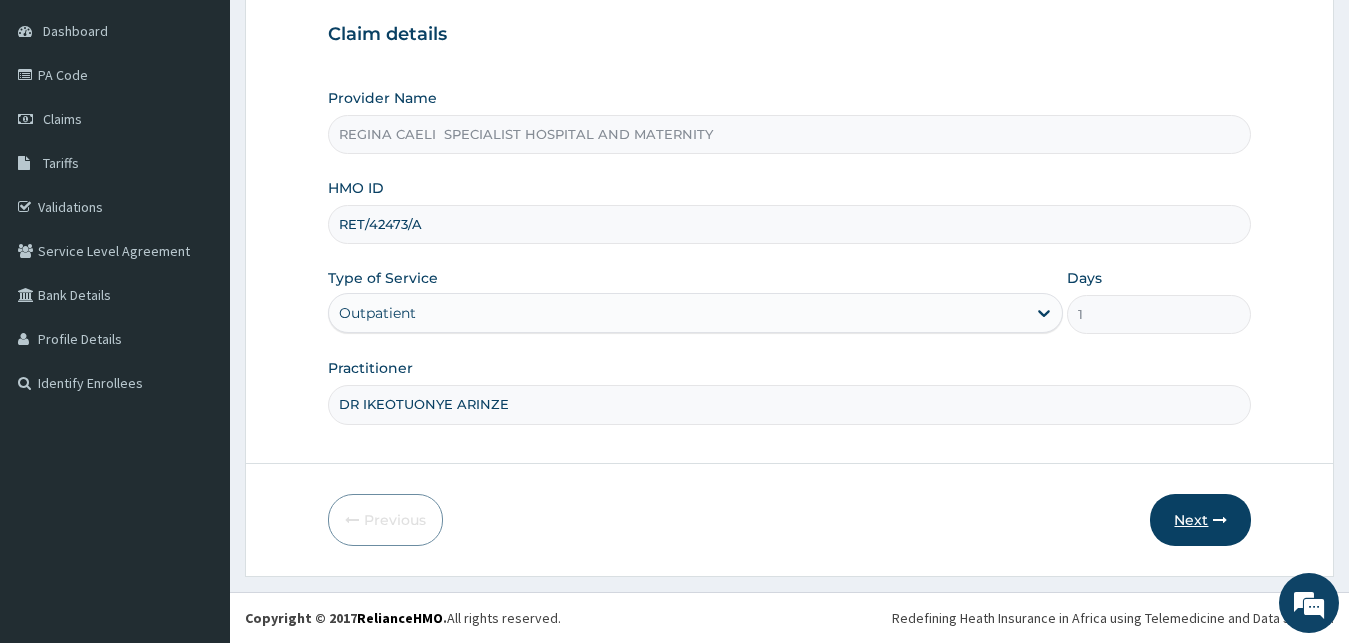 type on "RET/42473/A" 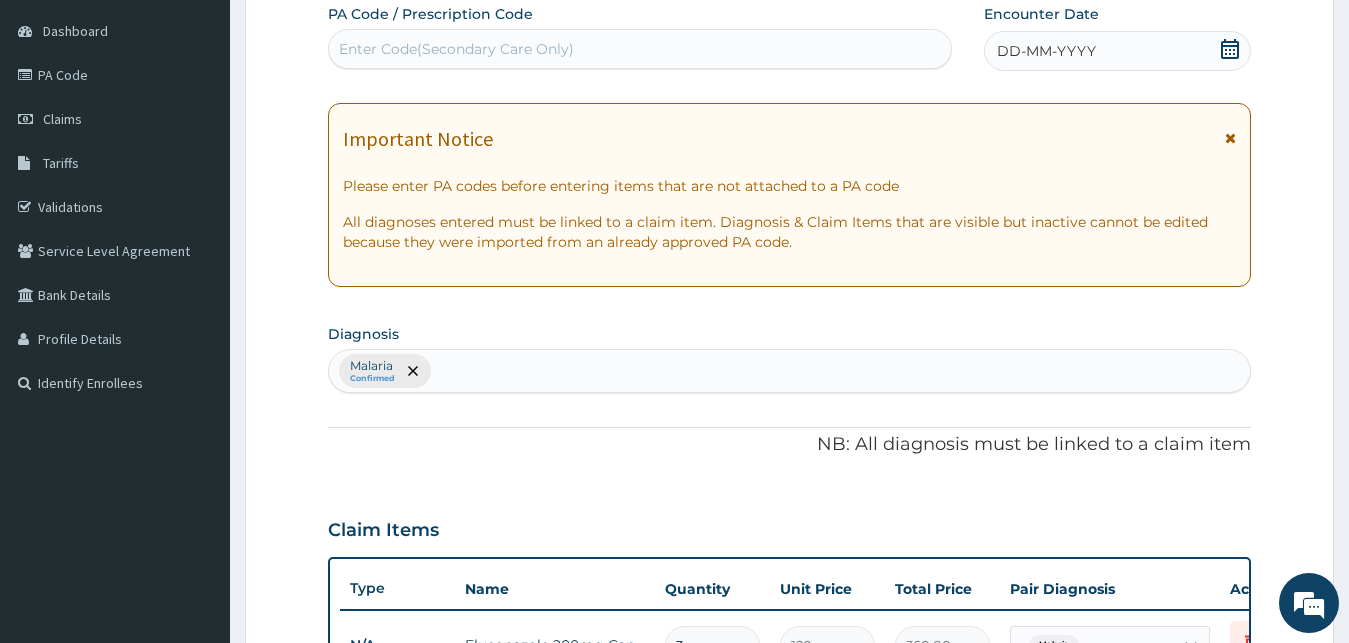 click on "Enter Code(Secondary Care Only)" at bounding box center (640, 49) 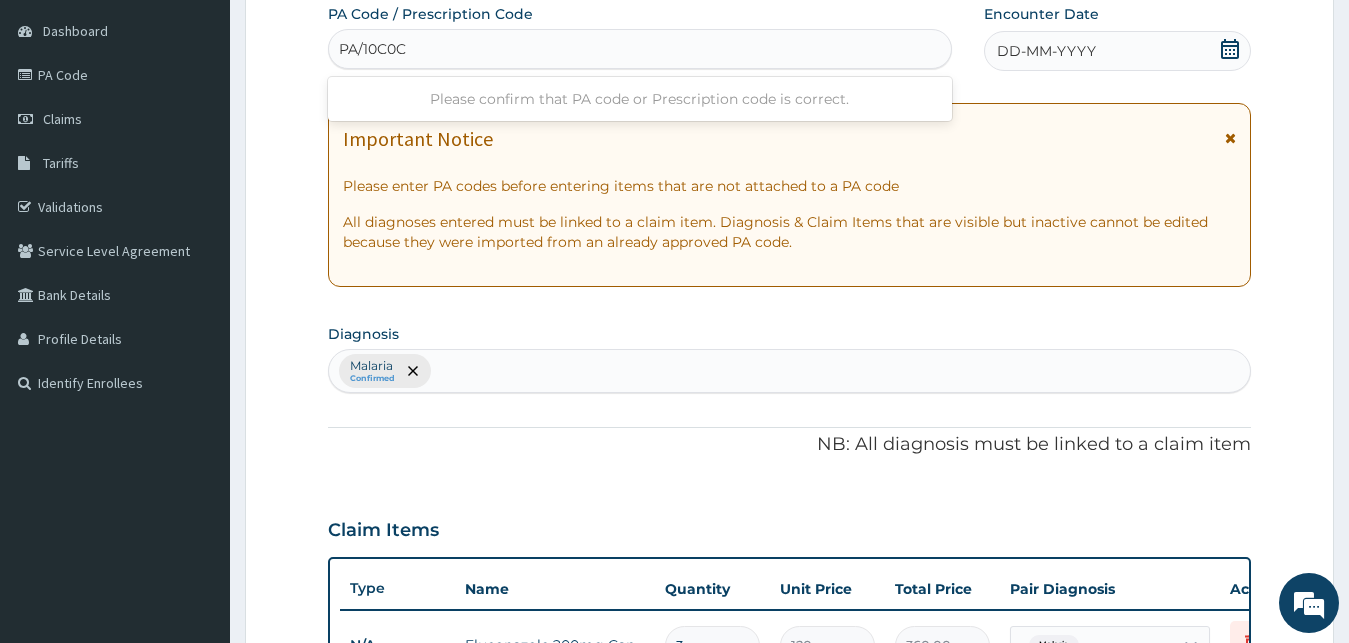 type on "PA/10C0C8" 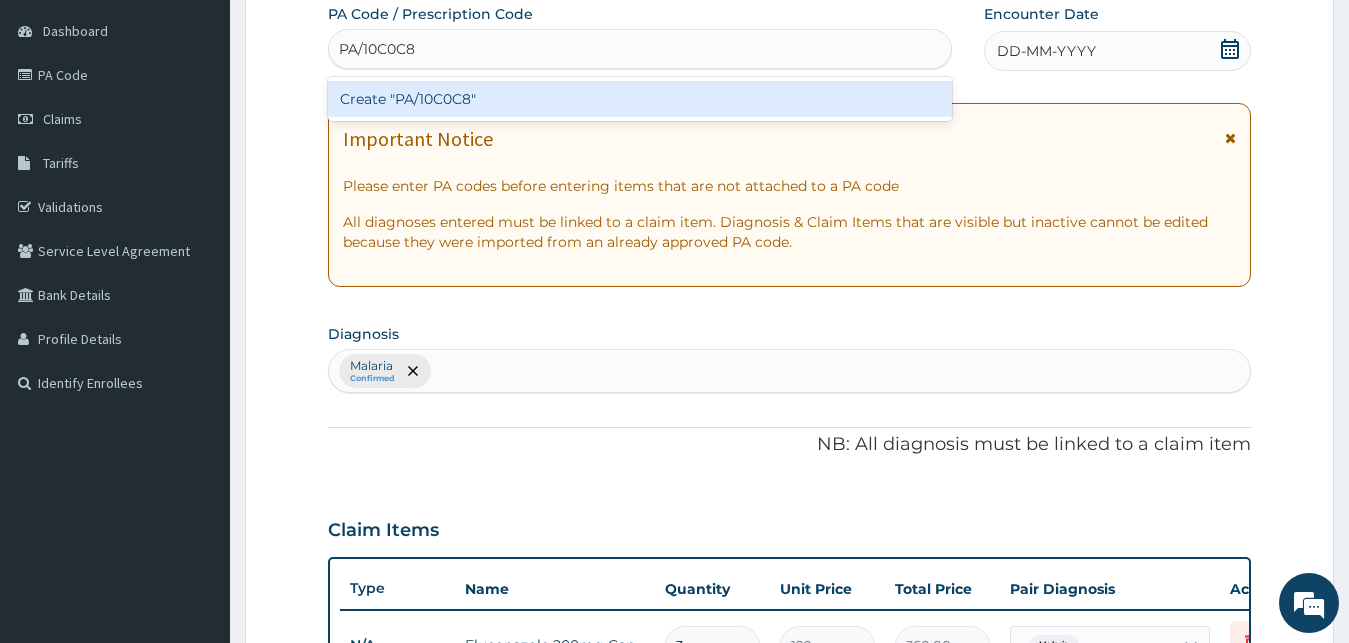 click on "Create "PA/10C0C8"" at bounding box center [640, 99] 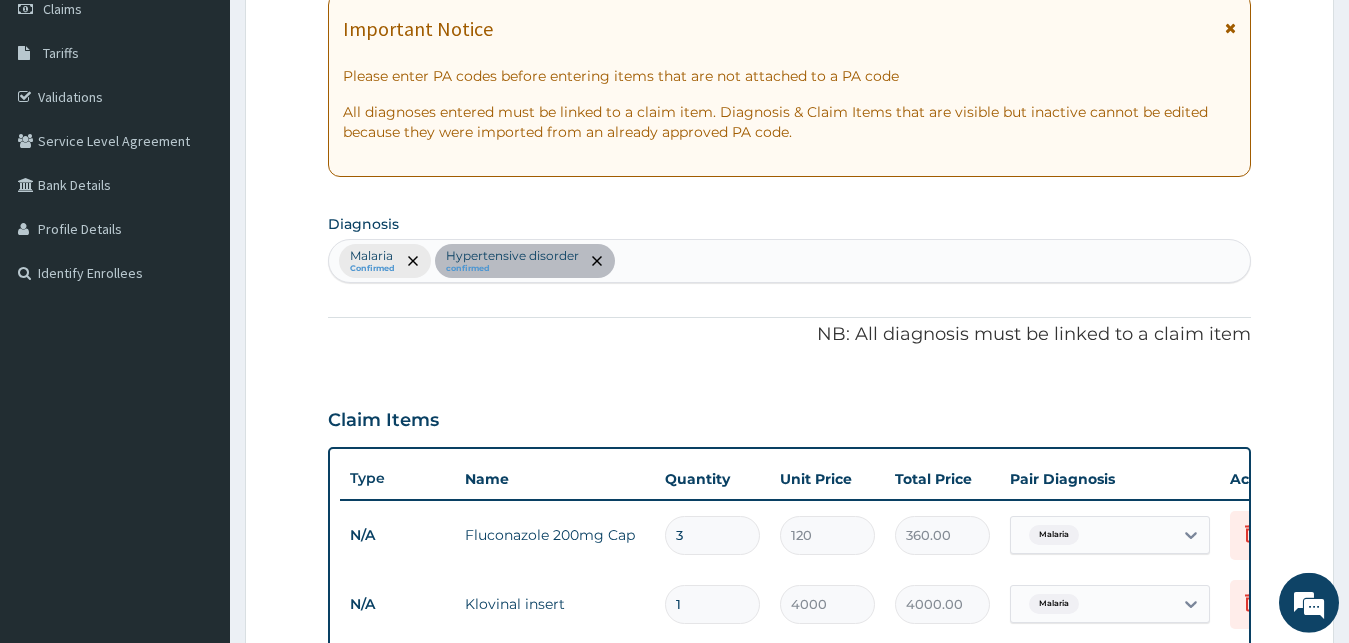 scroll, scrollTop: 277, scrollLeft: 0, axis: vertical 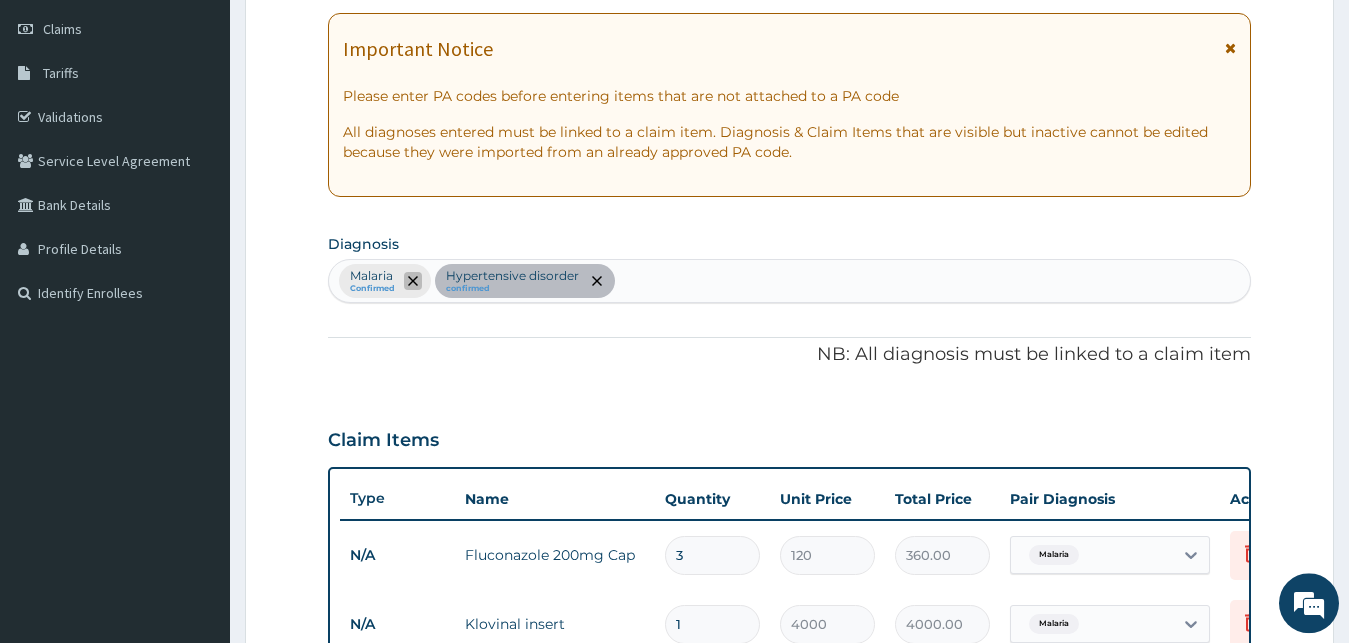 click at bounding box center [413, 281] 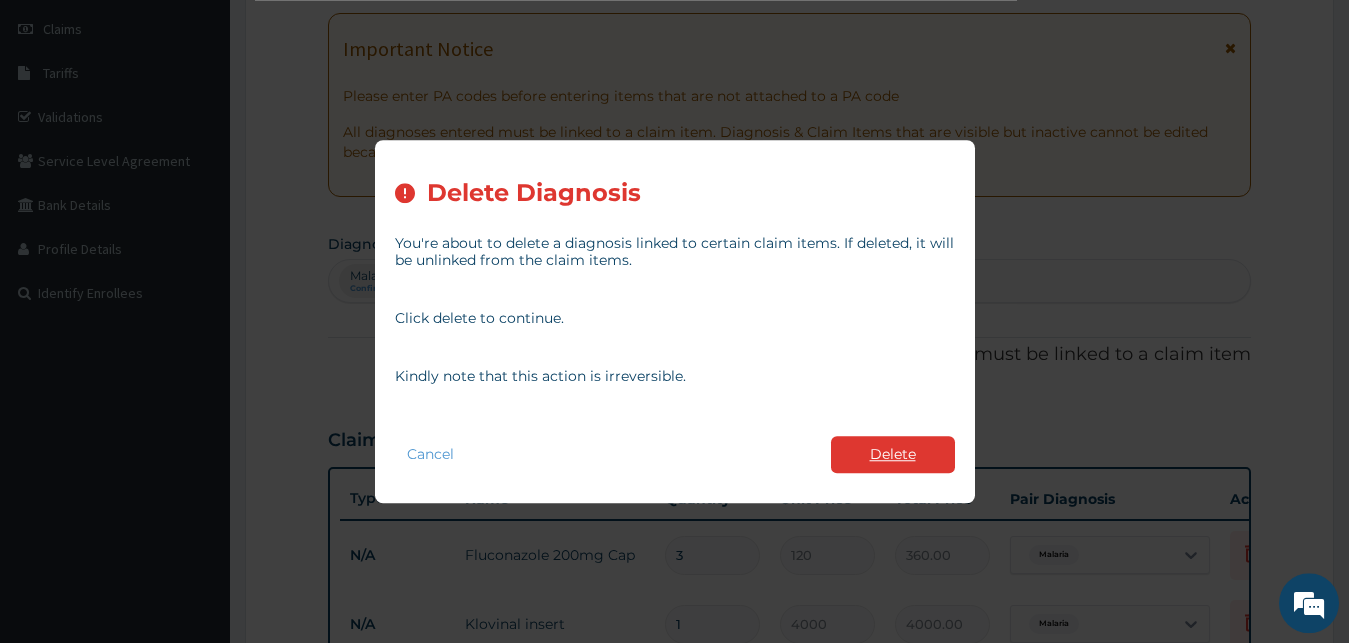 click on "Delete" at bounding box center (893, 454) 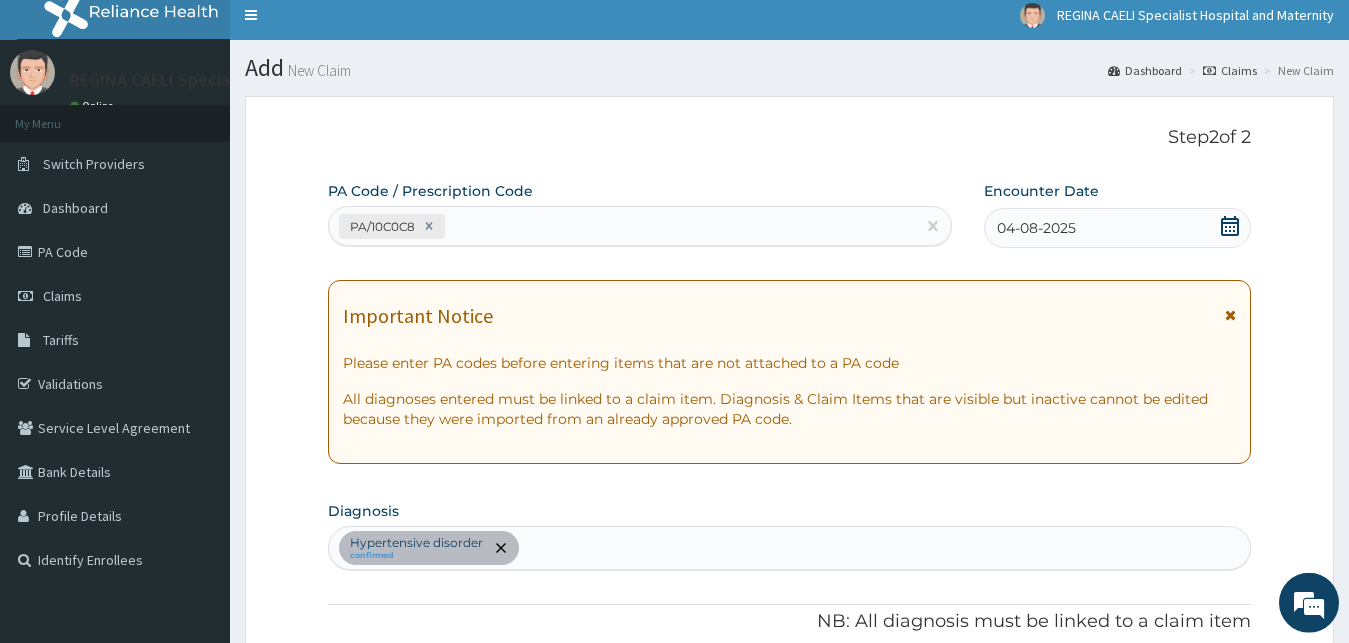 scroll, scrollTop: 0, scrollLeft: 0, axis: both 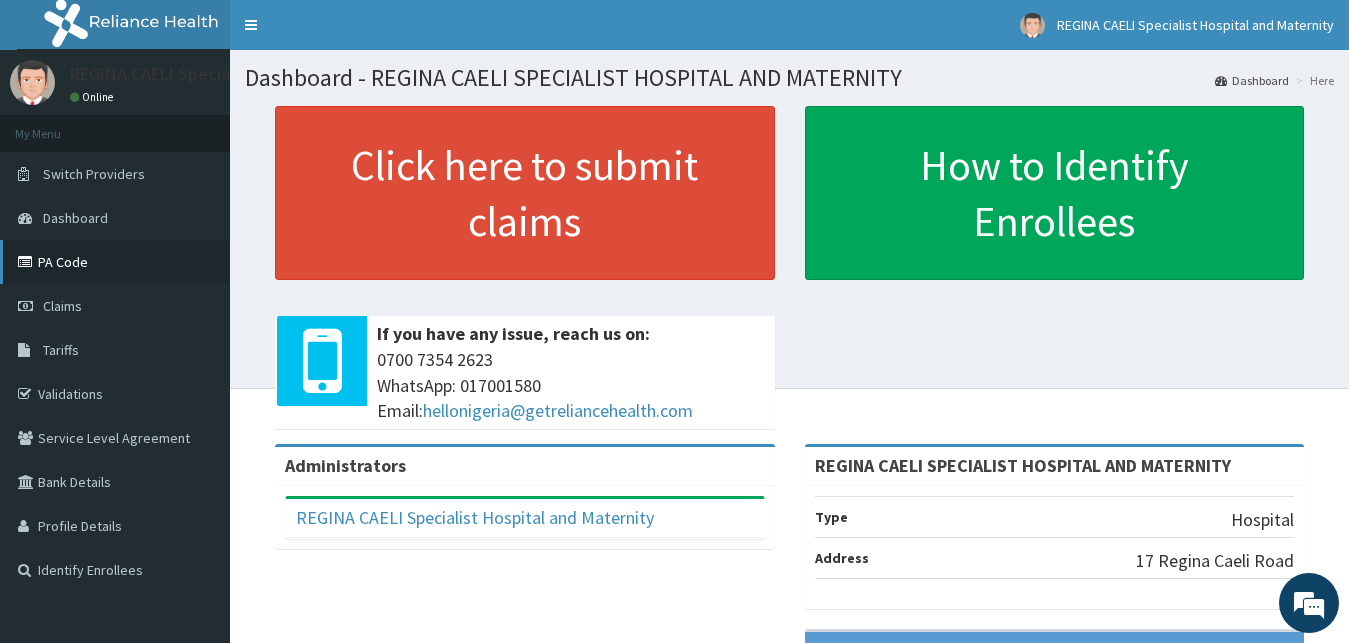 click on "PA Code" at bounding box center [115, 262] 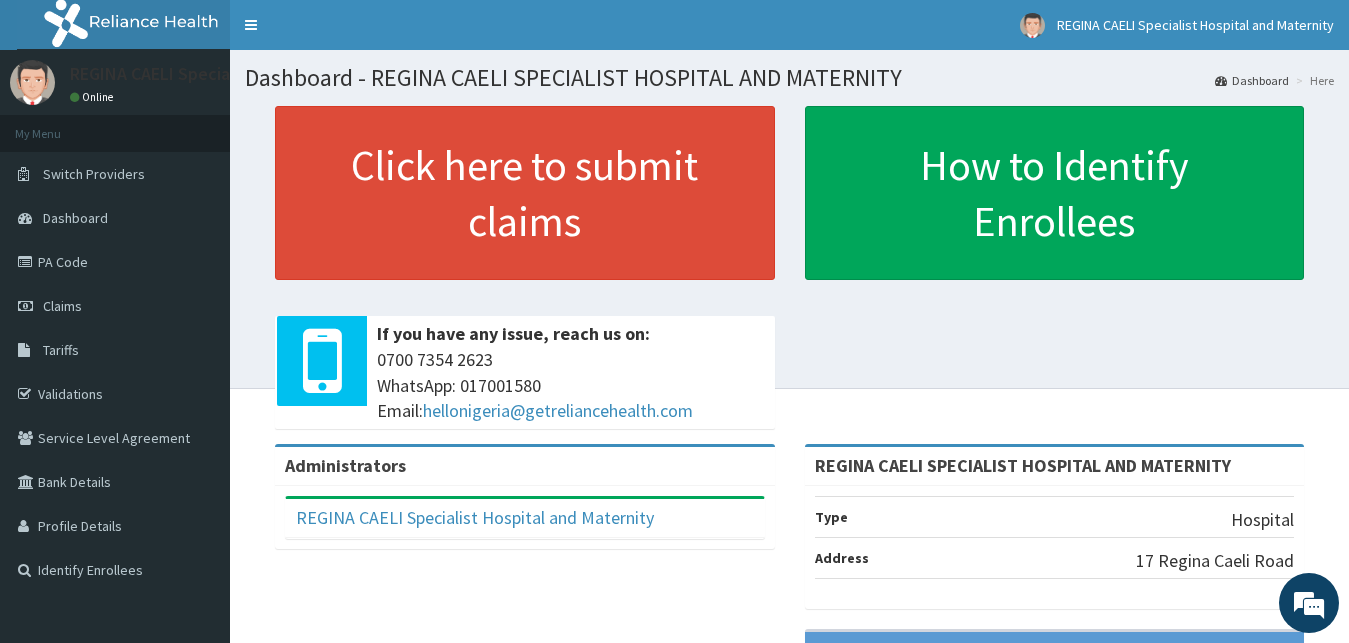 scroll, scrollTop: 0, scrollLeft: 0, axis: both 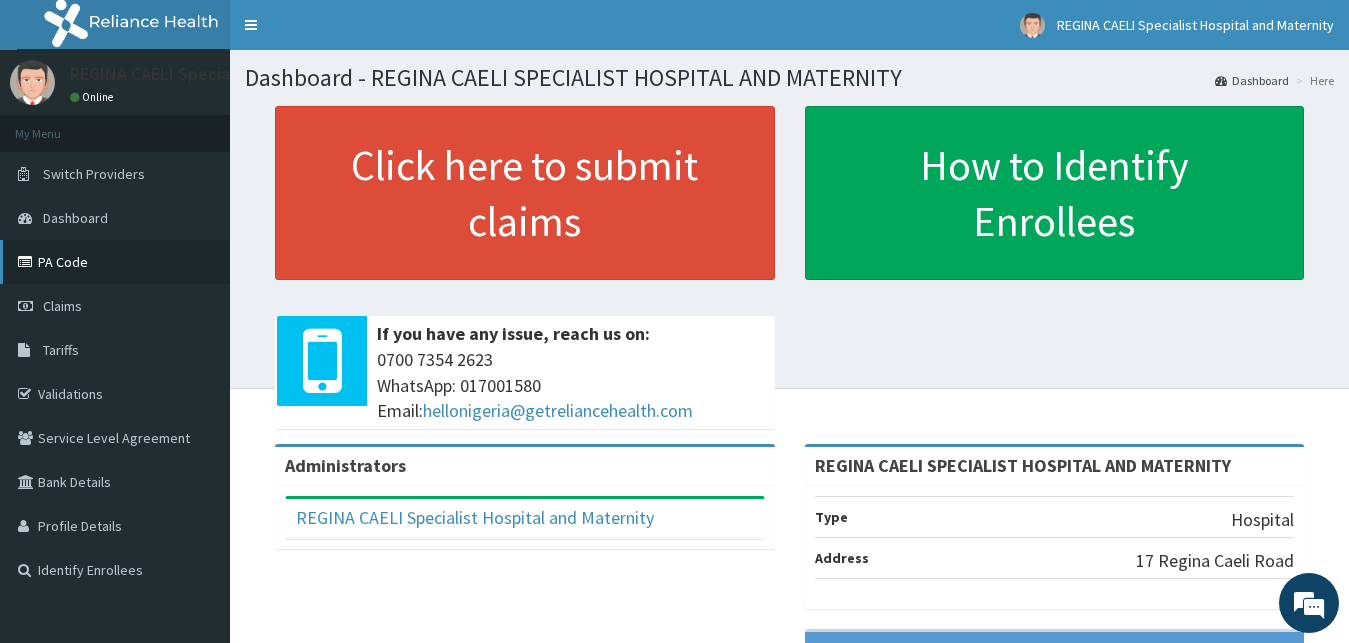 click on "PA Code" at bounding box center [115, 262] 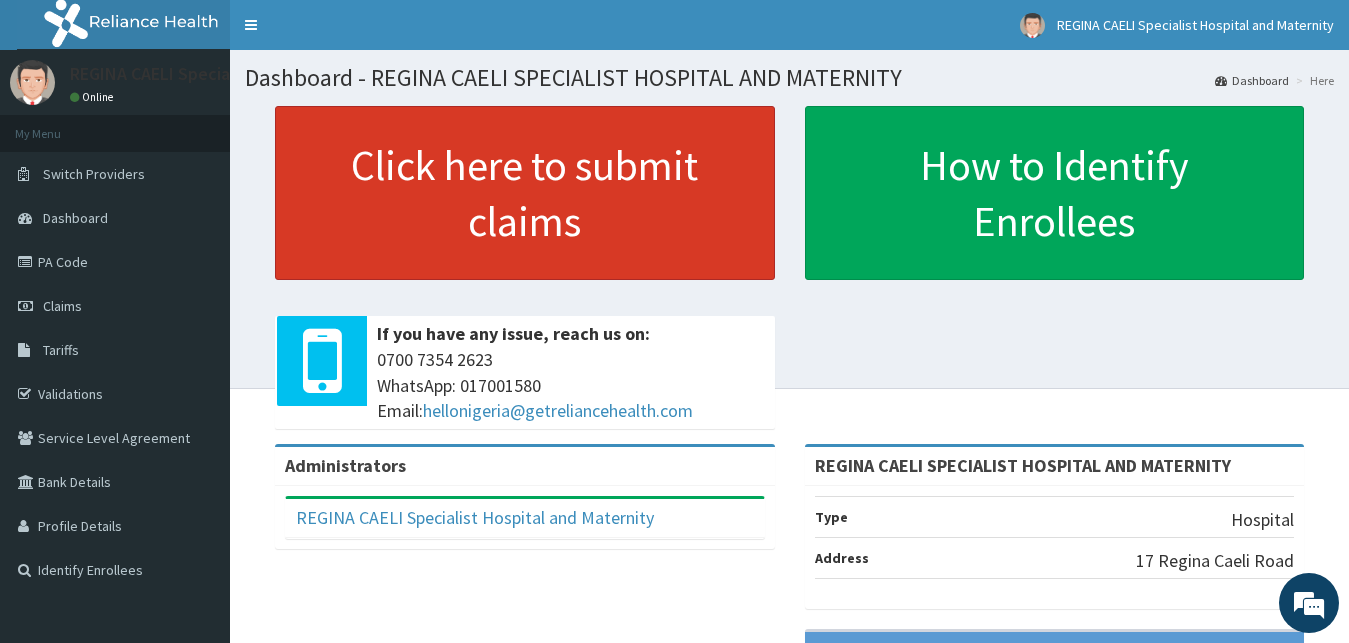 scroll, scrollTop: 0, scrollLeft: 0, axis: both 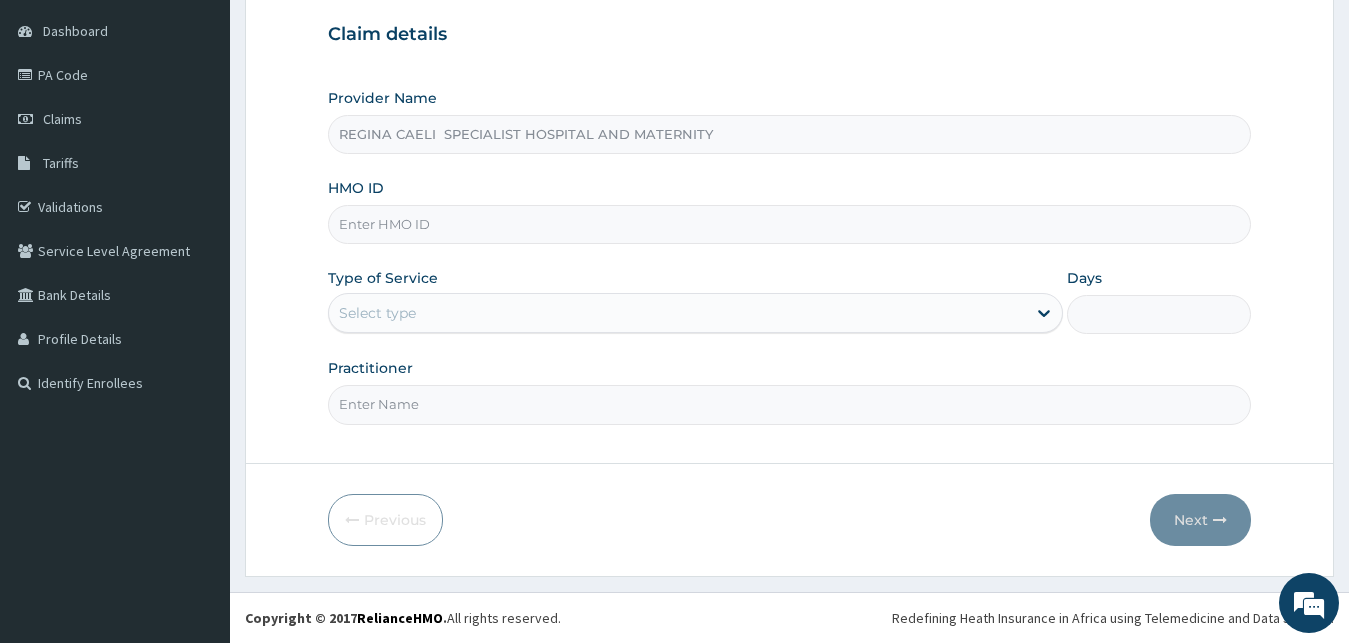 click on "Practitioner" at bounding box center (790, 404) 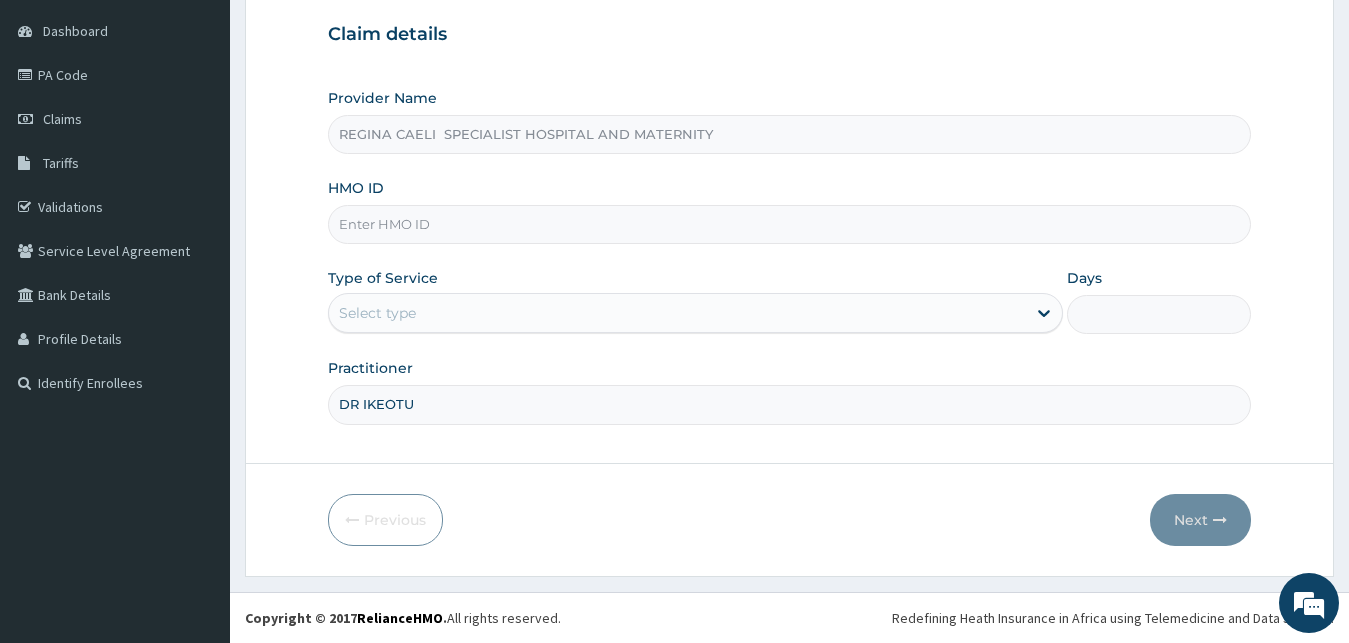 scroll, scrollTop: 0, scrollLeft: 0, axis: both 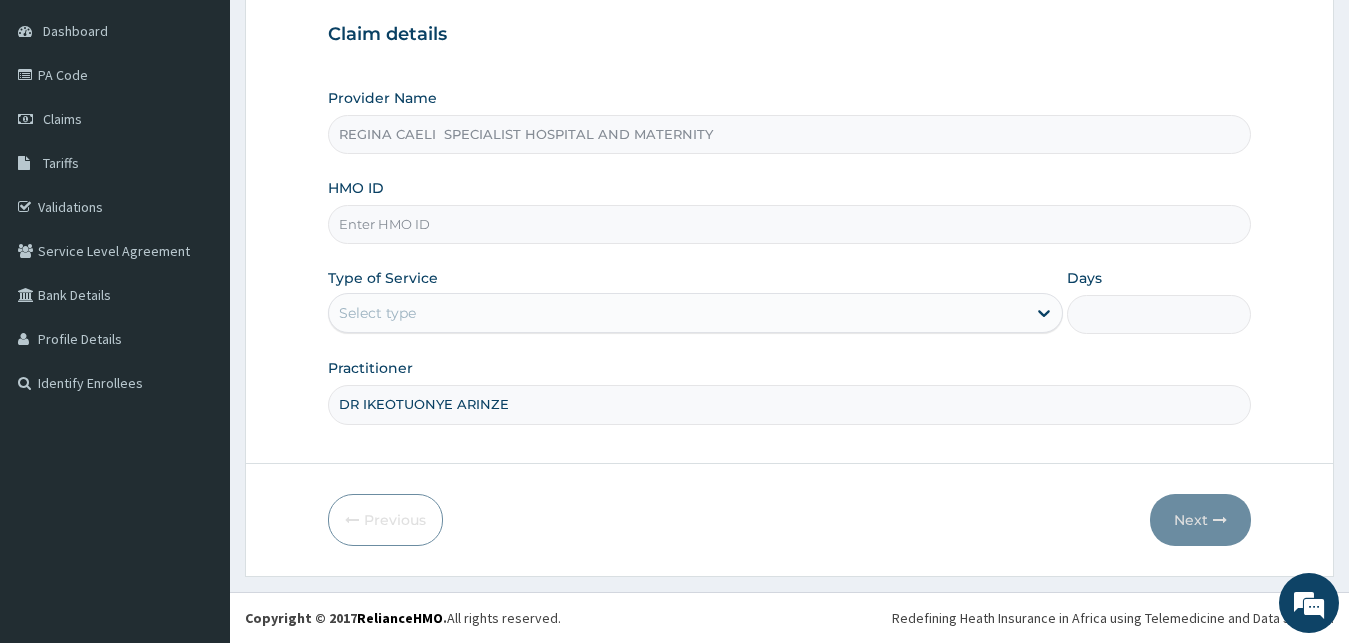 type on "DR IKEOTUONYE ARINZE" 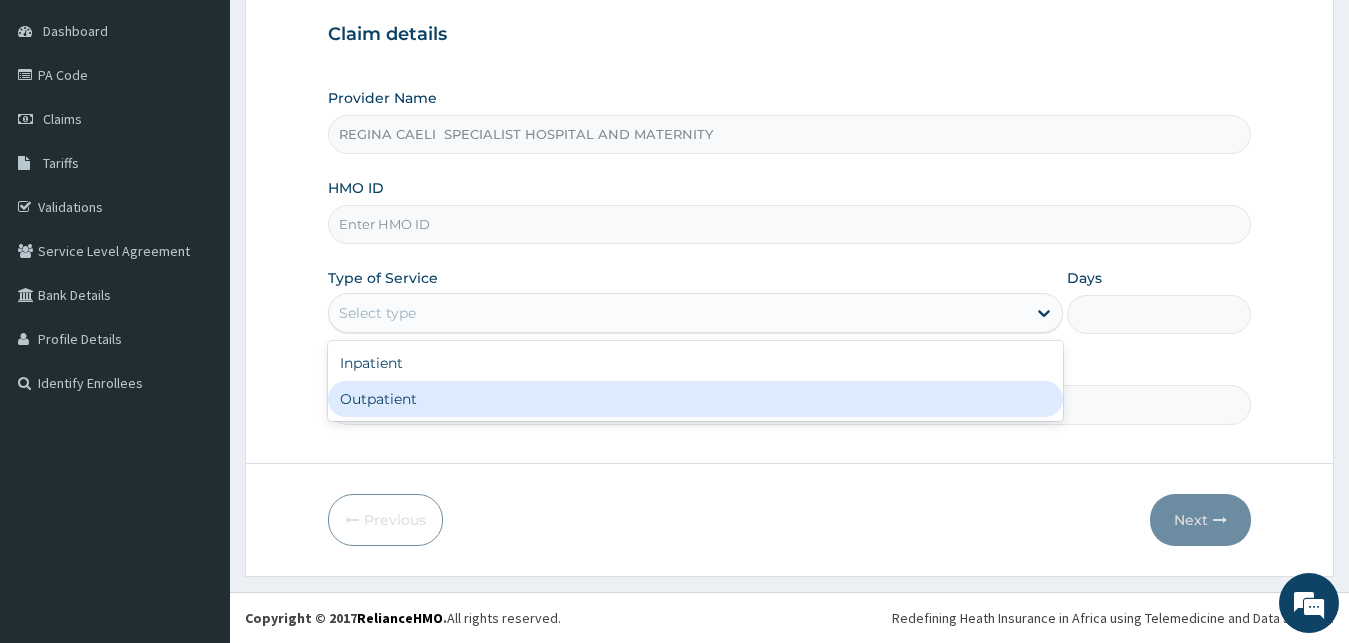 click on "Outpatient" at bounding box center [696, 399] 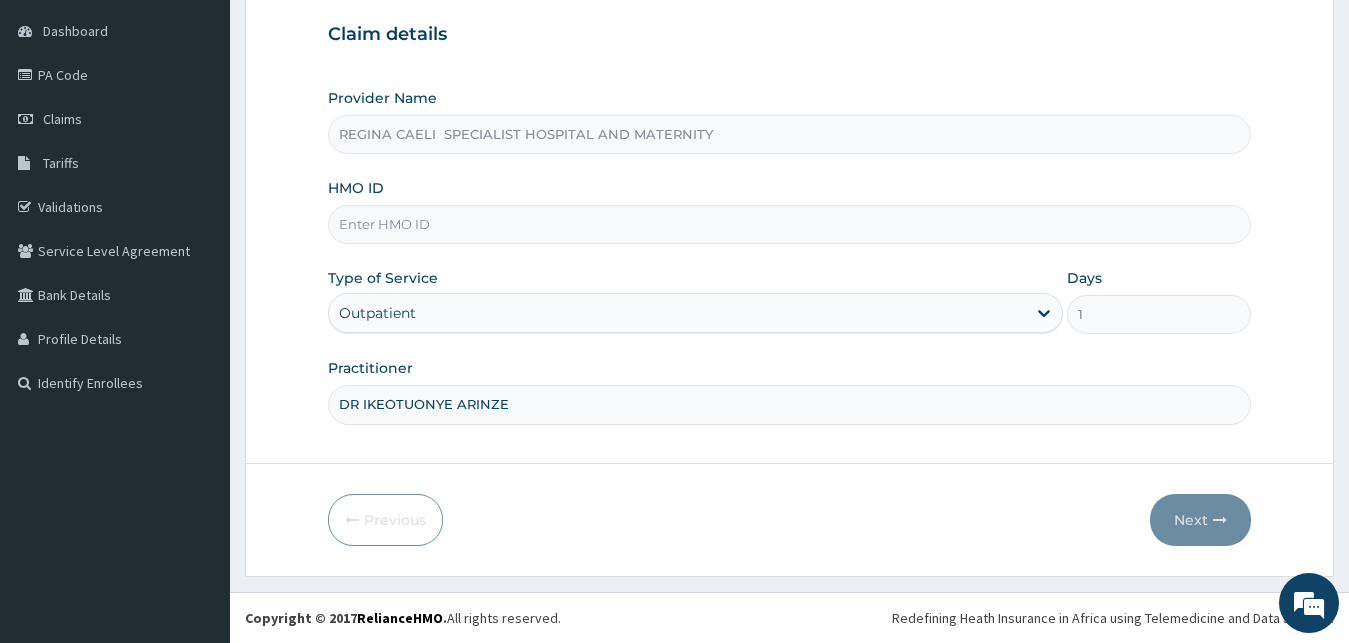 click on "HMO ID" at bounding box center [790, 224] 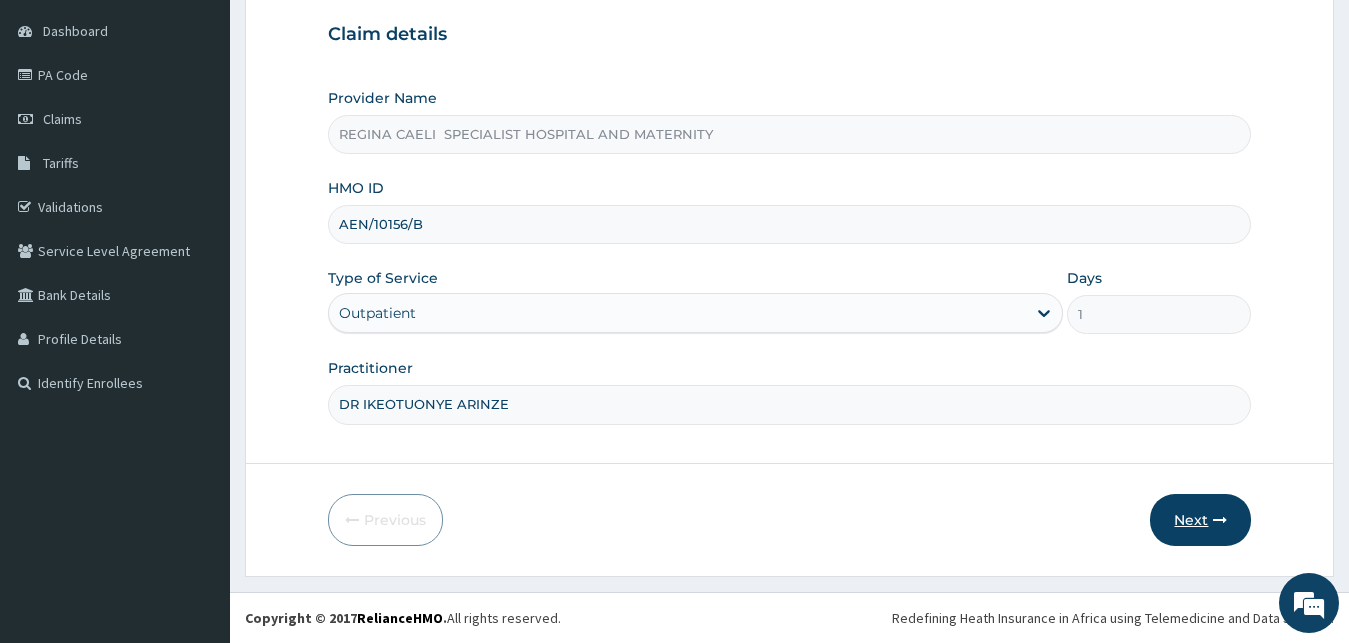 type on "AEN/10156/B" 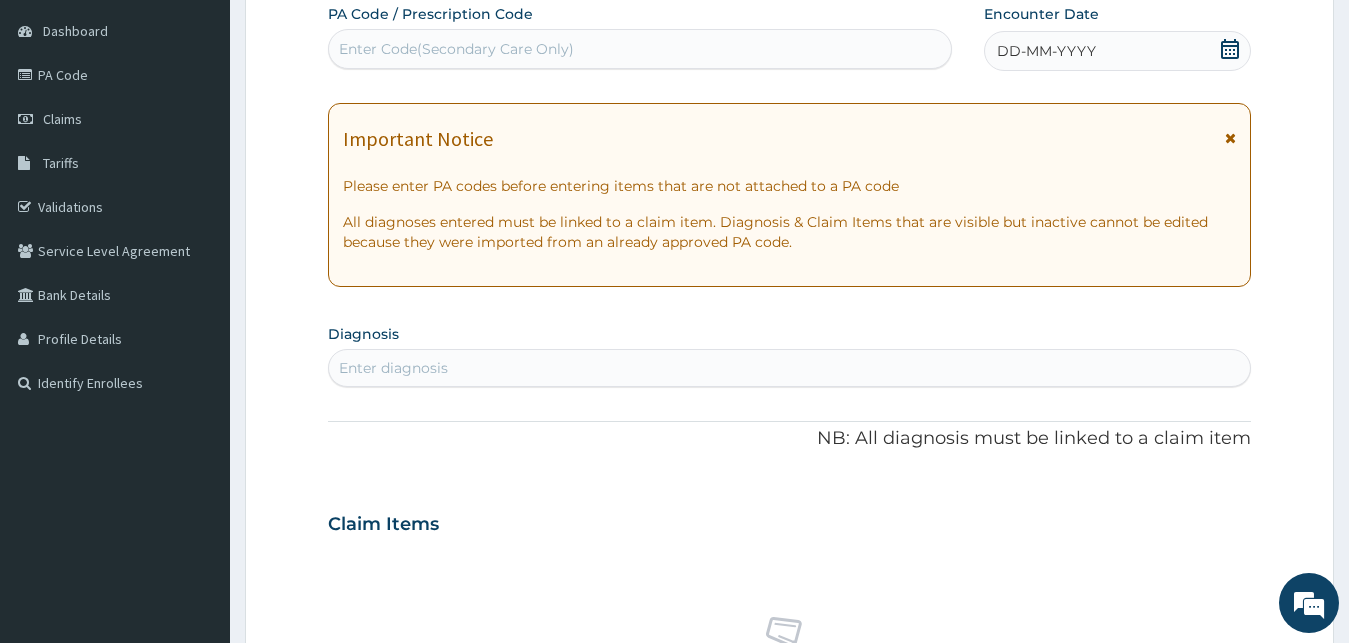 click on "Enter Code(Secondary Care Only)" at bounding box center (456, 49) 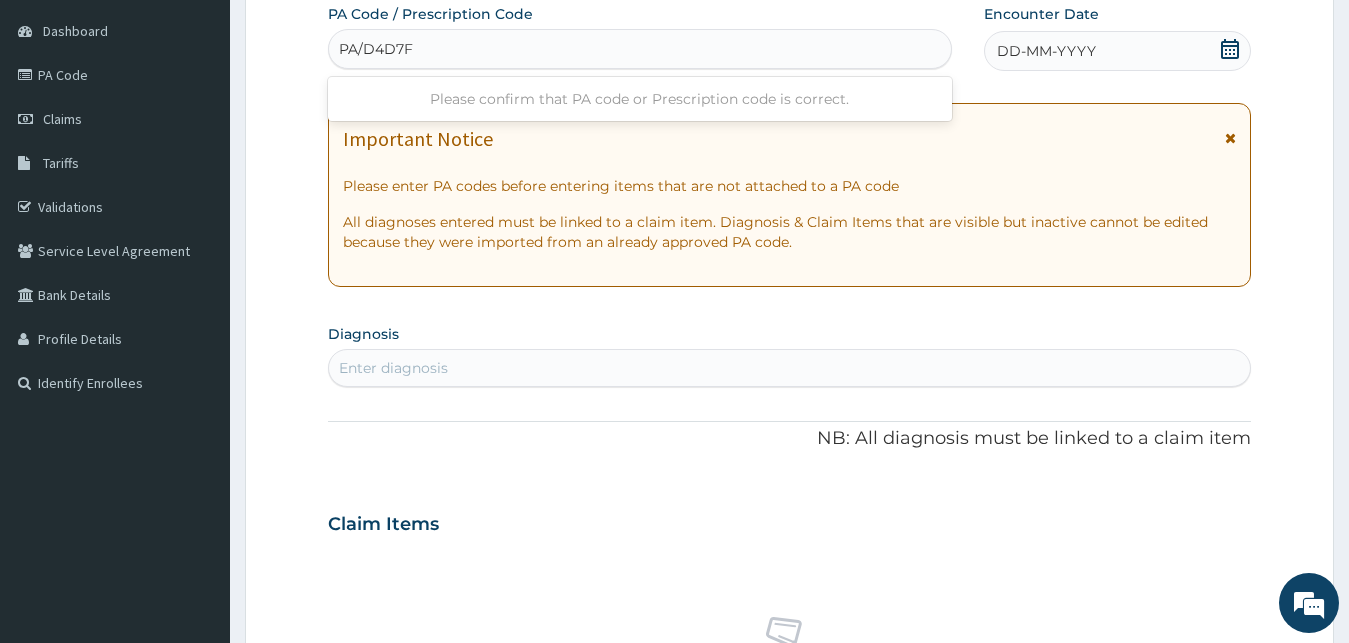 type on "PA/D4D7F1" 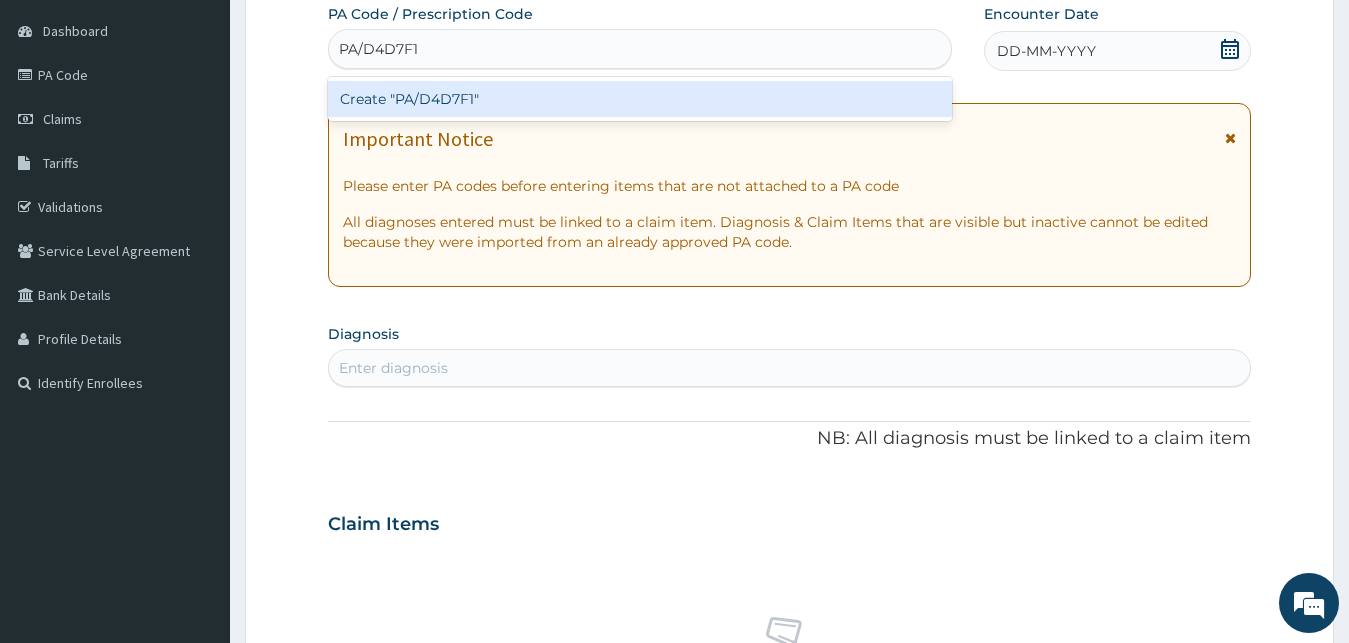 click on "Create "PA/D4D7F1"" at bounding box center (640, 99) 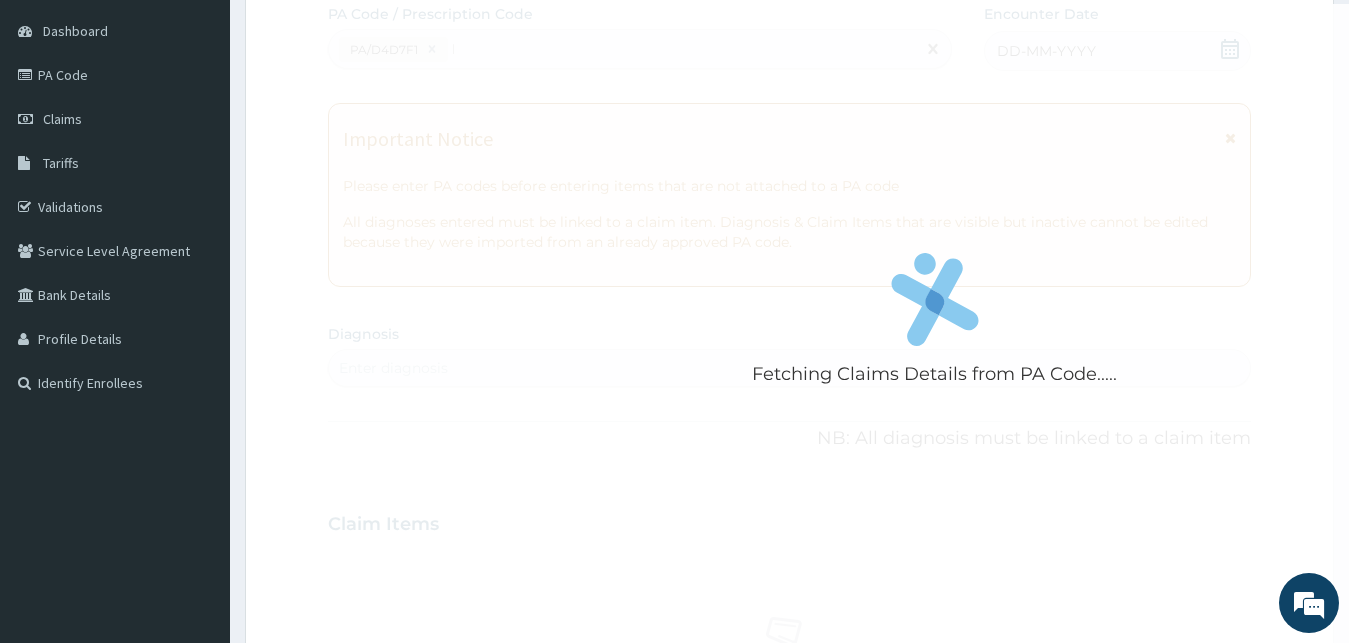 type 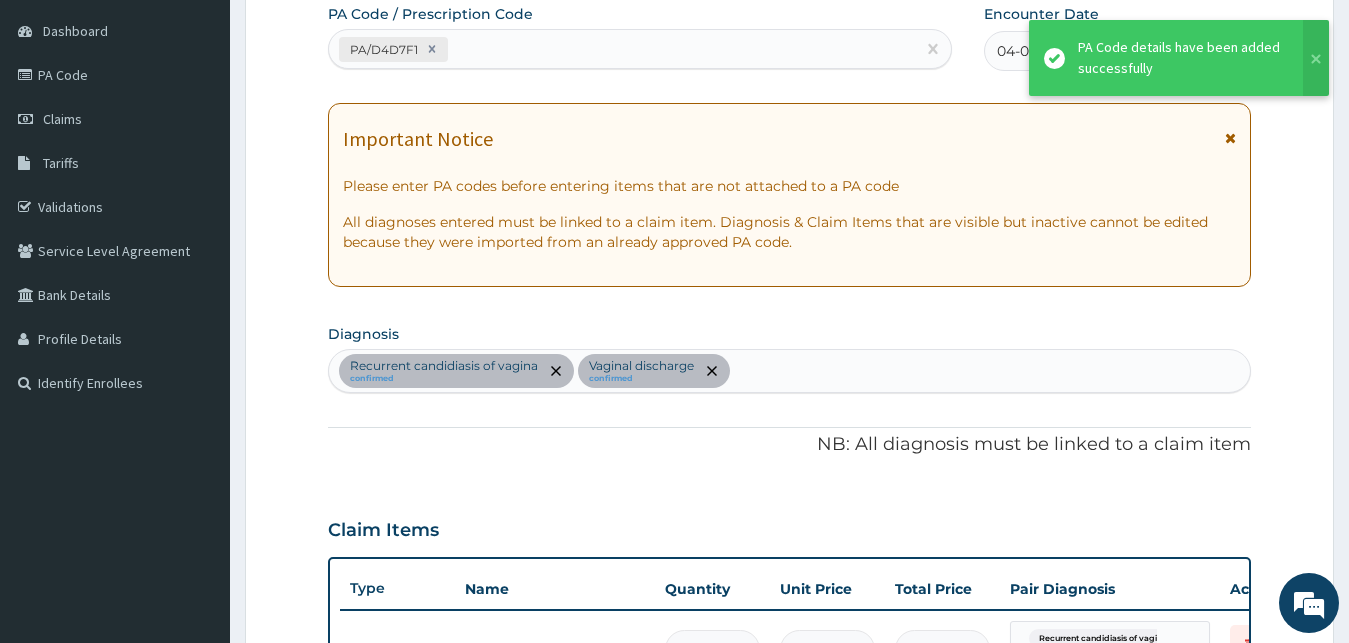 scroll, scrollTop: 661, scrollLeft: 0, axis: vertical 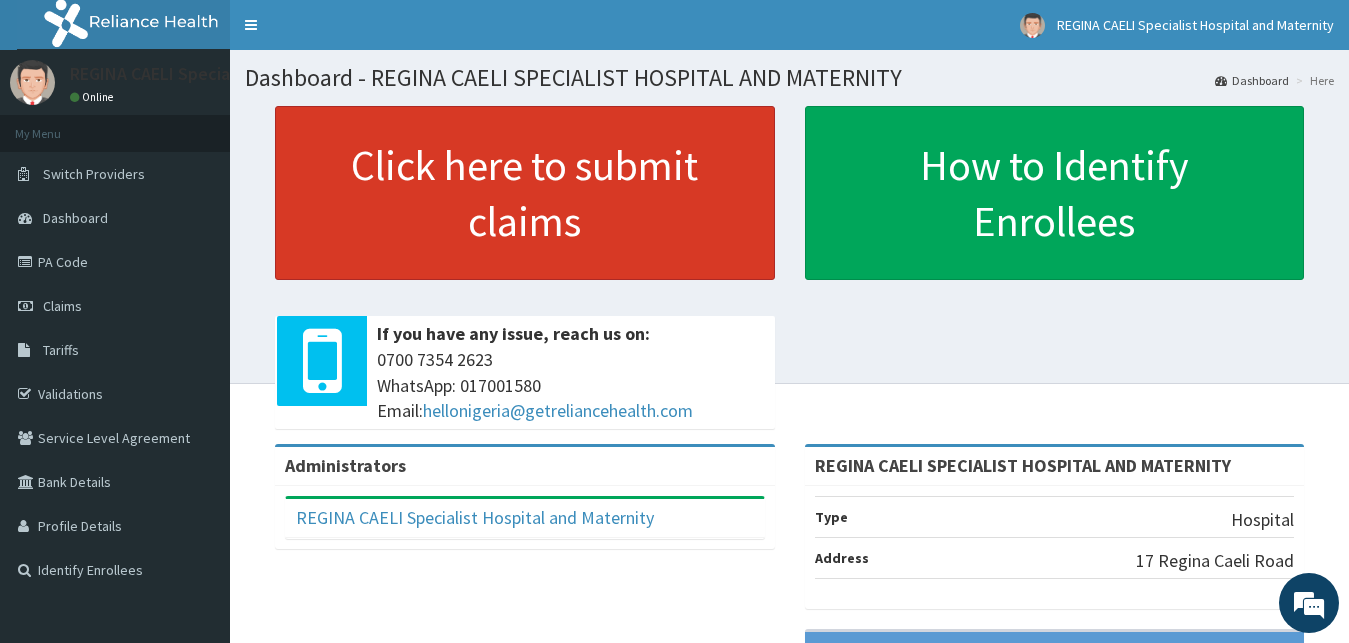 click on "Click here to submit claims" at bounding box center [525, 193] 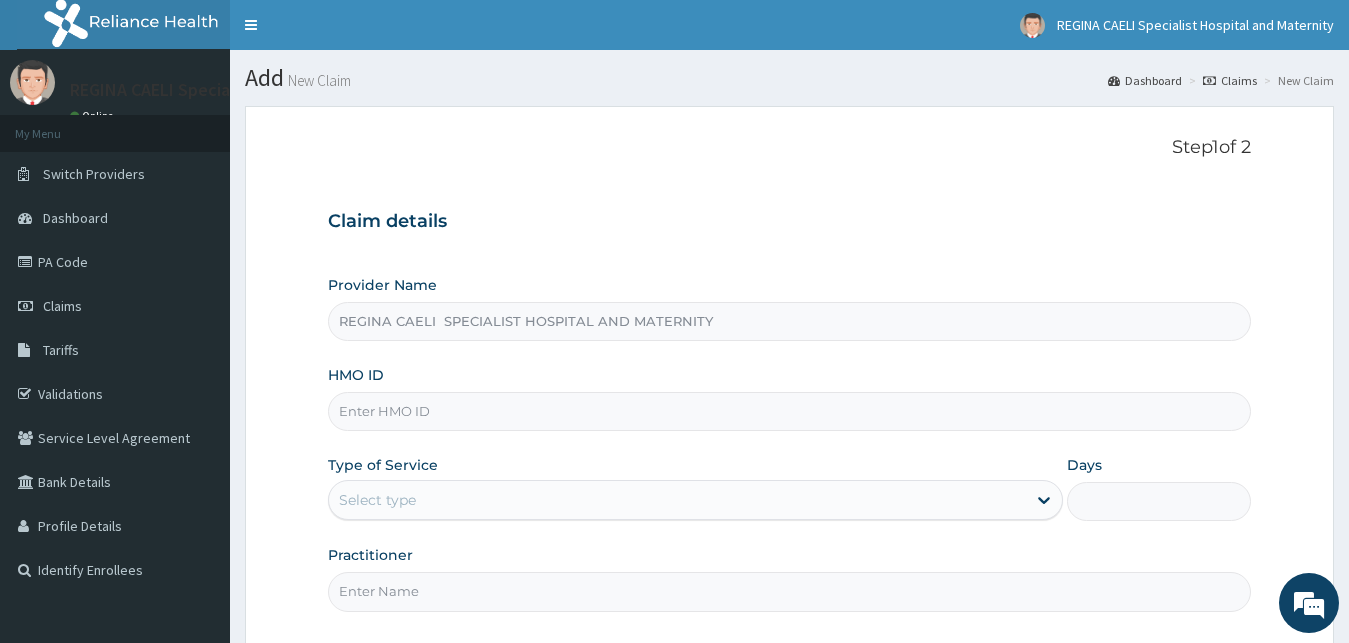 scroll, scrollTop: 187, scrollLeft: 0, axis: vertical 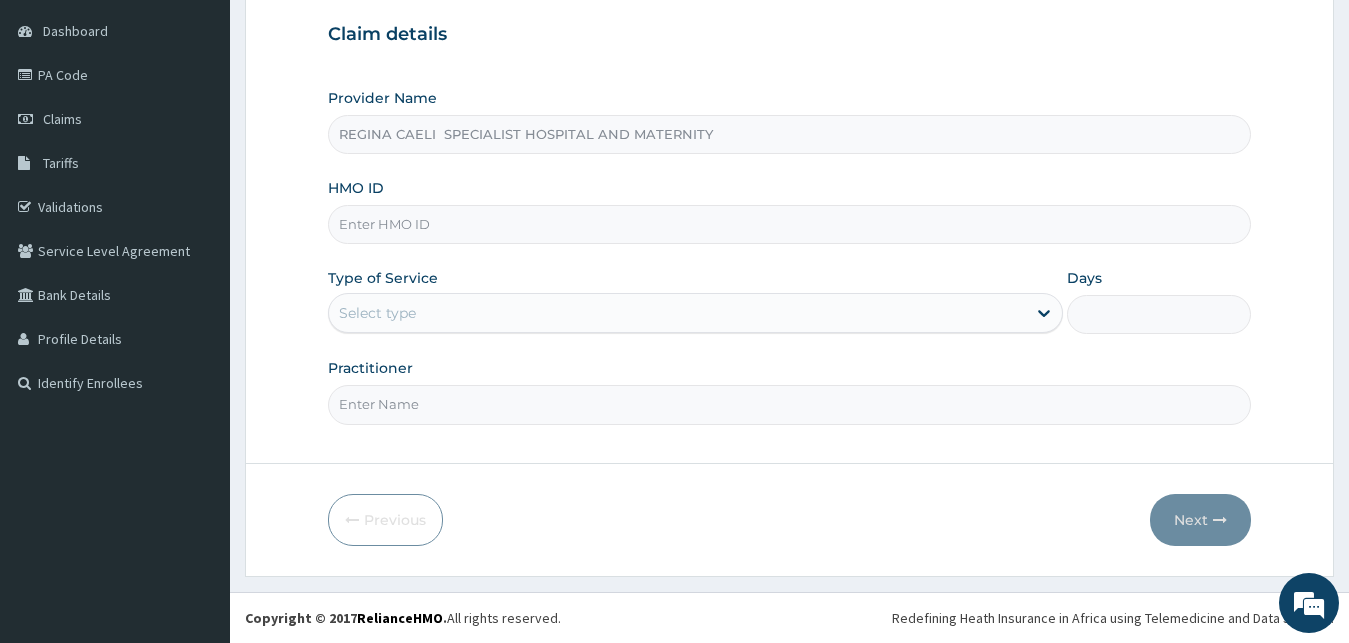 click on "Practitioner" at bounding box center [790, 404] 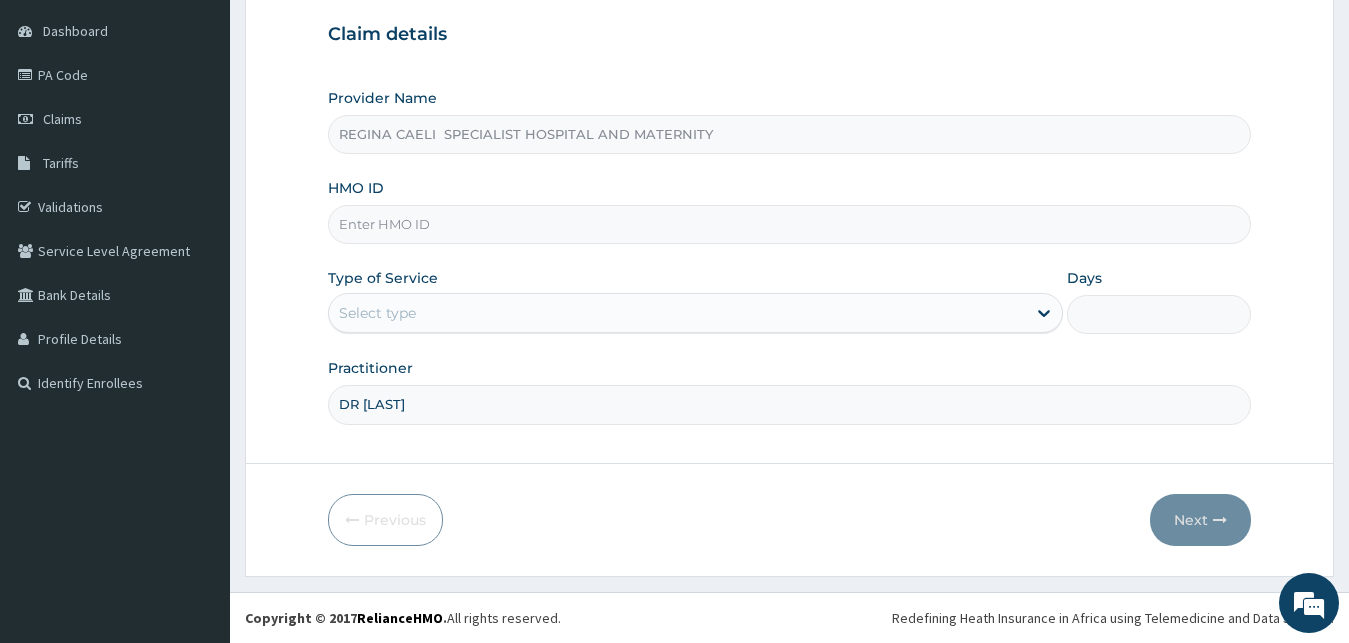 scroll, scrollTop: 0, scrollLeft: 0, axis: both 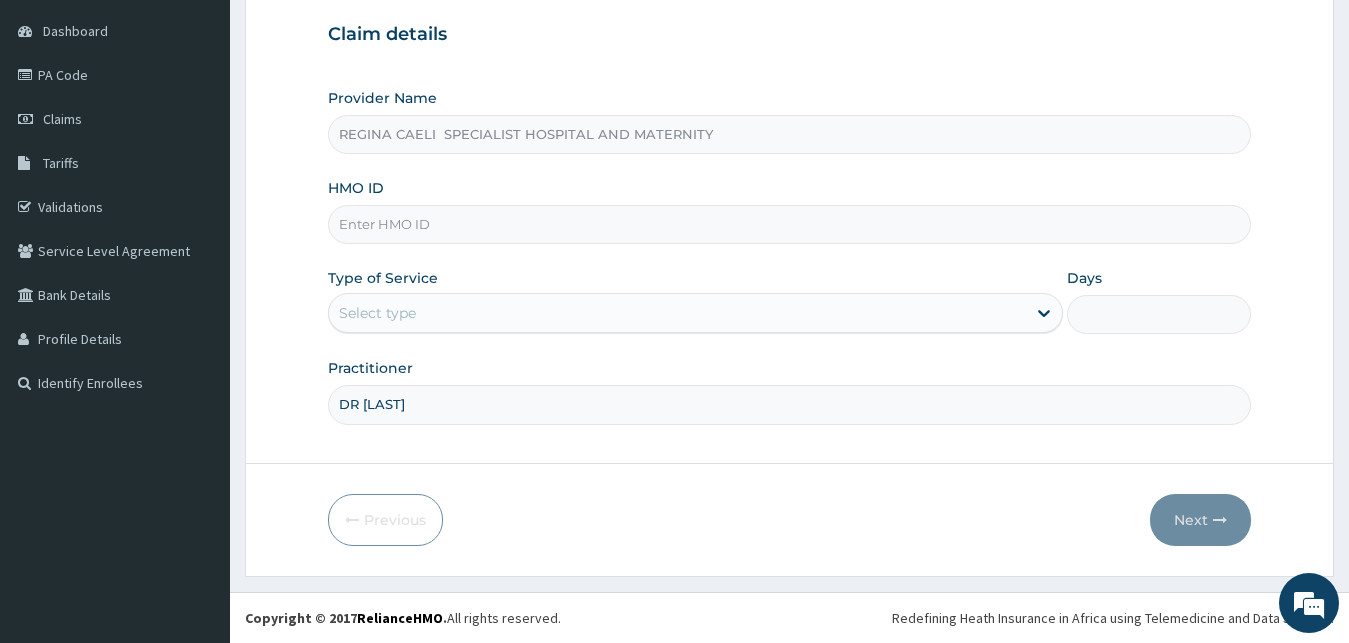 type on "DR [LAST]" 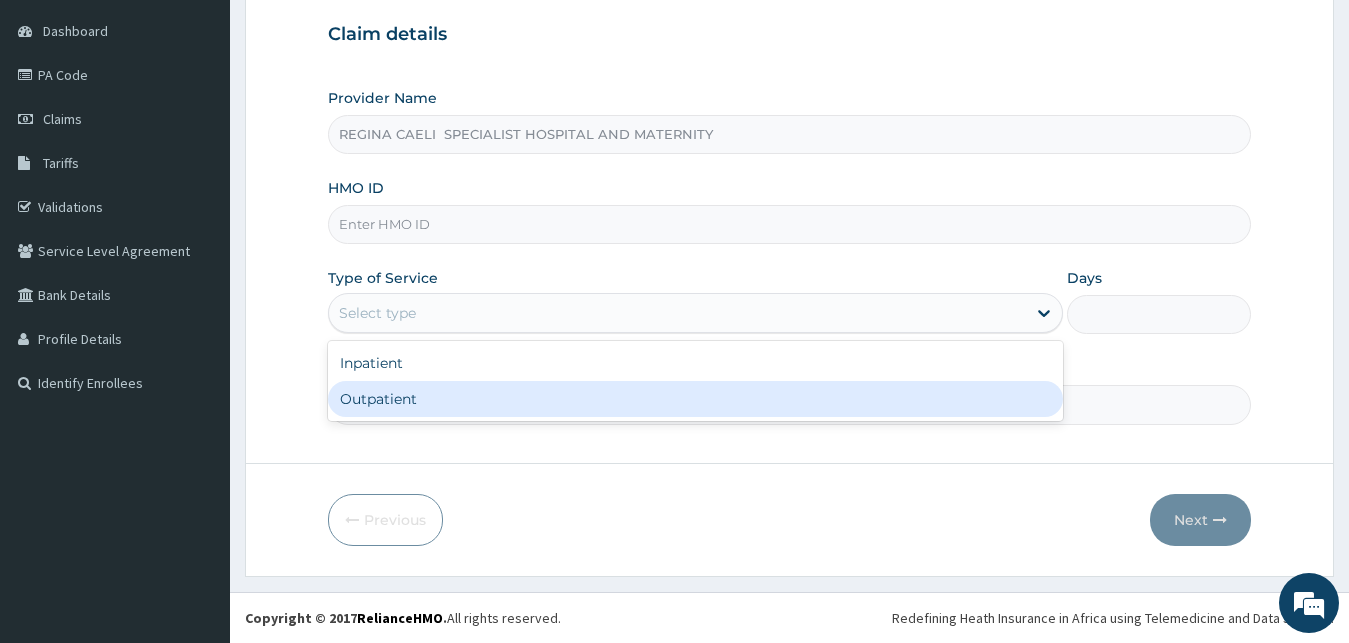 drag, startPoint x: 480, startPoint y: 392, endPoint x: 462, endPoint y: 276, distance: 117.388245 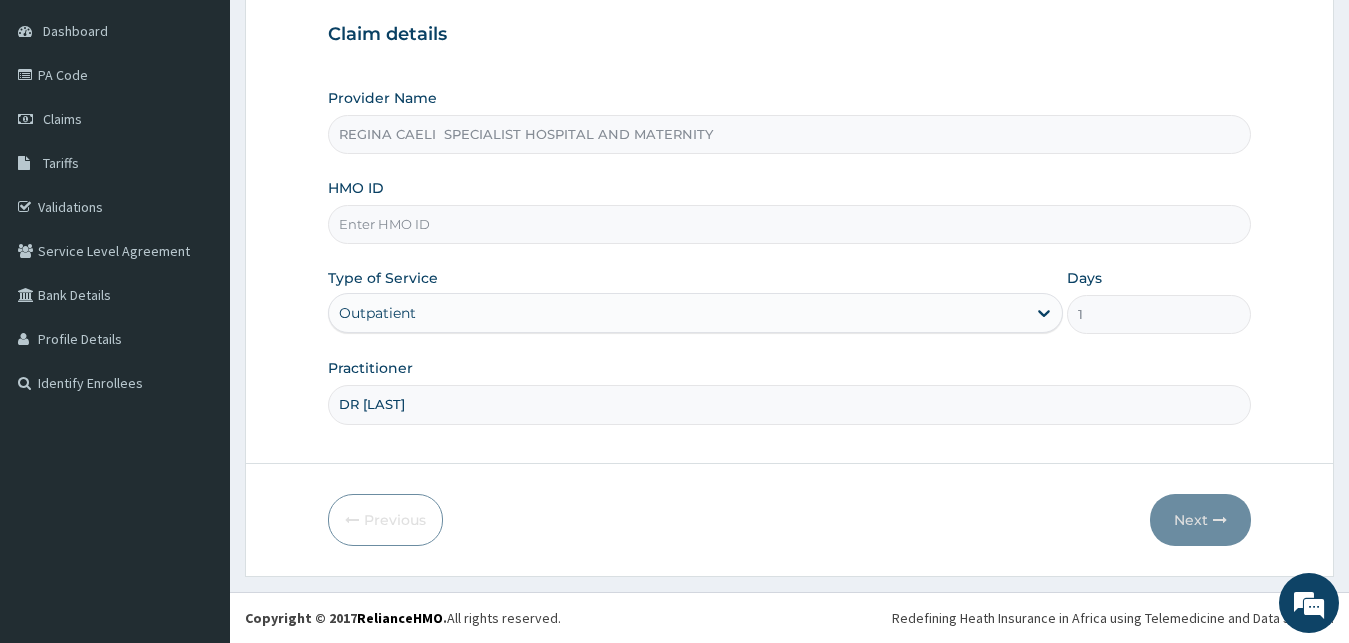 click on "HMO ID" at bounding box center [790, 224] 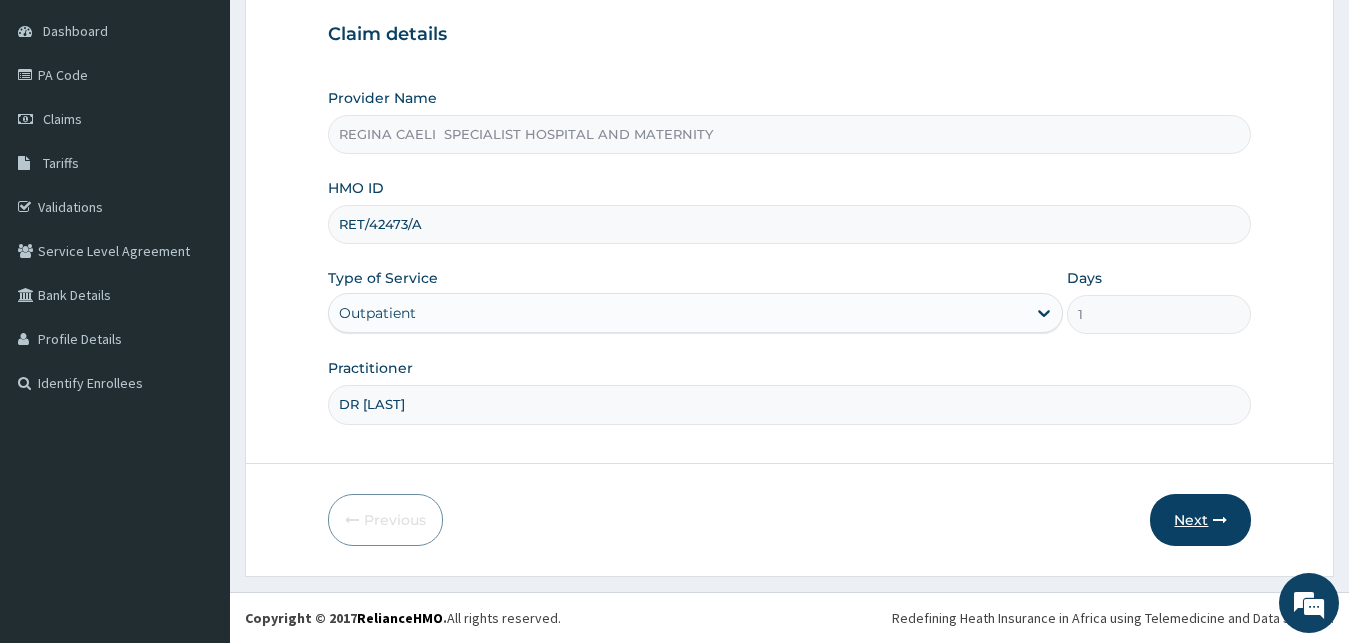type on "RET/42473/A" 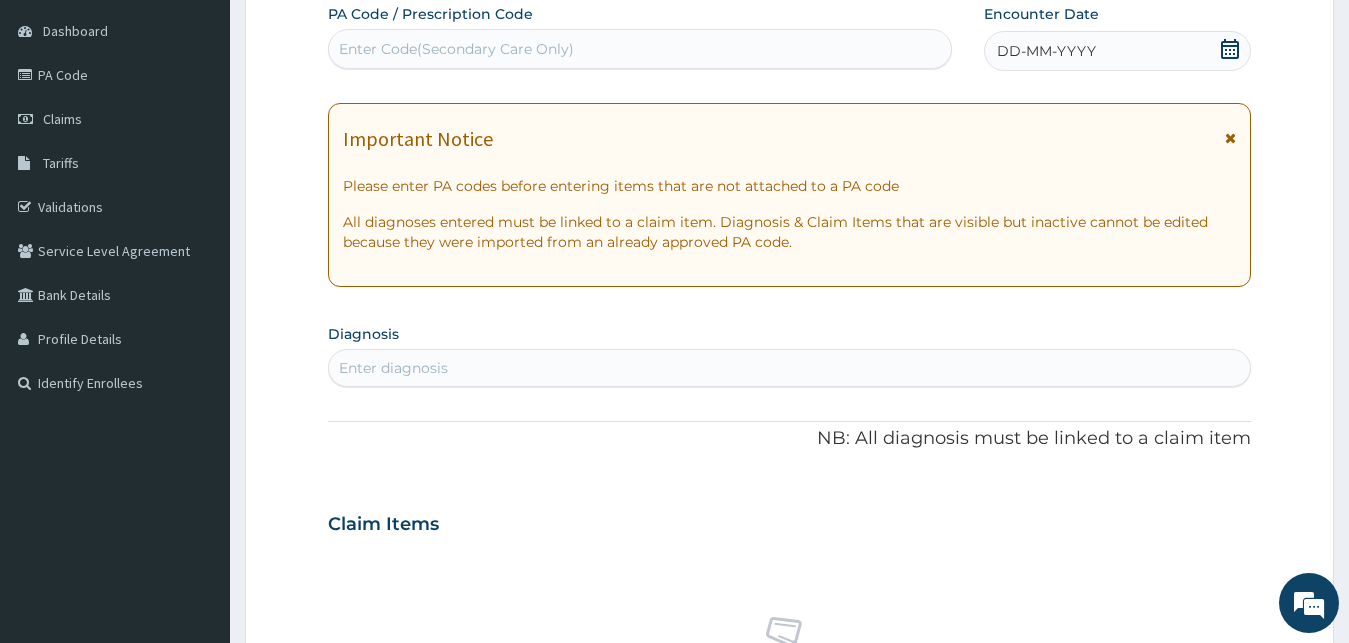 click on "DD-MM-YYYY" at bounding box center [1046, 51] 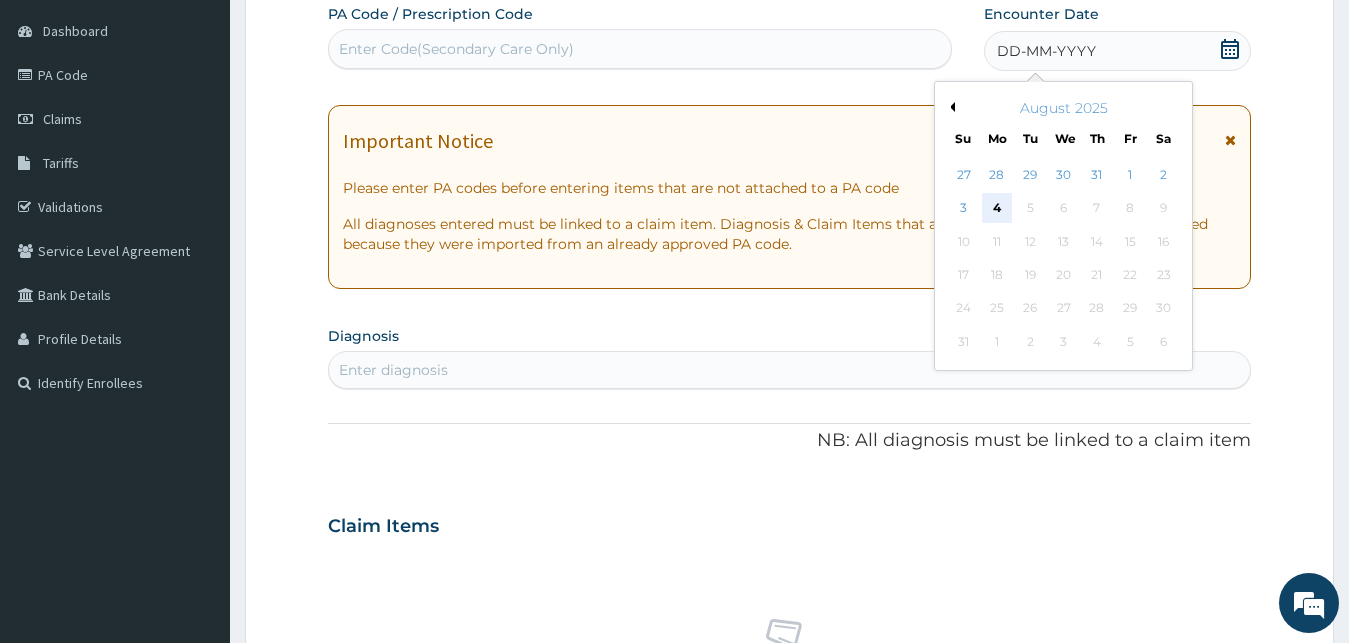 click on "4" at bounding box center (997, 209) 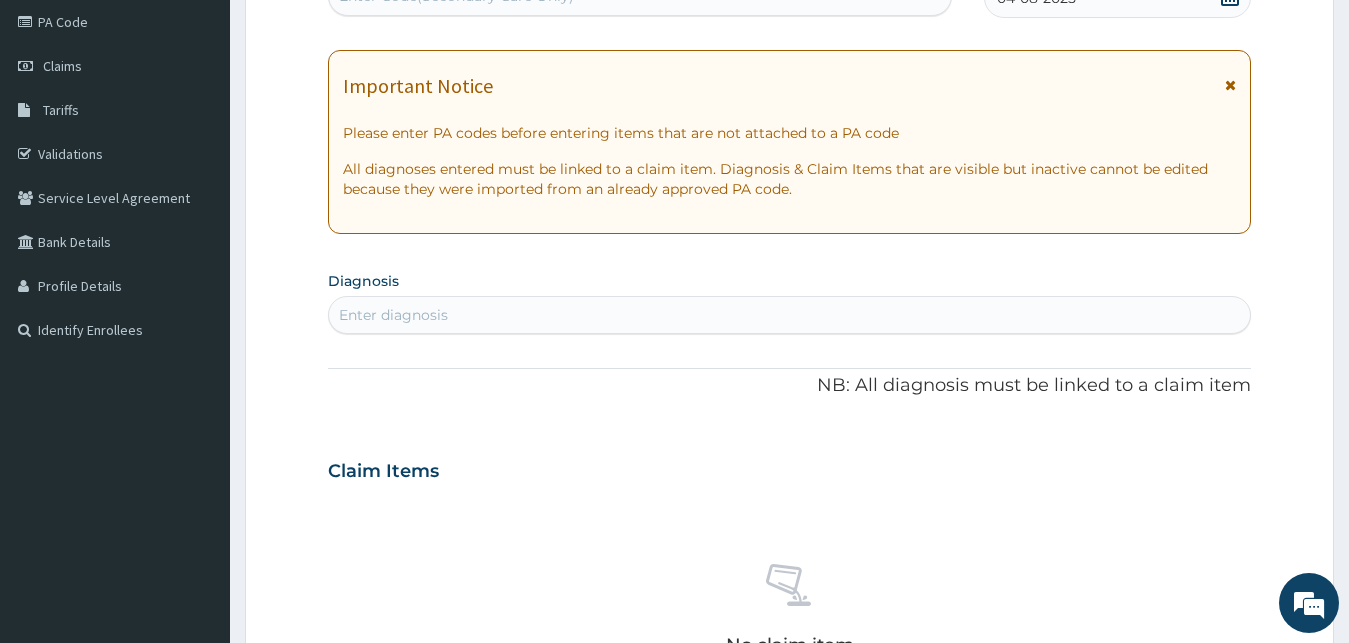 scroll, scrollTop: 289, scrollLeft: 0, axis: vertical 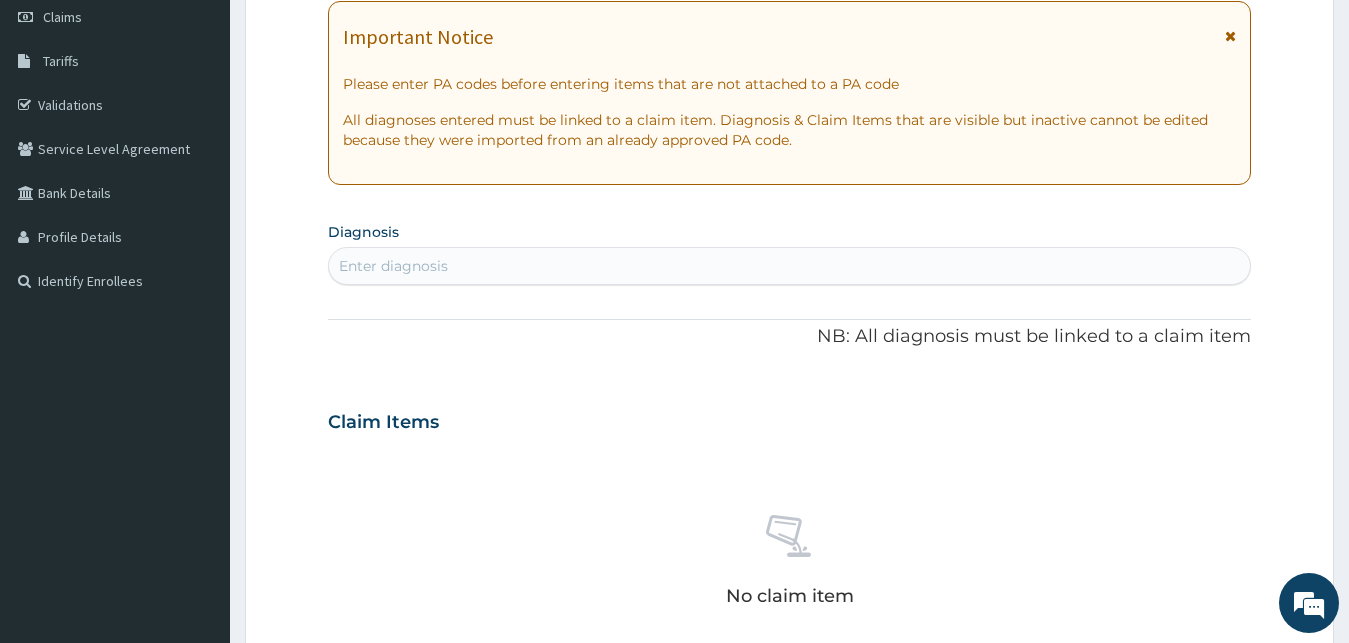 click on "Enter diagnosis" at bounding box center [790, 266] 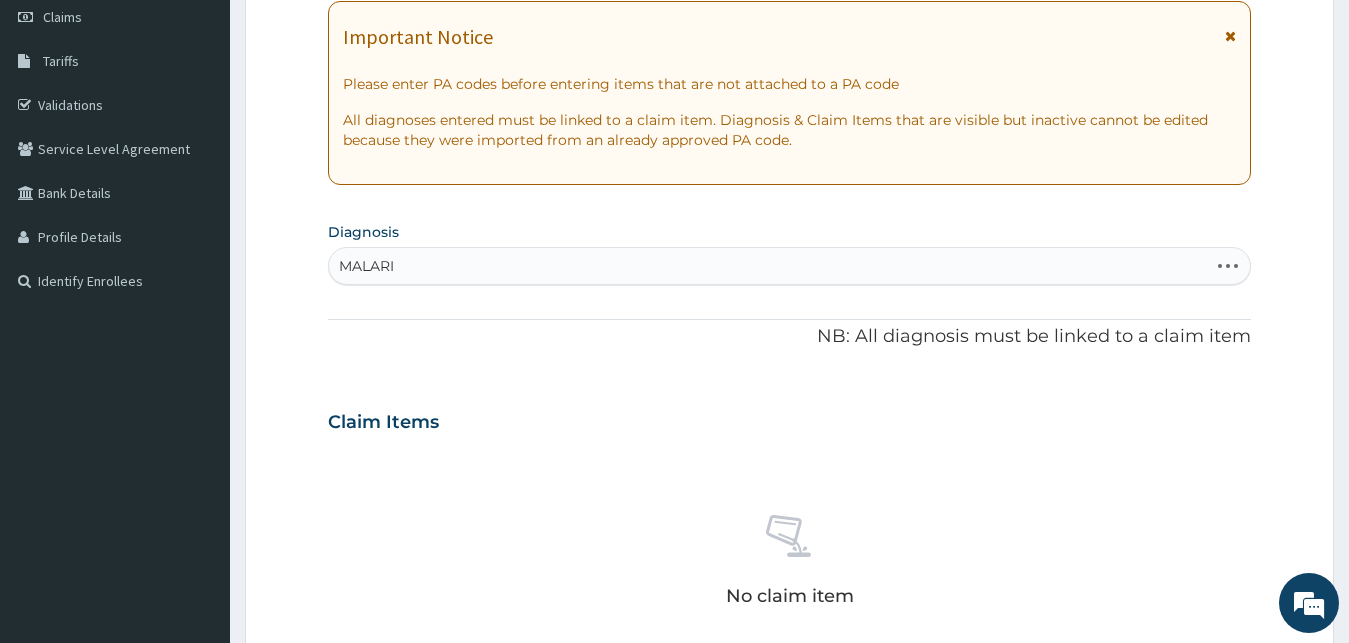 type on "MALARIA" 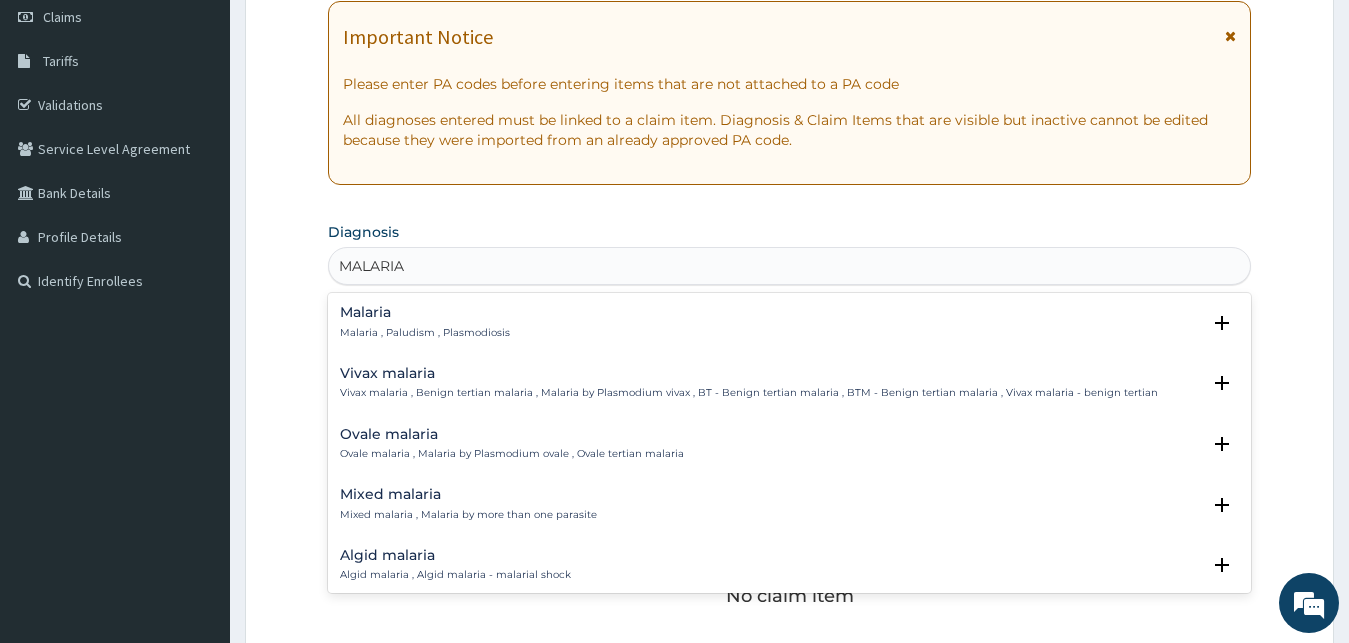 click on "Malaria" at bounding box center [425, 312] 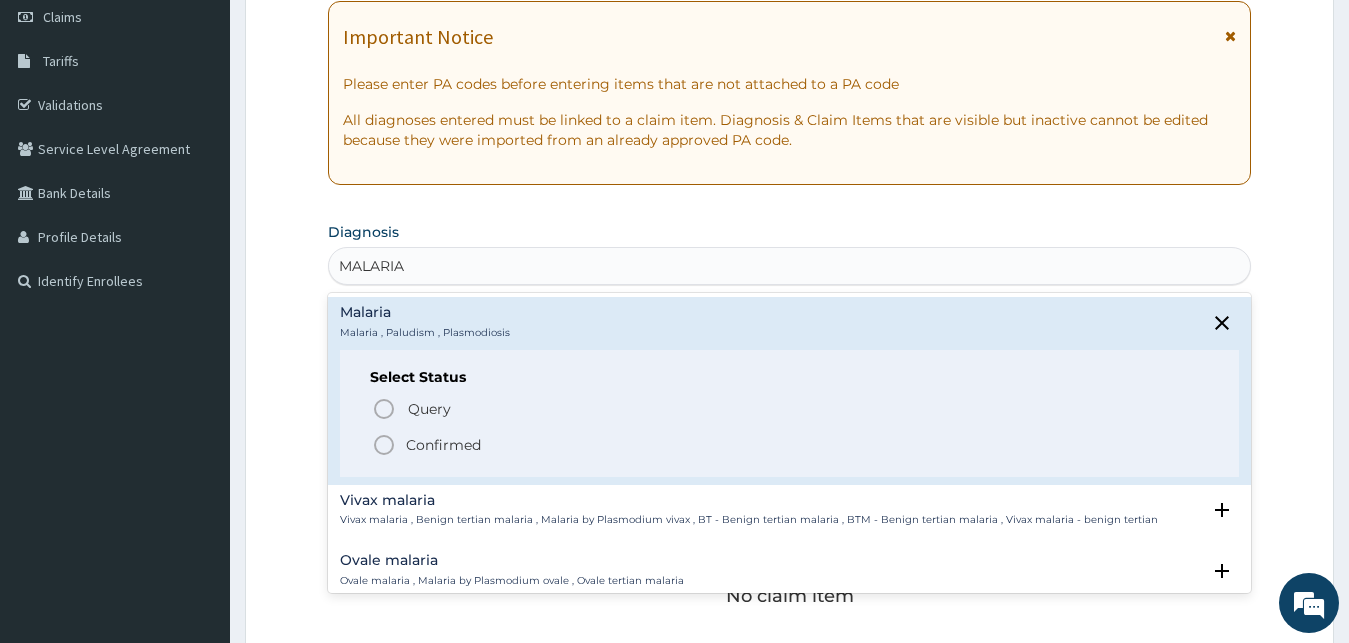 click 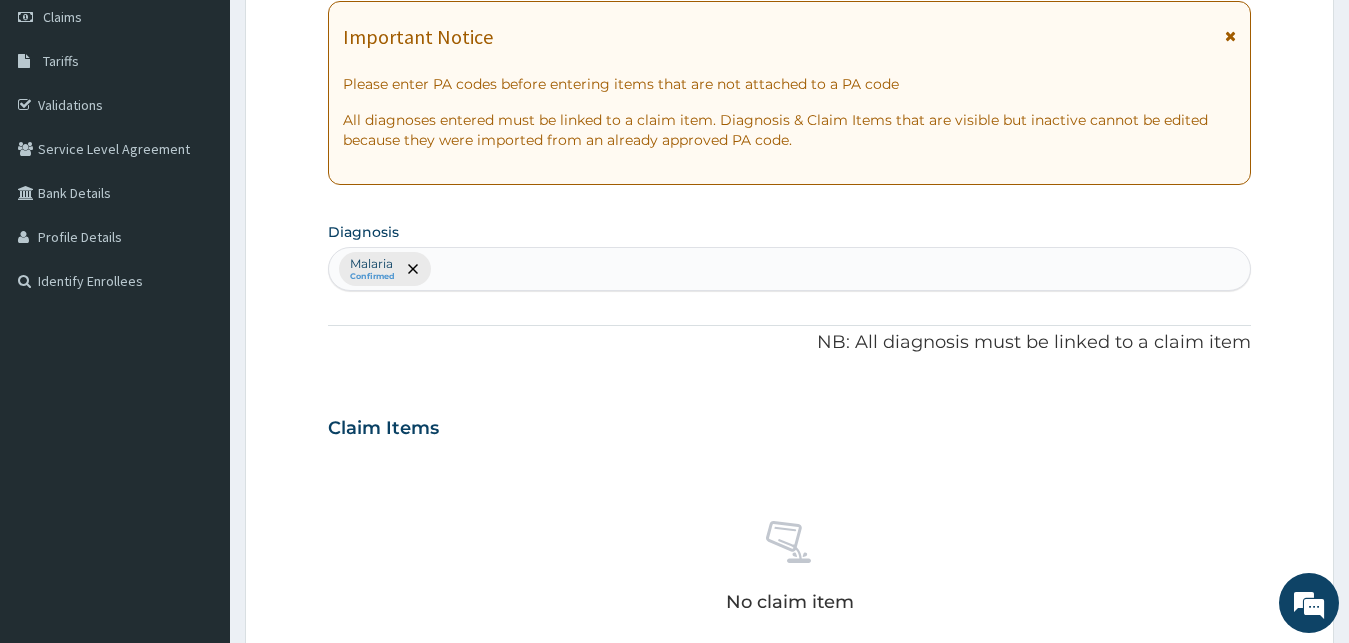 click on "Malaria Confirmed" at bounding box center [790, 269] 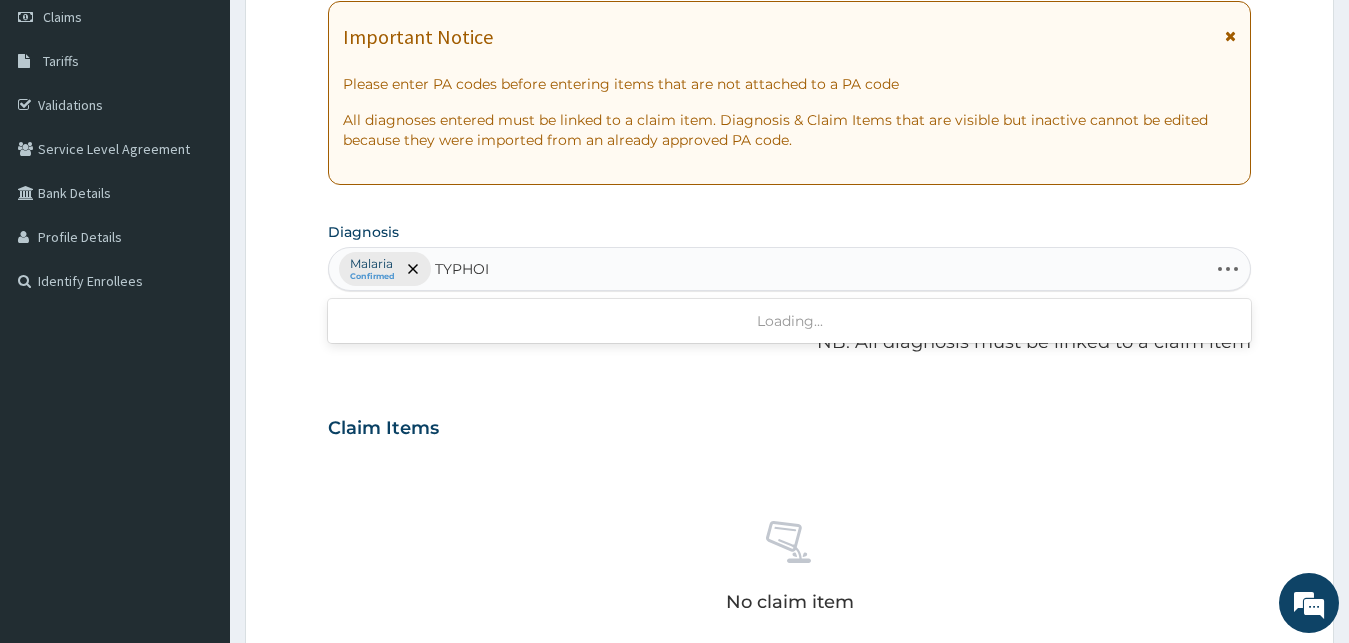 type on "TYPHOID" 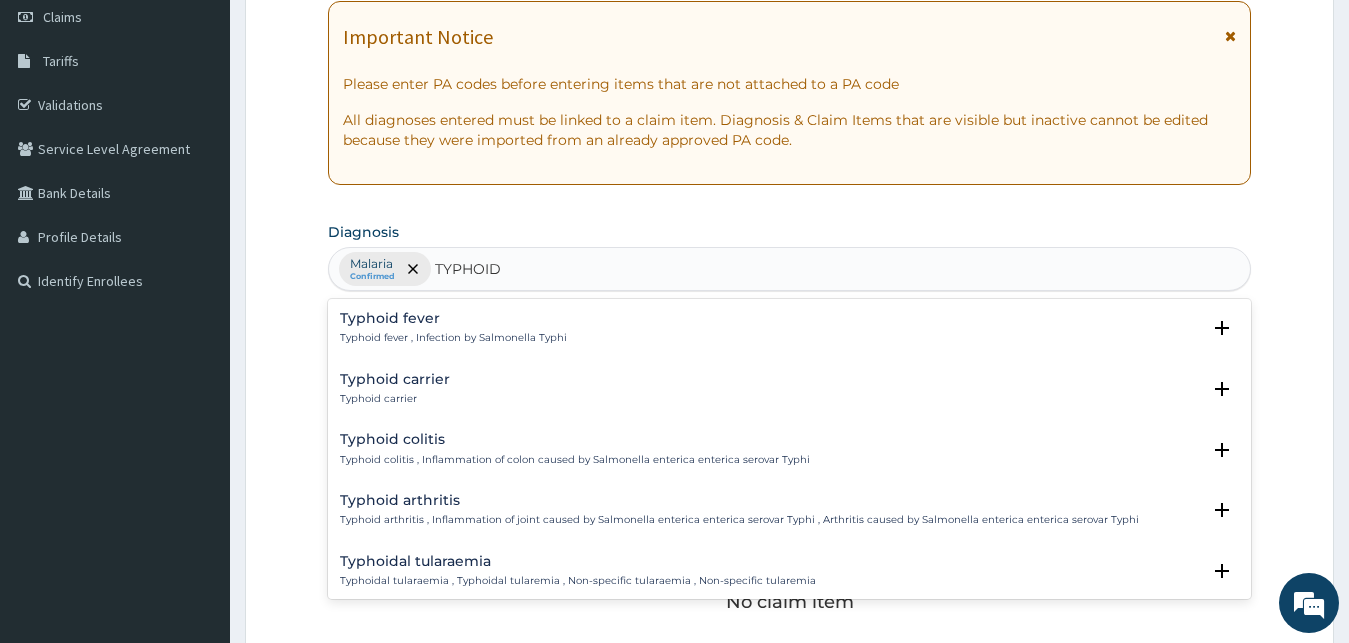 click on "Typhoid fever , Infection by Salmonella Typhi" at bounding box center (453, 338) 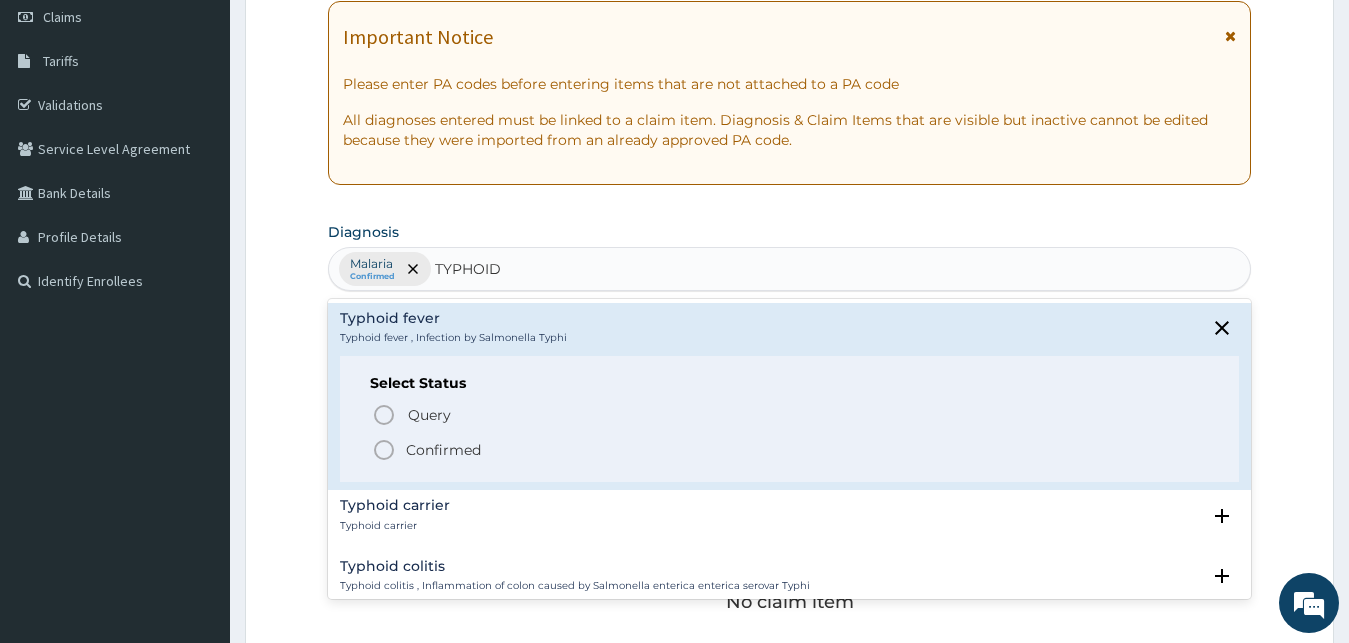 click on "Confirmed" at bounding box center (791, 450) 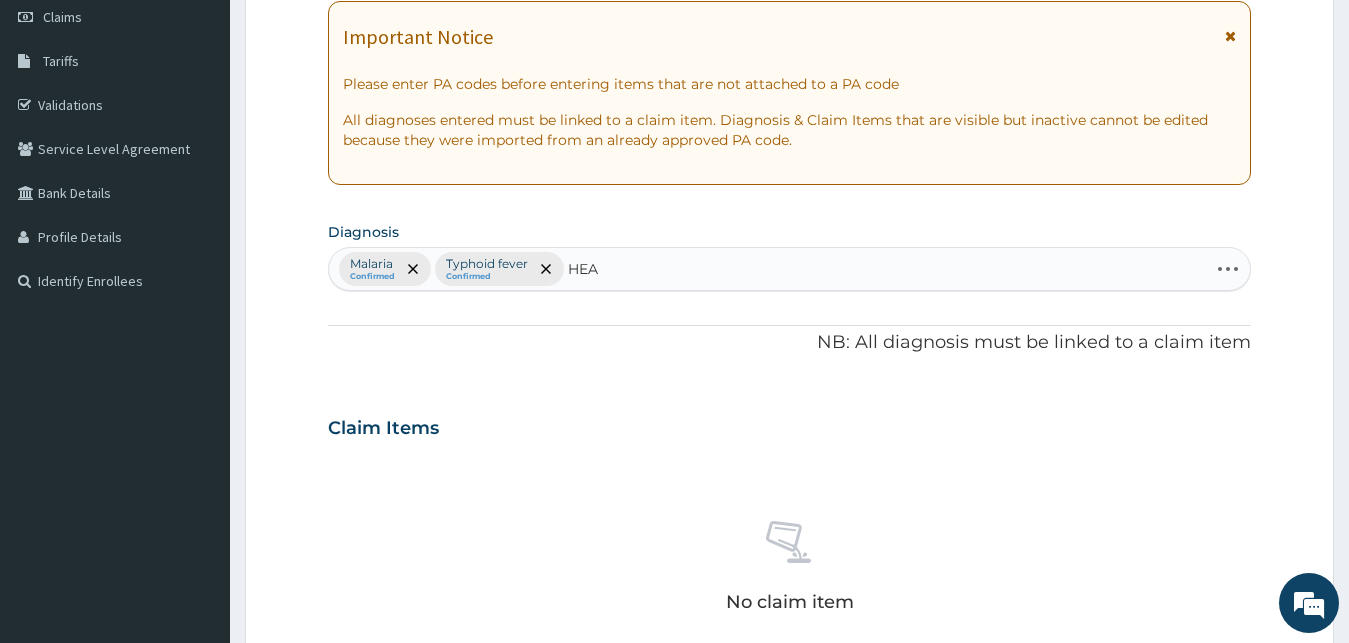 type on "HEAD" 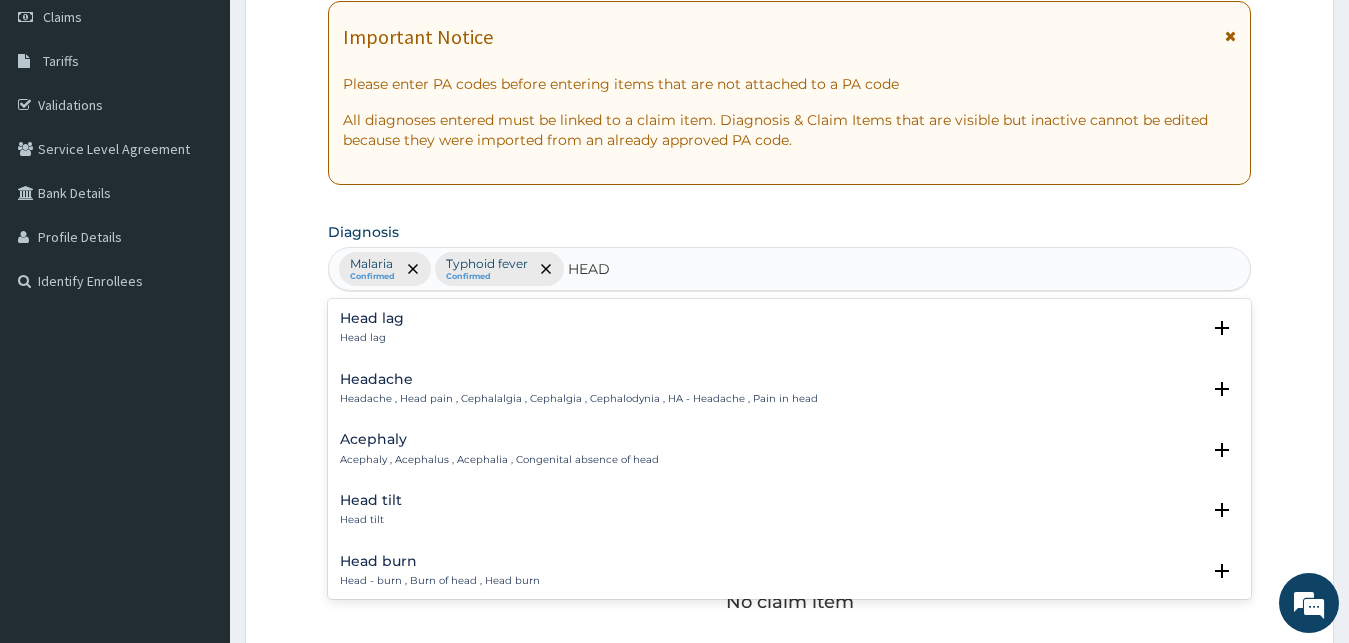 click on "Headache" at bounding box center (579, 379) 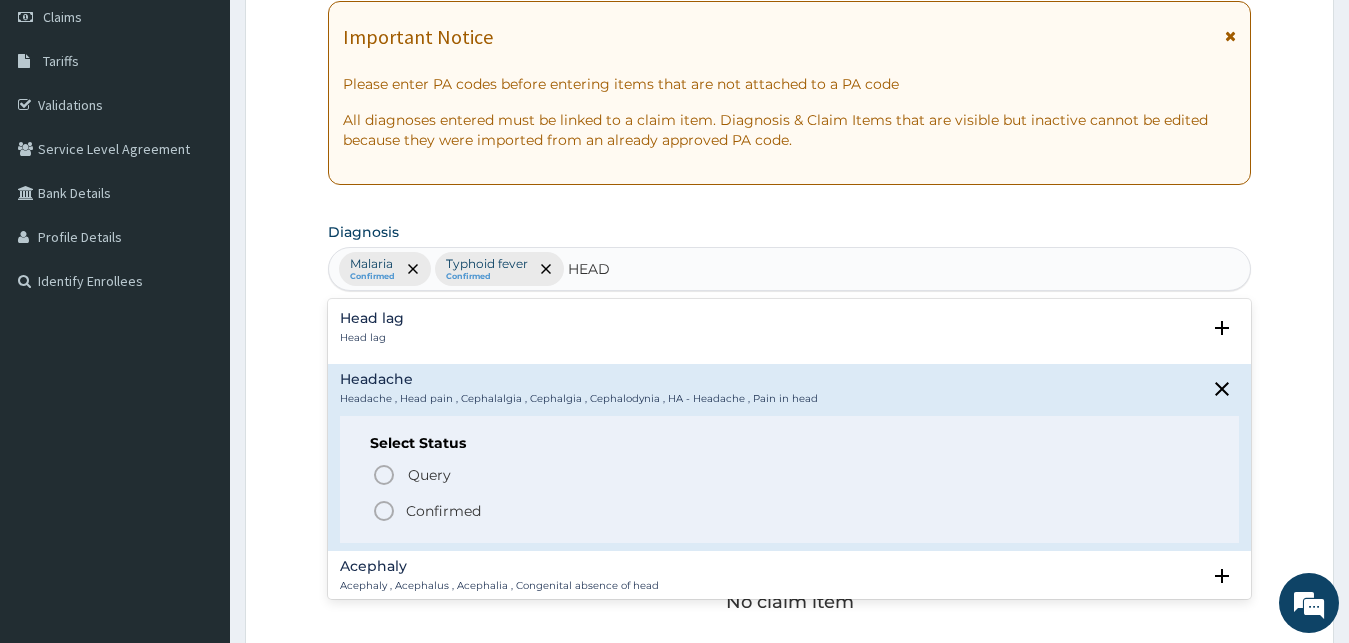 click on "Confirmed" at bounding box center (443, 511) 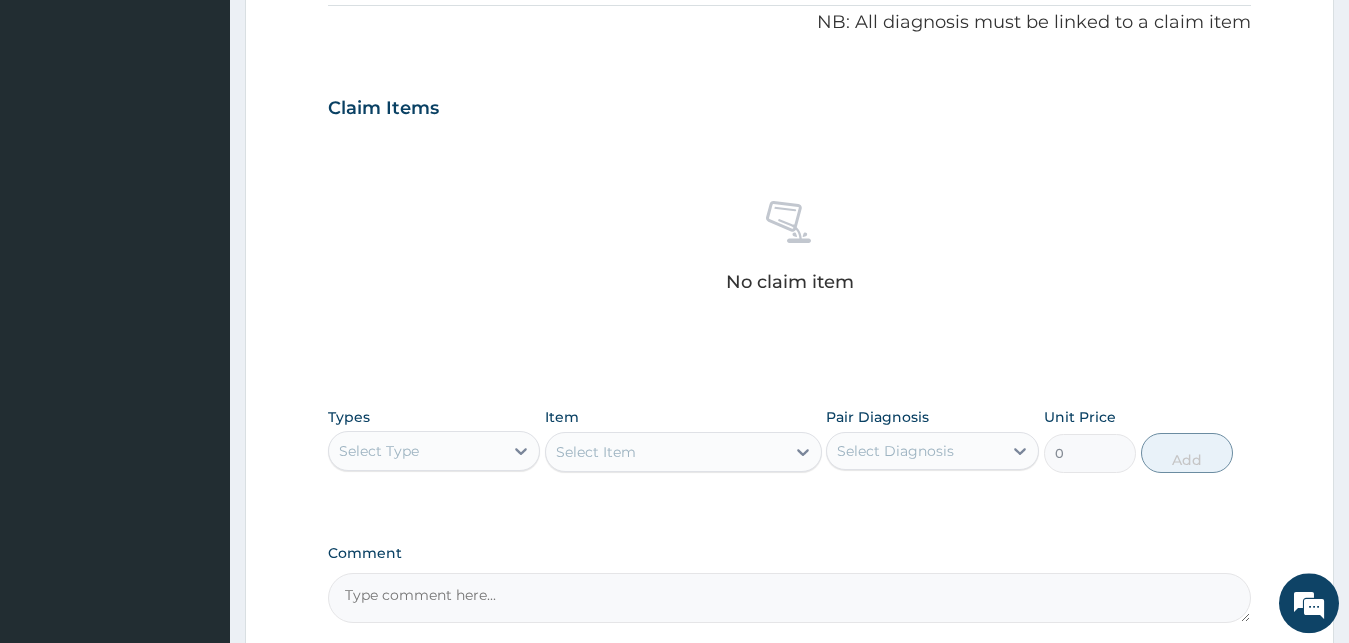 scroll, scrollTop: 697, scrollLeft: 0, axis: vertical 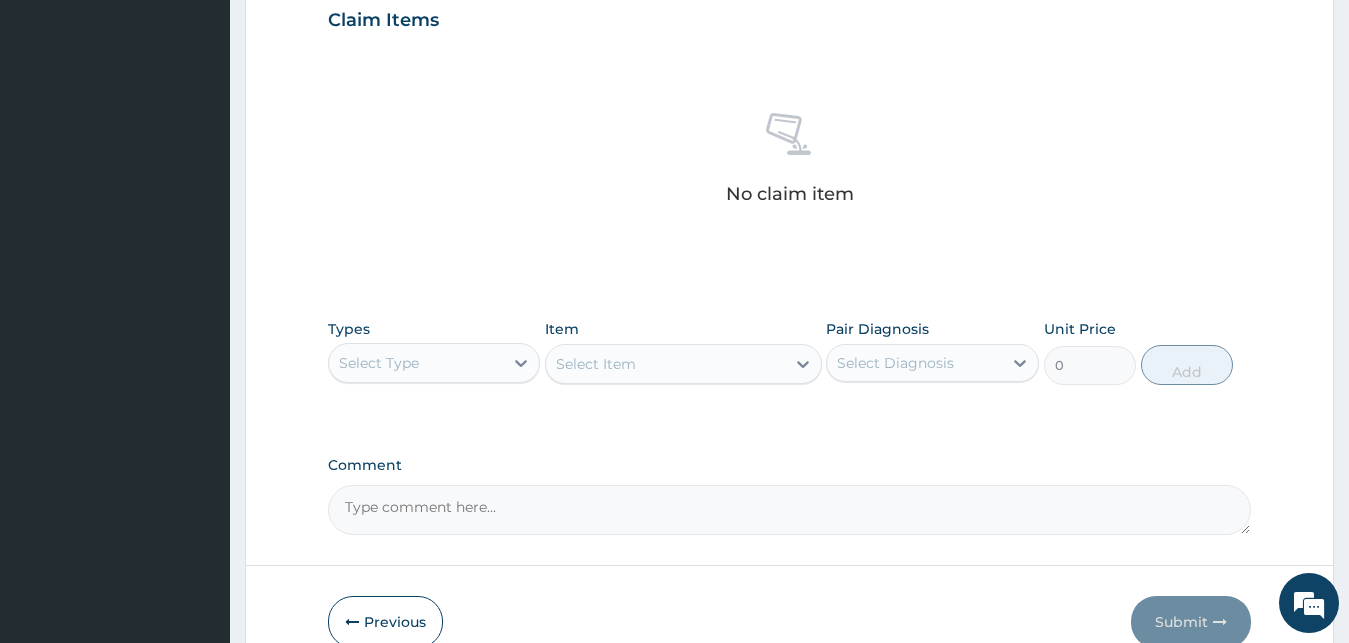 click on "Select Type" at bounding box center [416, 363] 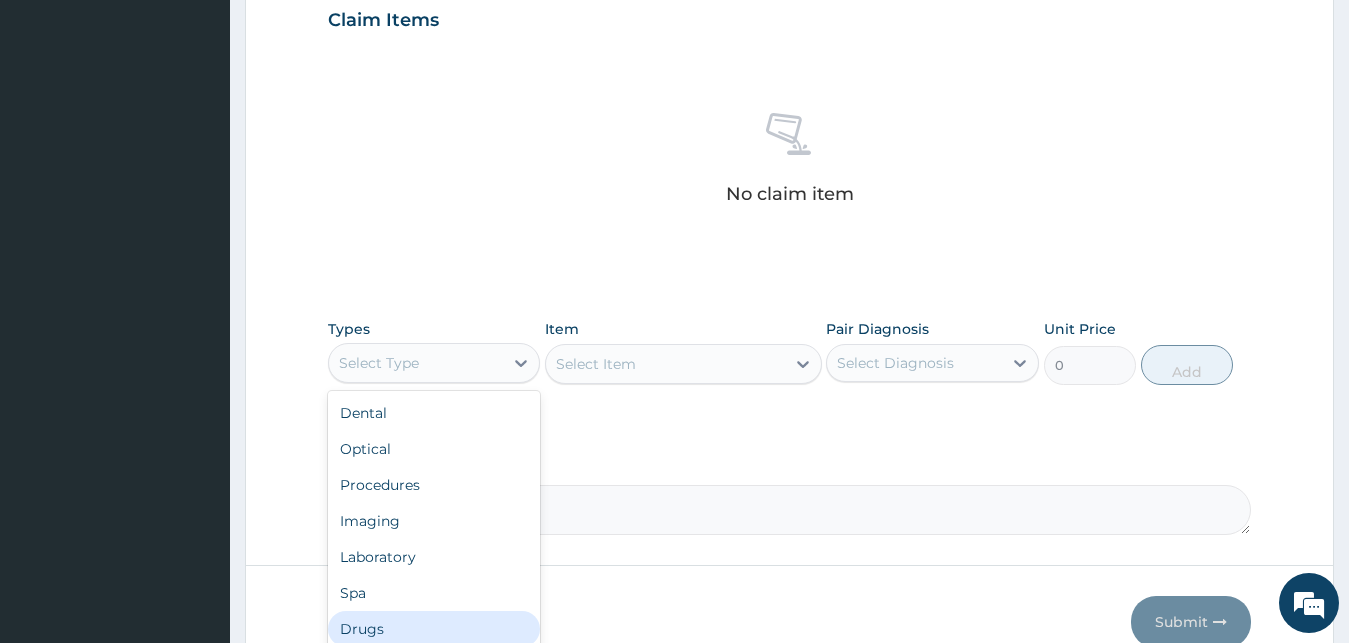 click on "Drugs" at bounding box center [434, 629] 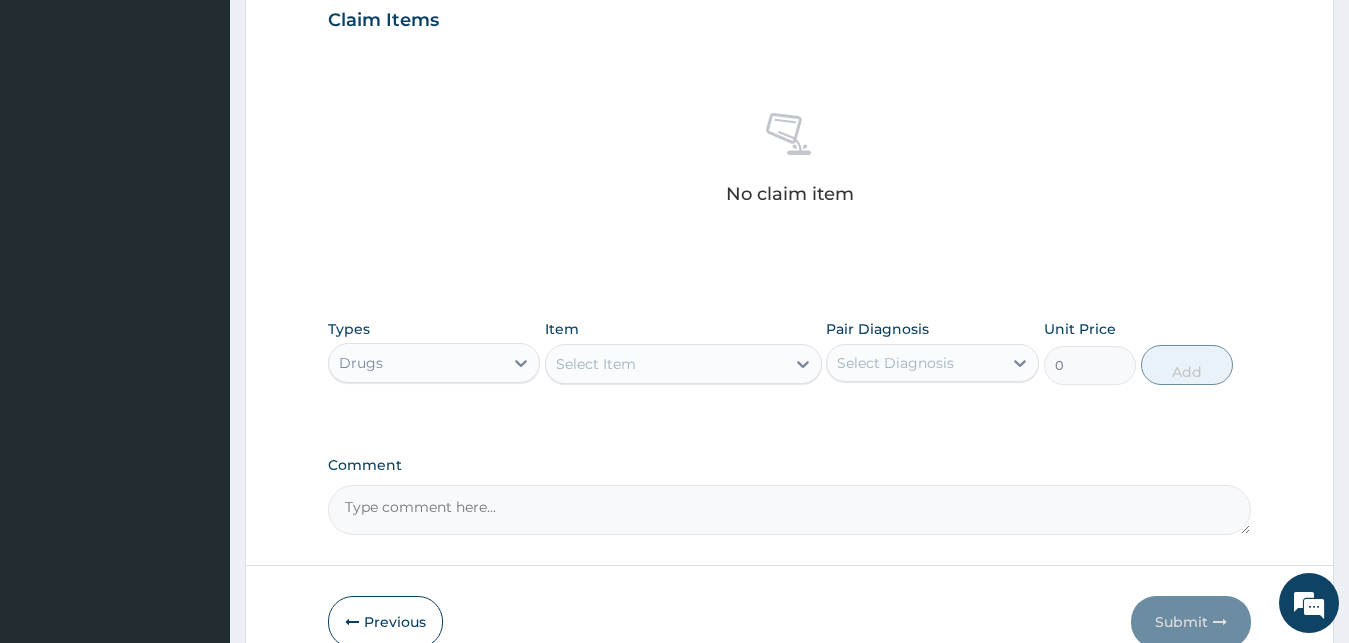 click on "Select Item" at bounding box center [665, 364] 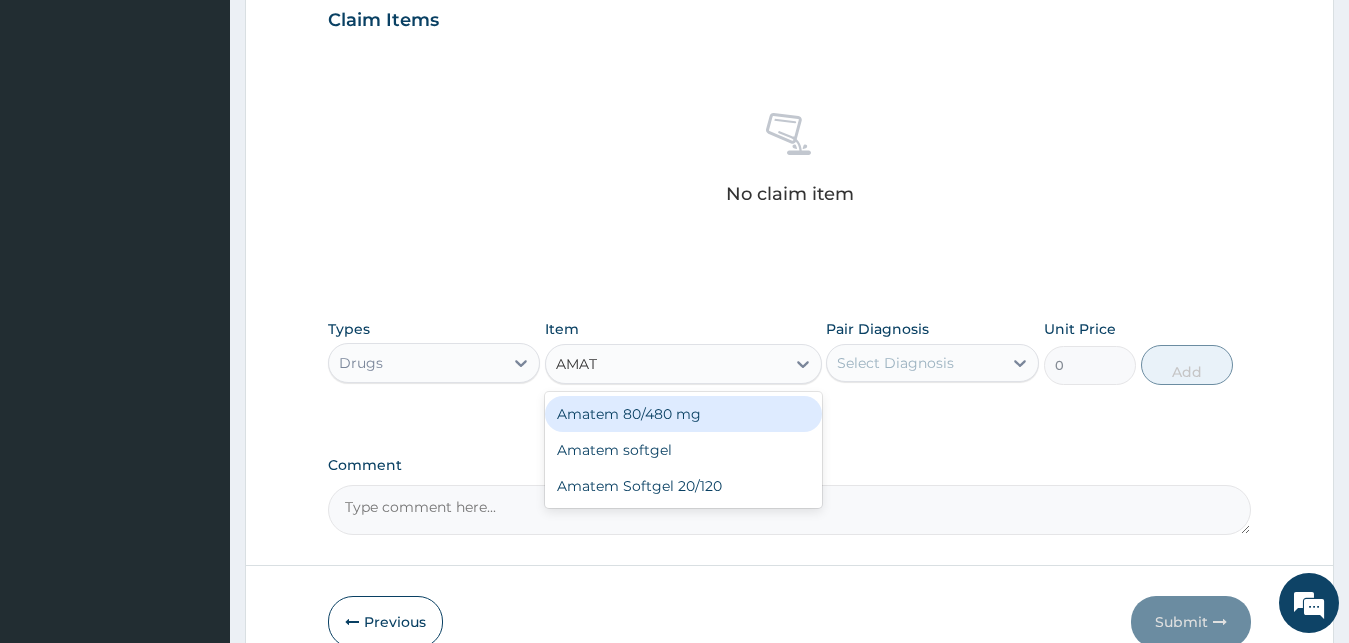 type on "AMATE" 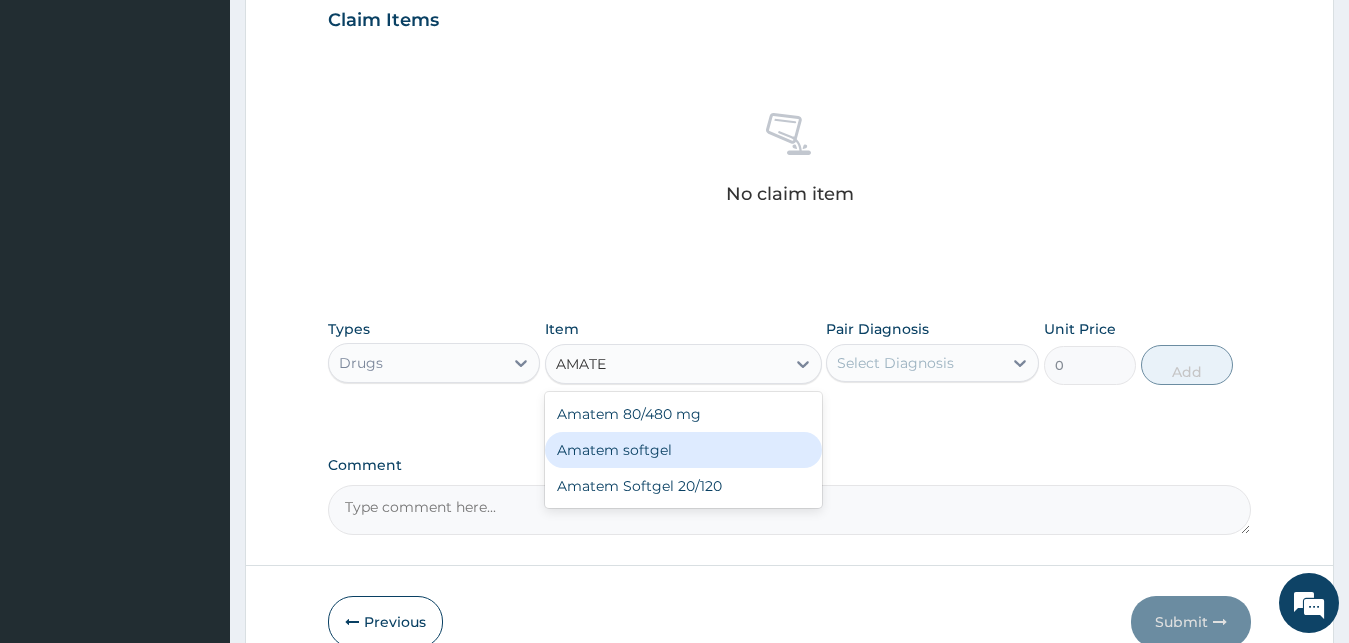 click on "Amatem softgel" at bounding box center (683, 450) 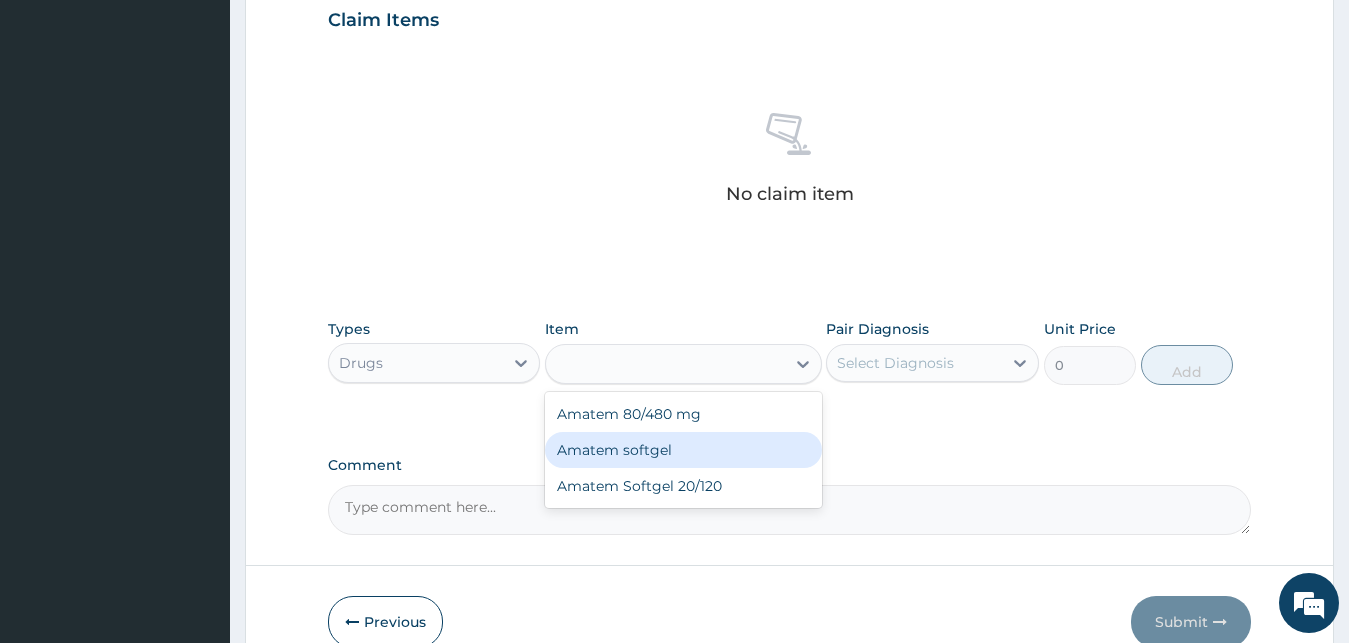 type on "2700" 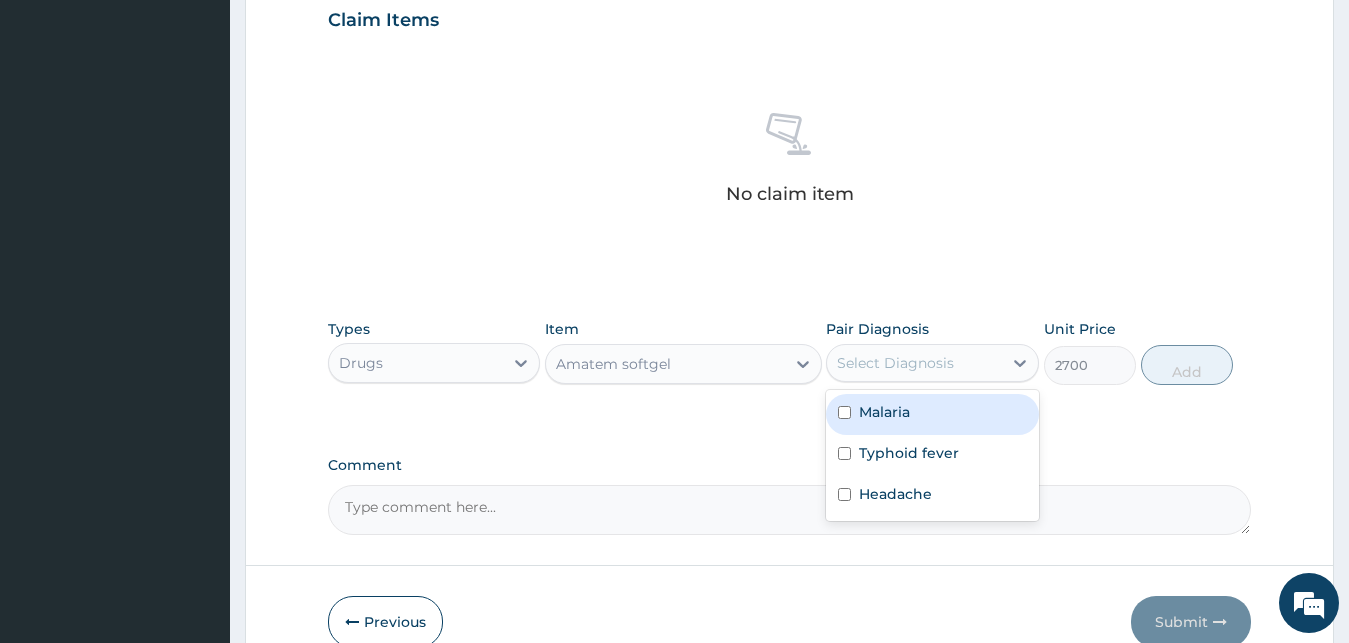 click on "Select Diagnosis" at bounding box center [895, 363] 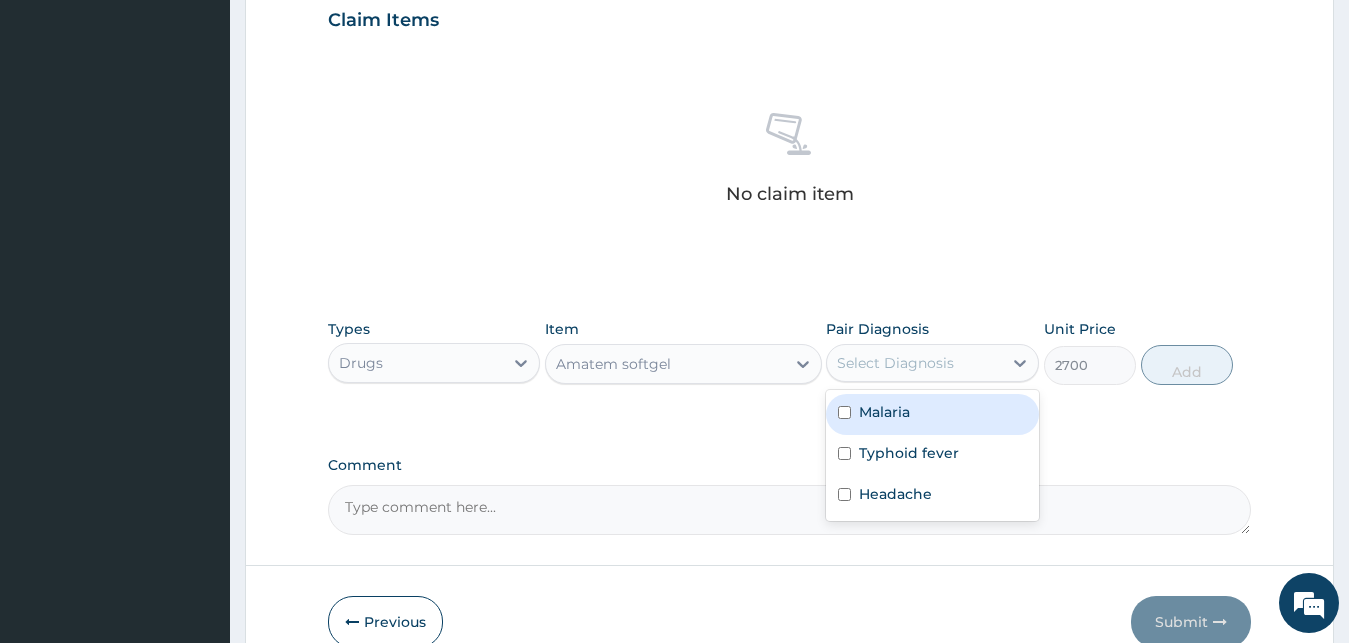 click on "Malaria" at bounding box center [884, 412] 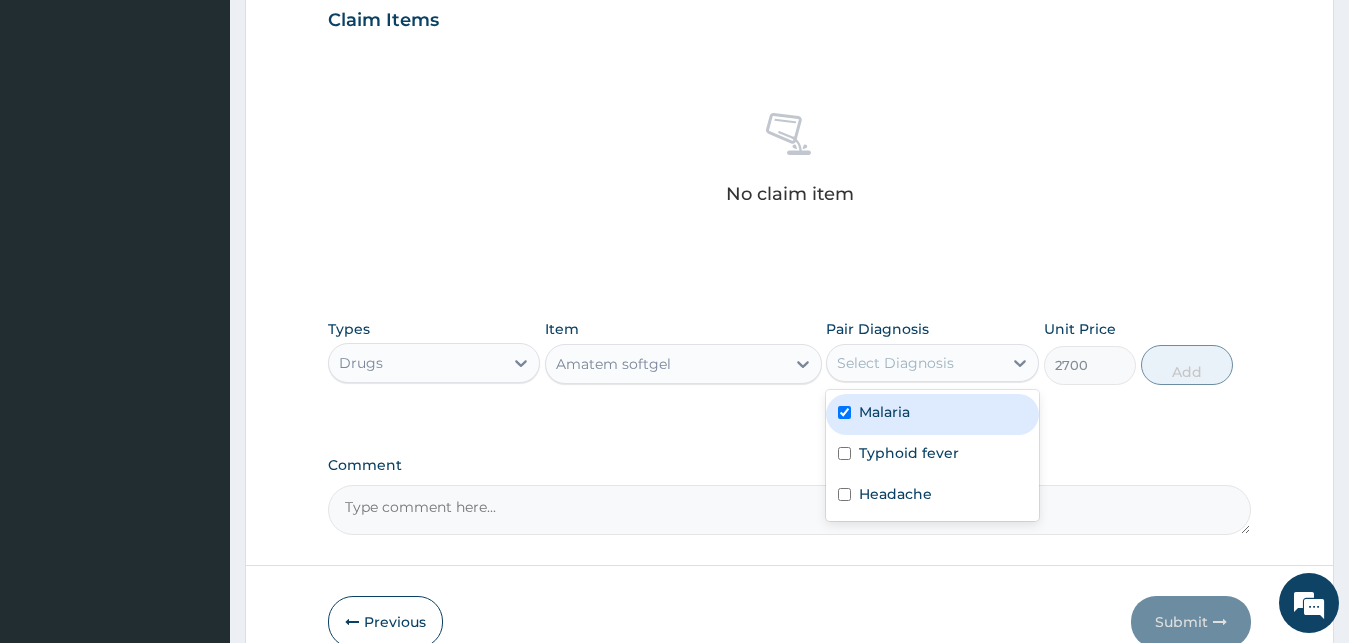checkbox on "true" 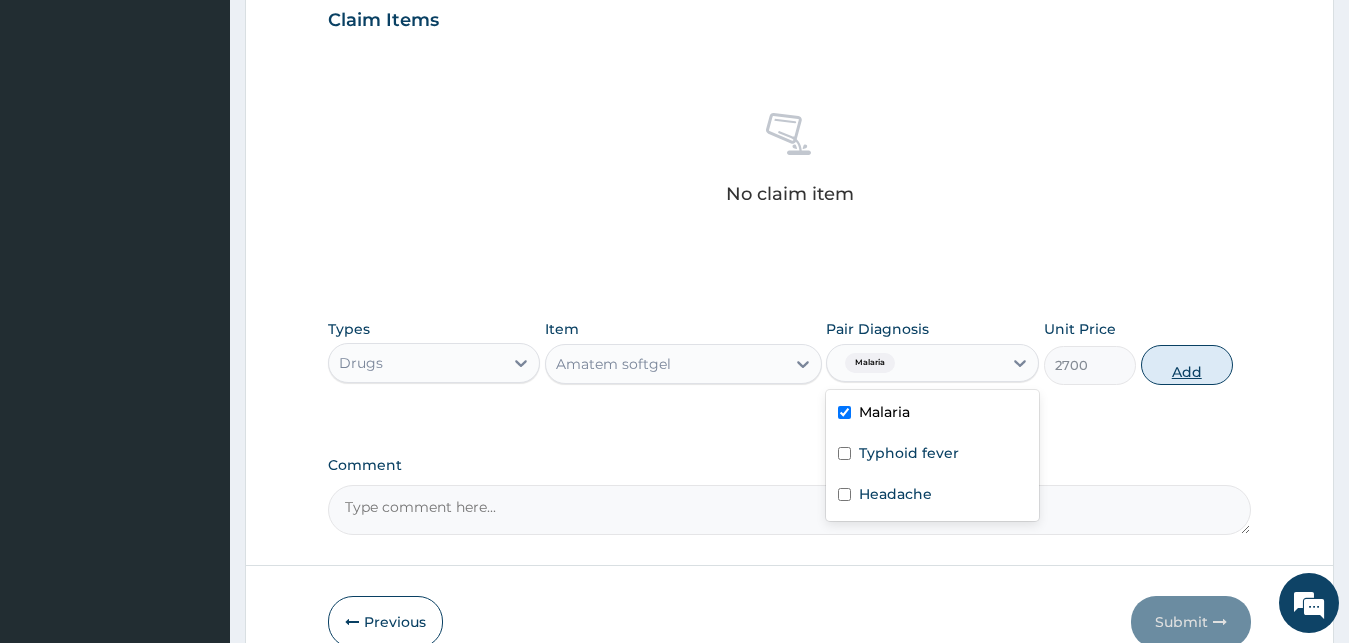 click on "Add" at bounding box center [1187, 365] 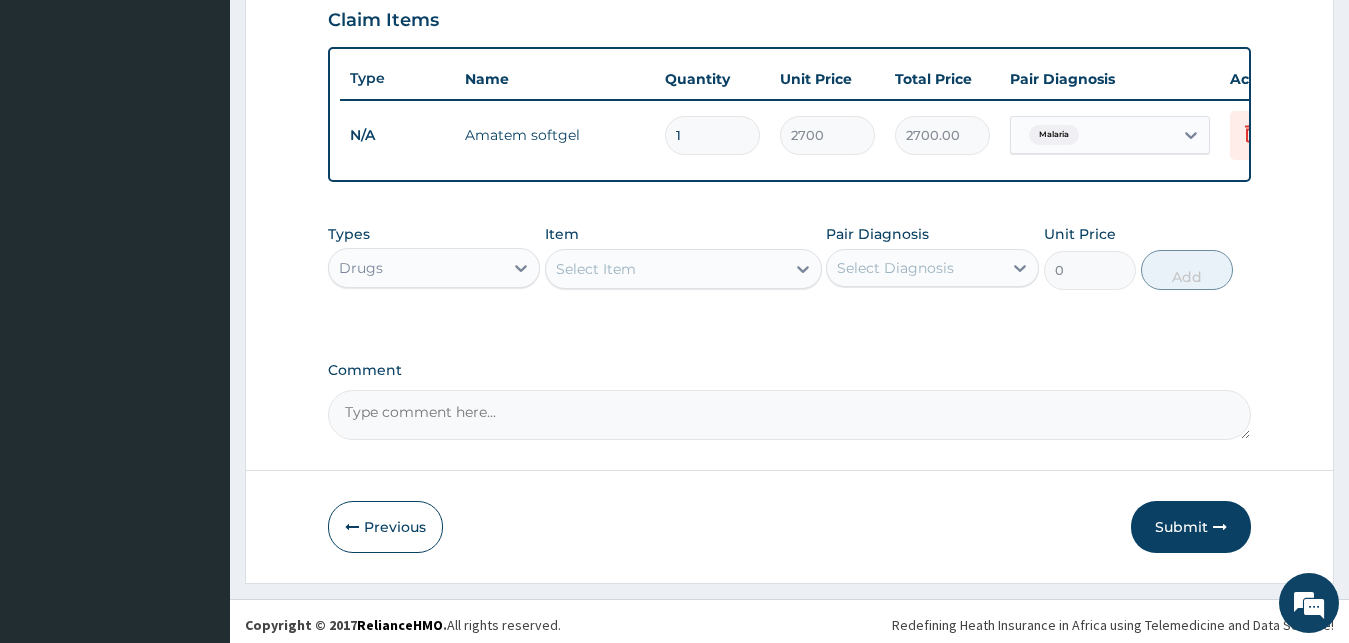 click on "Select Item" at bounding box center (665, 269) 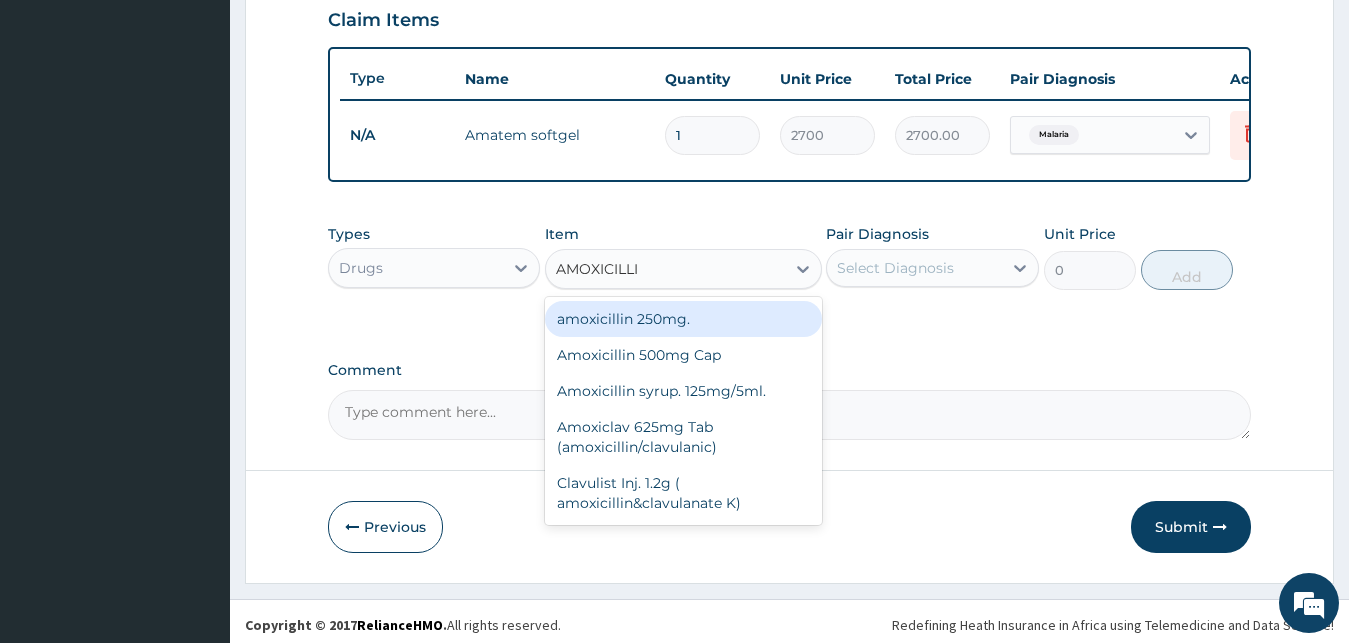 type on "AMOXICILLIN" 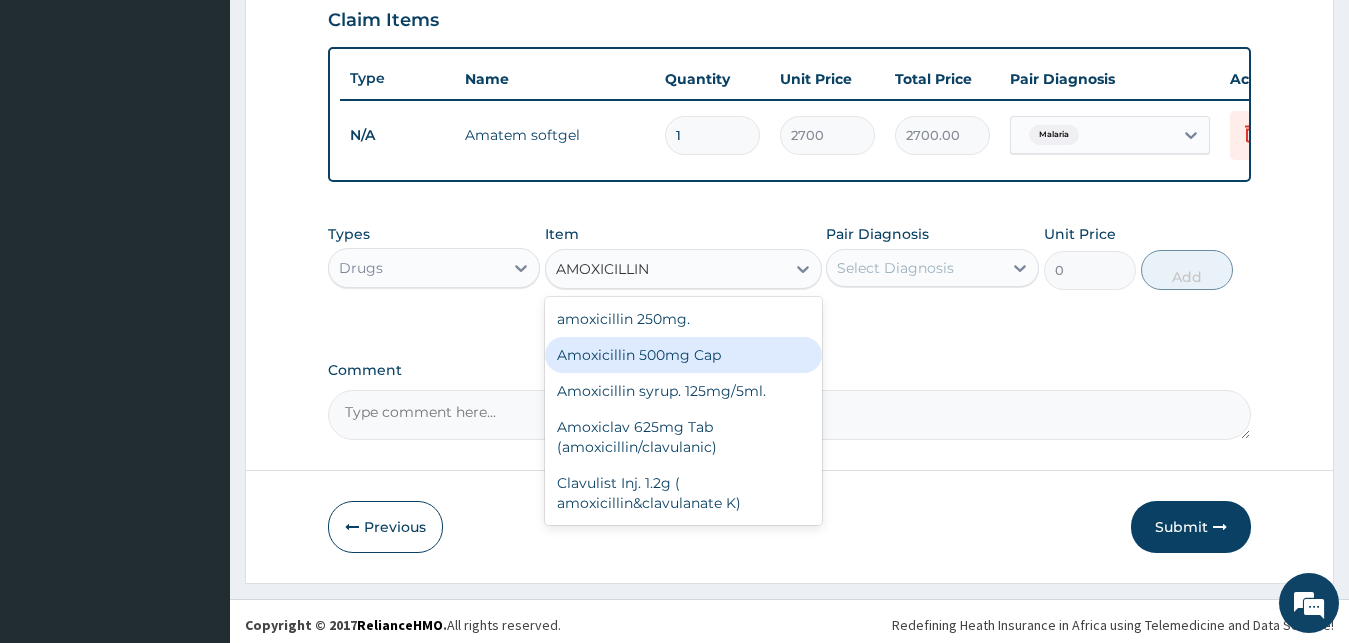 click on "Amoxicillin 500mg Cap" at bounding box center (683, 355) 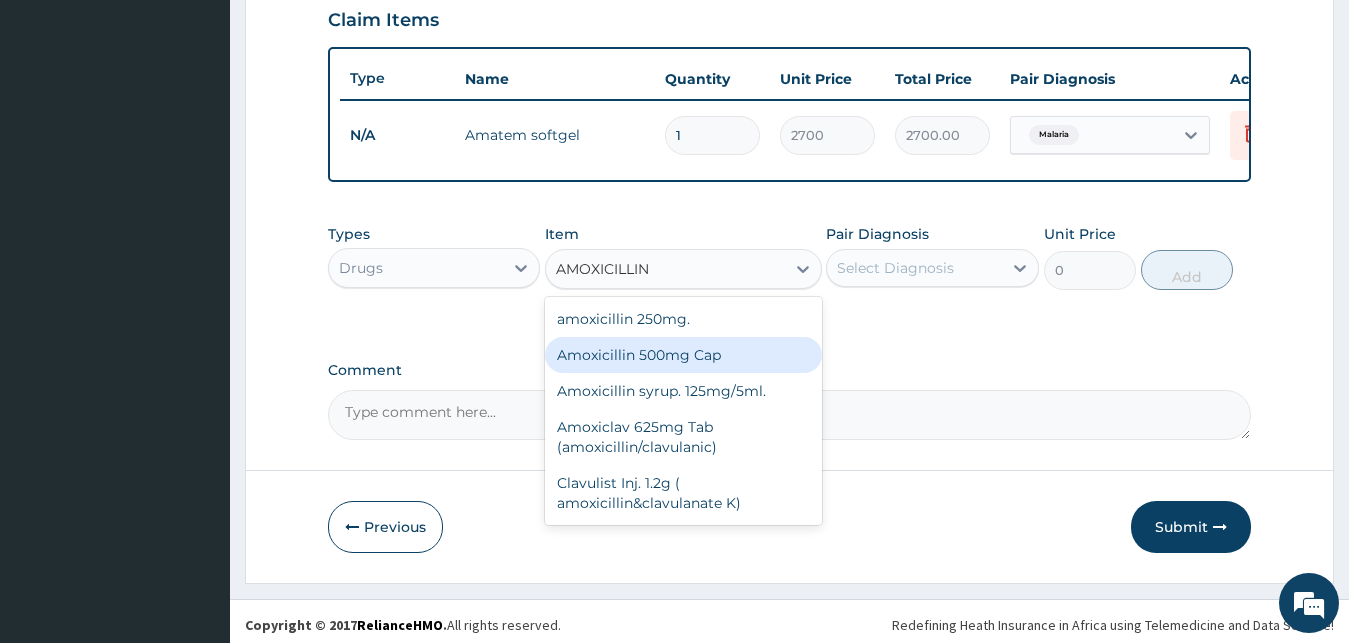 type 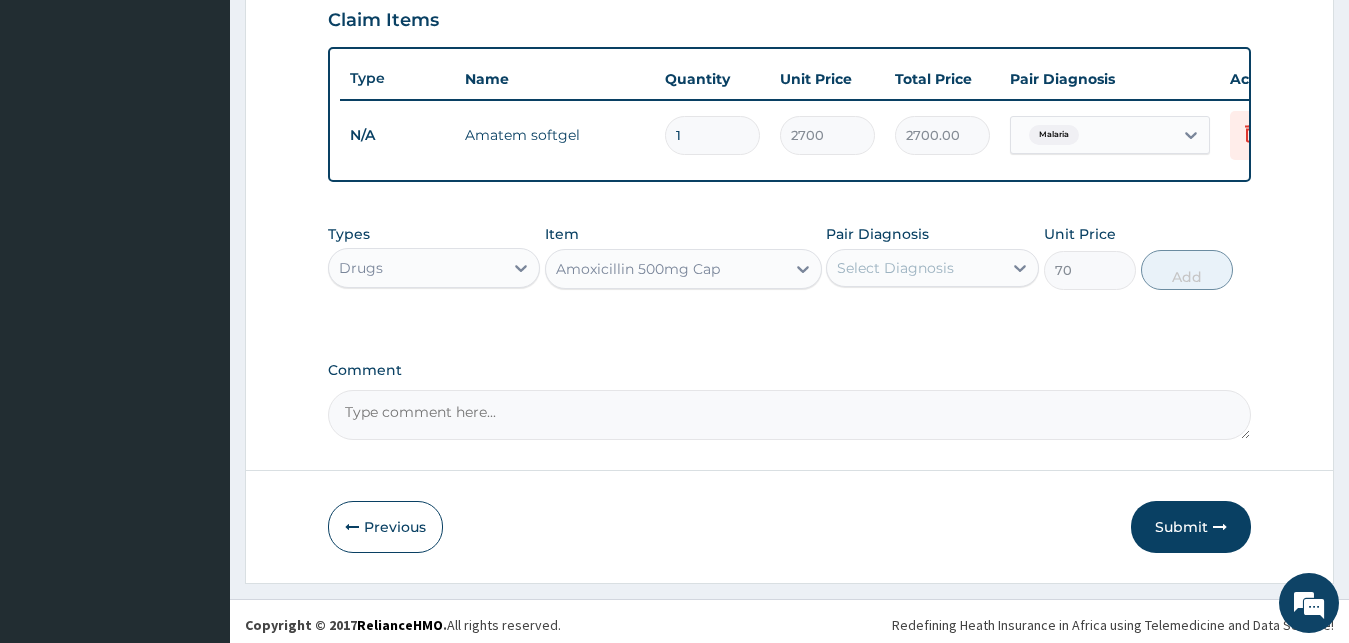 click on "Select Diagnosis" at bounding box center (895, 268) 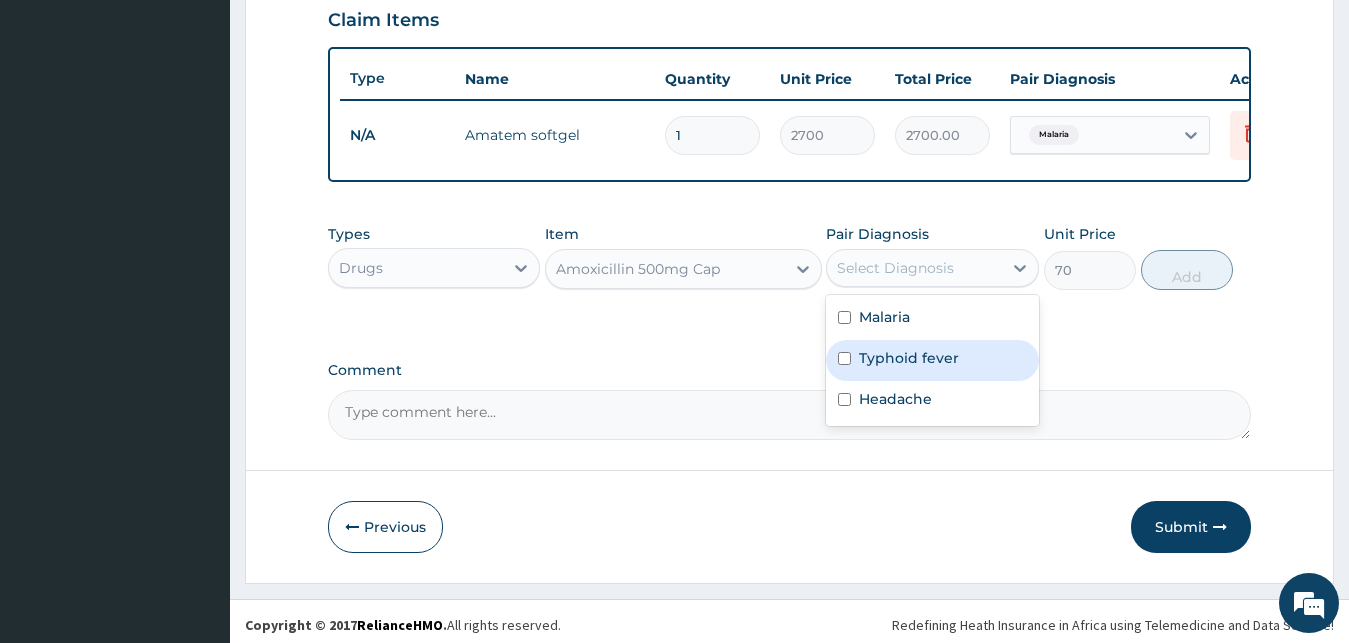 click on "Typhoid fever" at bounding box center [909, 358] 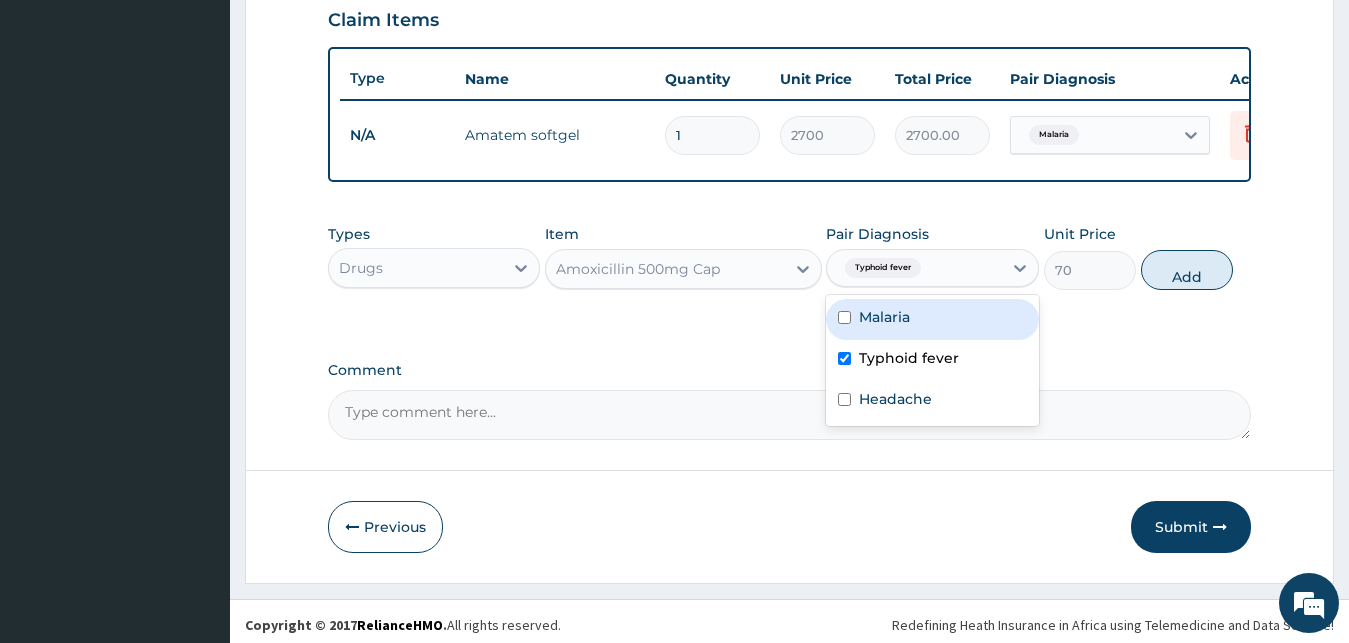 checkbox on "true" 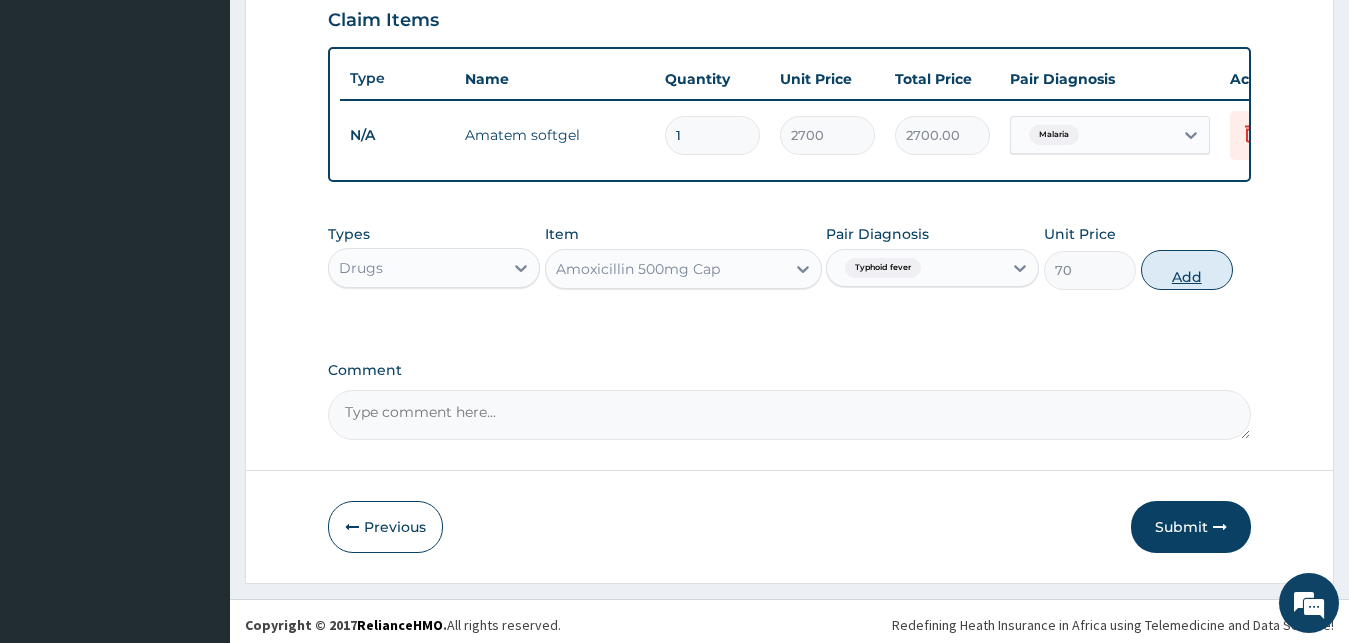 click on "Add" at bounding box center [1187, 270] 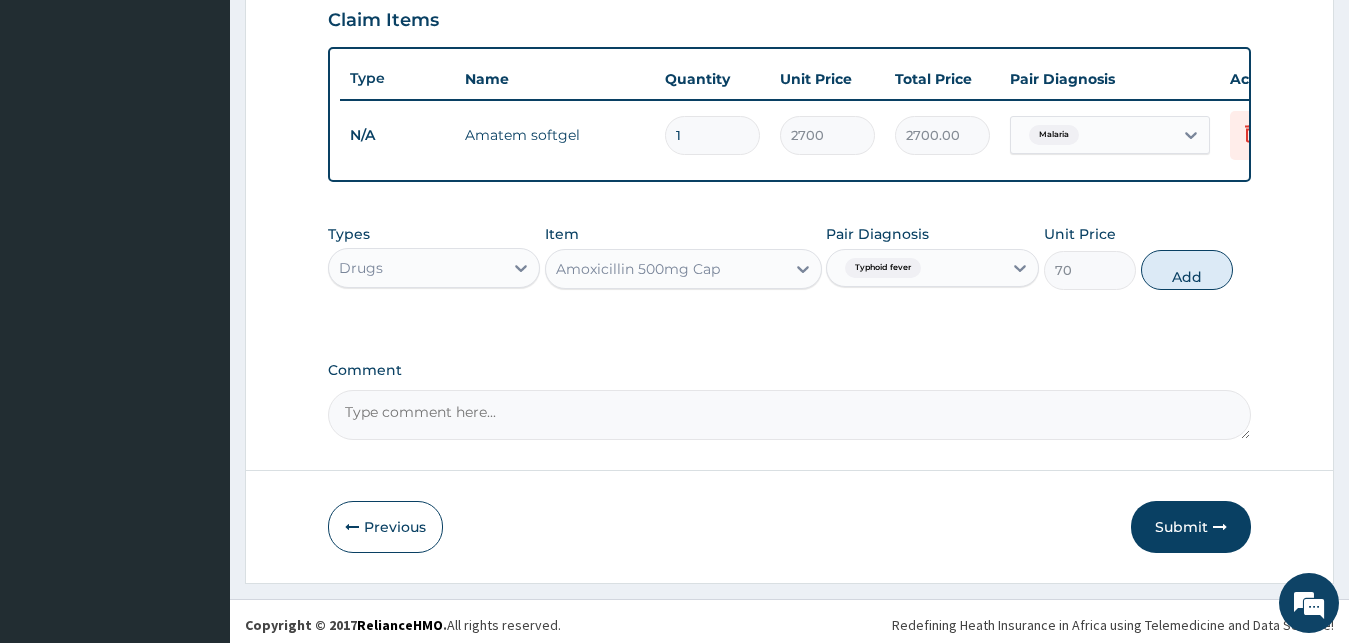 type on "0" 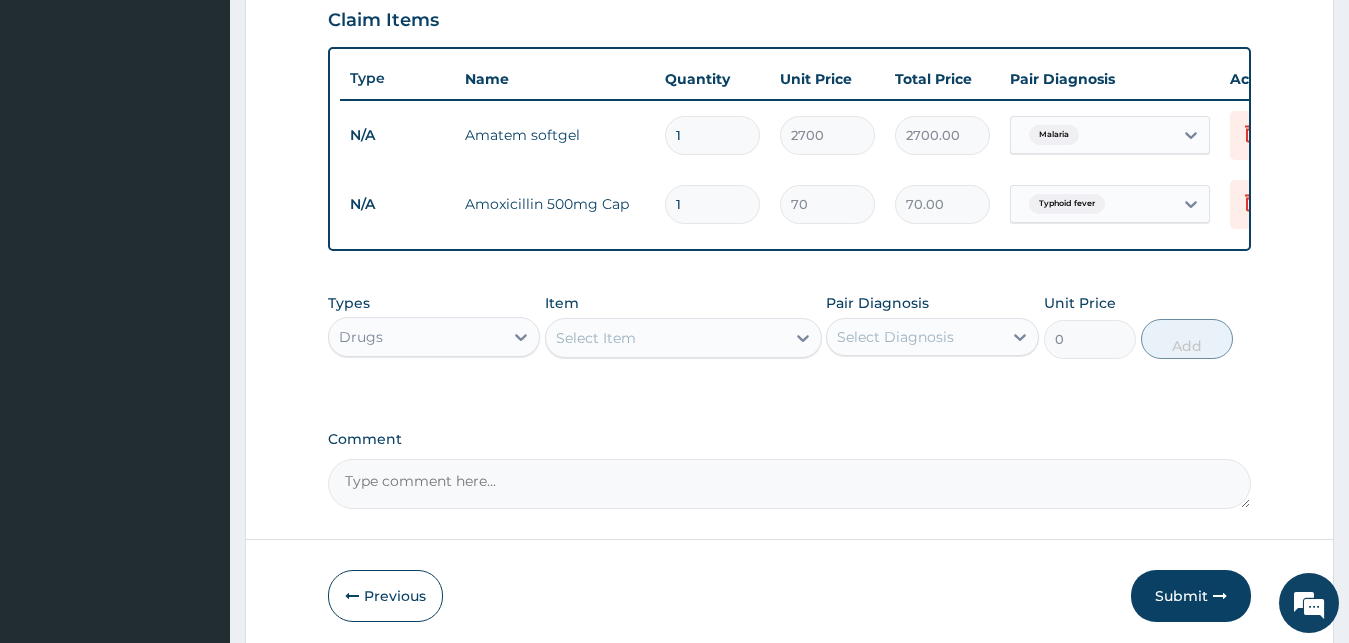 type on "15" 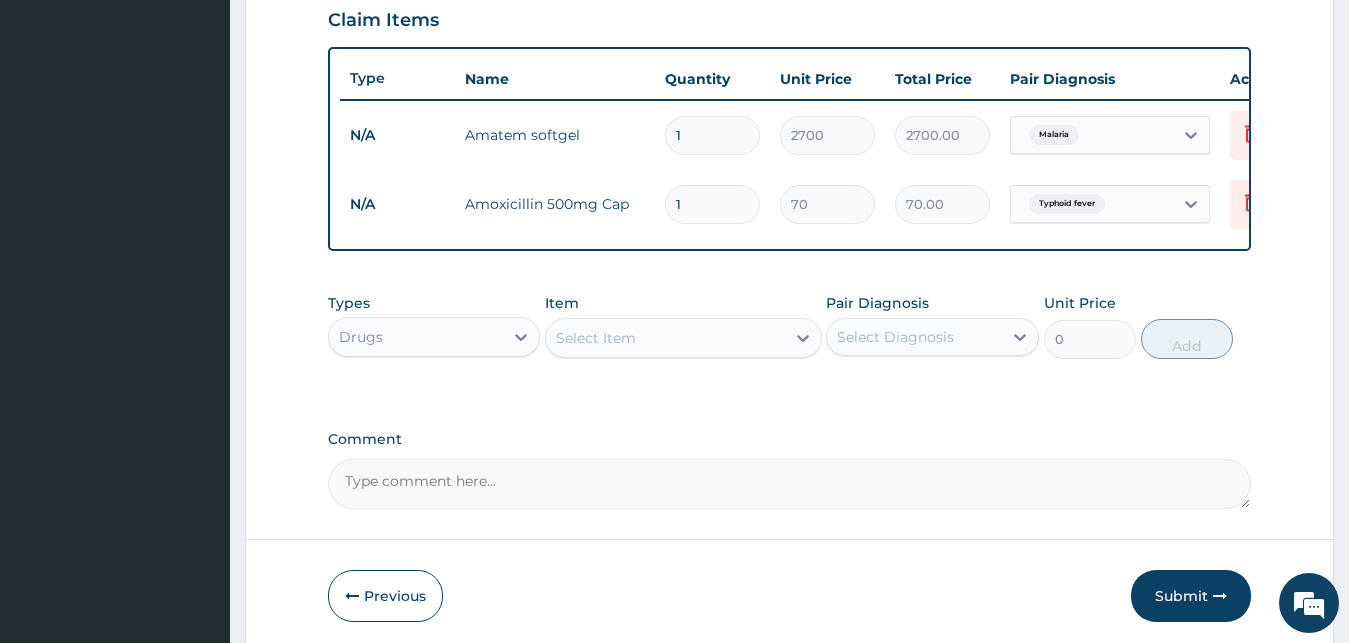 type on "1050.00" 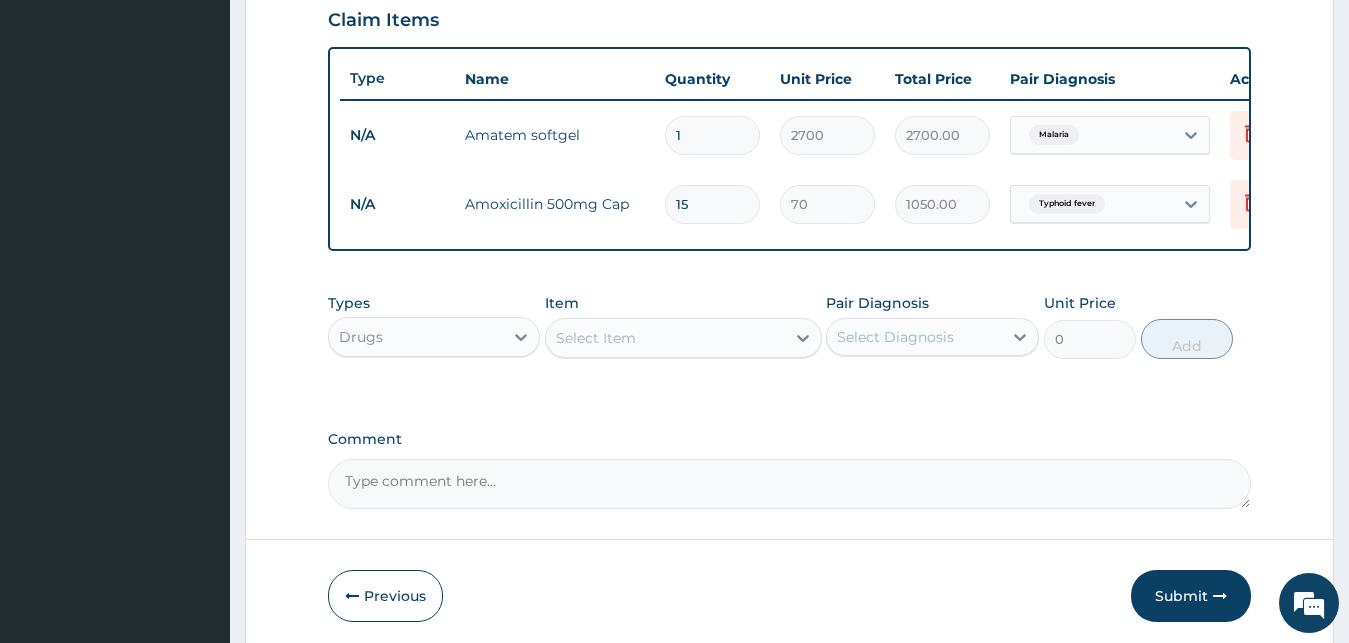 type on "15" 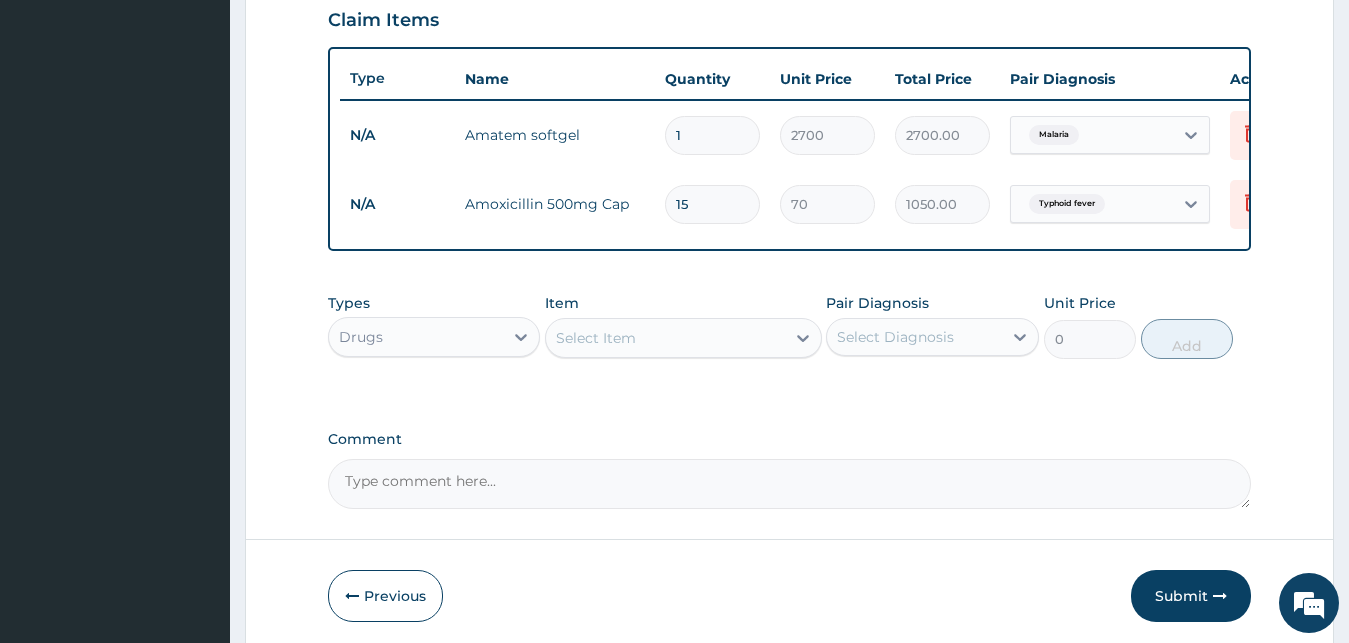 click on "Select Item" at bounding box center [665, 338] 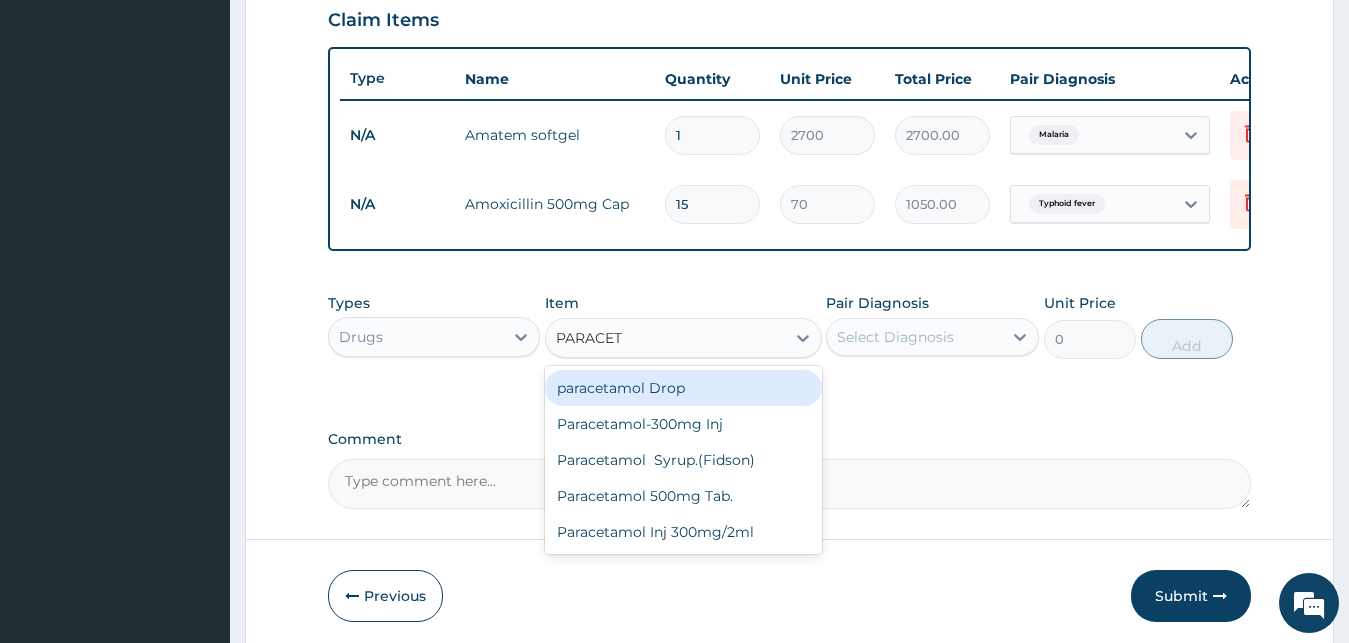 type on "PARACETA" 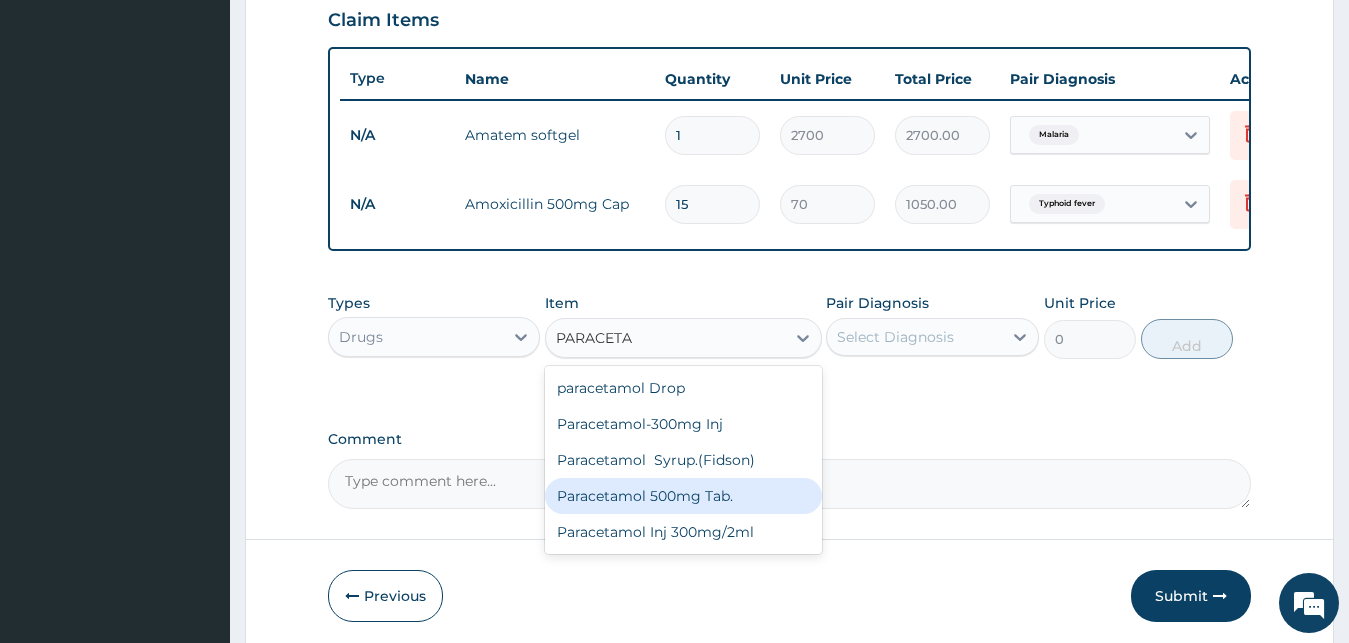 click on "Paracetamol 500mg Tab." at bounding box center [683, 496] 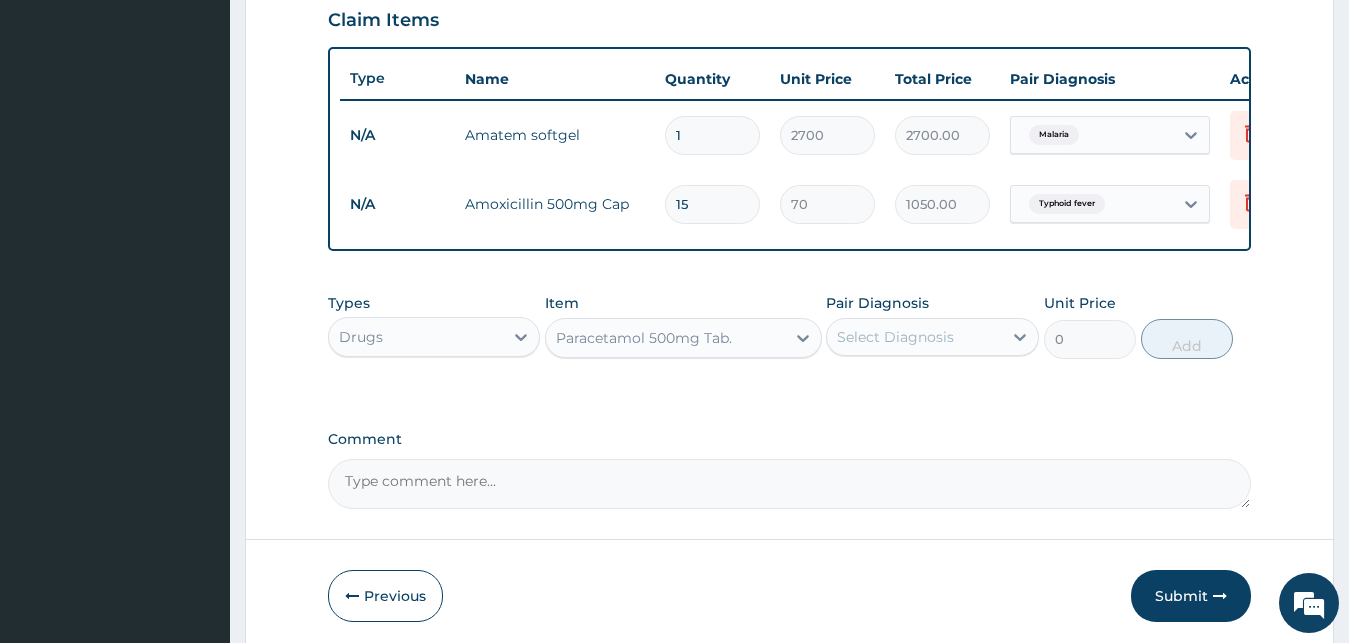 type 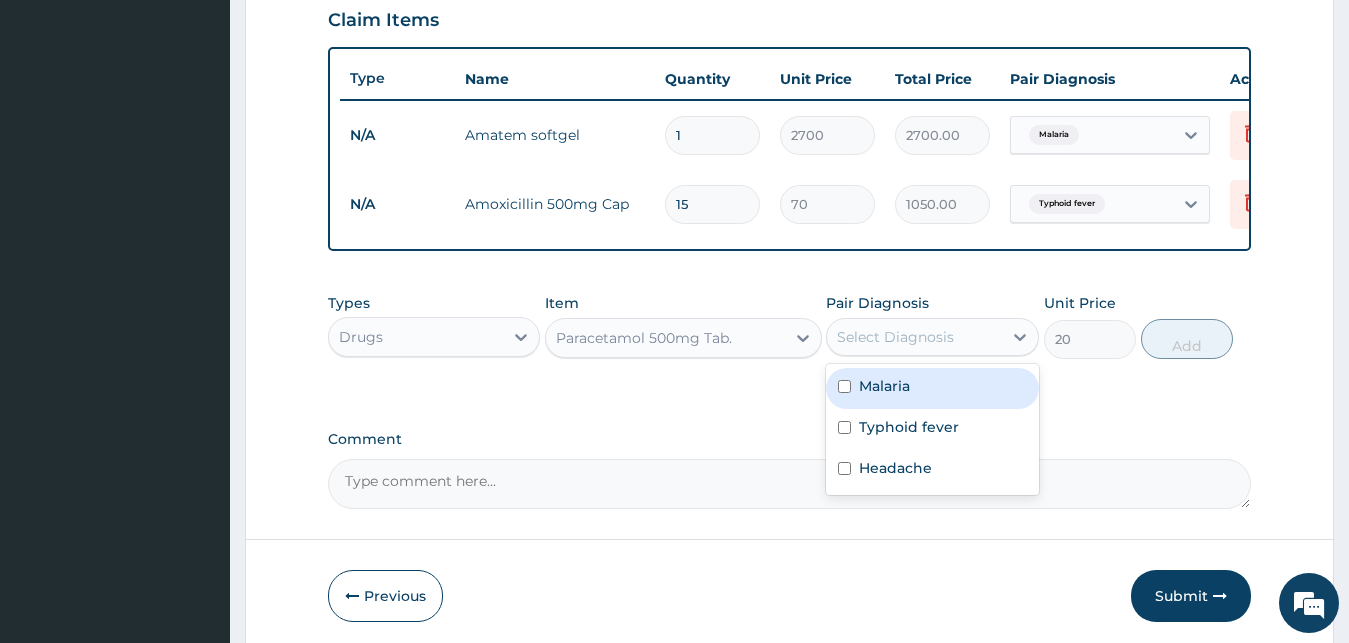 click on "Select Diagnosis" at bounding box center (914, 337) 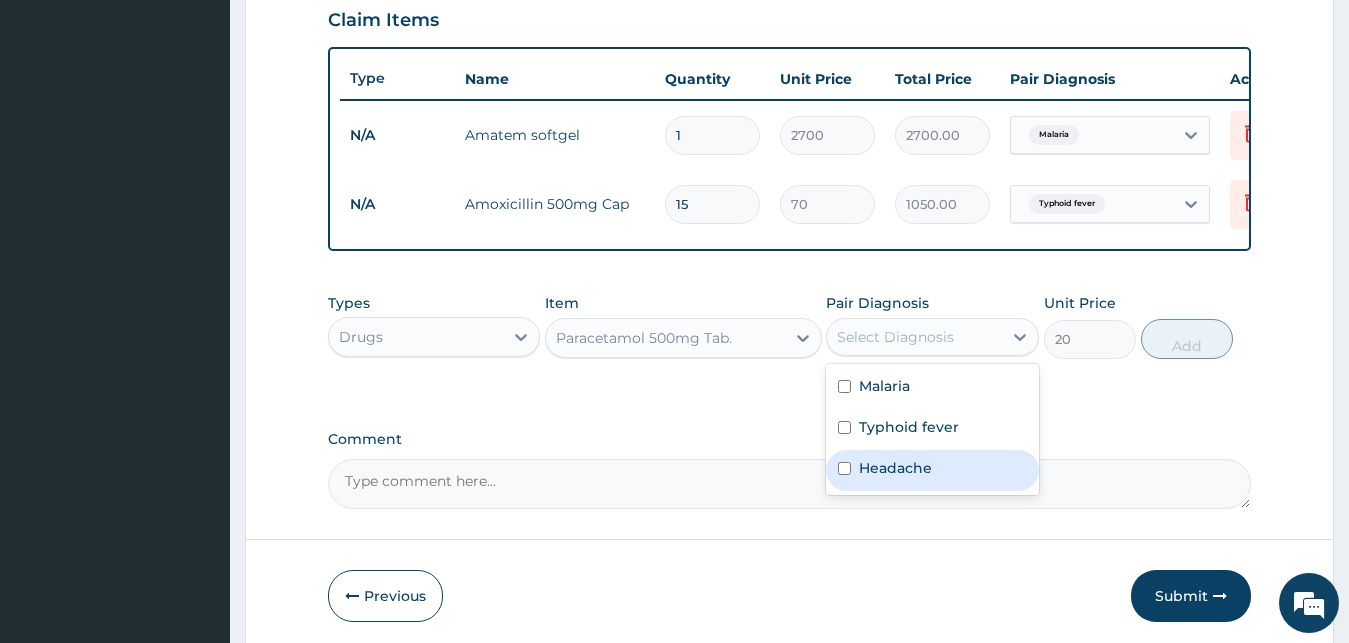click on "Headache" at bounding box center (895, 468) 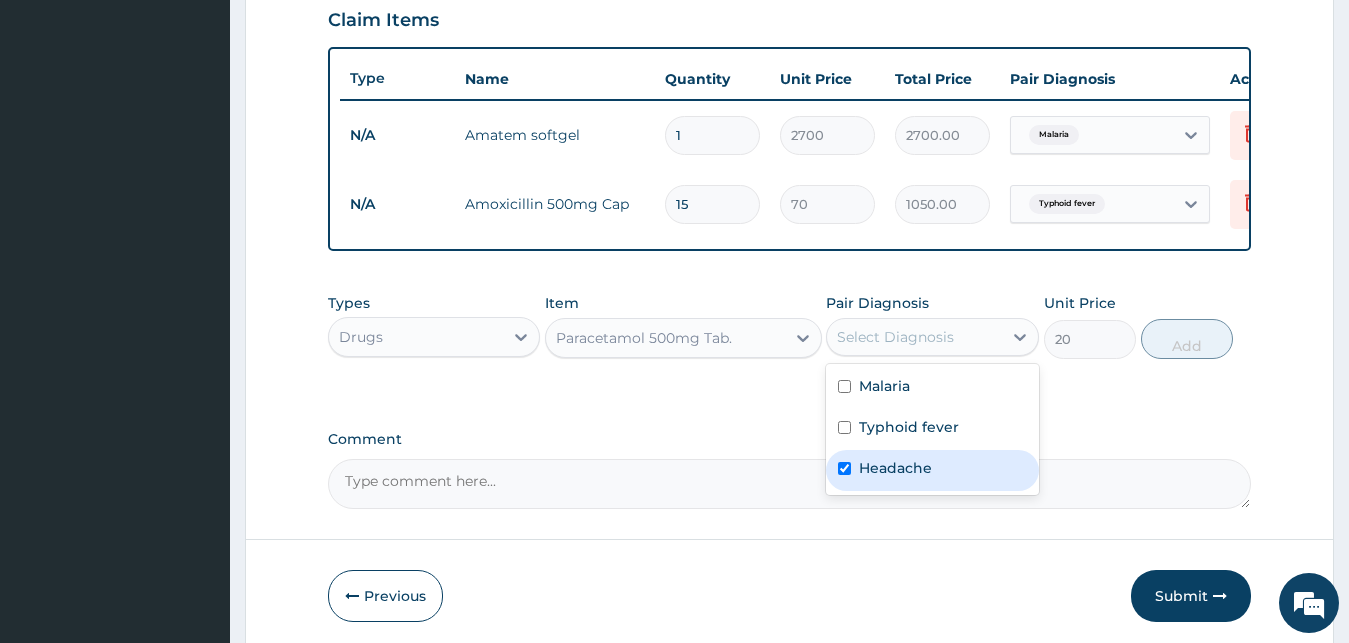 checkbox on "true" 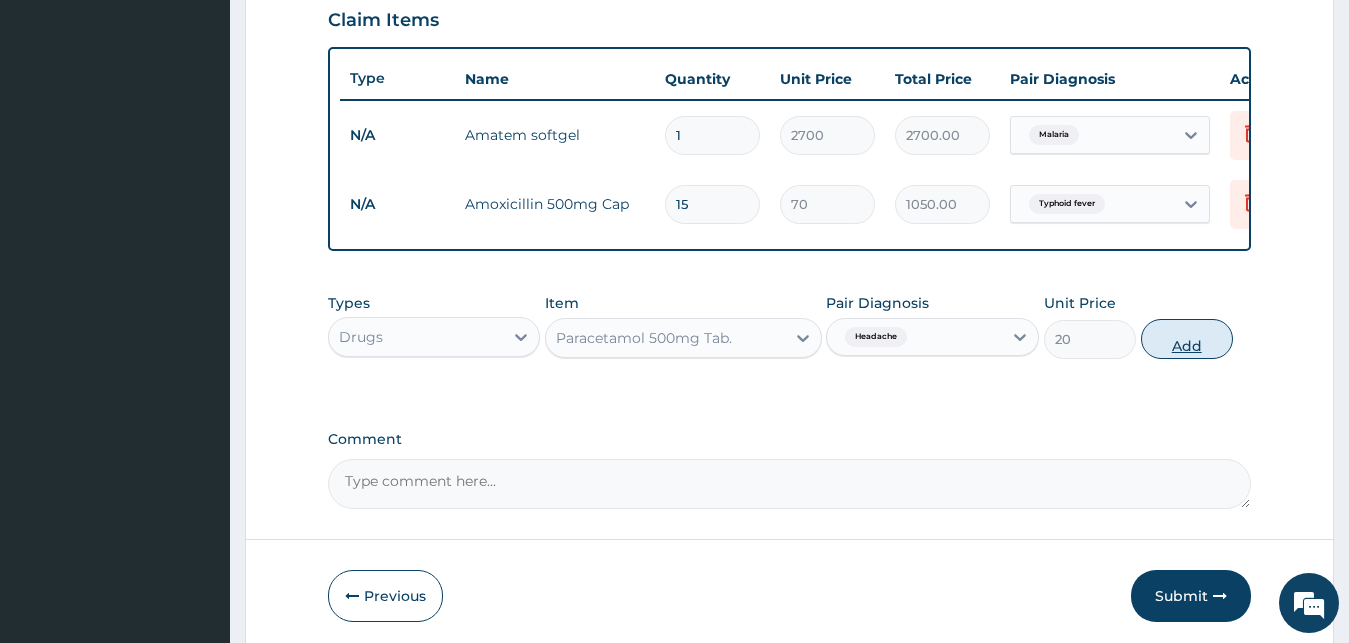 click on "Add" at bounding box center [1187, 339] 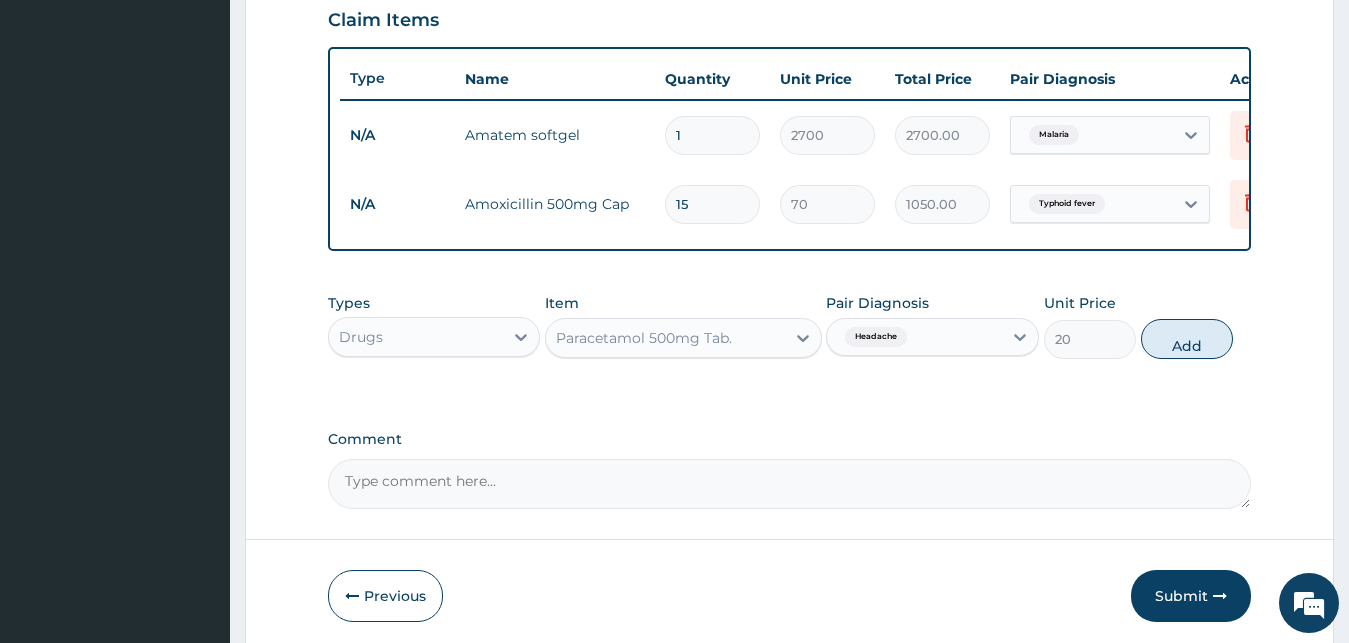 type on "0" 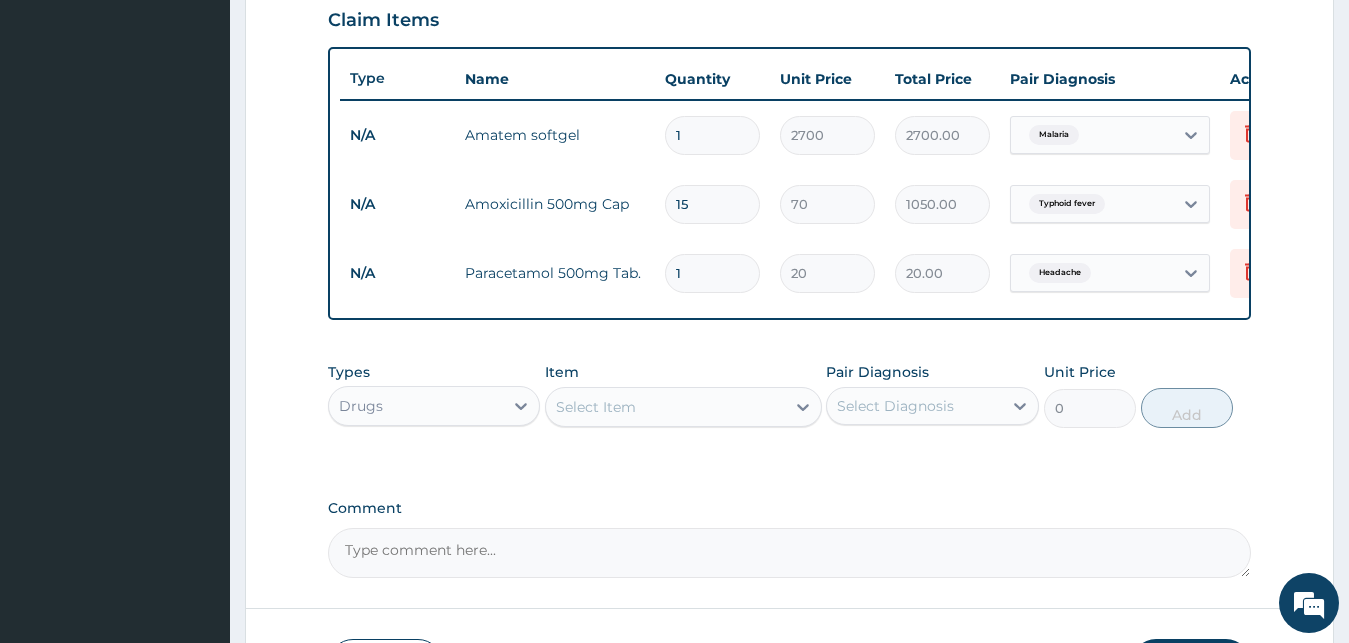 type on "12" 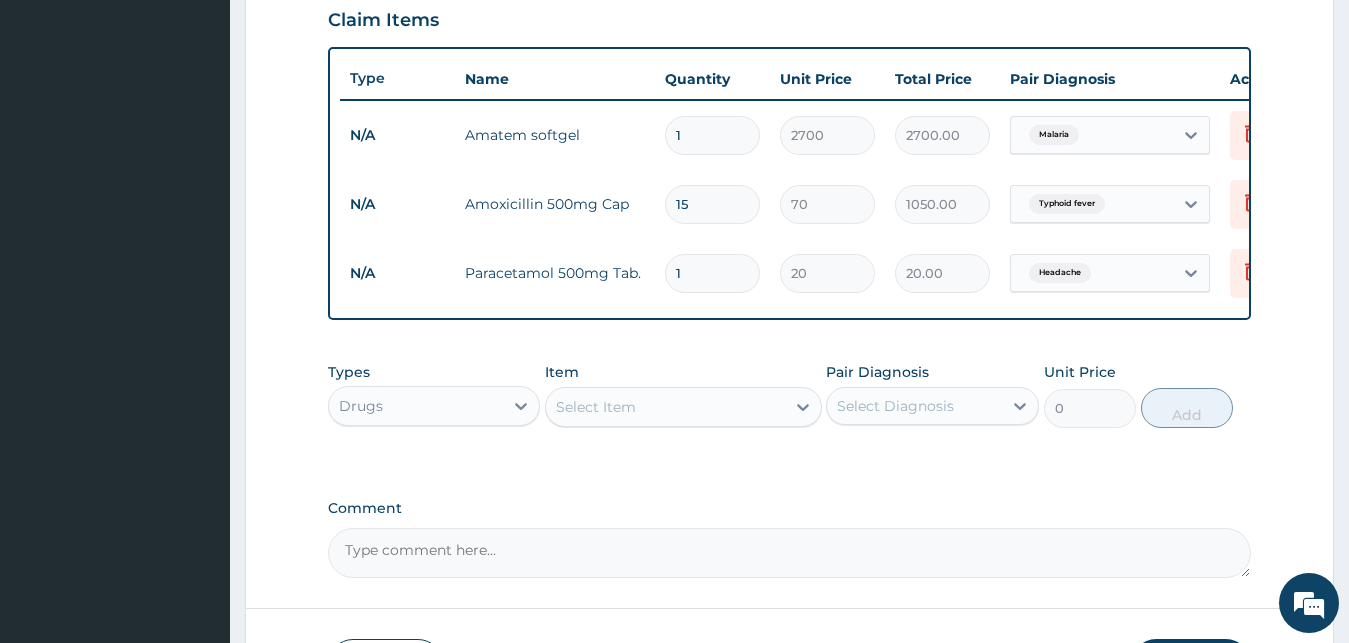 type on "240.00" 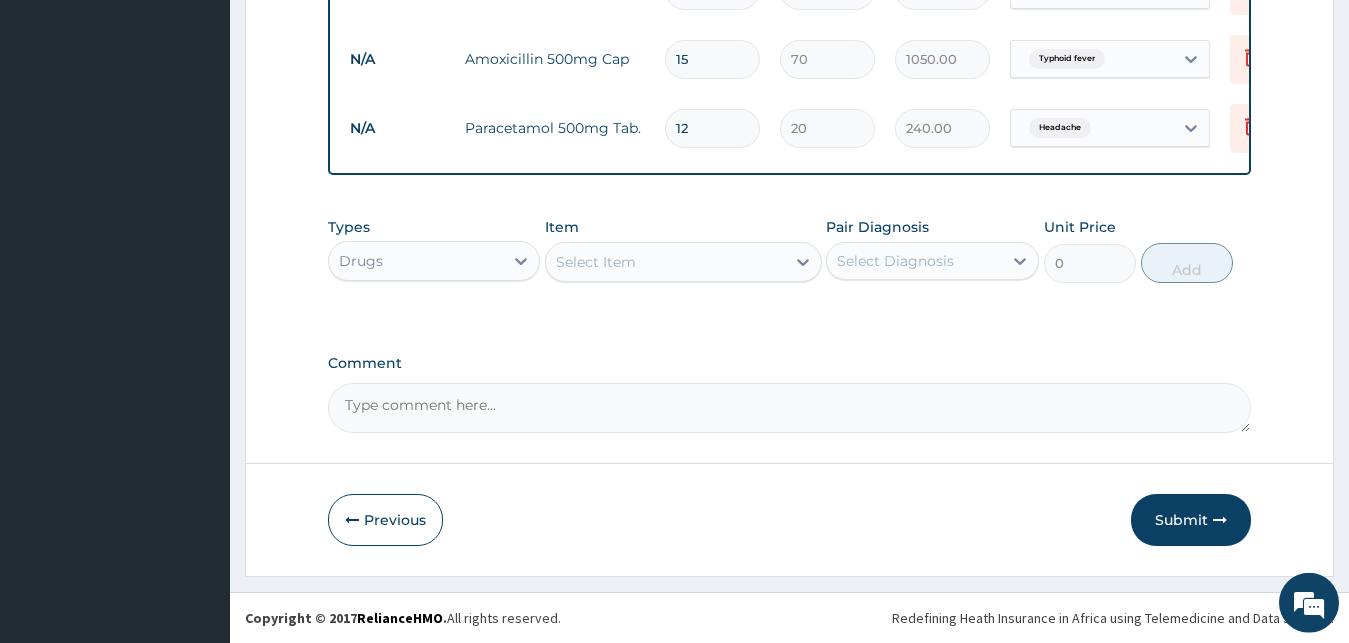 scroll, scrollTop: 859, scrollLeft: 0, axis: vertical 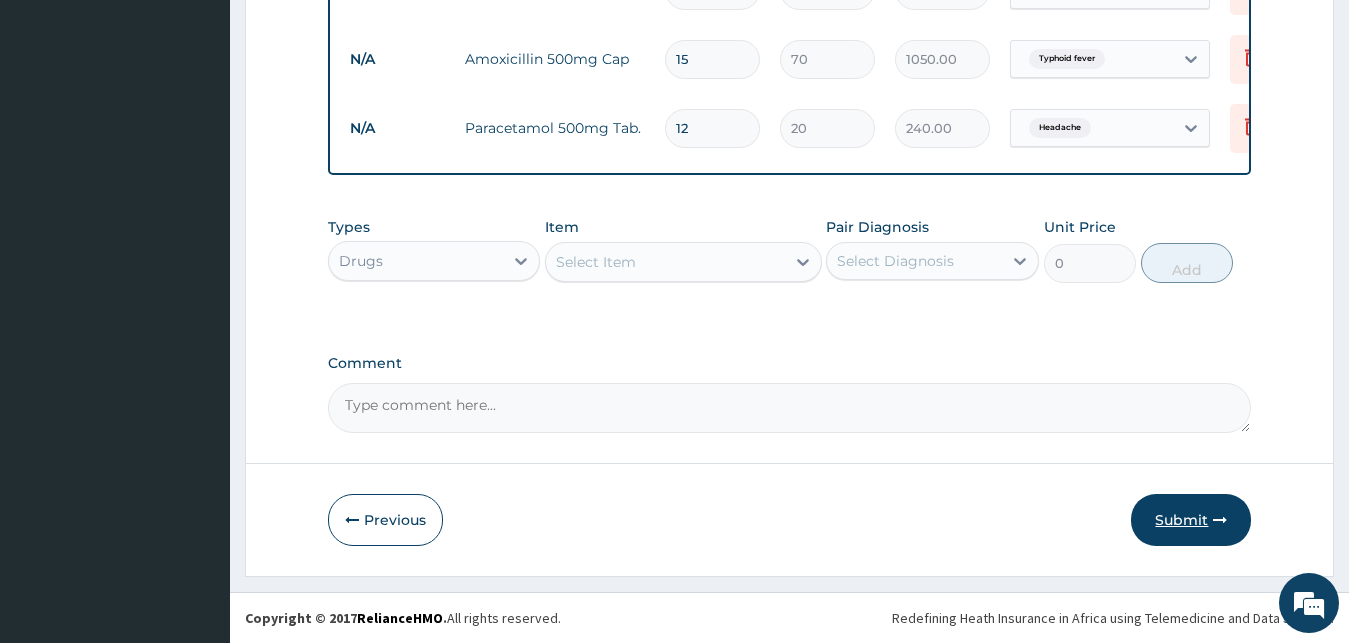 type on "12" 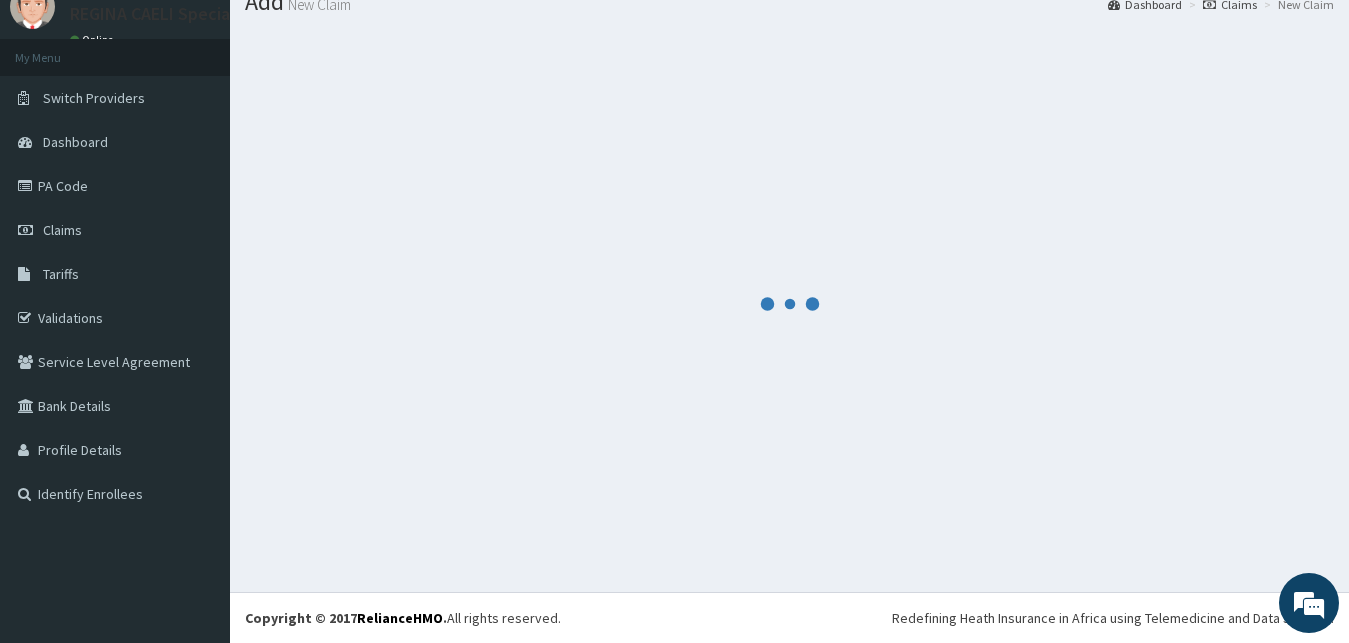 scroll, scrollTop: 76, scrollLeft: 0, axis: vertical 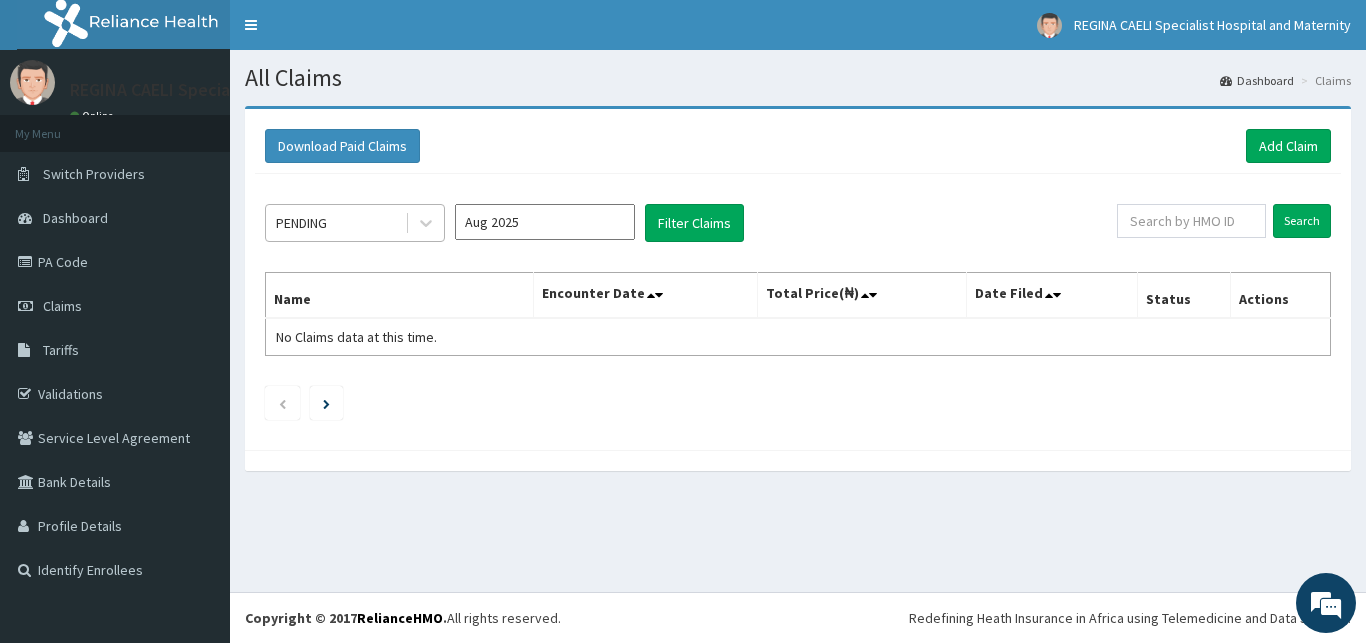 click on "PENDING" at bounding box center [335, 223] 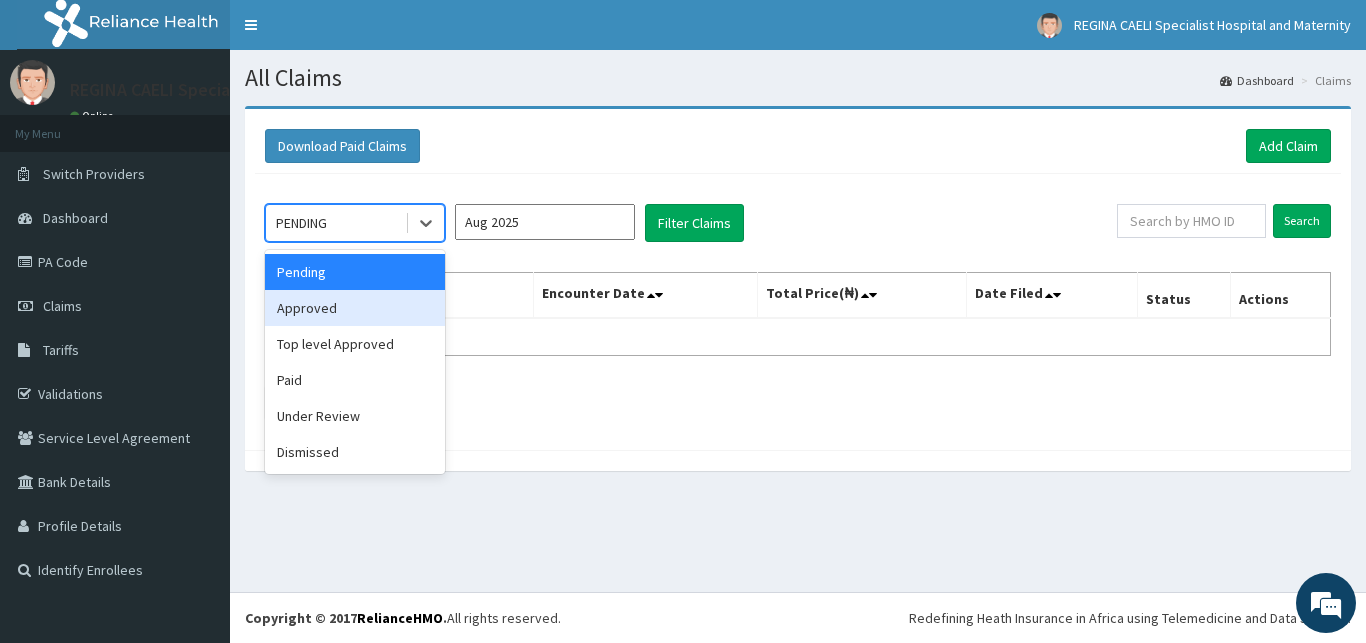 click on "Approved" at bounding box center [355, 308] 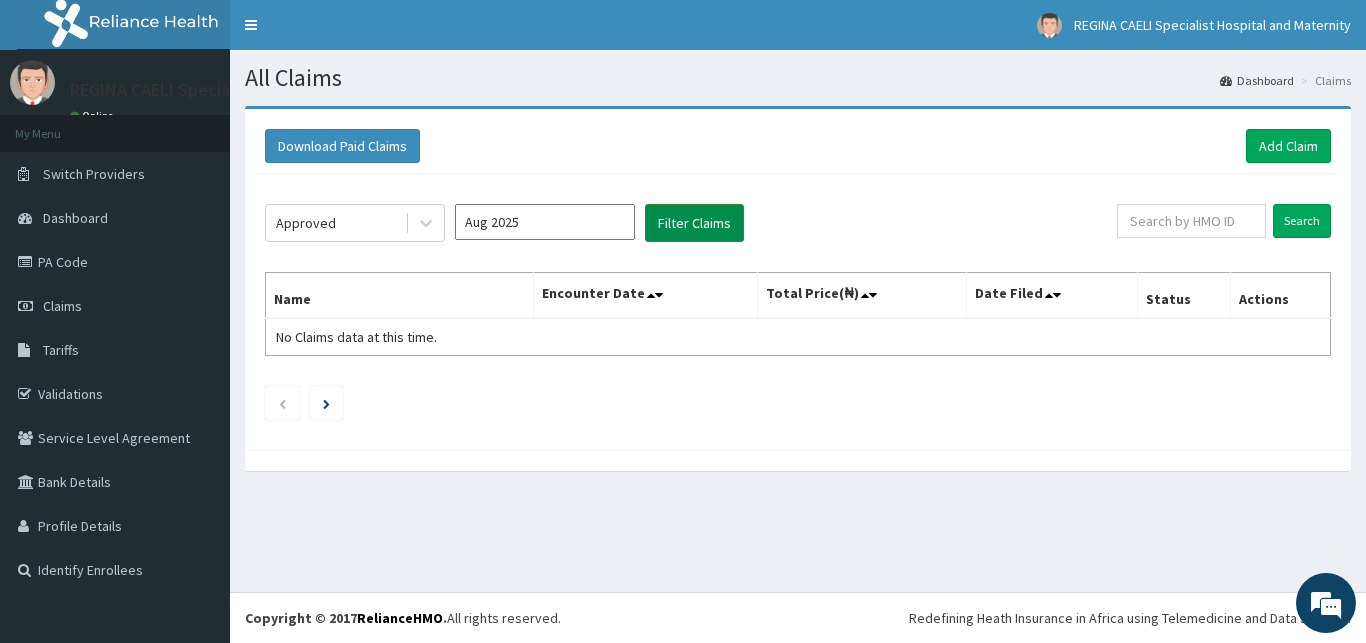 click on "Filter Claims" at bounding box center [694, 223] 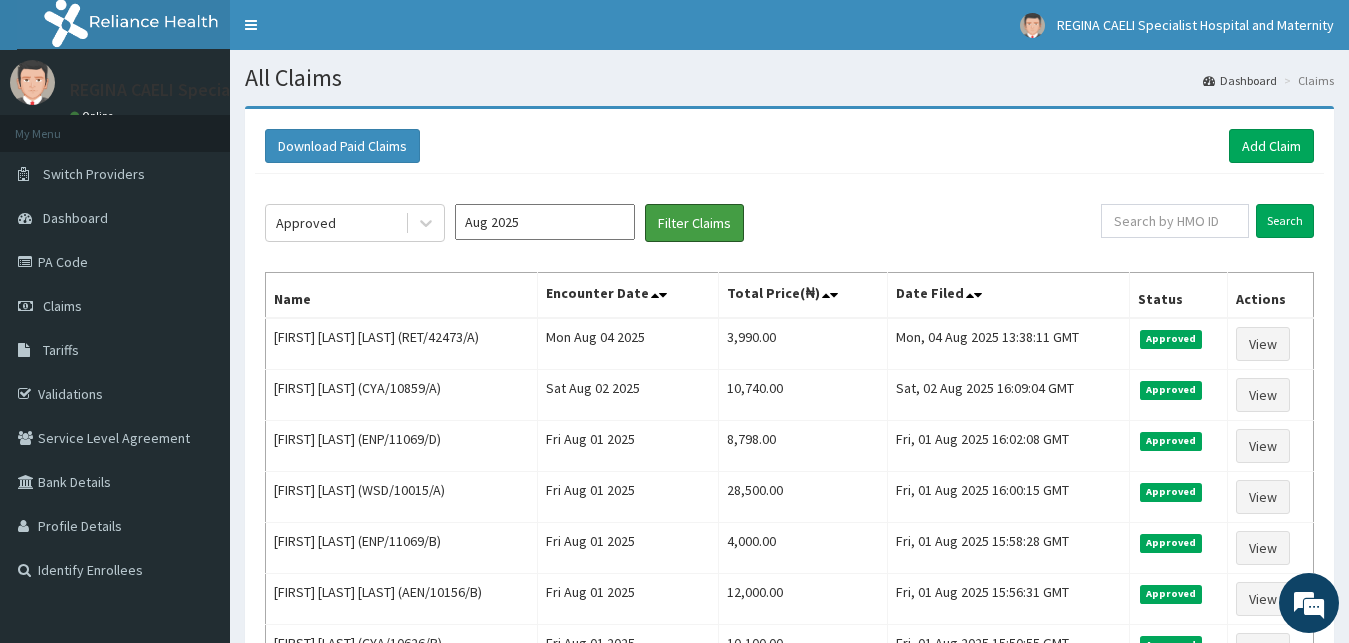 scroll, scrollTop: 0, scrollLeft: 0, axis: both 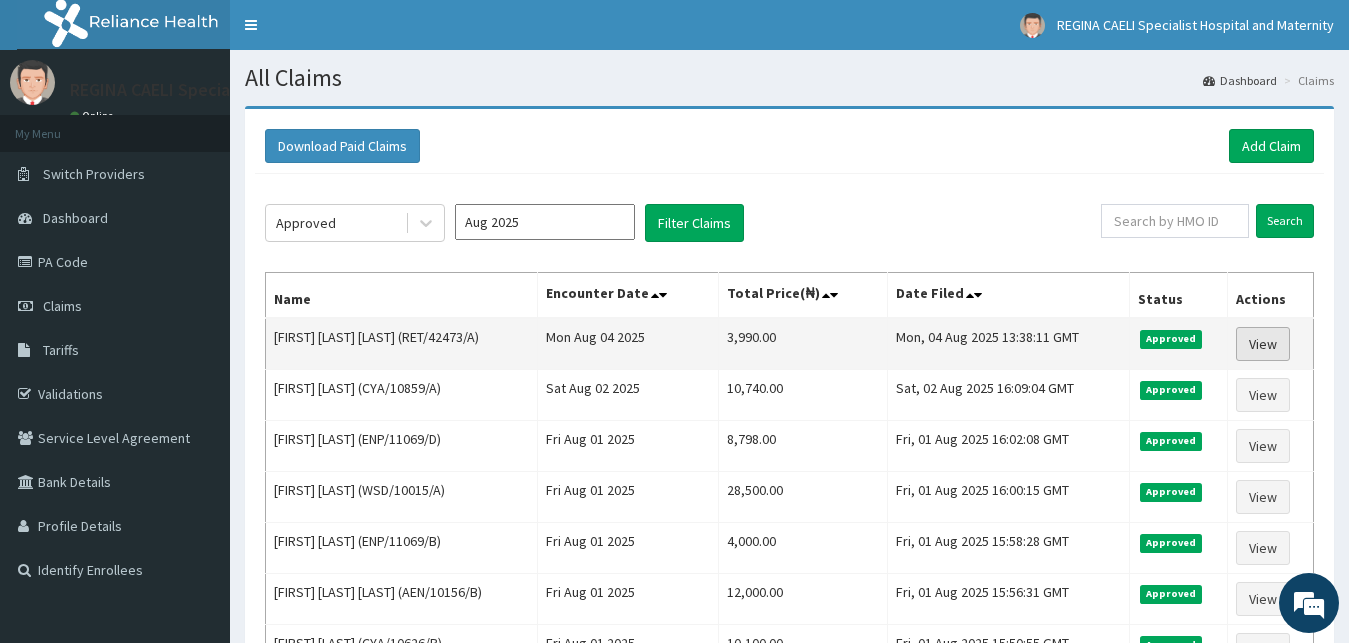 click on "View" at bounding box center (1263, 344) 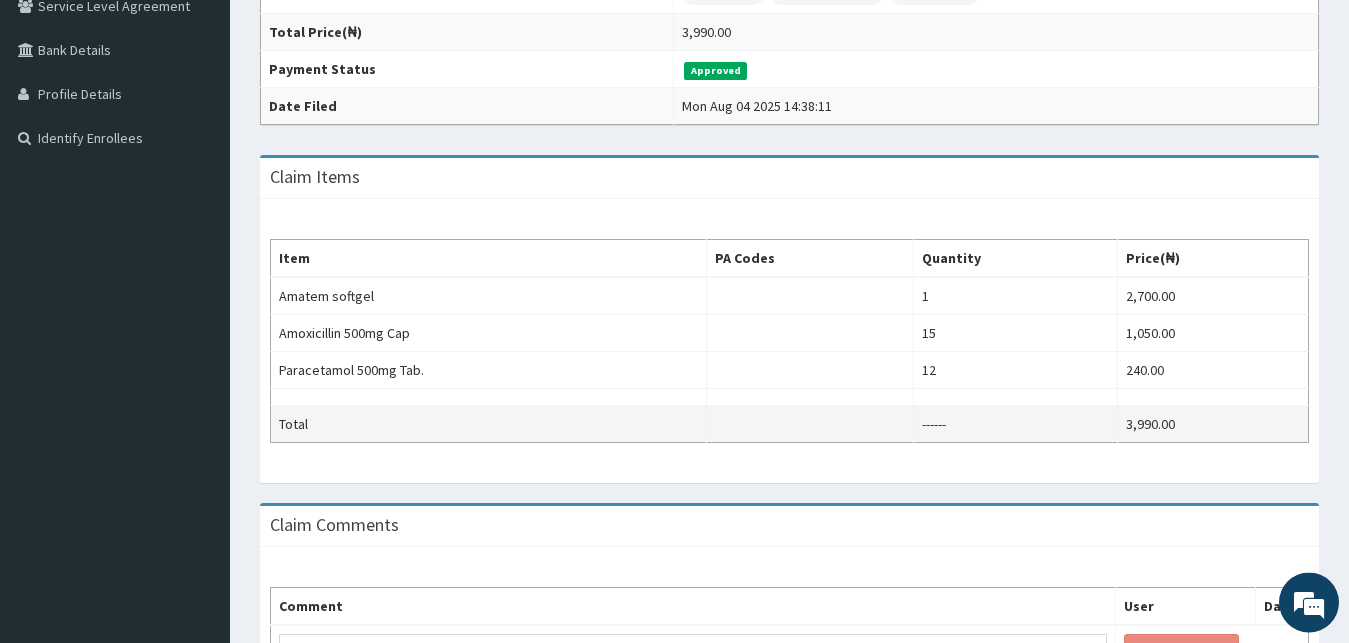 scroll, scrollTop: 510, scrollLeft: 0, axis: vertical 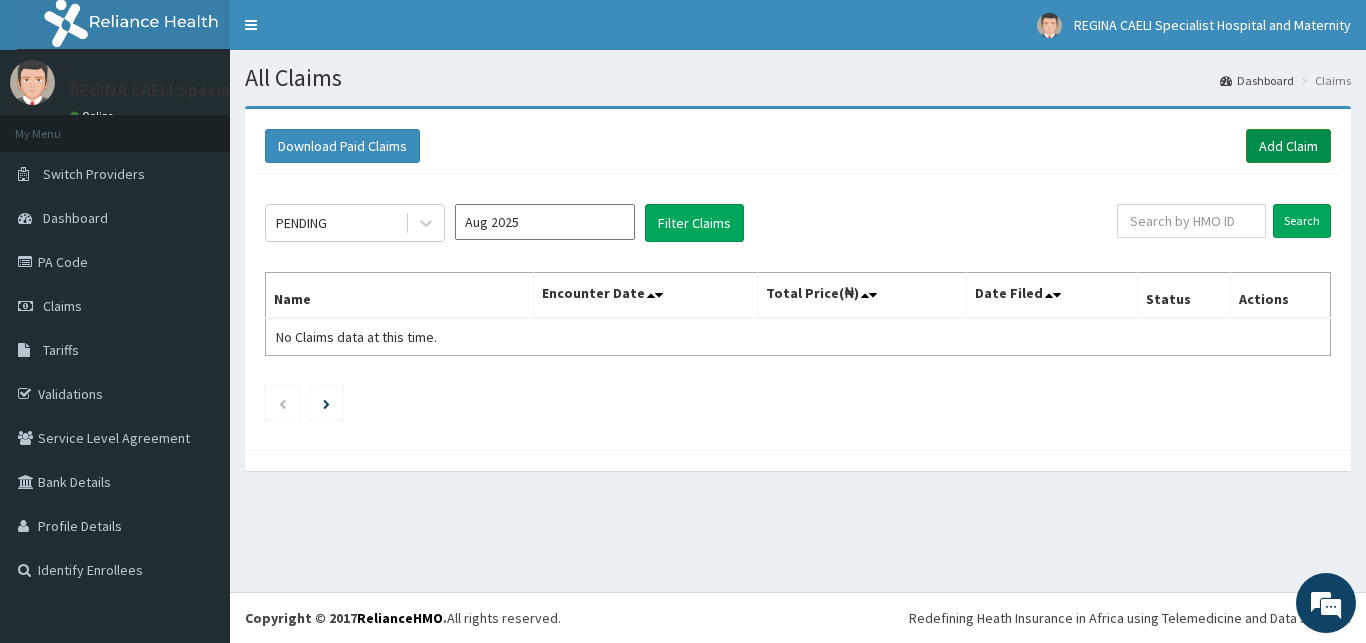 click on "Add Claim" at bounding box center (1288, 146) 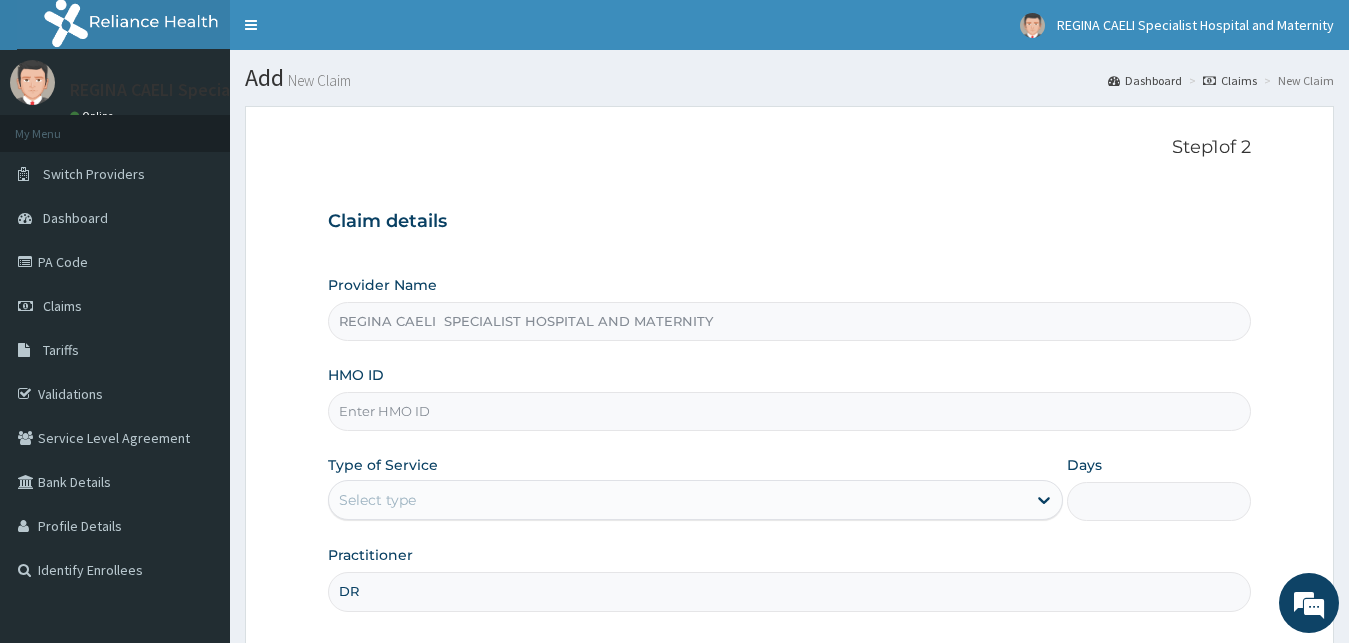 scroll, scrollTop: 187, scrollLeft: 0, axis: vertical 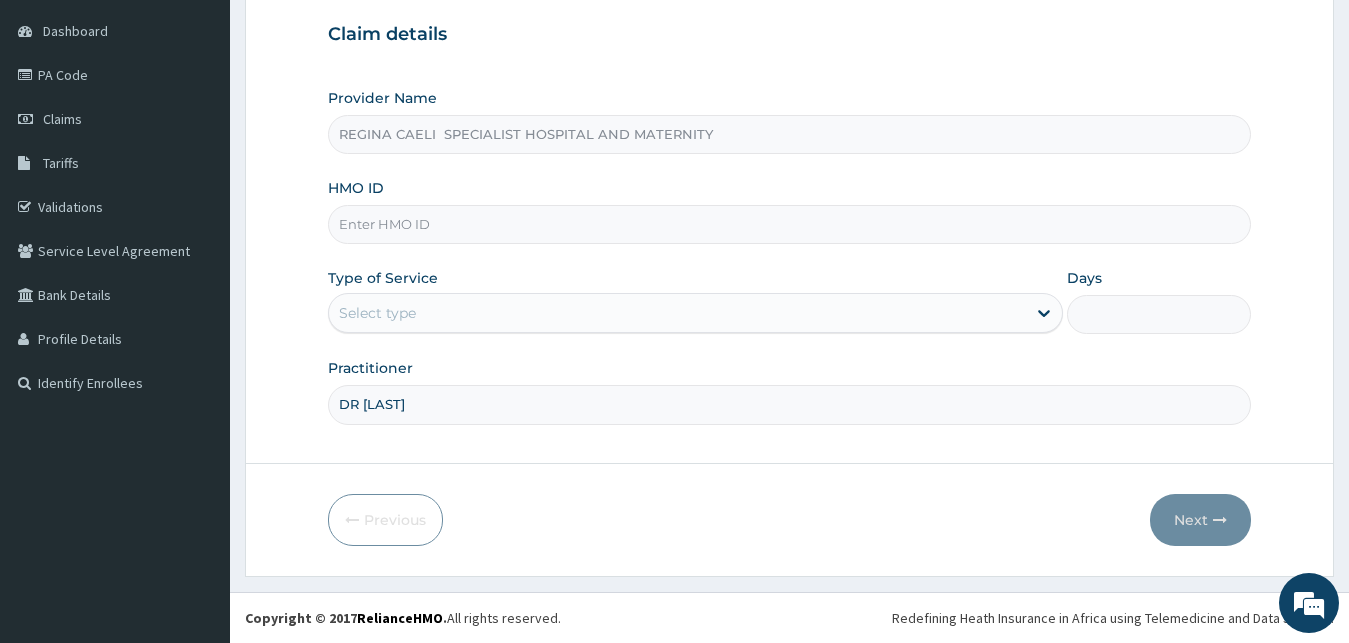 type on "DR [LAST]" 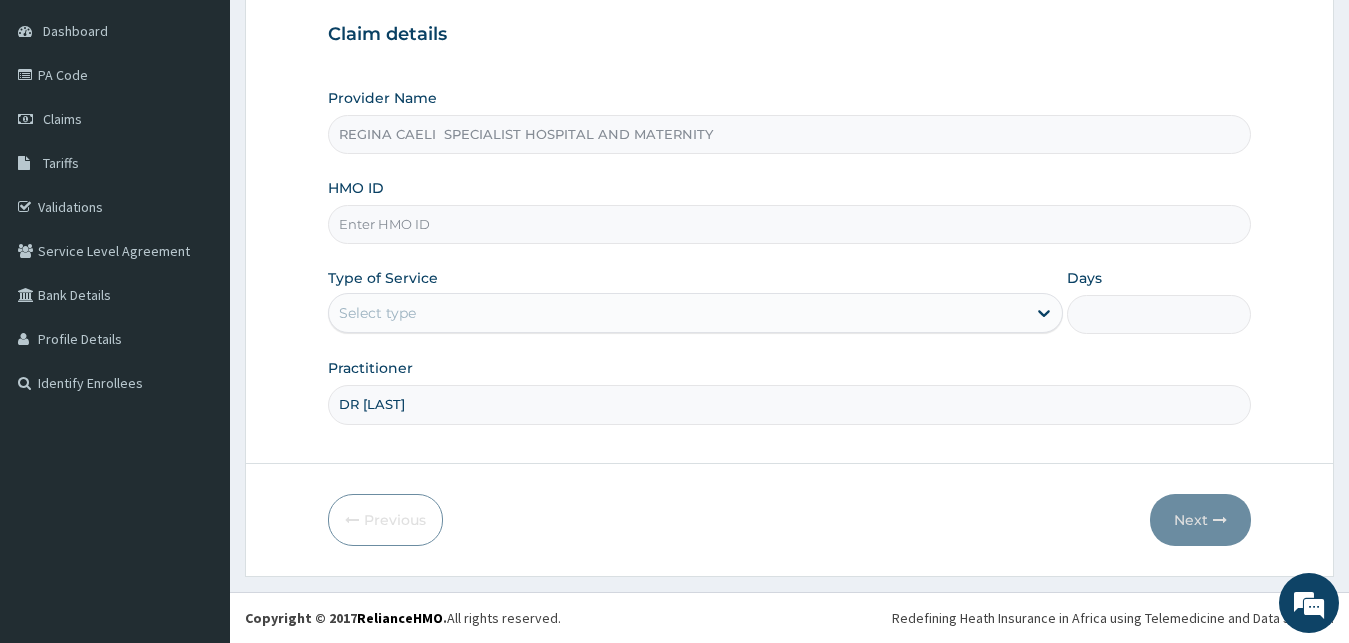 click on "Select type" at bounding box center [678, 313] 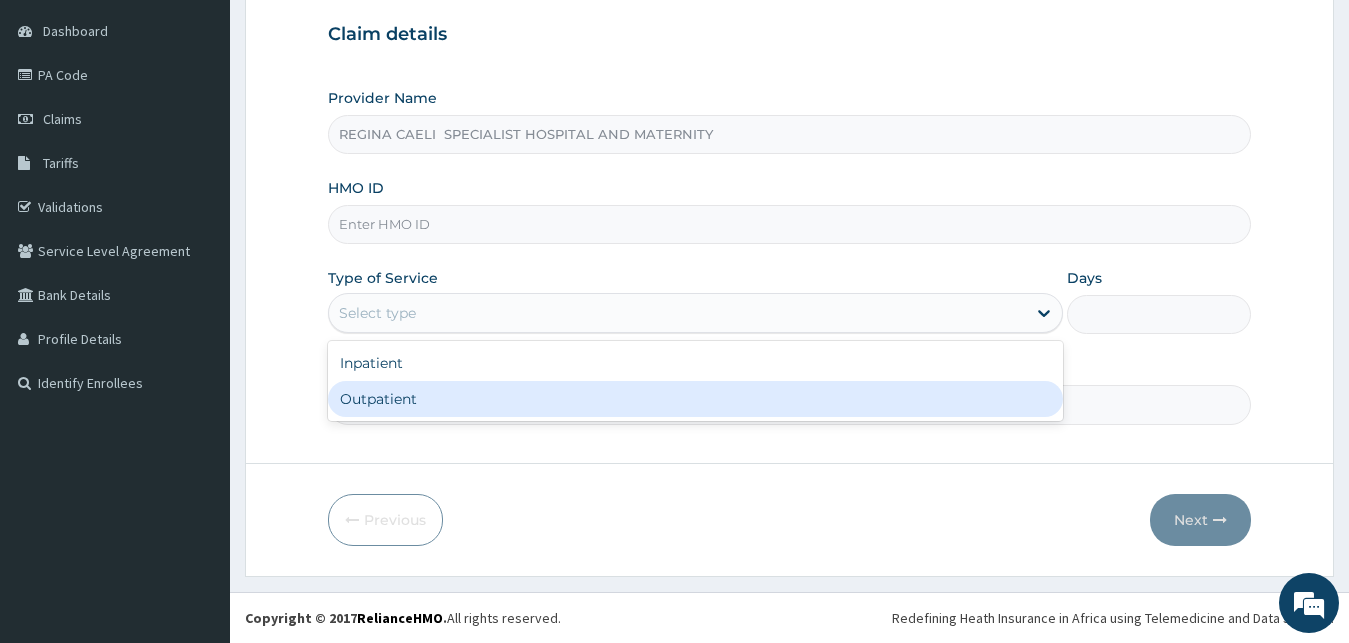 click on "Outpatient" at bounding box center [696, 399] 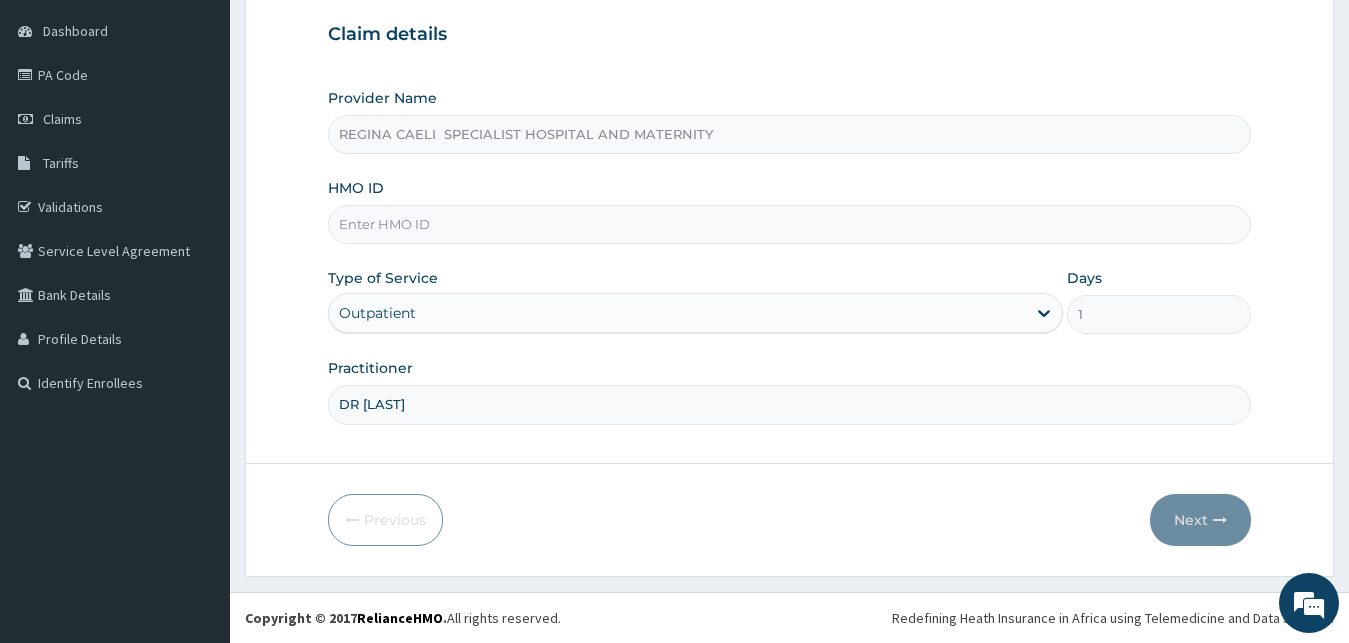 click on "HMO ID" at bounding box center (790, 224) 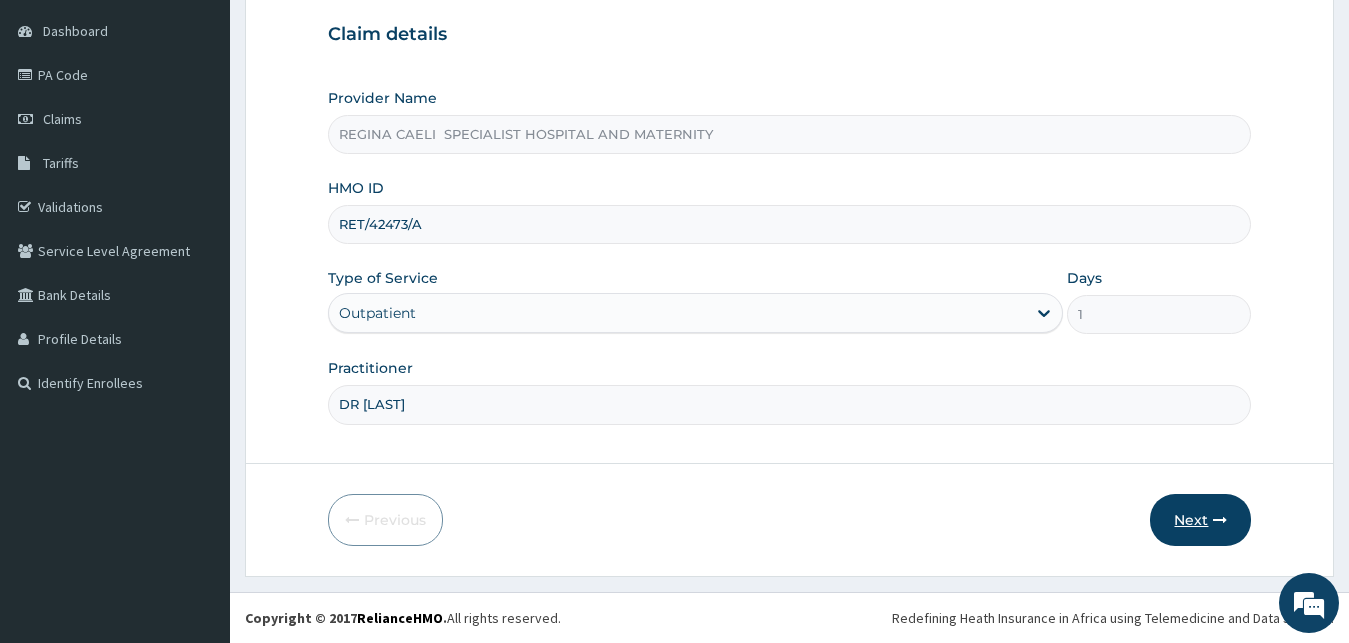 type on "RET/42473/A" 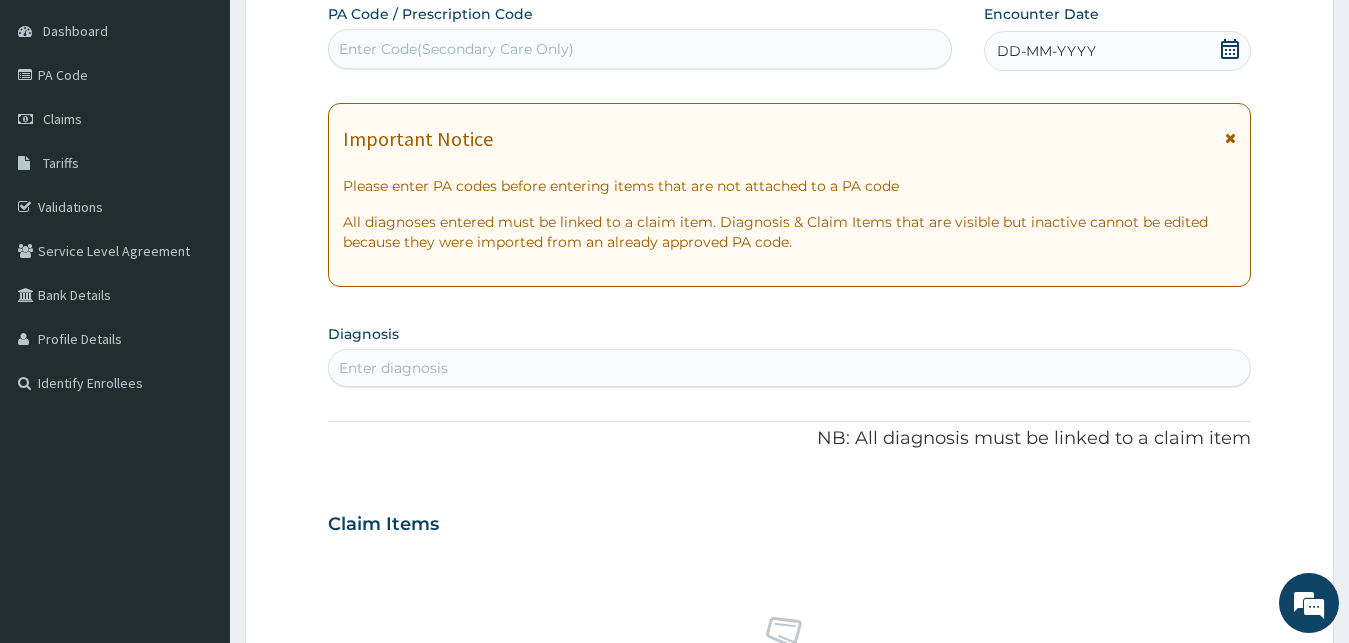 click on "DD-MM-YYYY" at bounding box center [1118, 51] 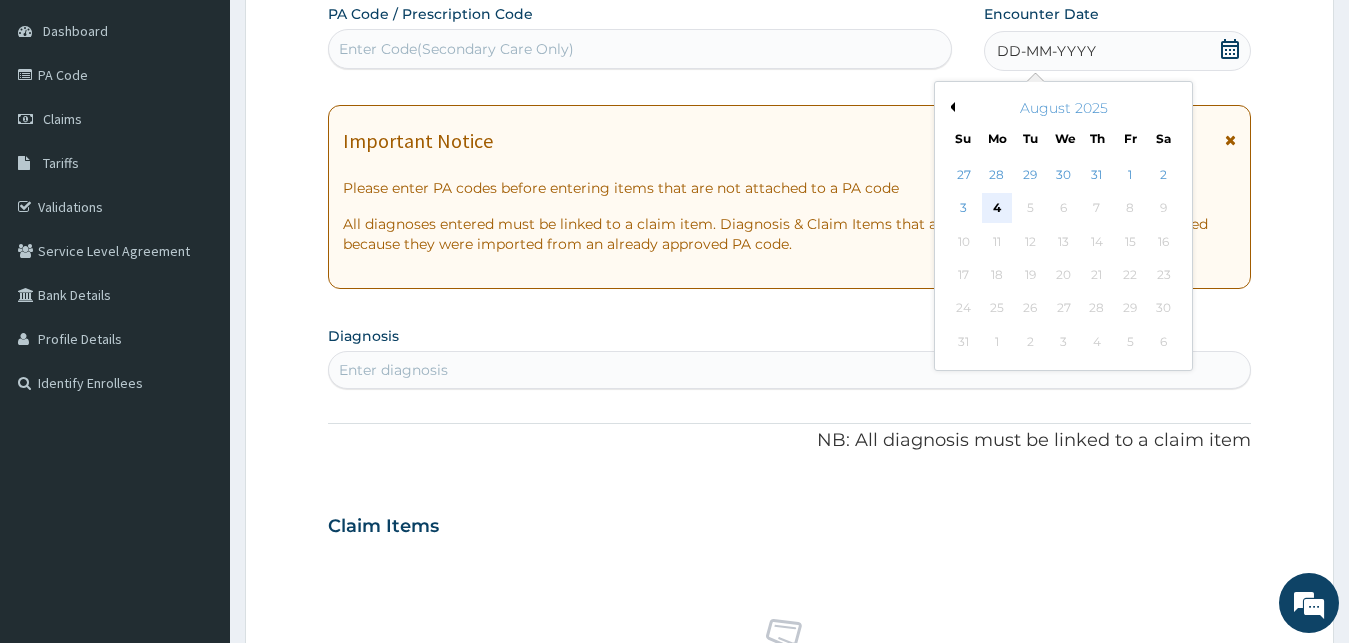 click on "4" at bounding box center [997, 209] 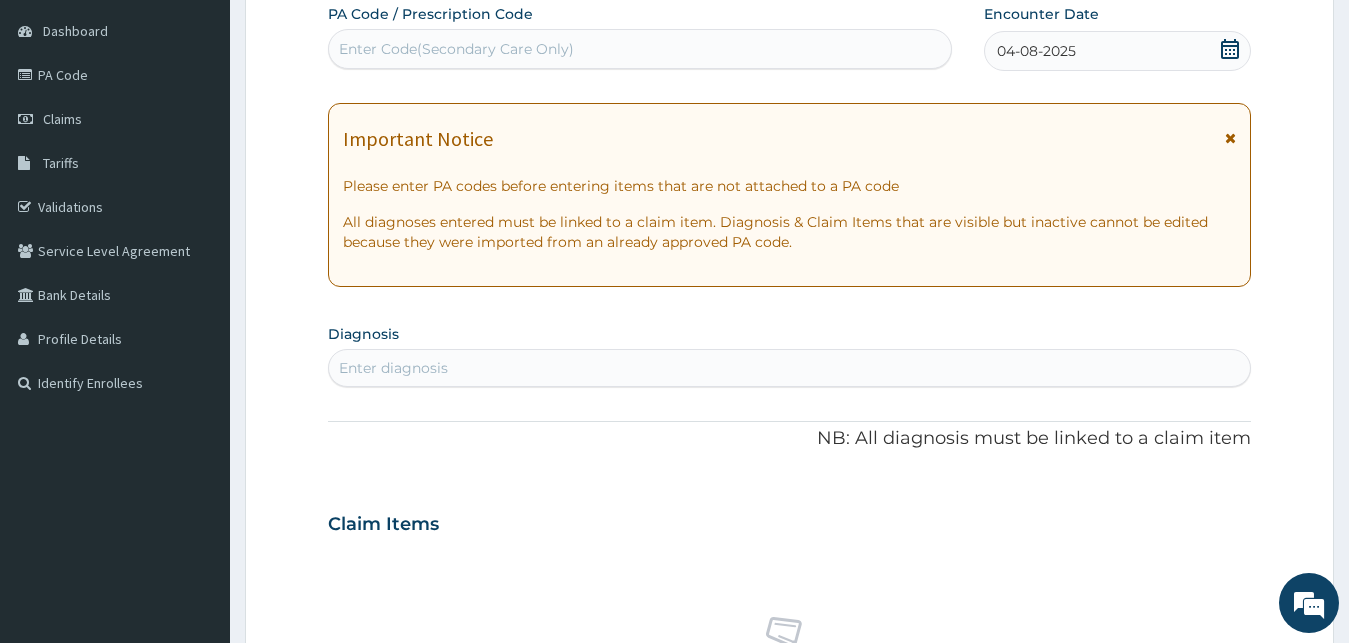 click on "Enter diagnosis" at bounding box center [393, 368] 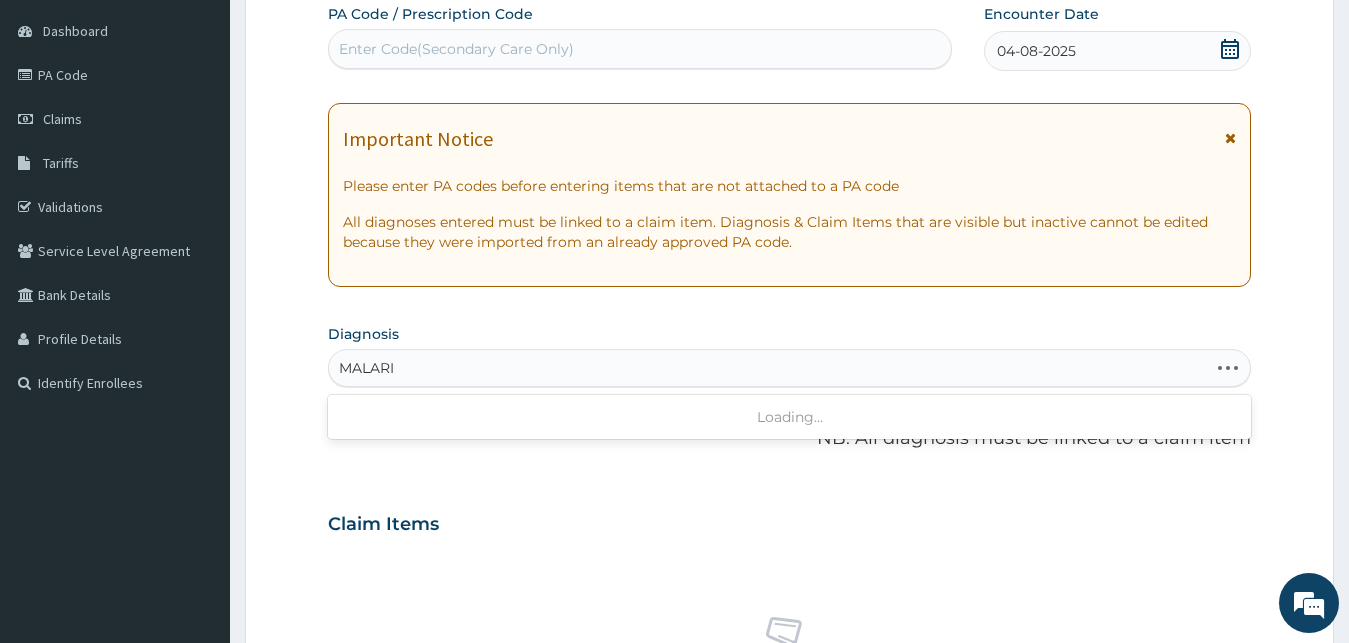 type on "MALARIA" 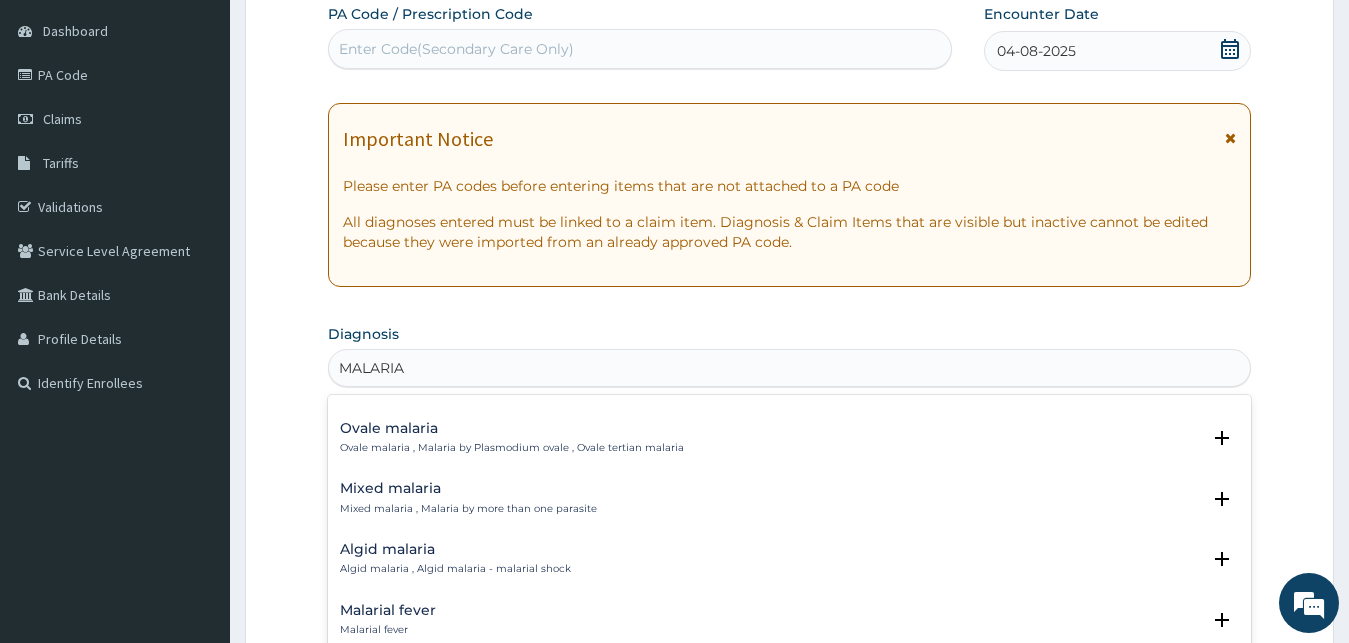 scroll, scrollTop: 0, scrollLeft: 0, axis: both 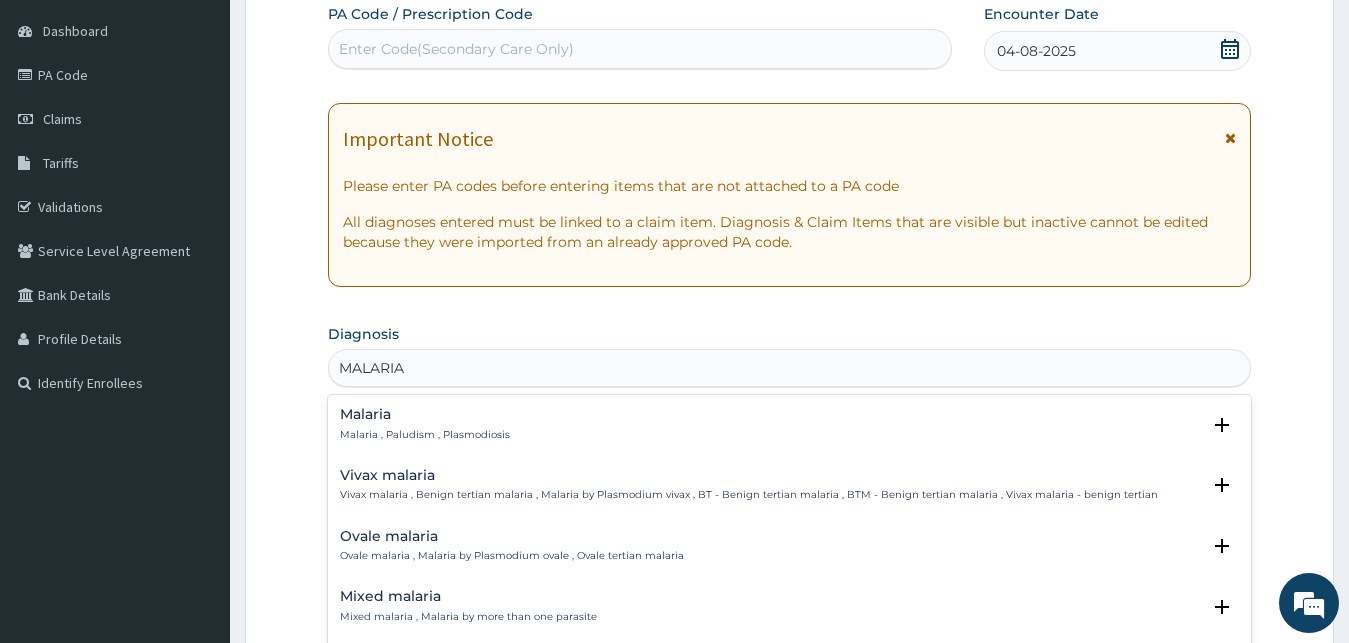 click on "Malaria Malaria , Paludism , Plasmodiosis" at bounding box center (425, 424) 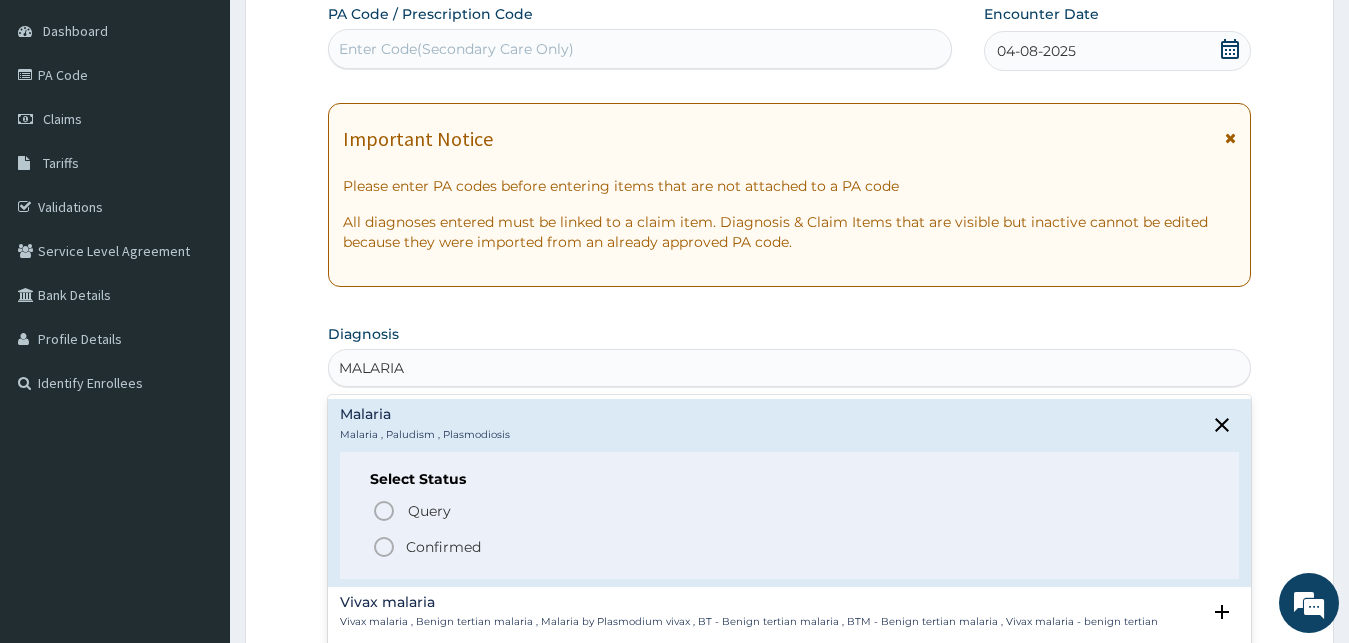 drag, startPoint x: 430, startPoint y: 542, endPoint x: 492, endPoint y: 416, distance: 140.42792 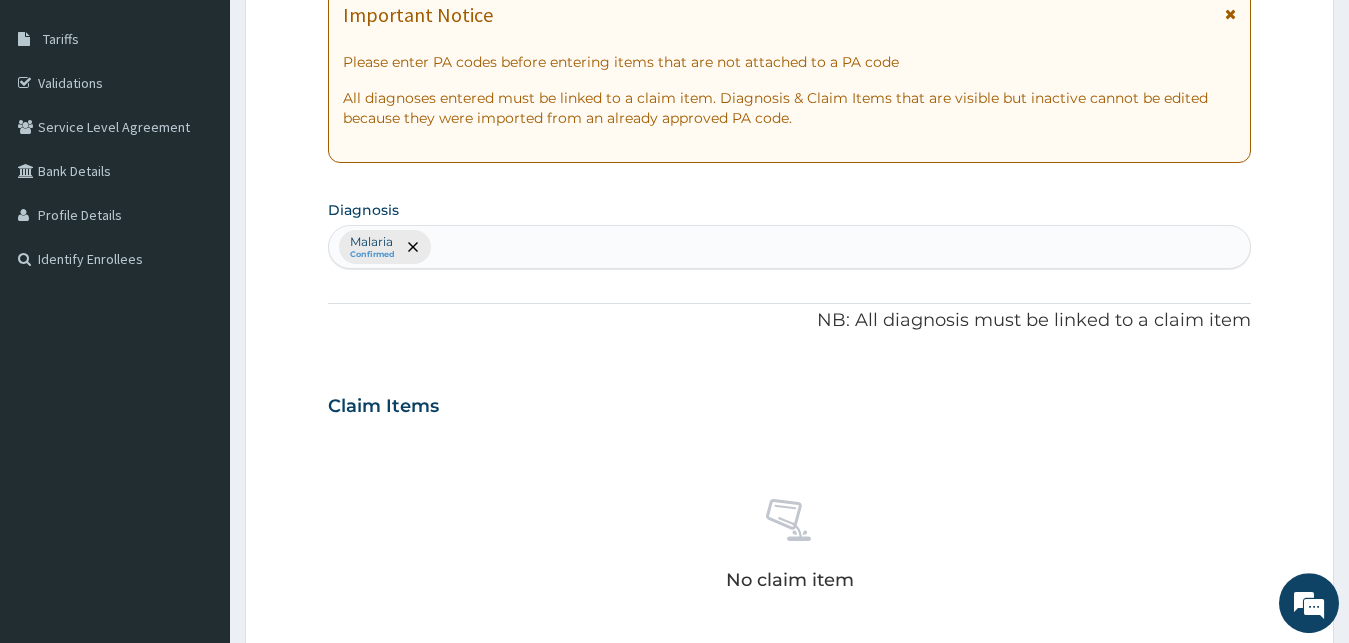scroll, scrollTop: 391, scrollLeft: 0, axis: vertical 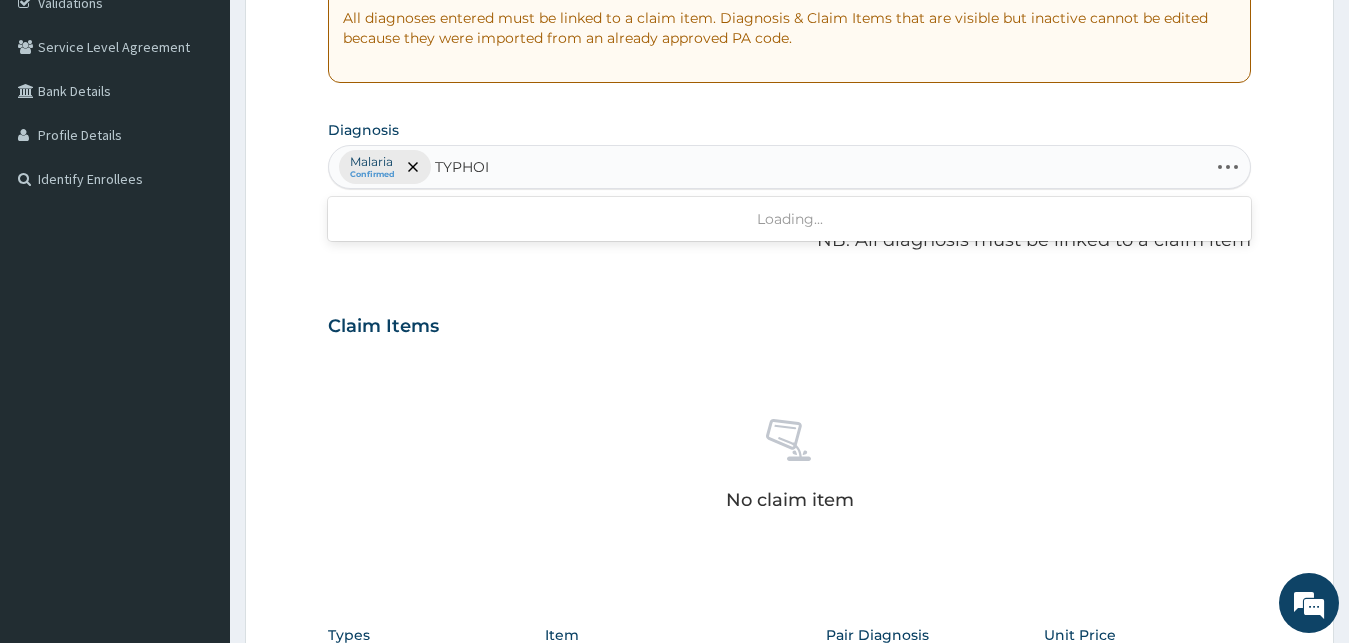 type on "TYPHOID" 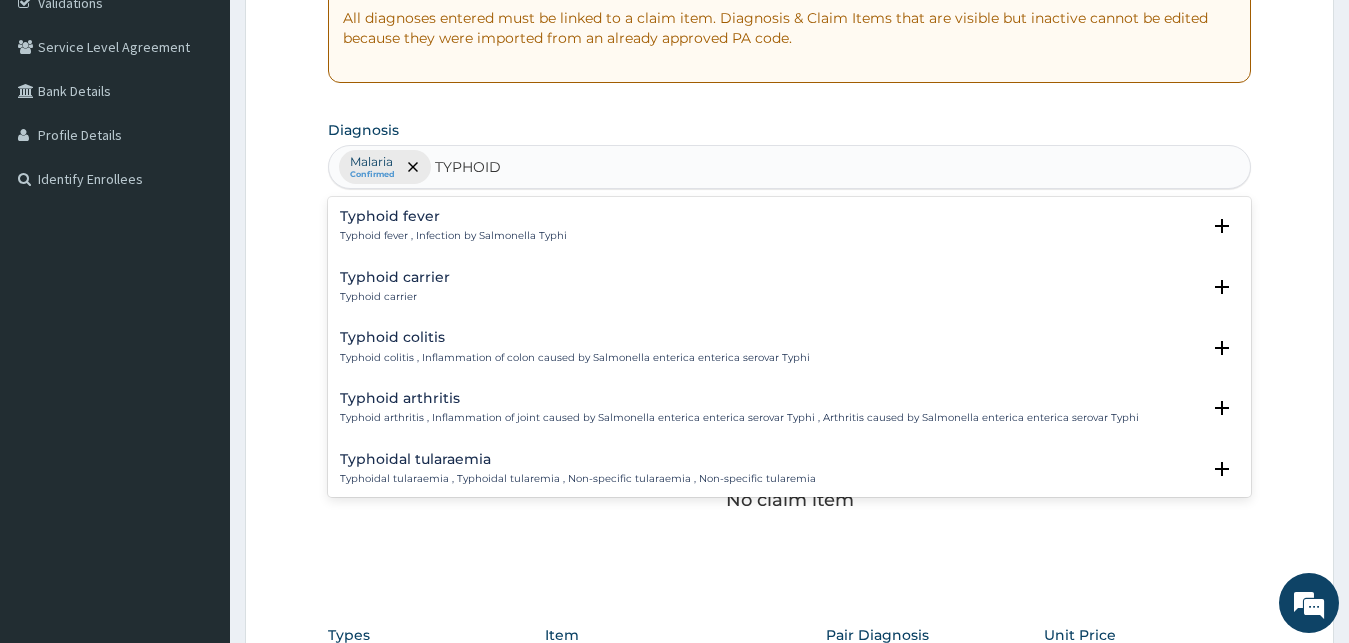 click on "Typhoid fever" at bounding box center [453, 216] 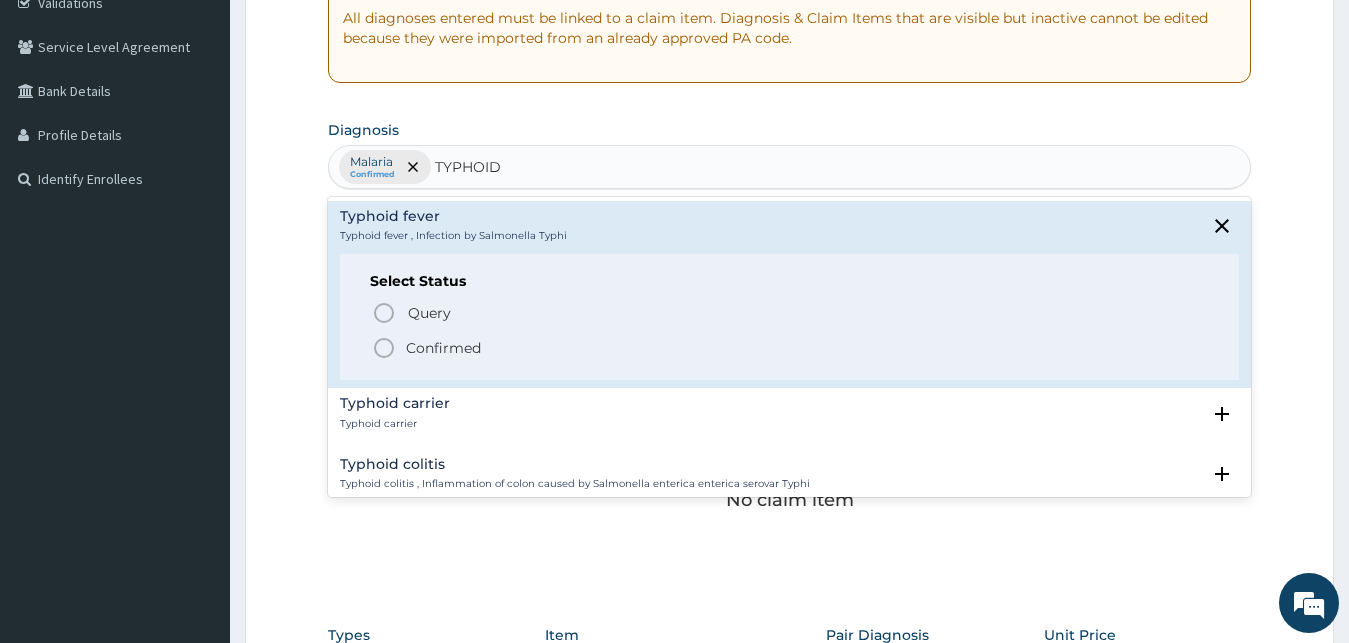 click on "Confirmed" at bounding box center [443, 348] 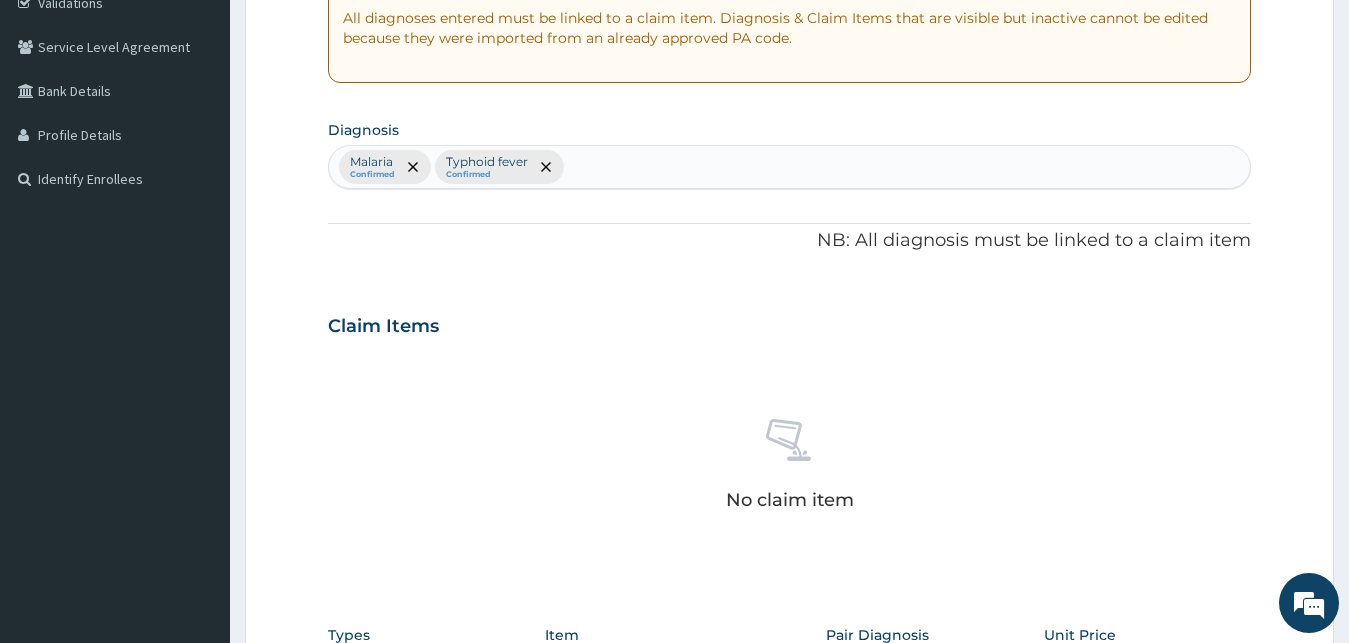 type on "F" 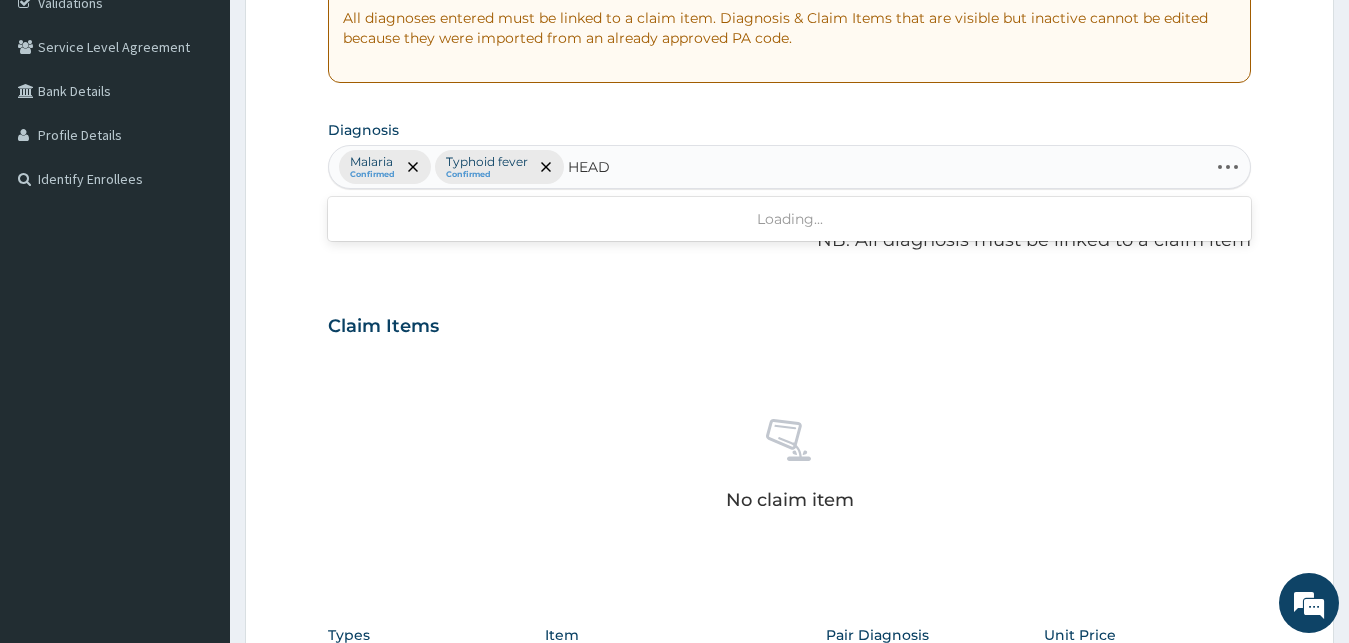 type on "HEADA" 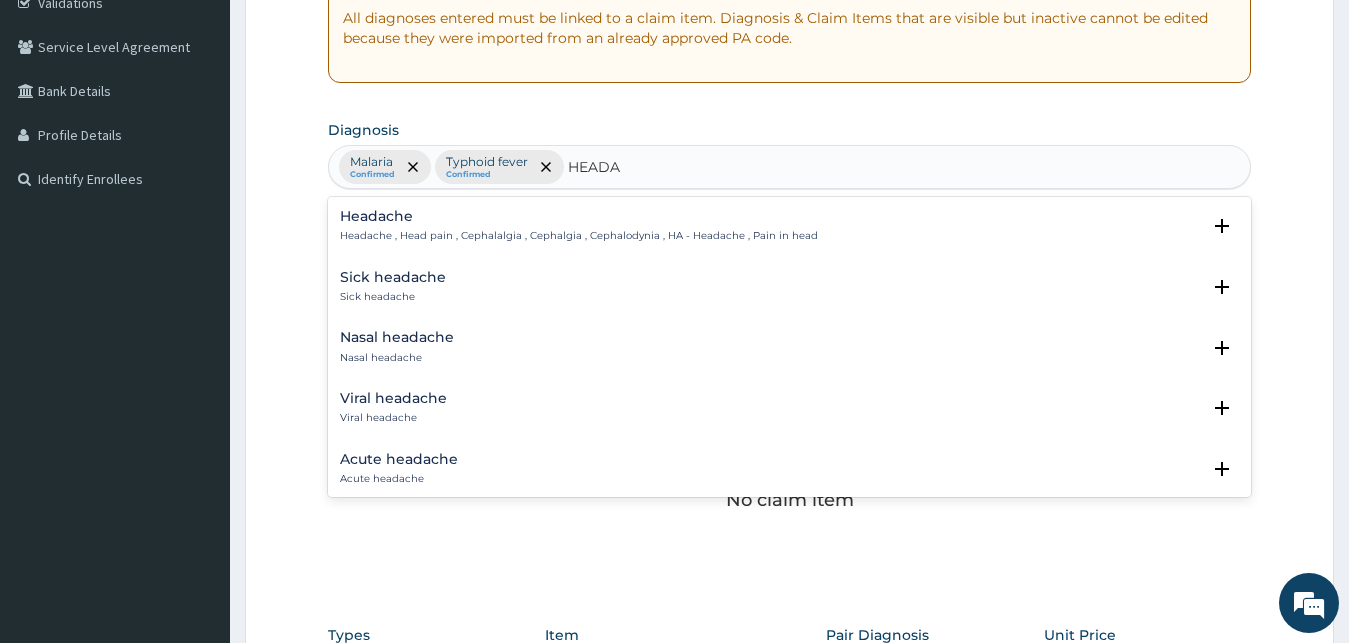 click on "Headache , Head pain , Cephalalgia , Cephalgia , Cephalodynia , HA - Headache , Pain in head" at bounding box center (579, 236) 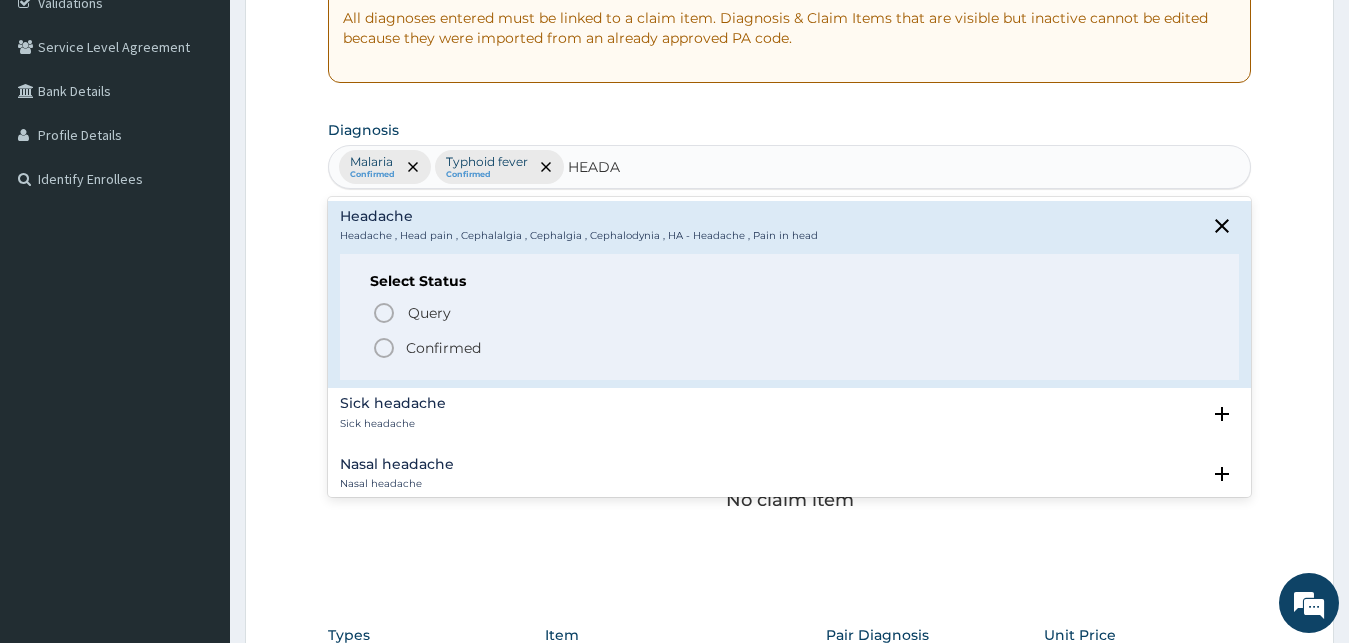 click on "Confirmed" at bounding box center [443, 348] 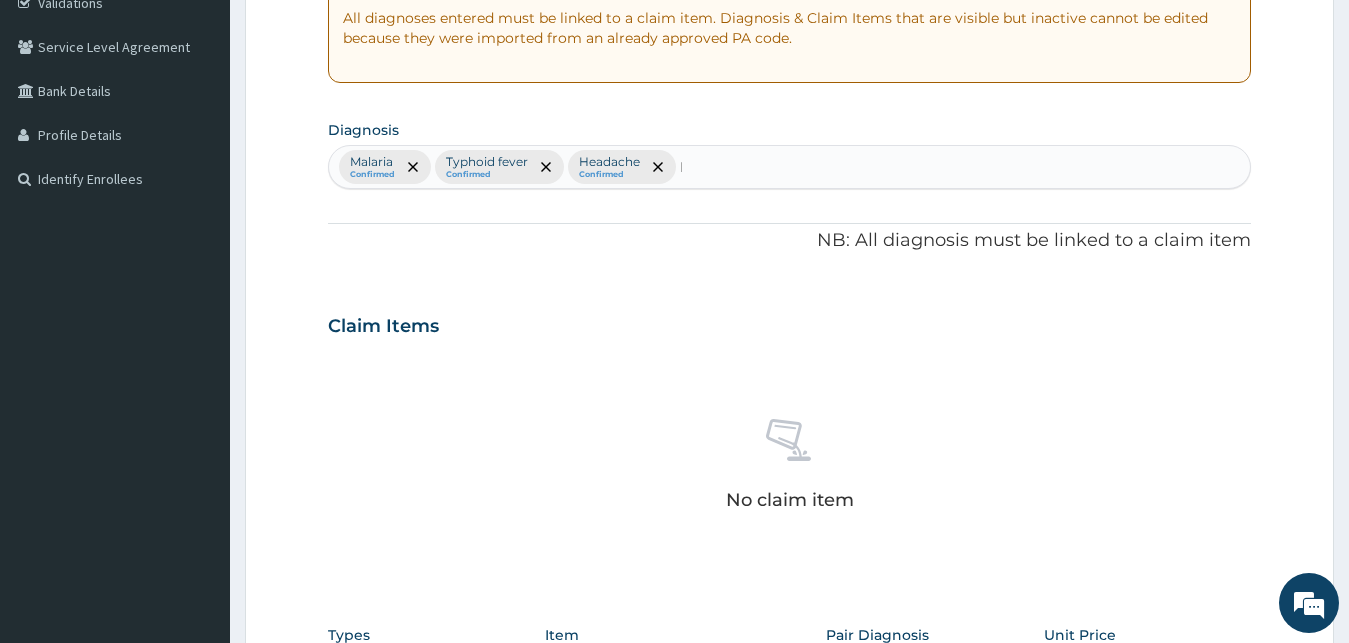 type 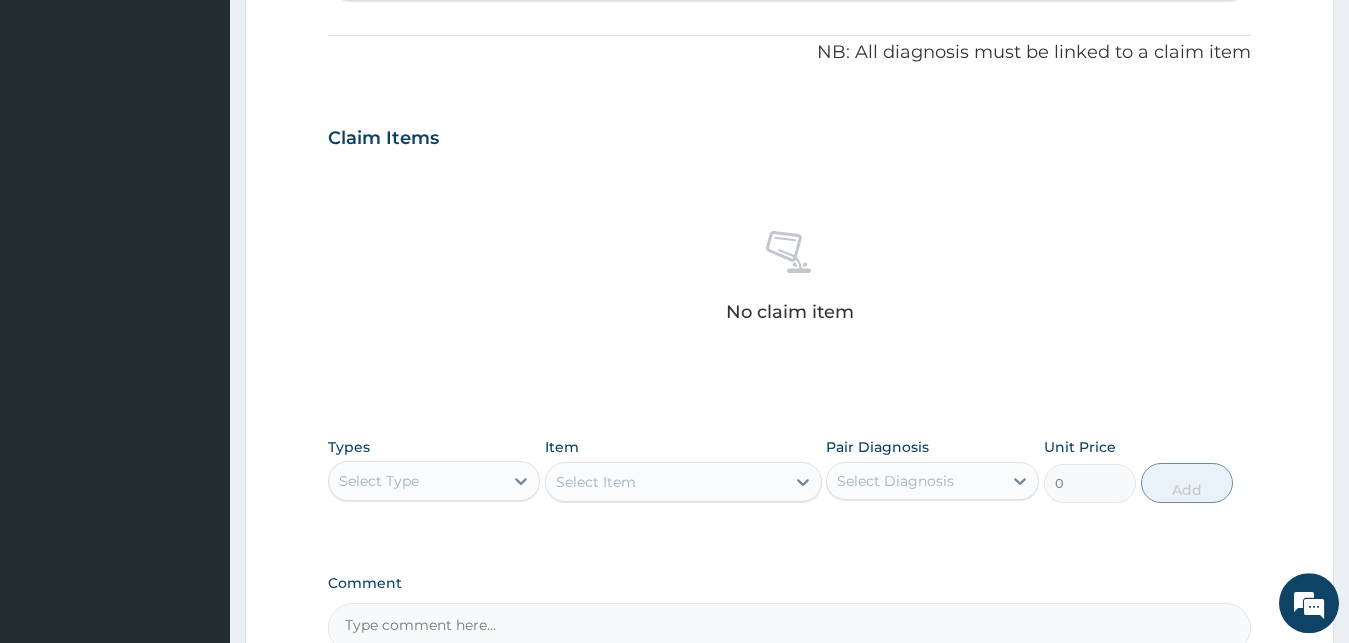 scroll, scrollTop: 799, scrollLeft: 0, axis: vertical 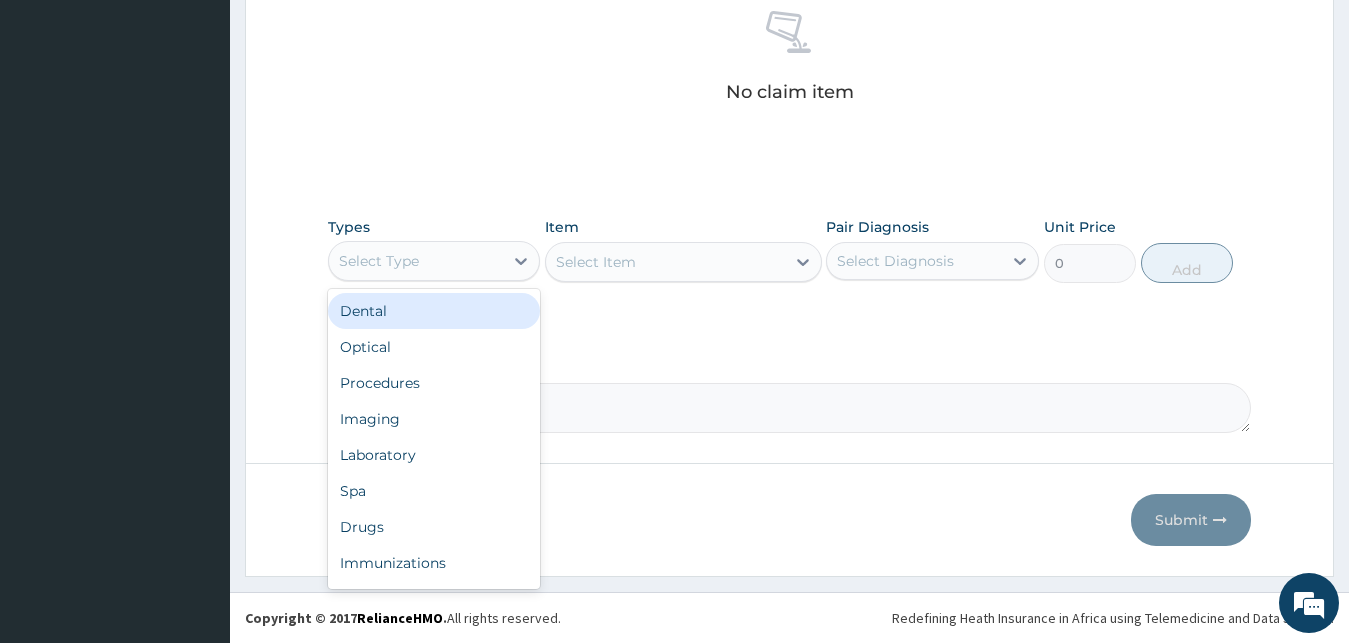 click on "Select Type" at bounding box center [416, 261] 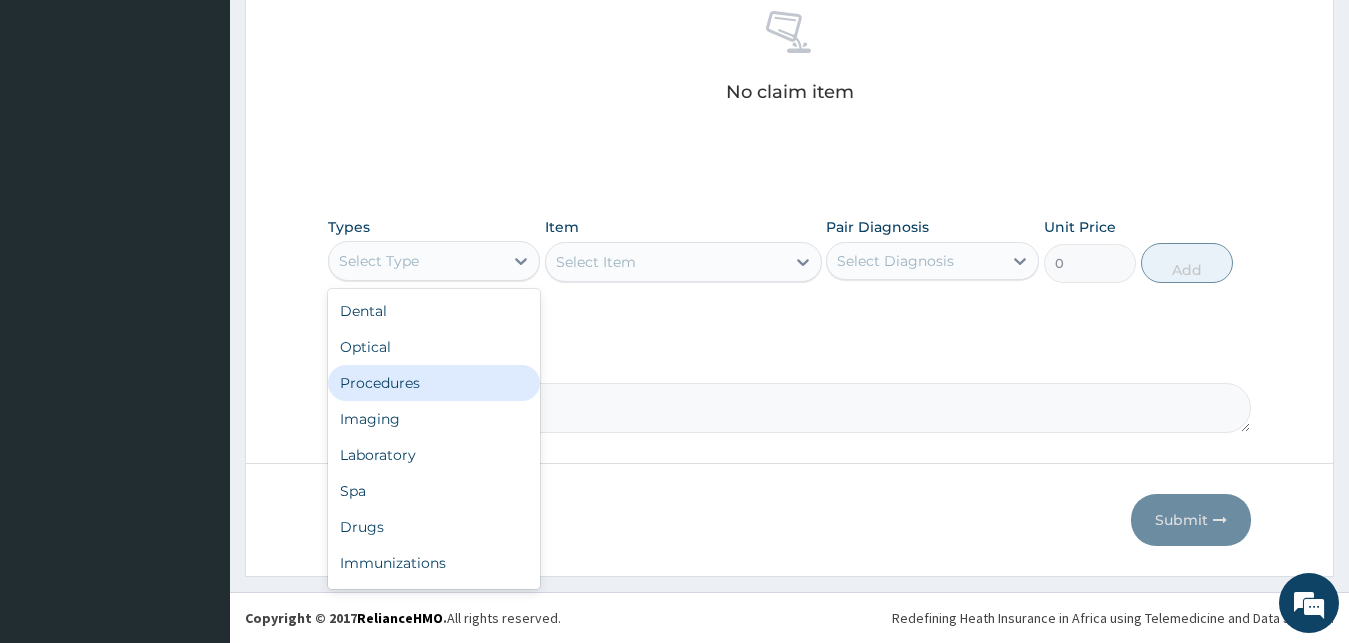 click on "Procedures" at bounding box center [434, 383] 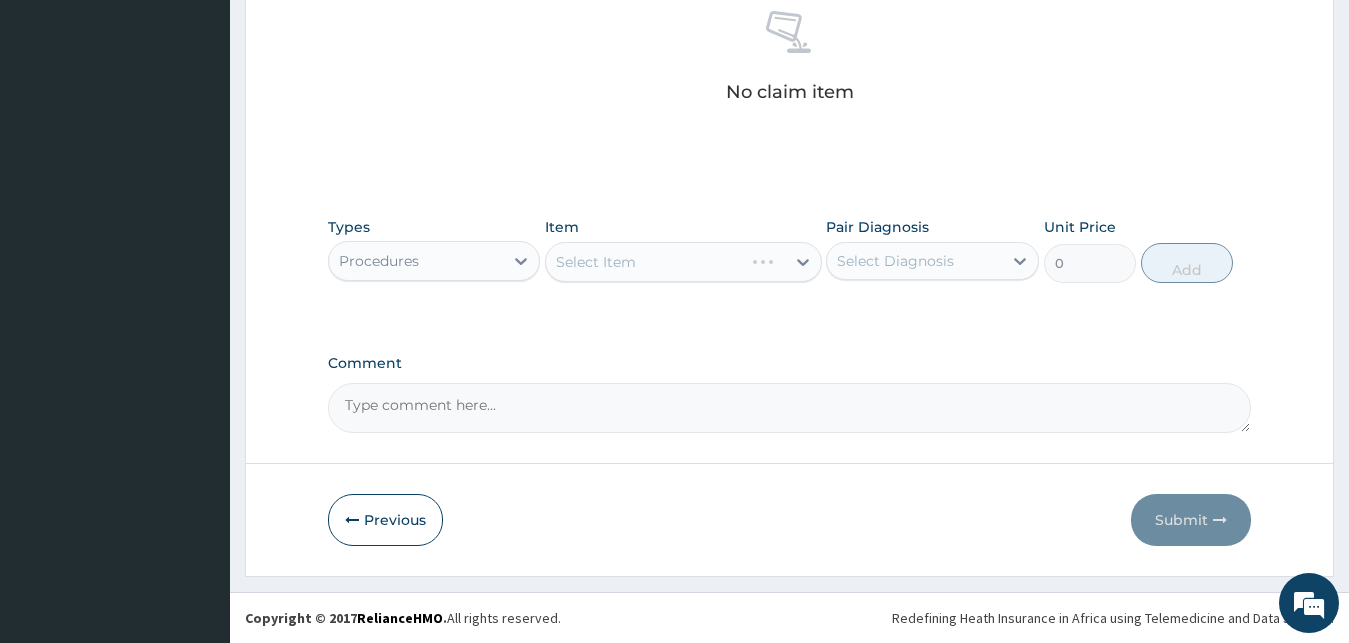 click on "Select Item" at bounding box center [683, 262] 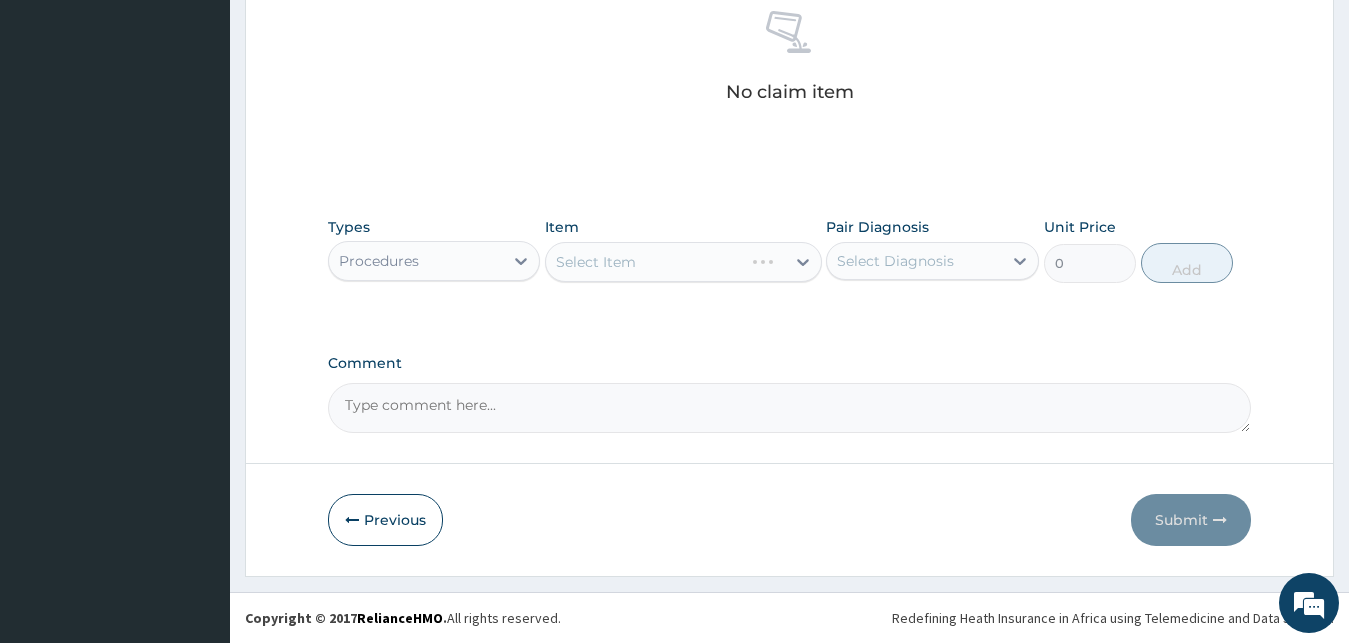 click on "Select Item" at bounding box center [683, 262] 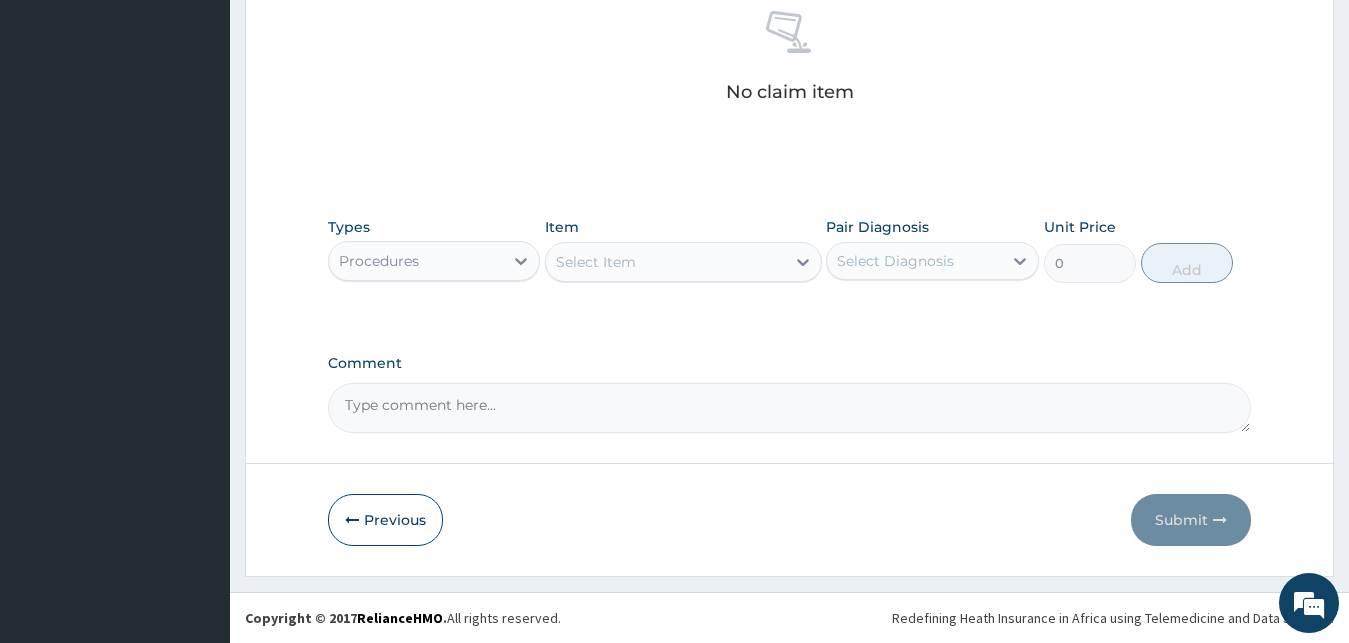 click on "Select Item" at bounding box center (665, 262) 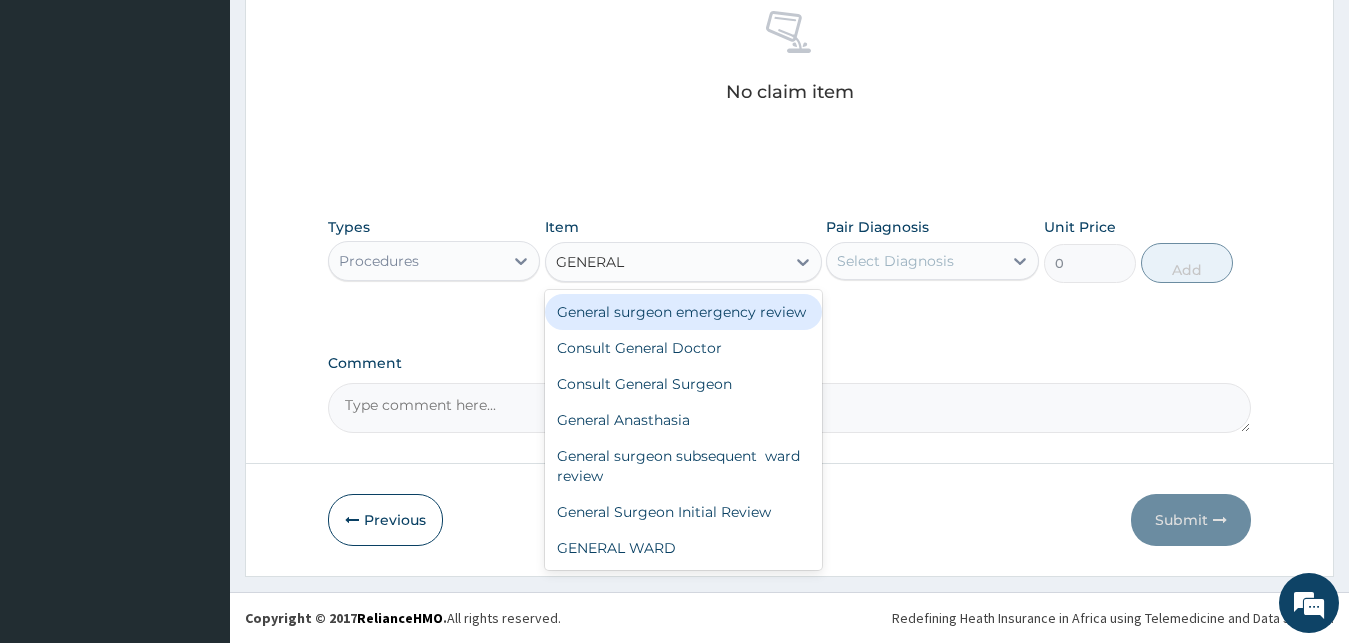 type on "GENERAL D" 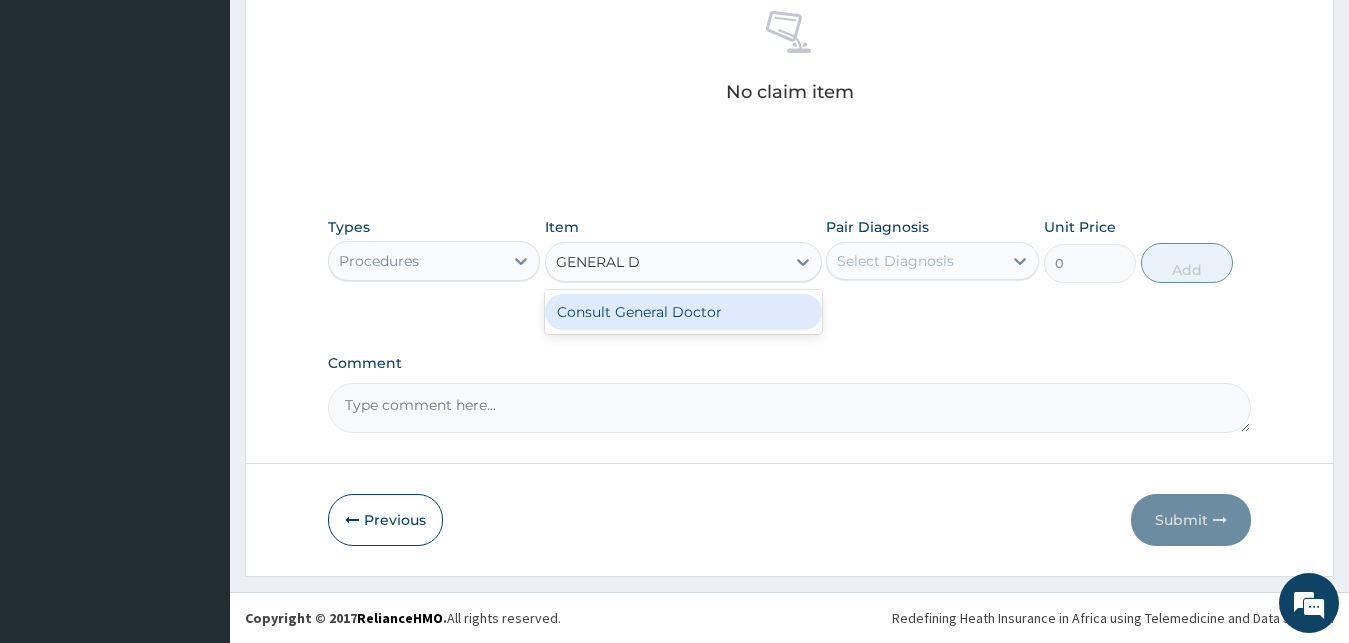 click on "Consult General Doctor" at bounding box center [683, 312] 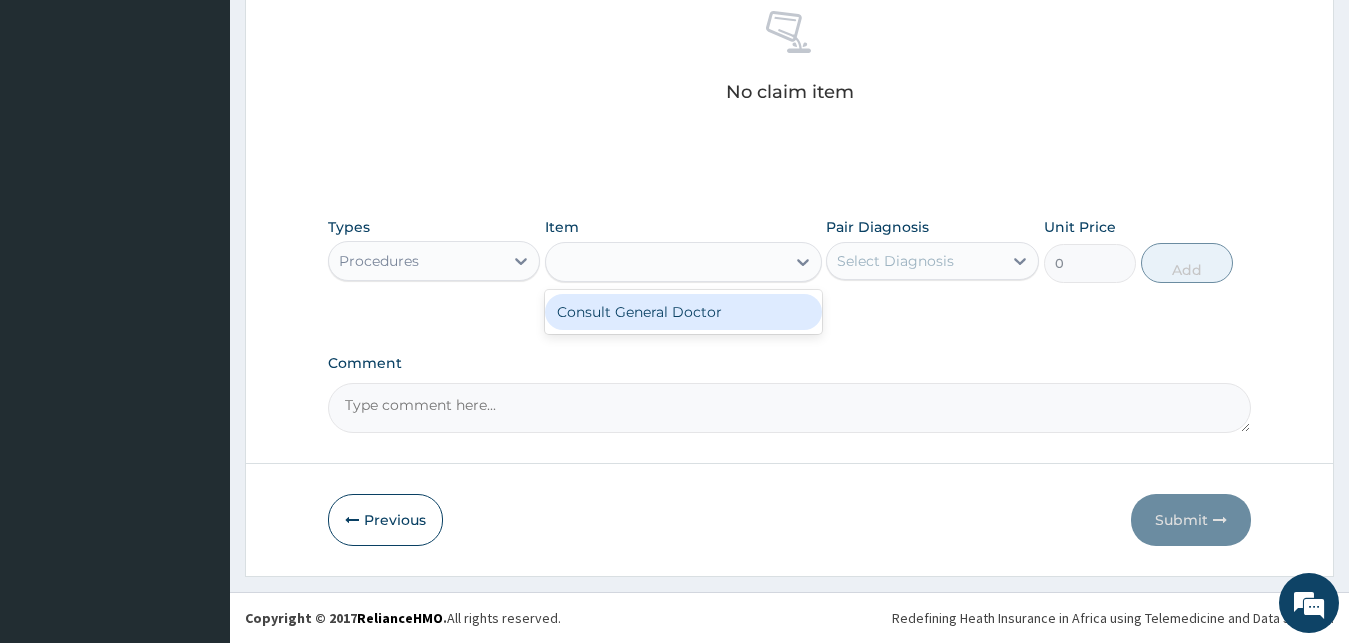 type on "3000" 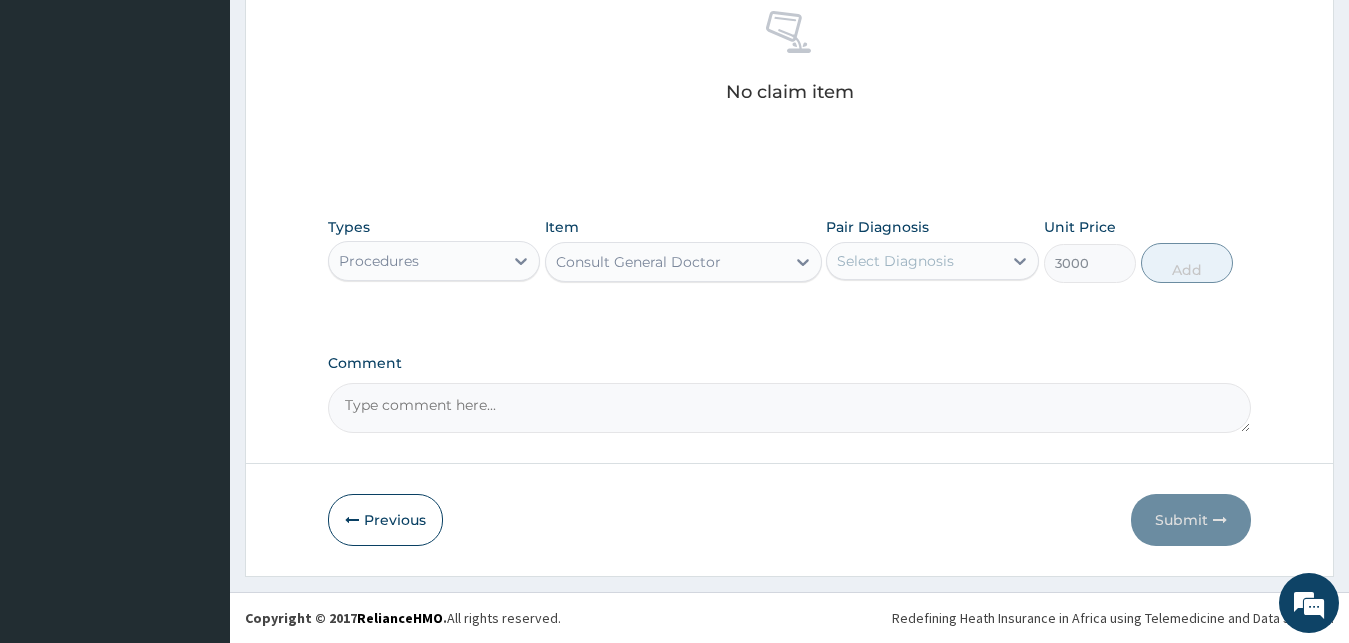 click on "Pair Diagnosis Select Diagnosis" at bounding box center (932, 250) 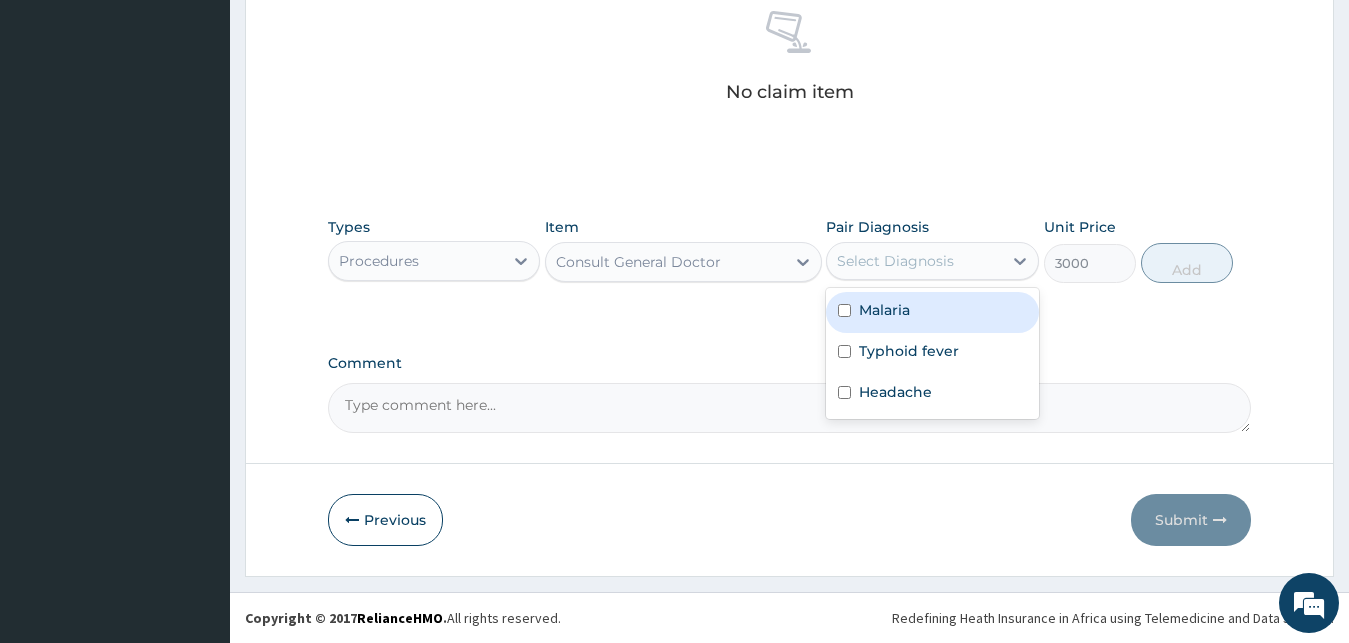 click on "Select Diagnosis" at bounding box center [914, 261] 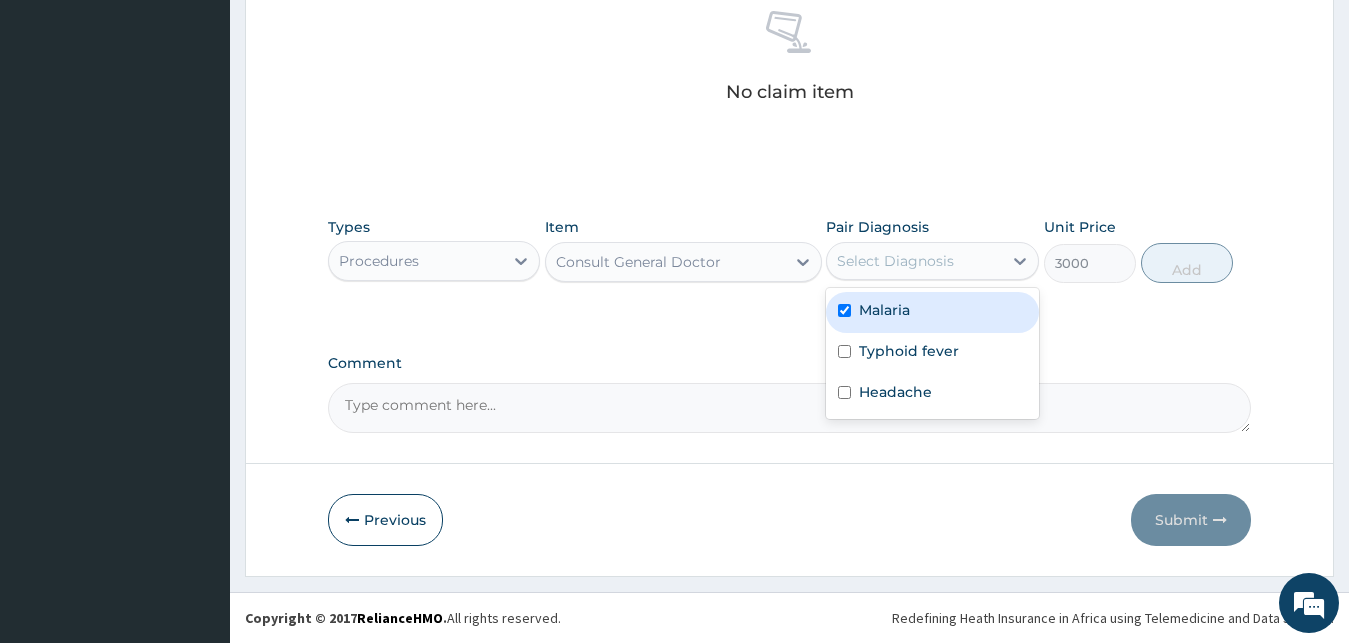 checkbox on "true" 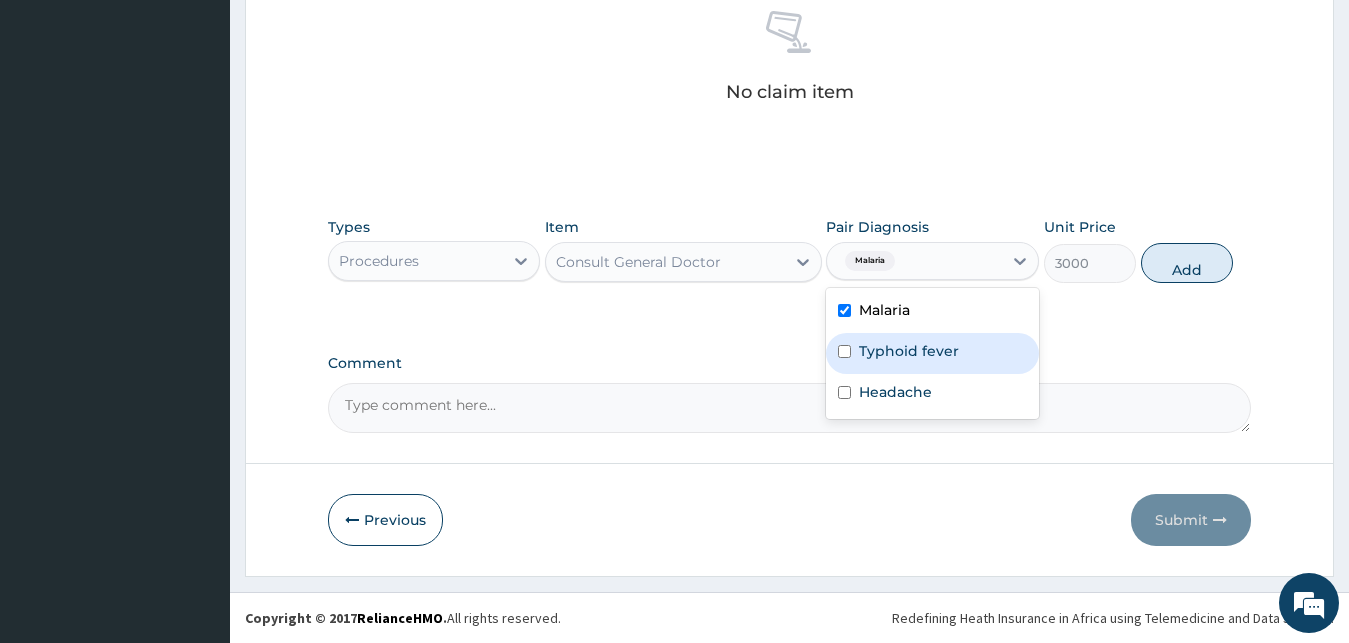 click on "Typhoid fever" at bounding box center (909, 351) 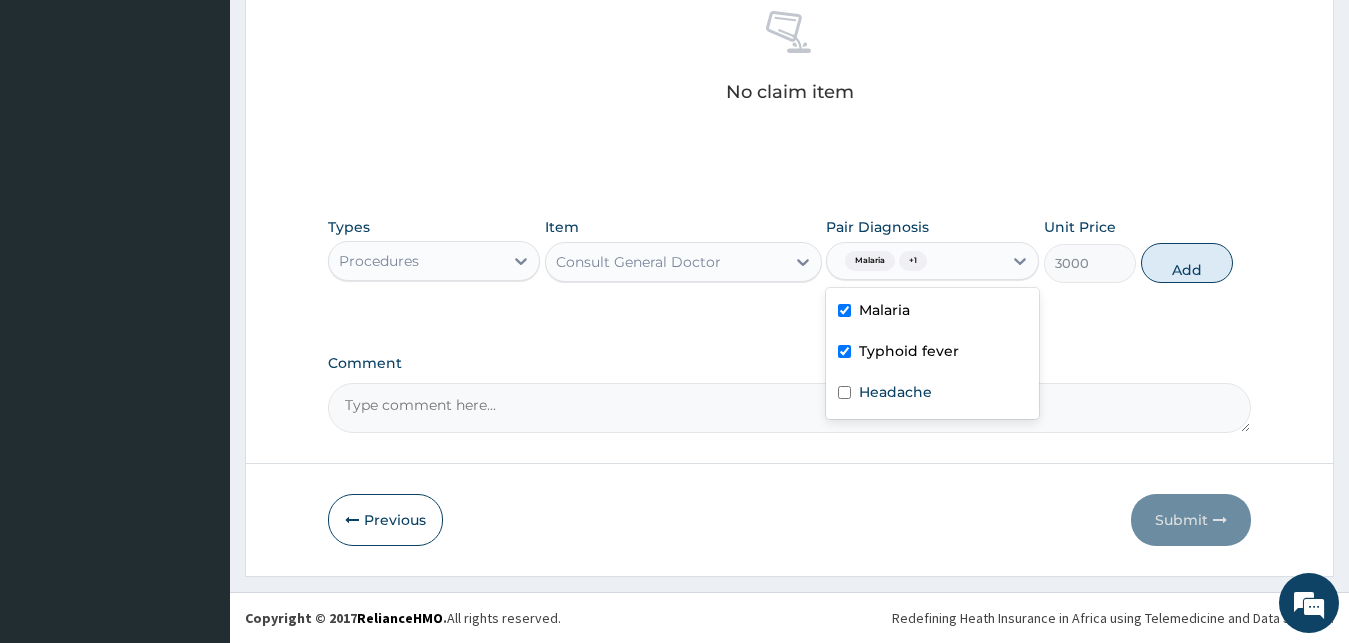 checkbox on "true" 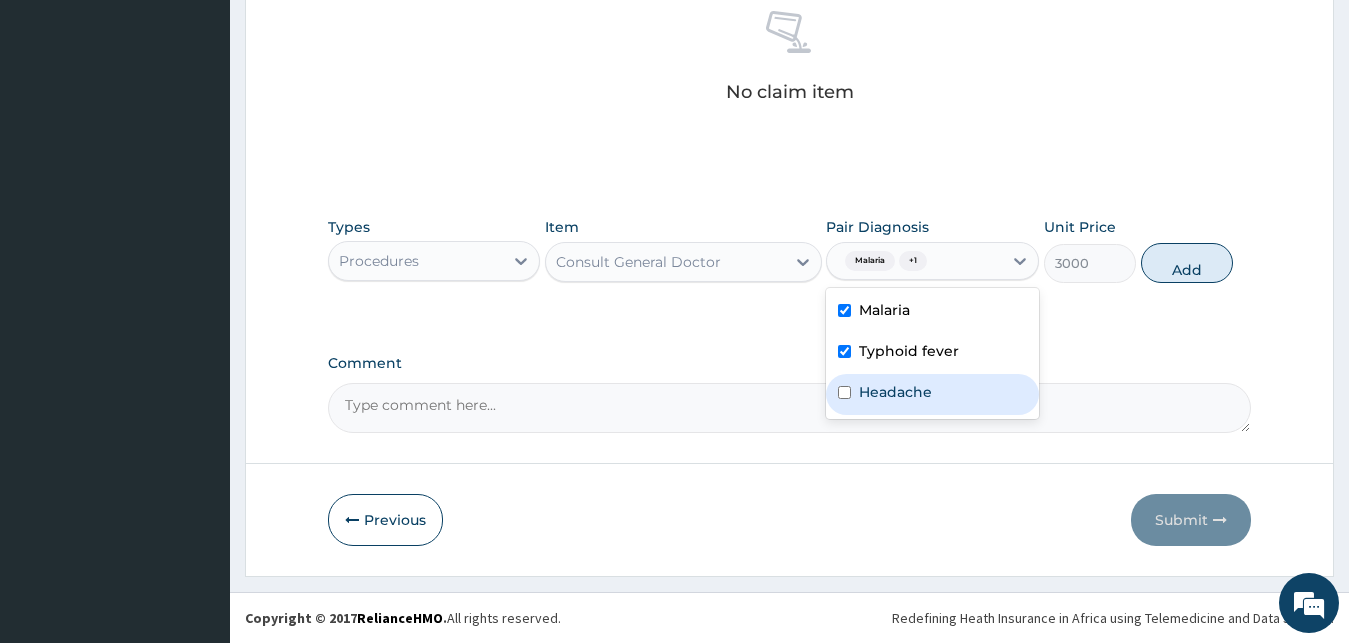 click on "Headache" at bounding box center [895, 392] 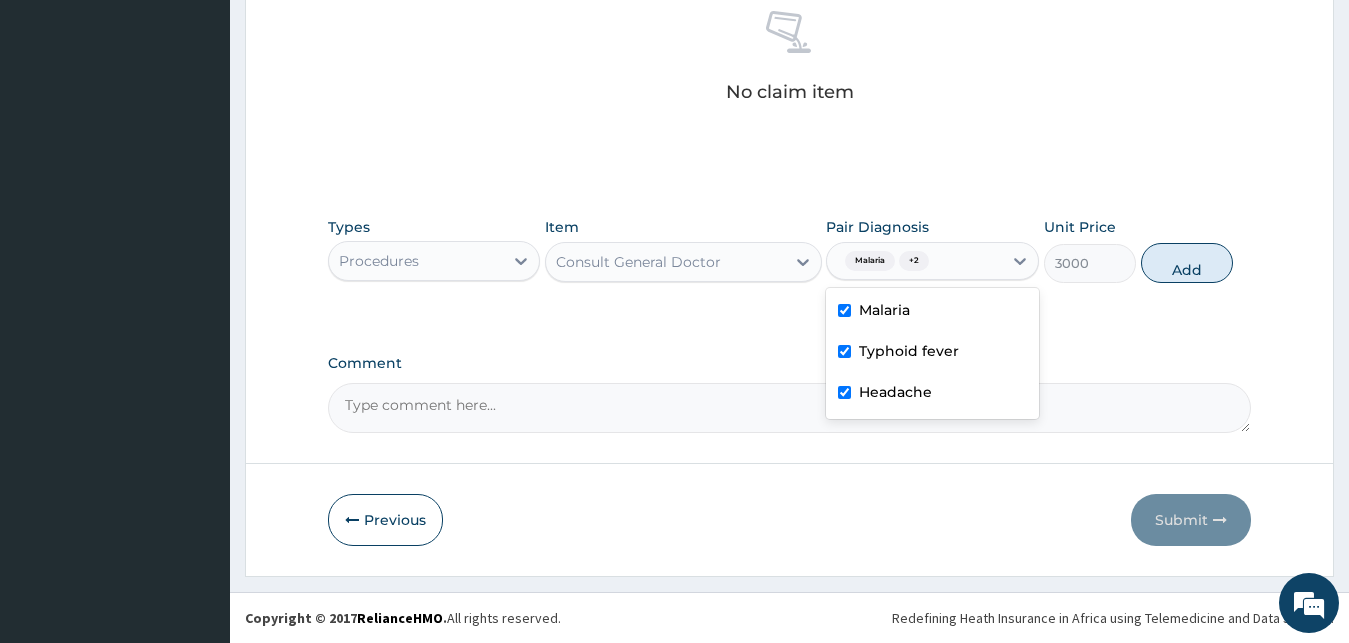 checkbox on "true" 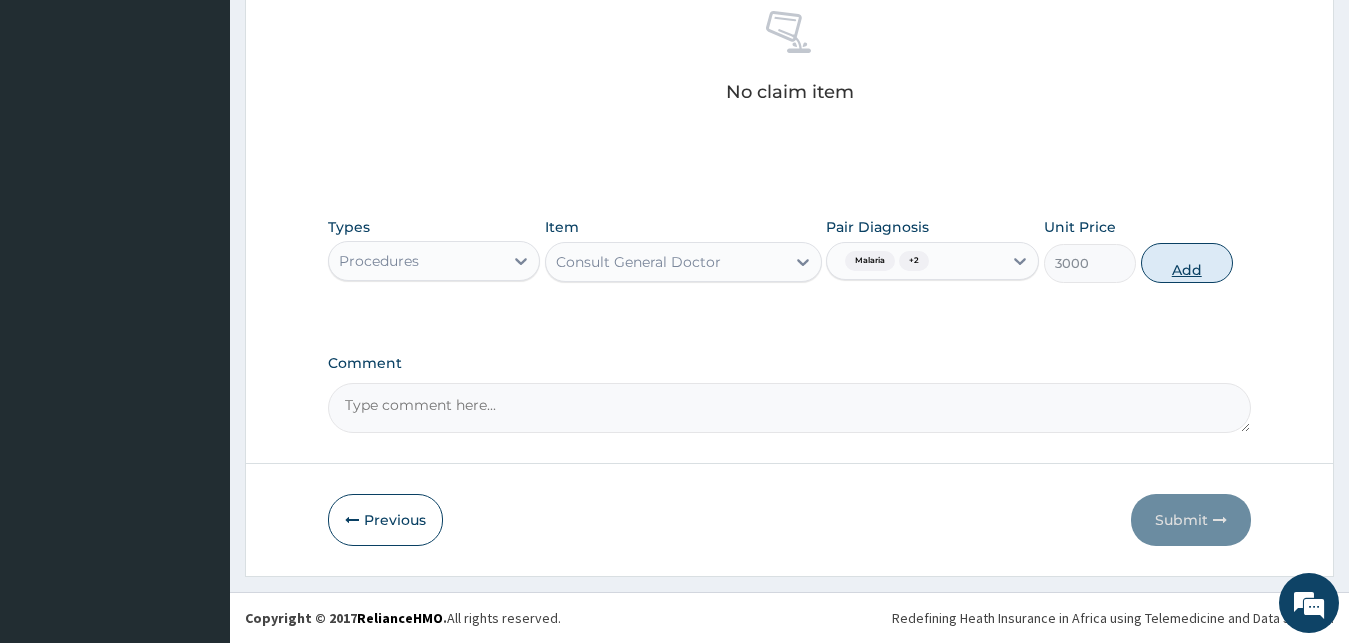 click on "Add" at bounding box center [1187, 263] 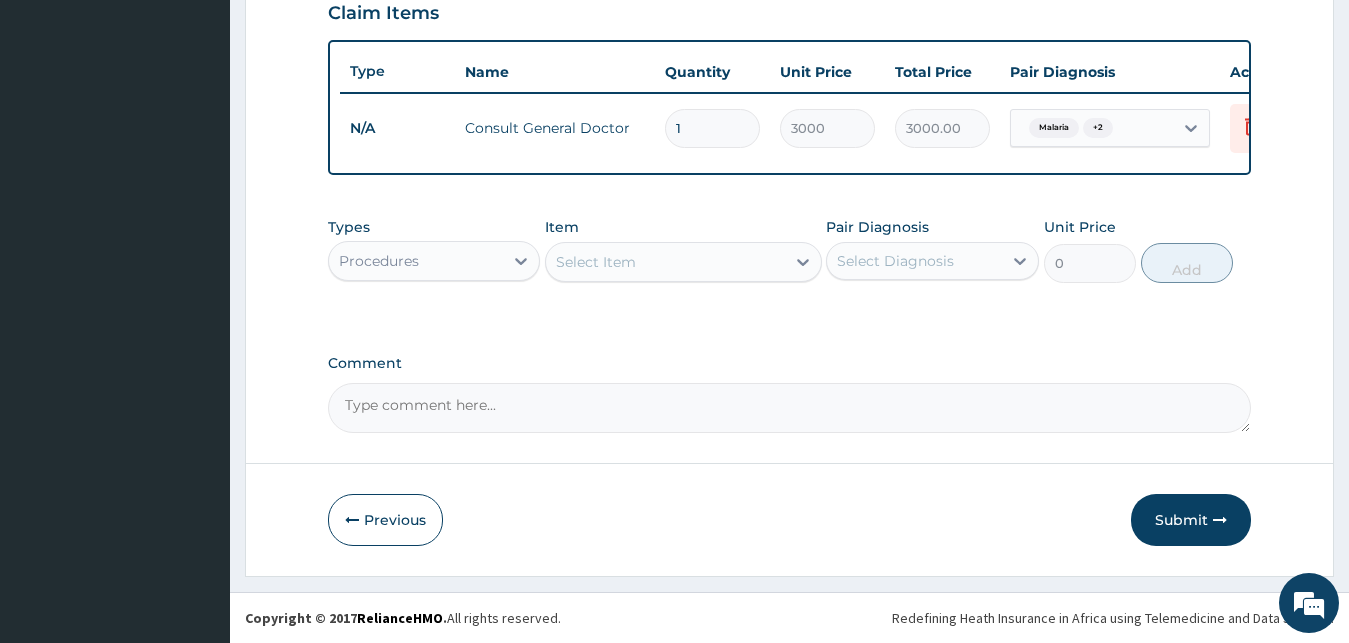 scroll, scrollTop: 721, scrollLeft: 0, axis: vertical 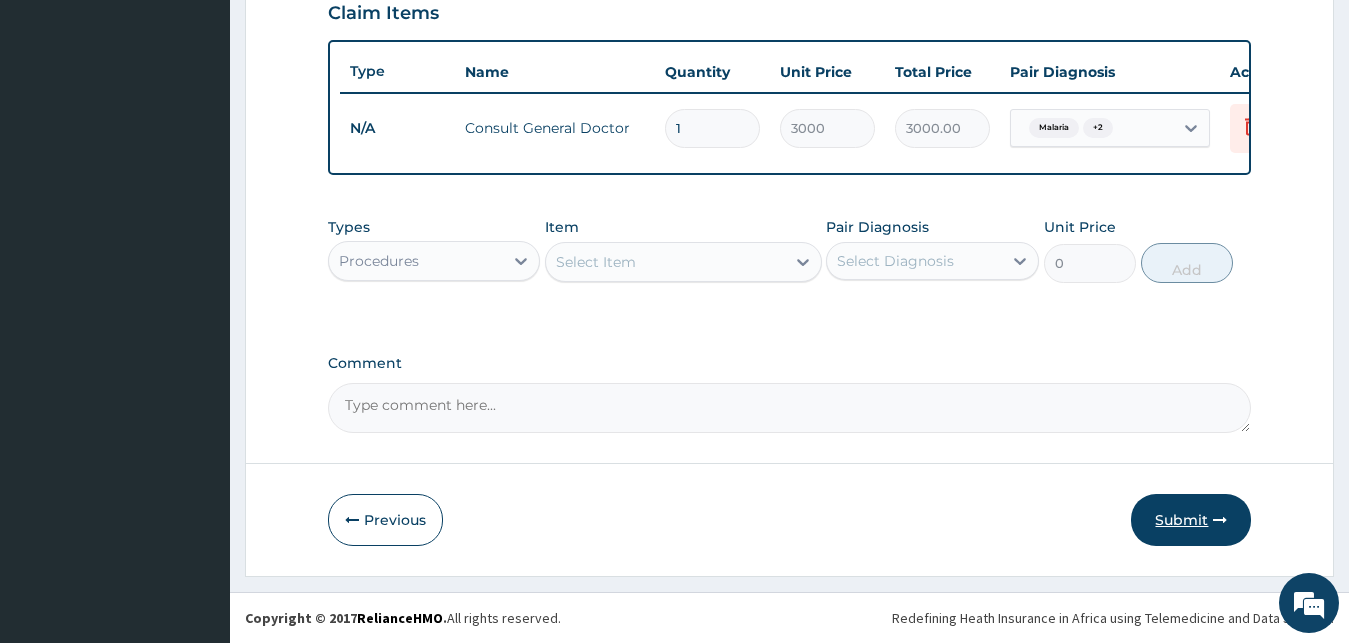 click on "Submit" at bounding box center (1191, 520) 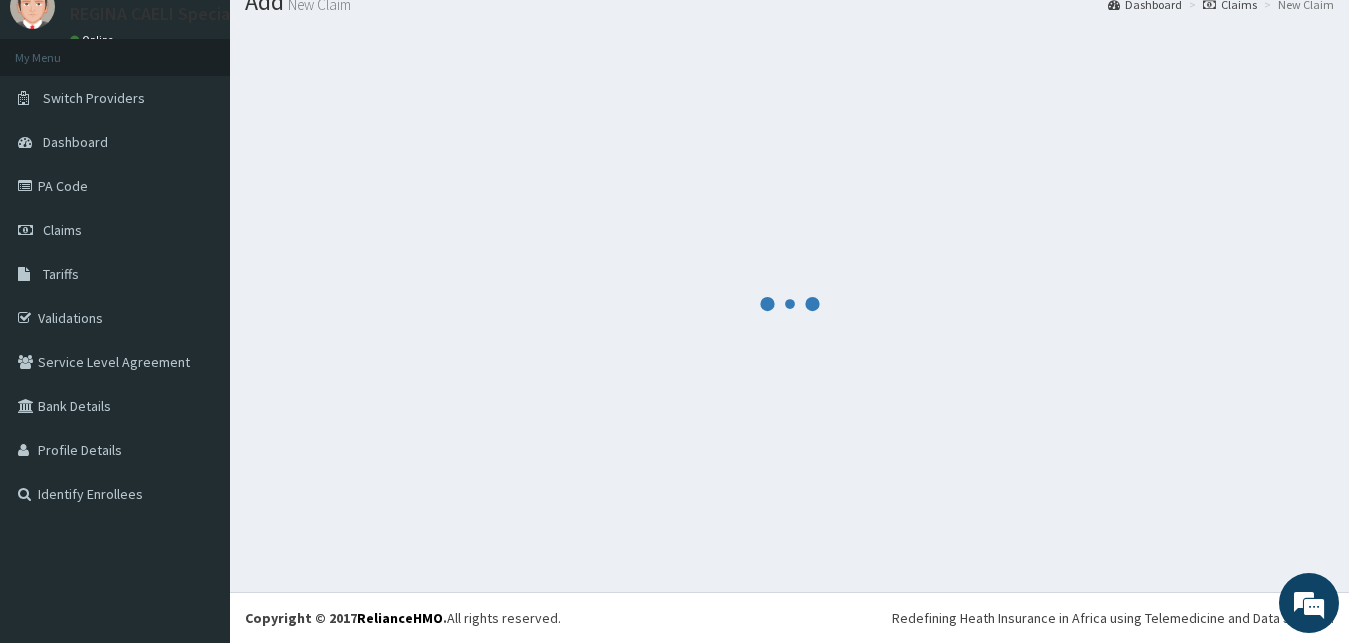 scroll, scrollTop: 76, scrollLeft: 0, axis: vertical 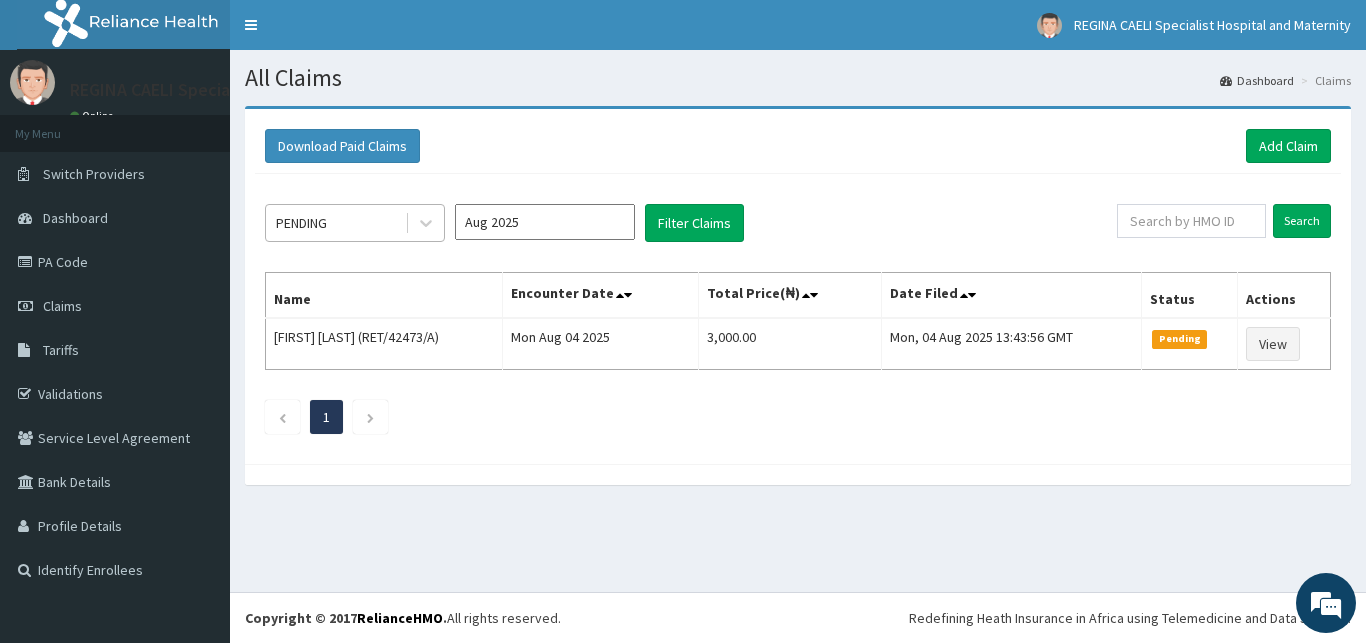click on "PENDING" at bounding box center (335, 223) 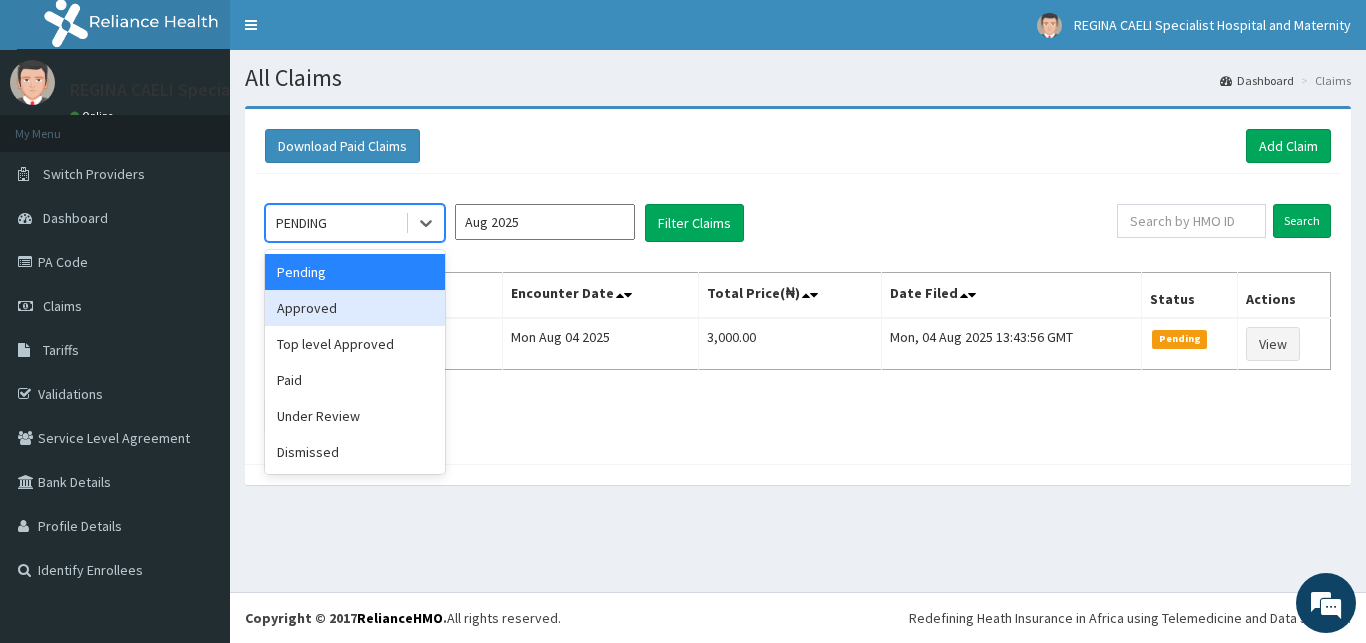 click on "Approved" at bounding box center [355, 308] 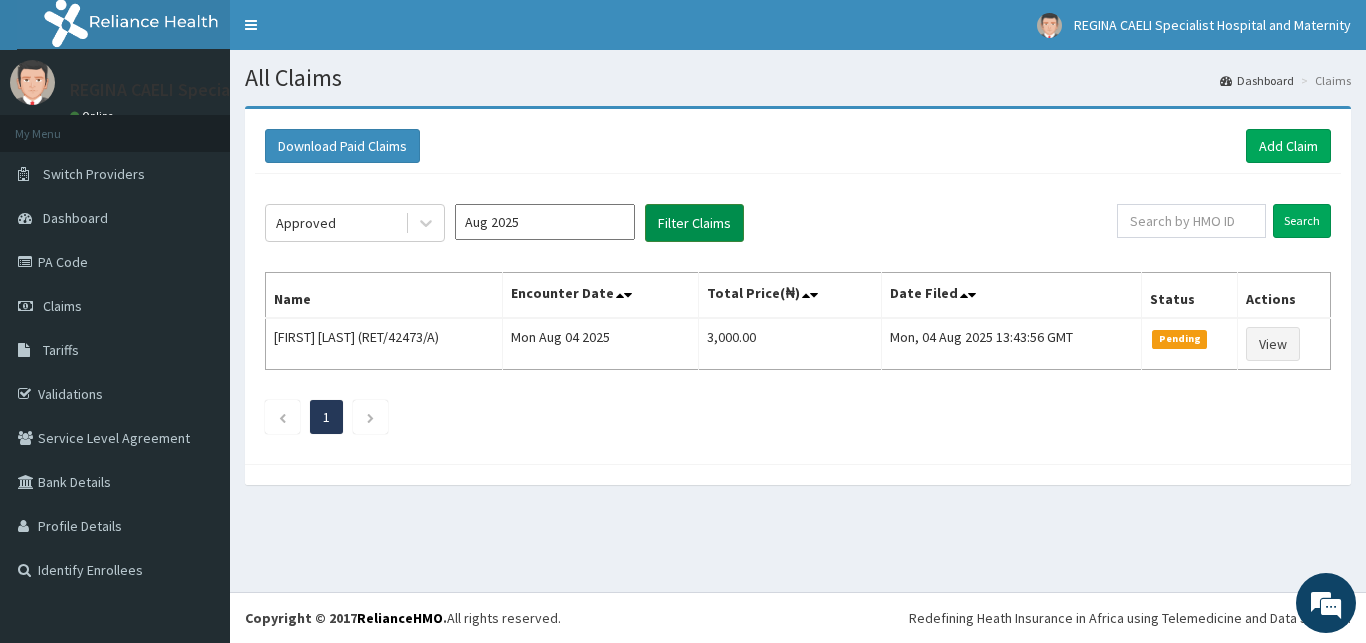 click on "Filter Claims" at bounding box center [694, 223] 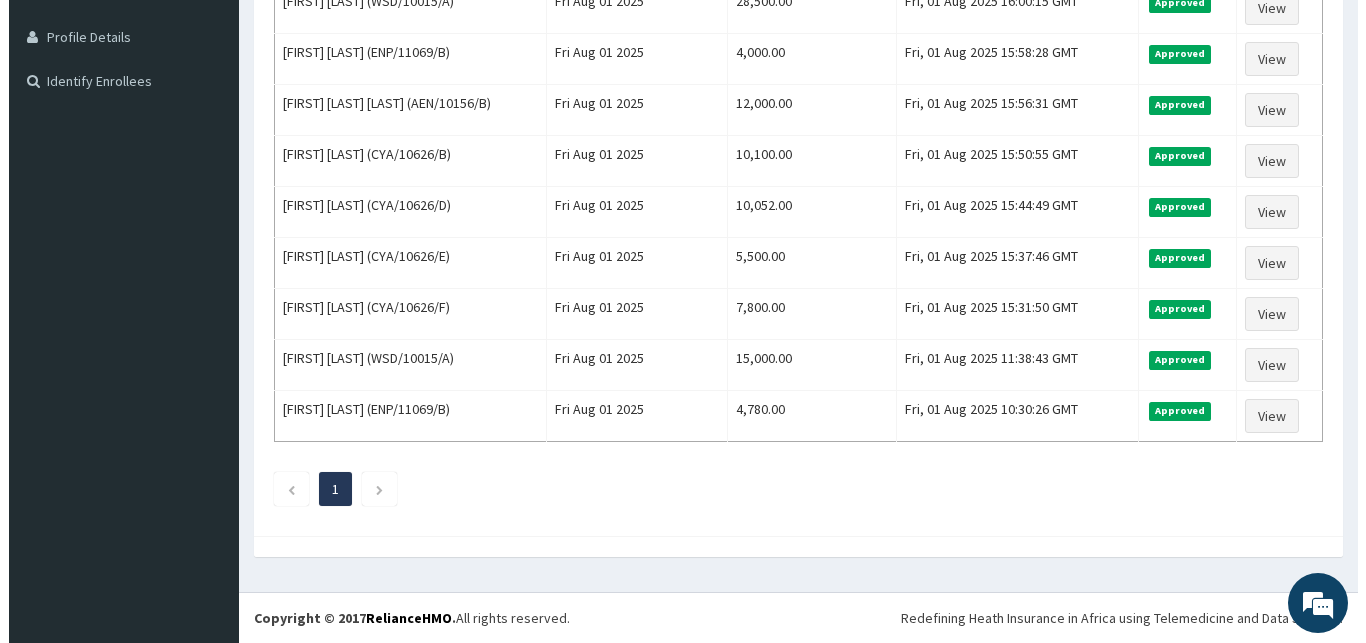 scroll, scrollTop: 0, scrollLeft: 0, axis: both 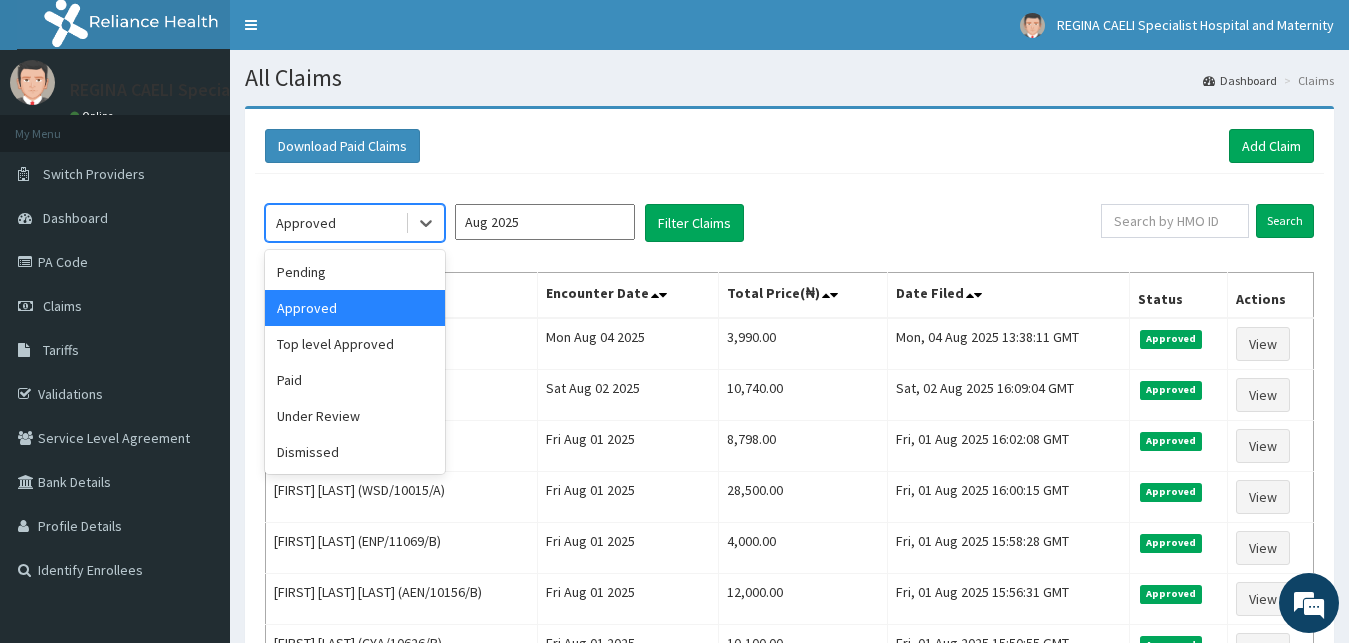 click on "Approved" at bounding box center (335, 223) 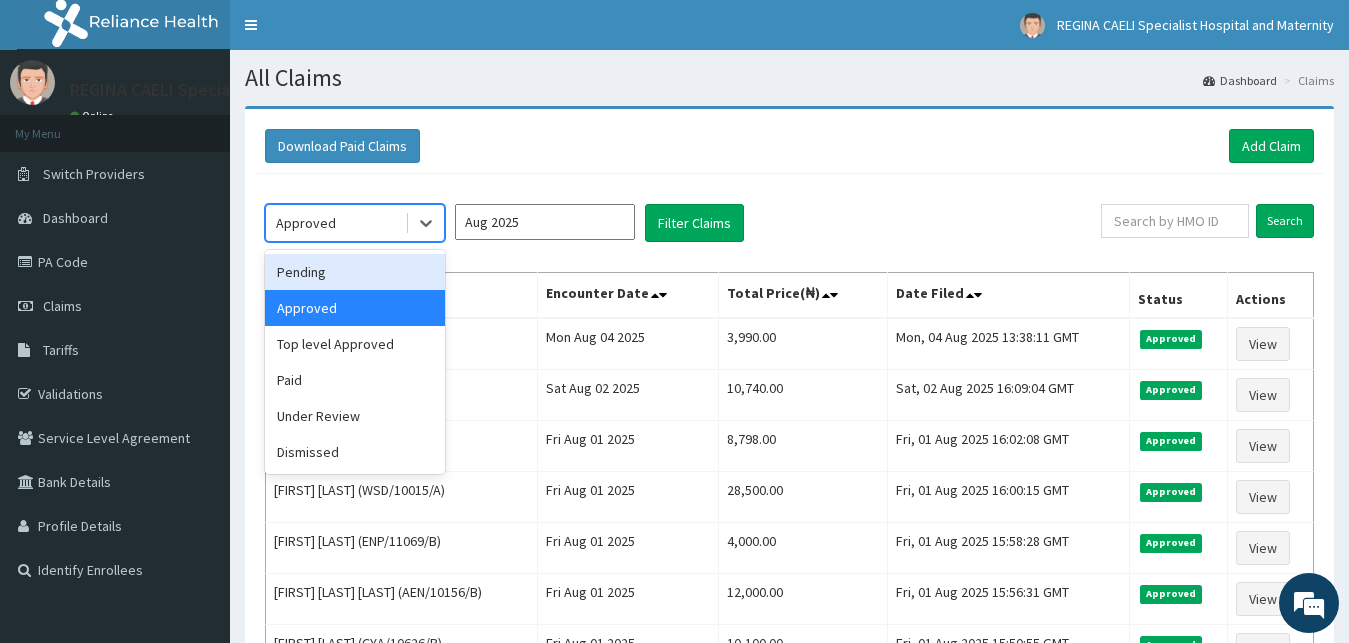 drag, startPoint x: 399, startPoint y: 269, endPoint x: 488, endPoint y: 243, distance: 92.72001 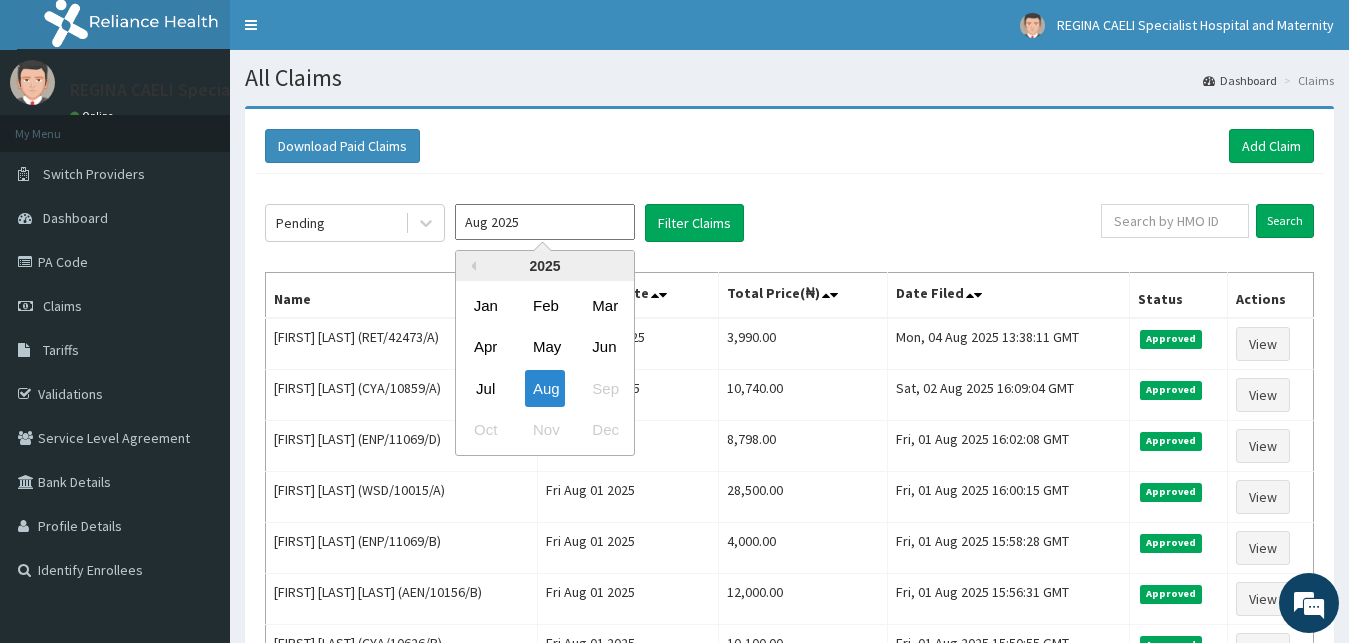 click on "Aug 2025" at bounding box center (545, 222) 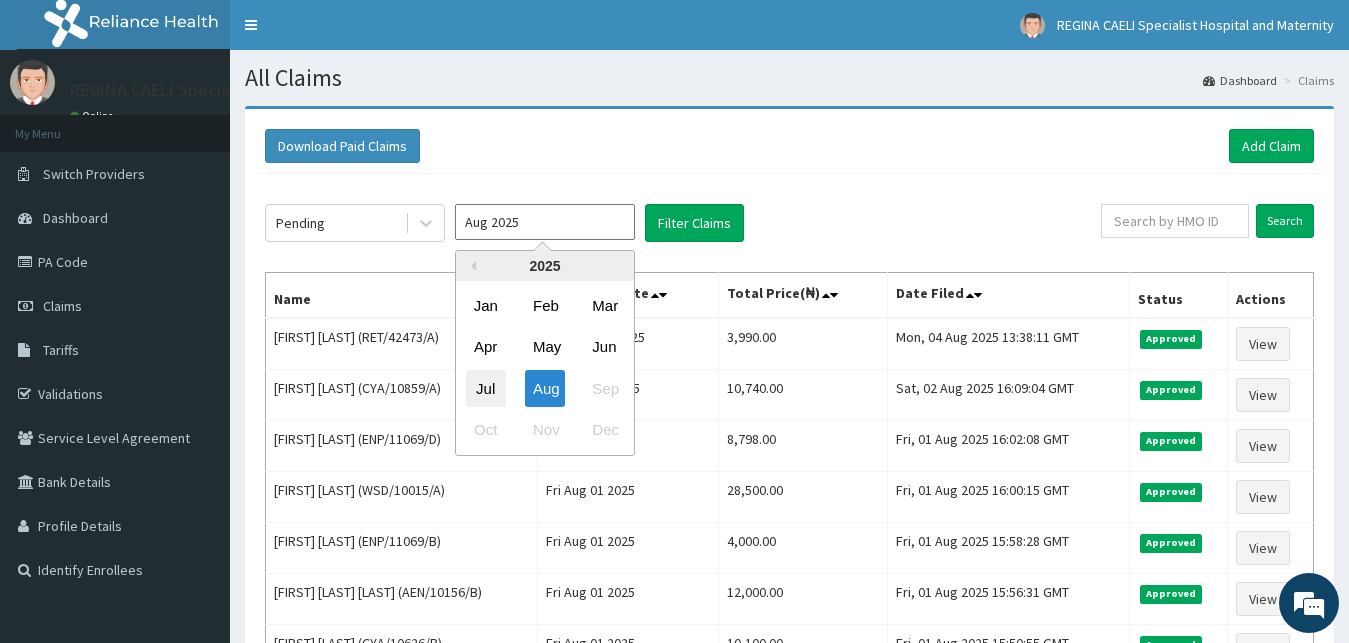 click on "Jul" at bounding box center (486, 388) 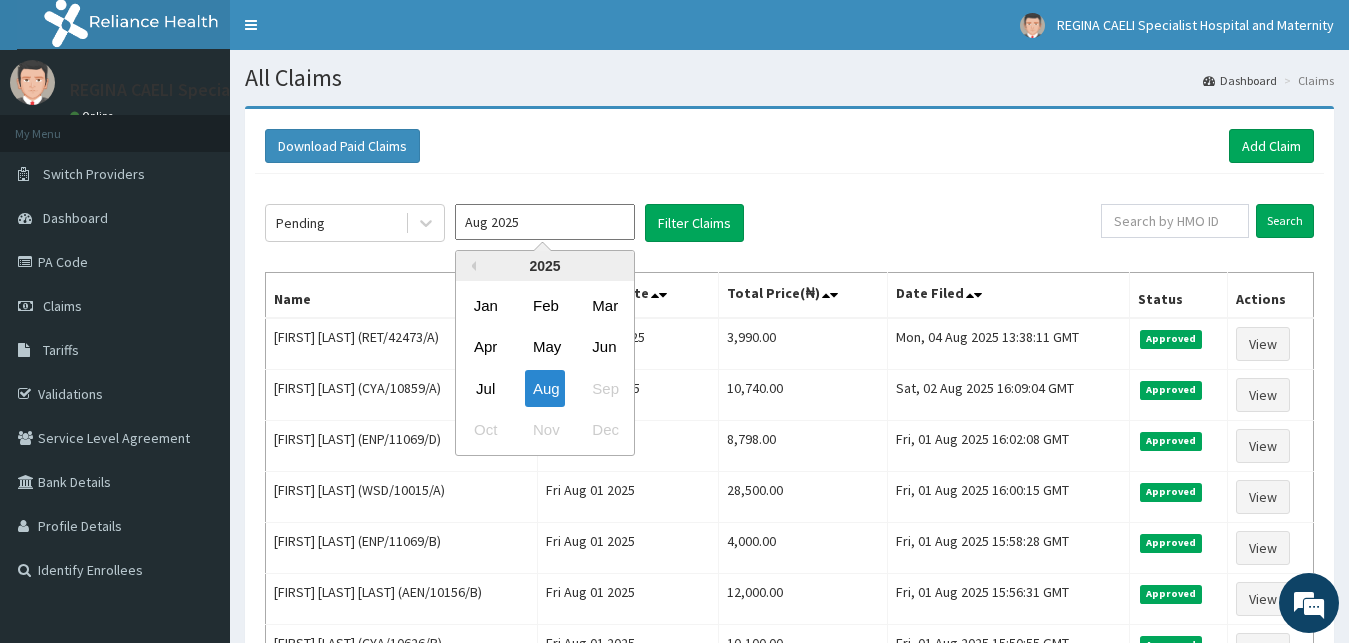 type on "Jul 2025" 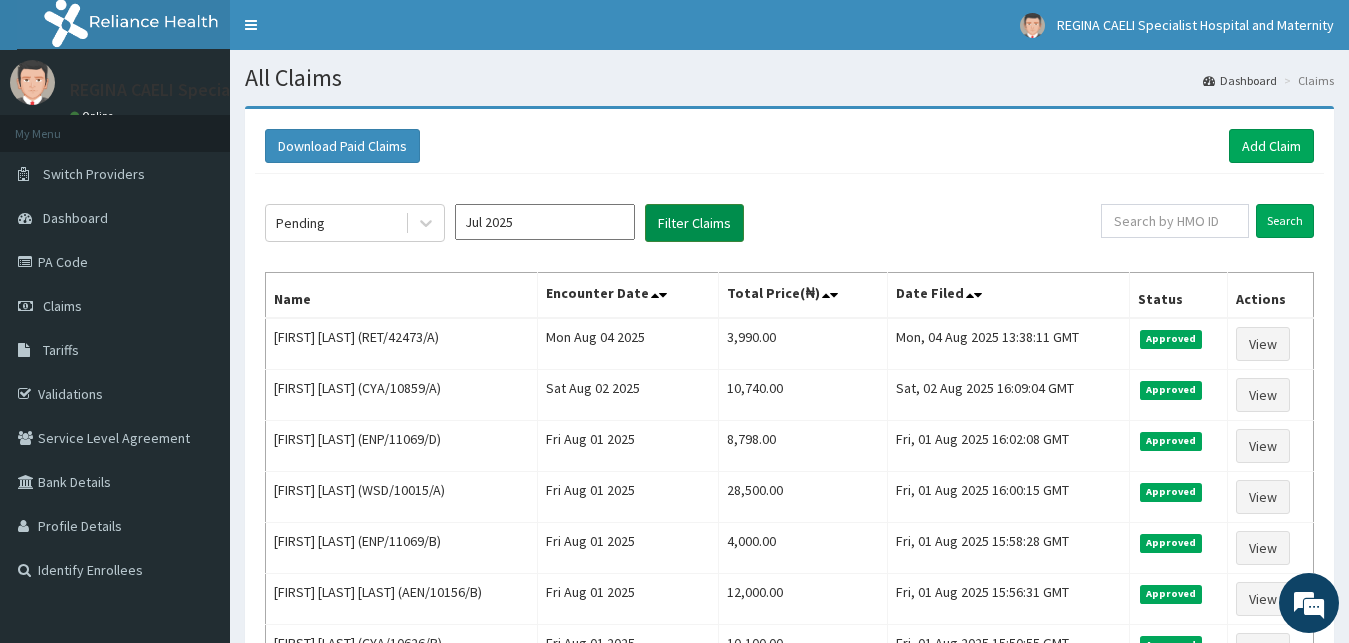 click on "Filter Claims" at bounding box center (694, 223) 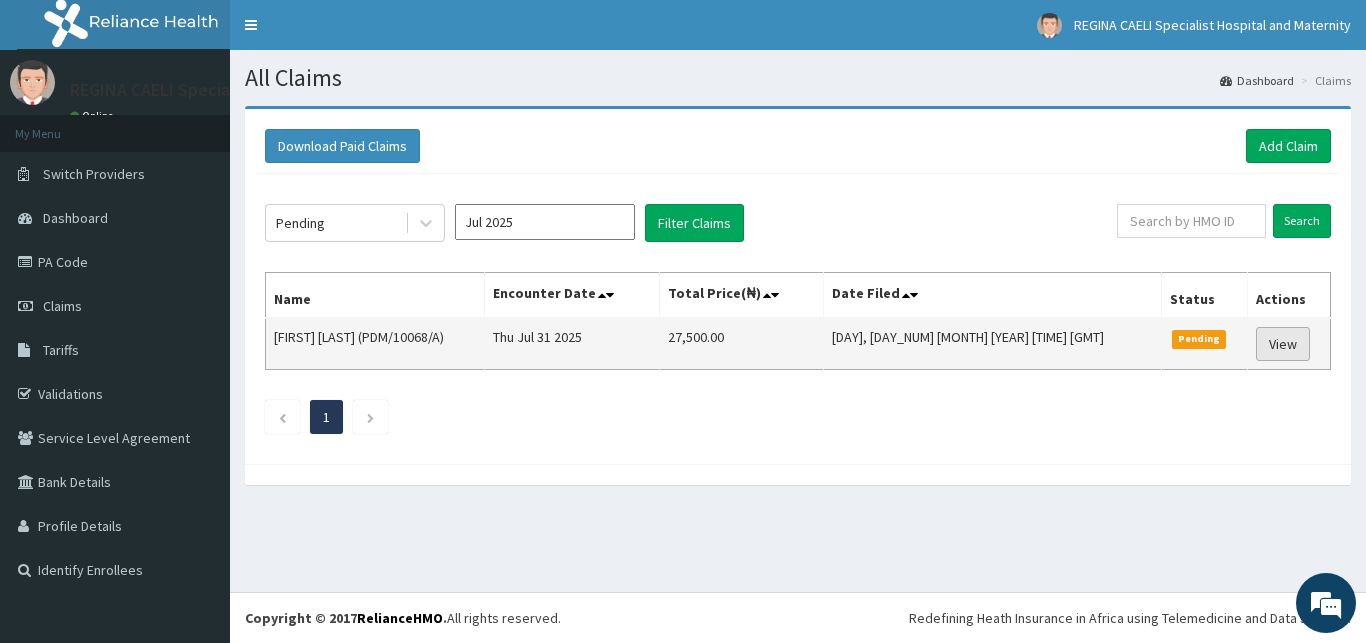 click on "View" at bounding box center [1283, 344] 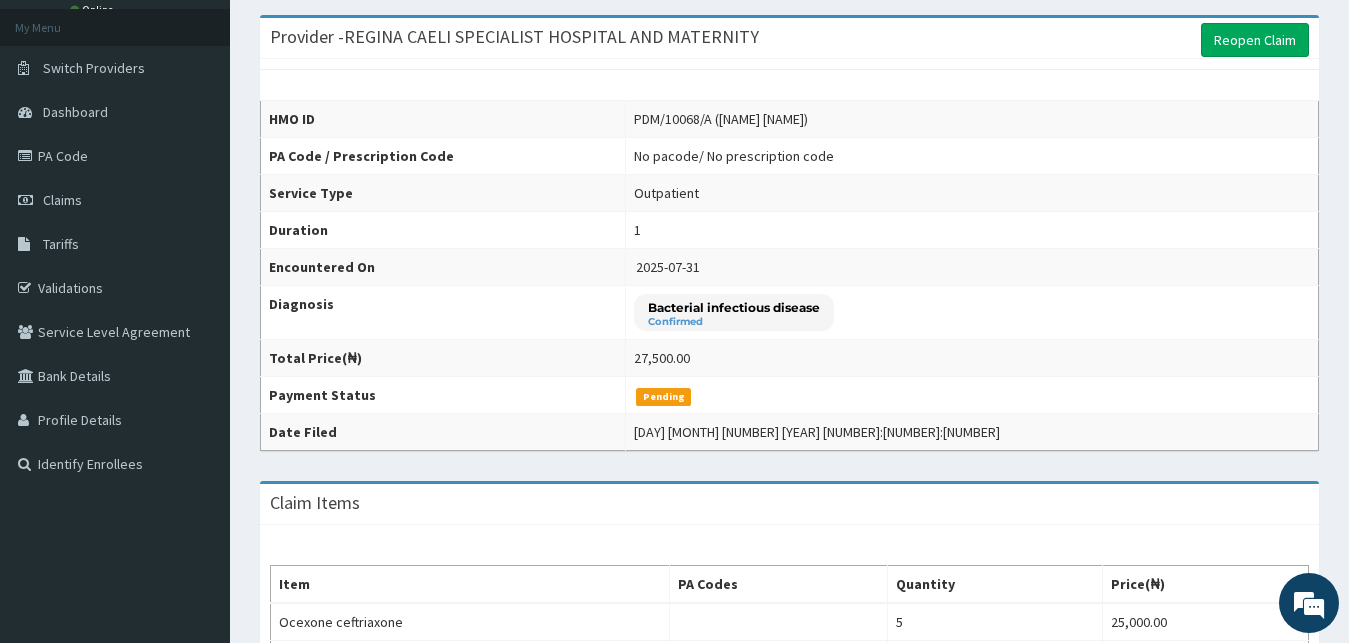 scroll, scrollTop: 0, scrollLeft: 0, axis: both 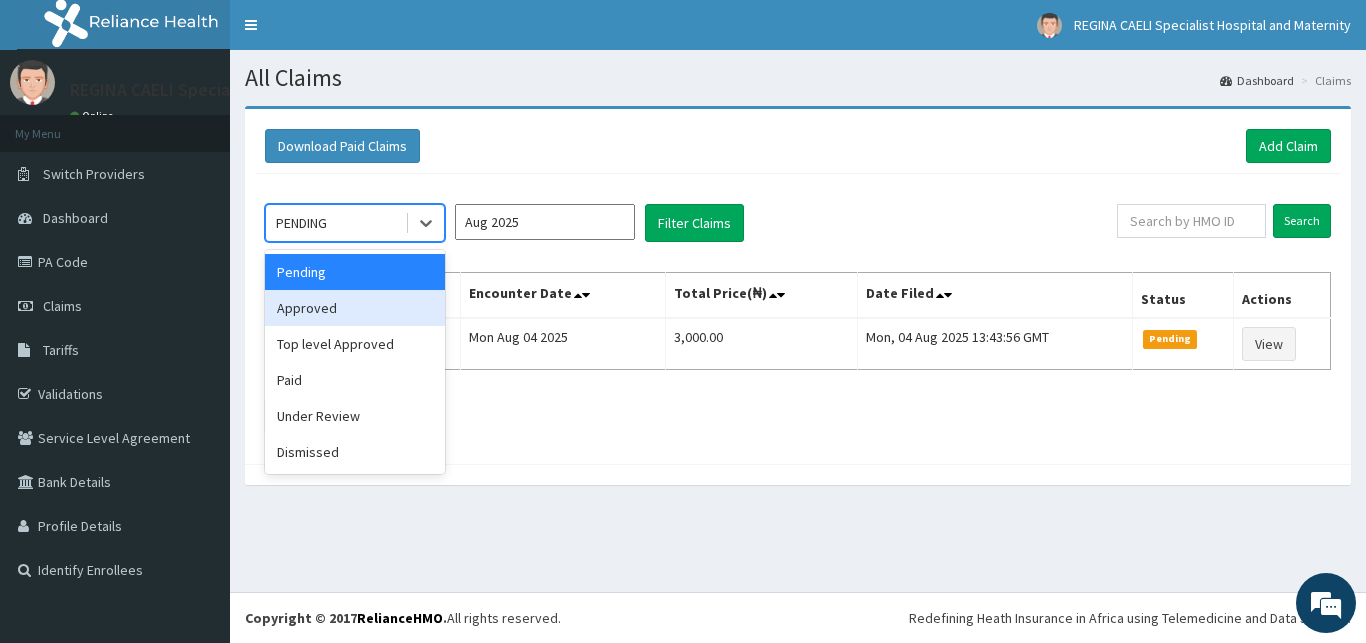 click on "Approved" at bounding box center [355, 308] 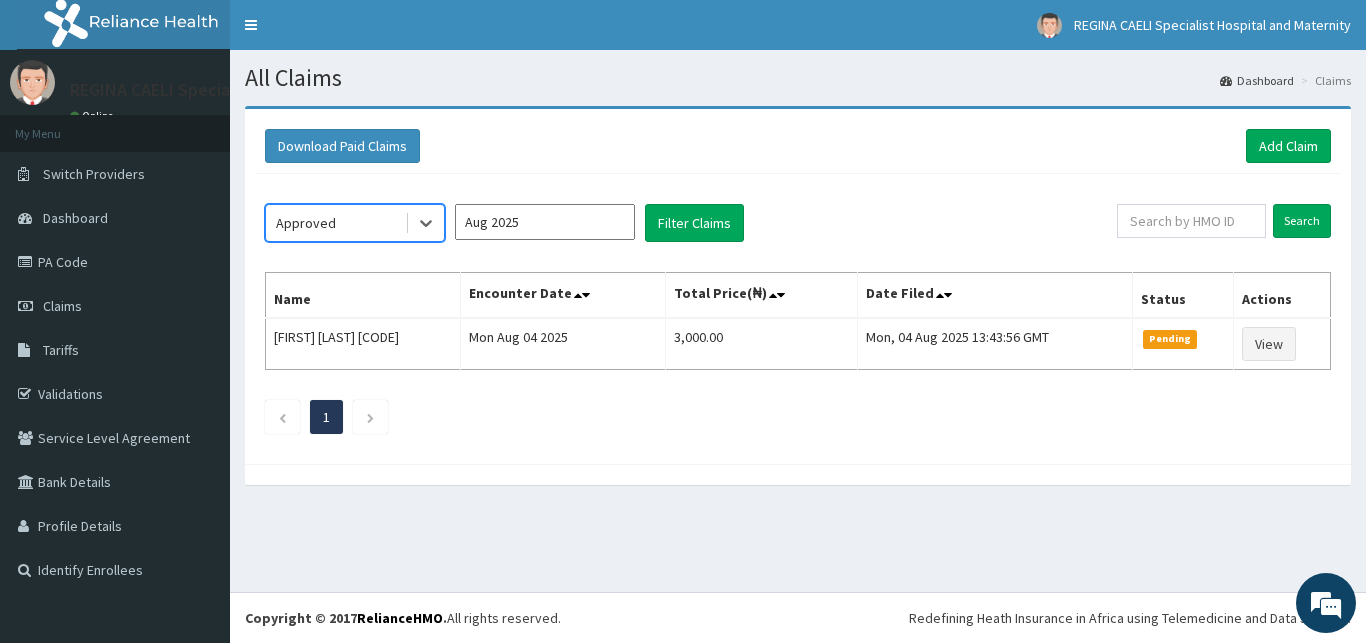 click on "Aug 2025" at bounding box center (545, 222) 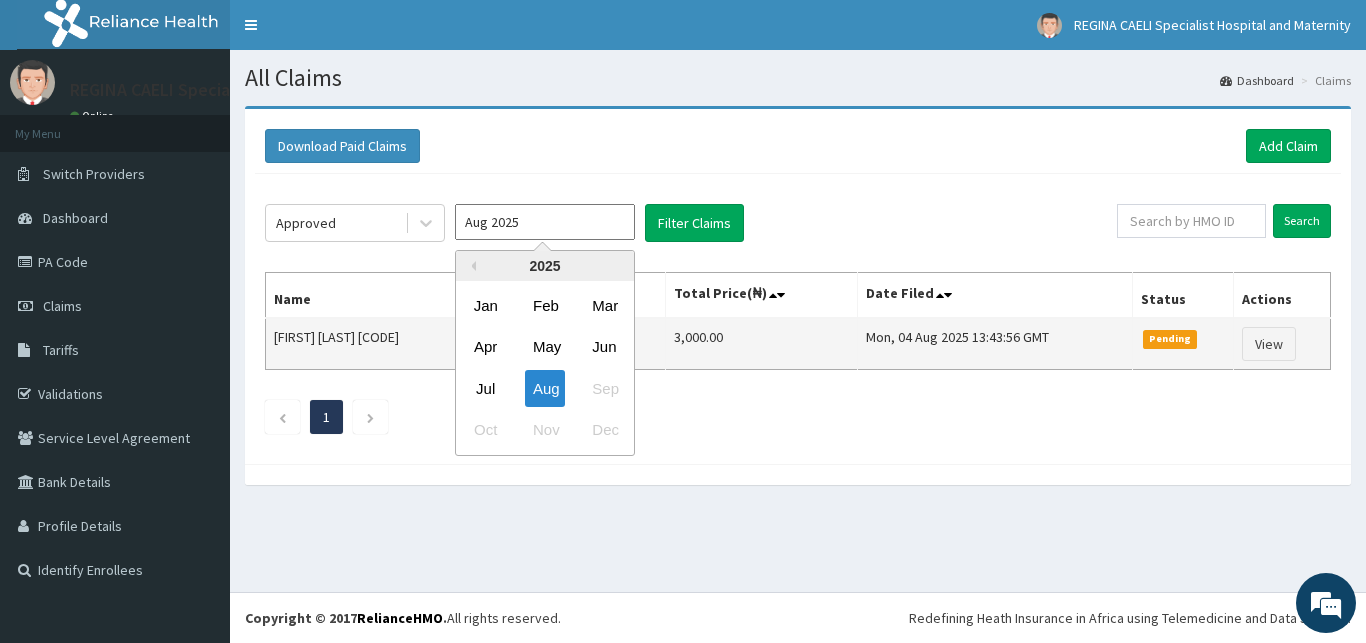 drag, startPoint x: 491, startPoint y: 386, endPoint x: 596, endPoint y: 324, distance: 121.93851 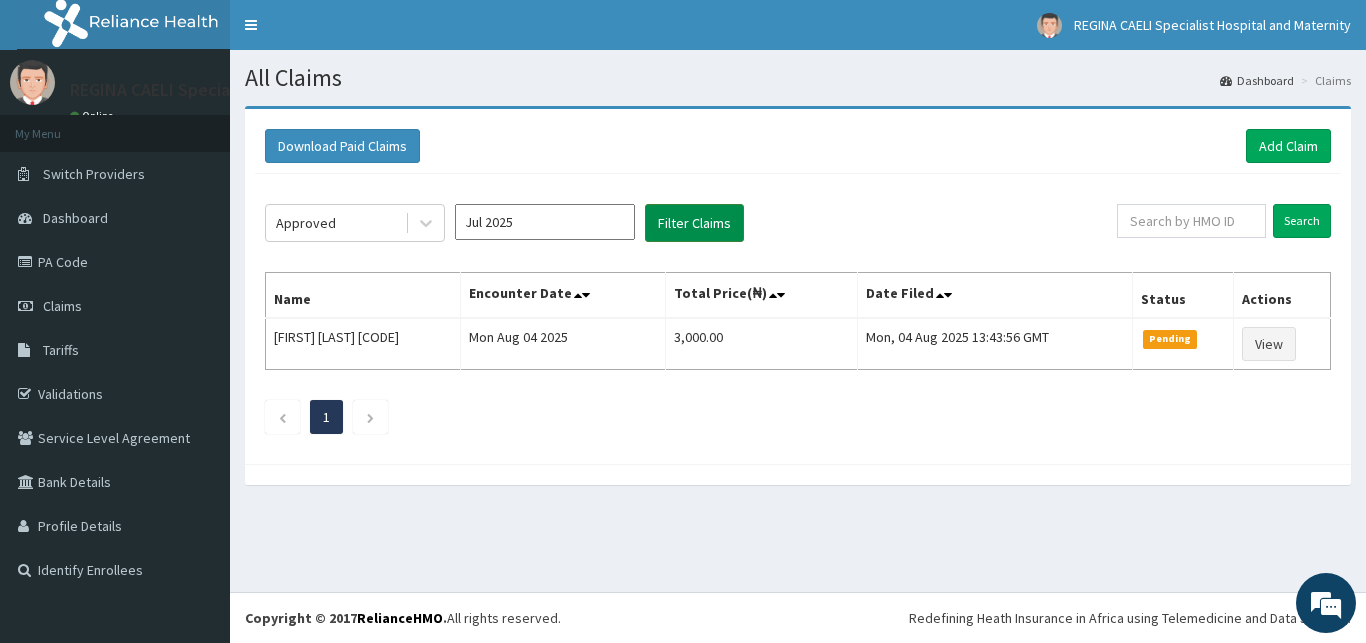 click on "Filter Claims" at bounding box center [694, 223] 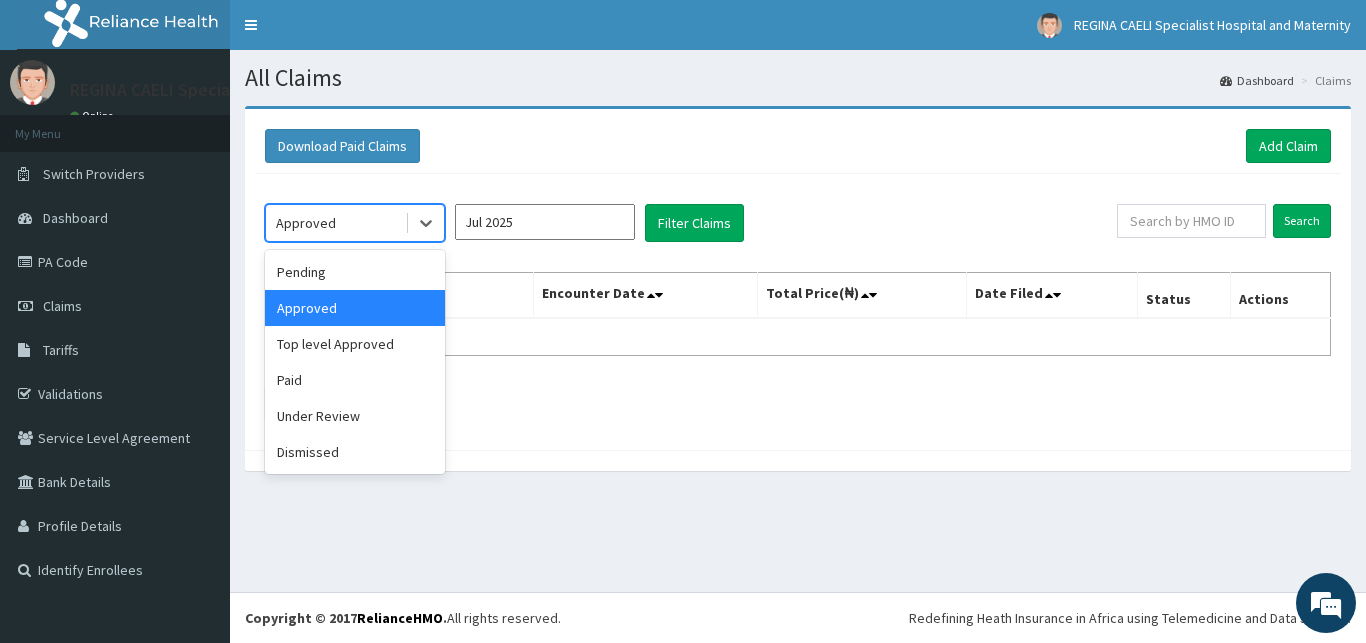 click on "Approved" at bounding box center (335, 223) 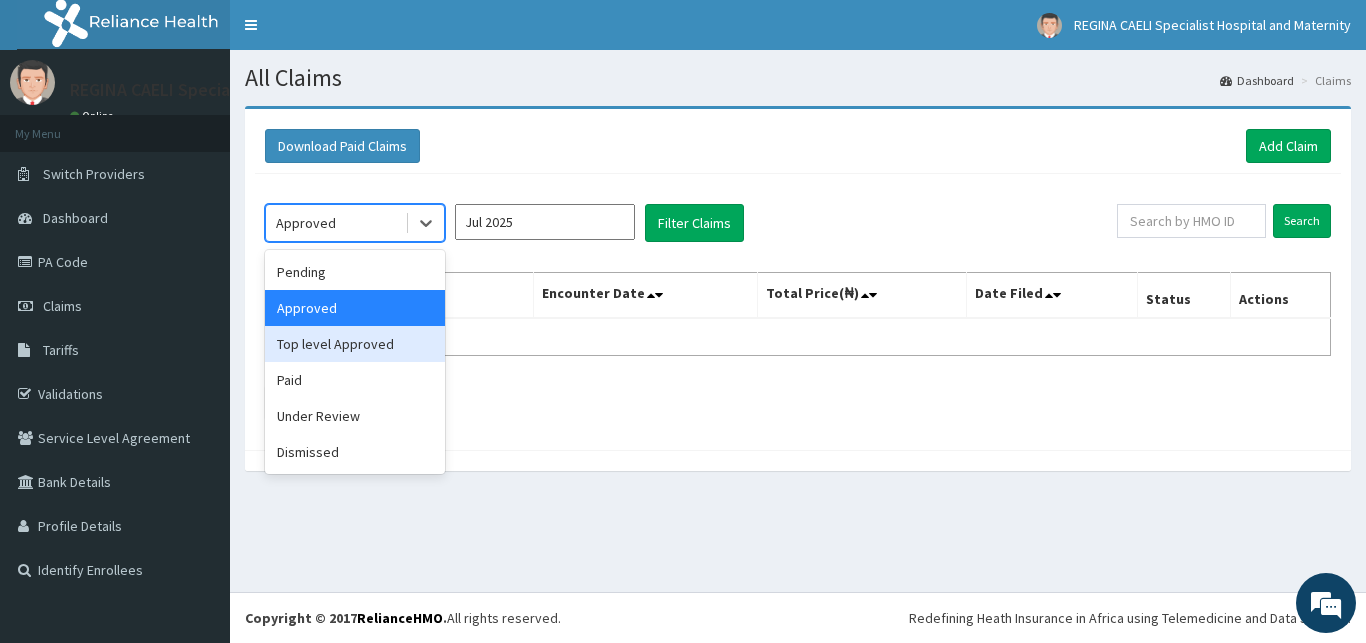 click on "Top level Approved" at bounding box center (355, 344) 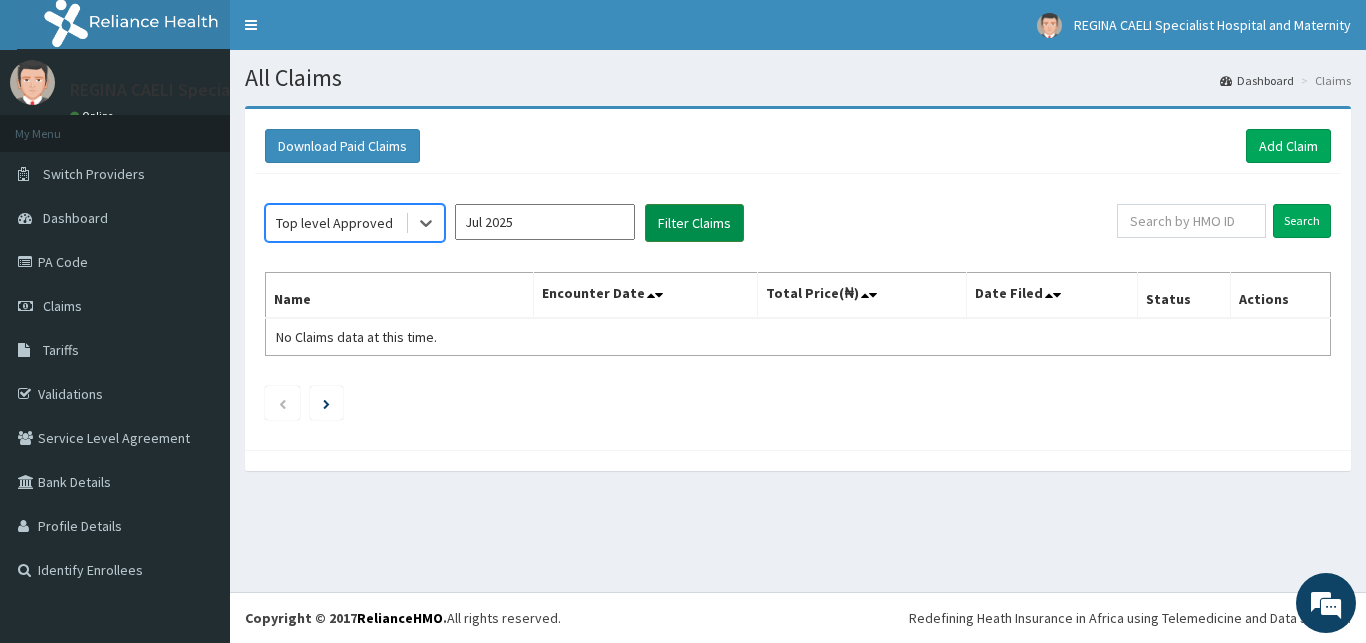 click on "Filter Claims" at bounding box center [694, 223] 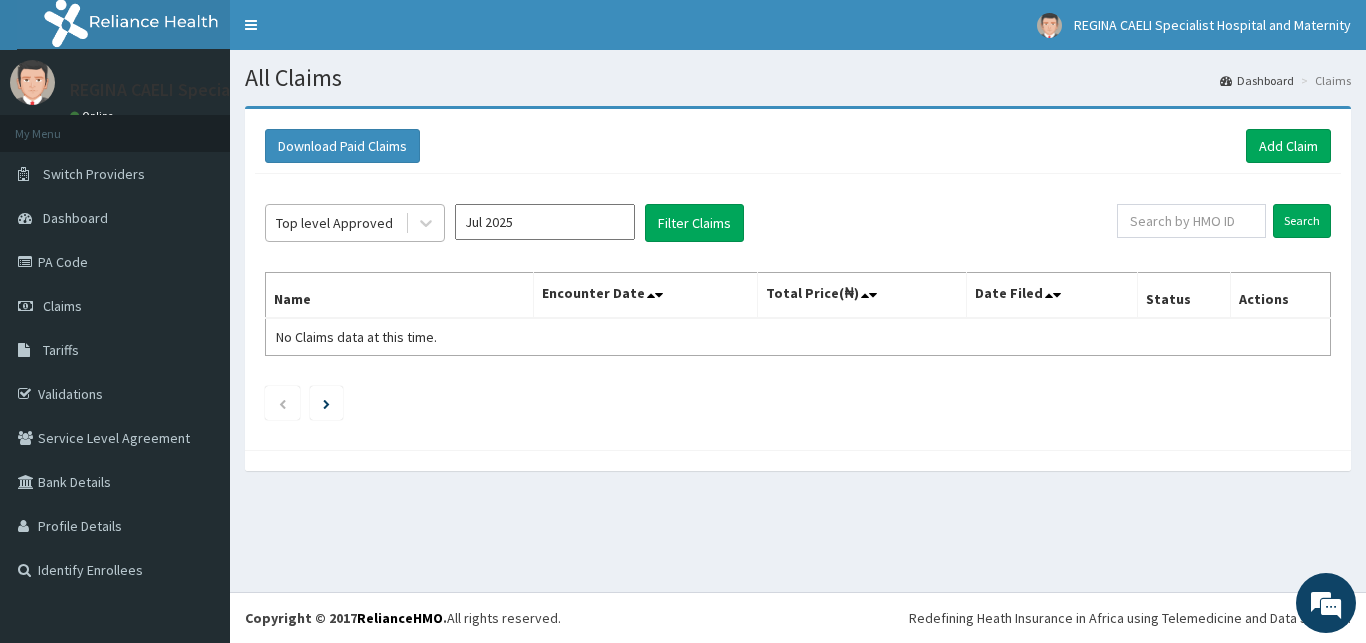 click on "Top level Approved" at bounding box center [335, 223] 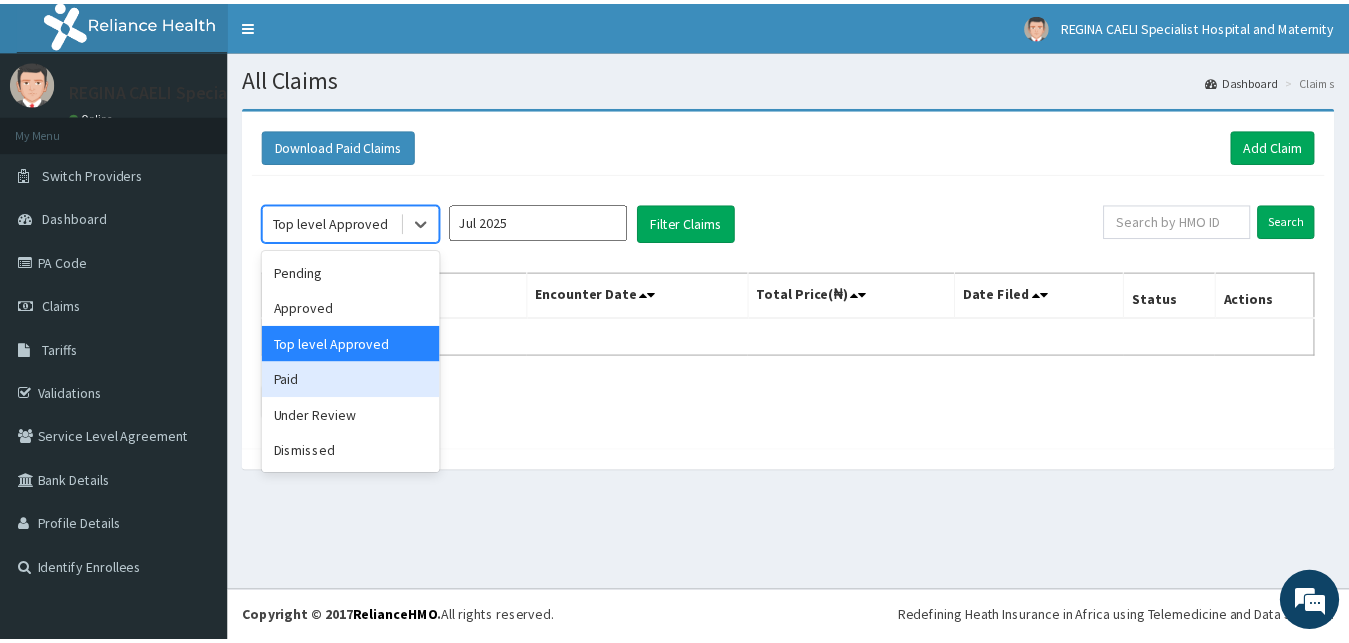 scroll, scrollTop: 0, scrollLeft: 0, axis: both 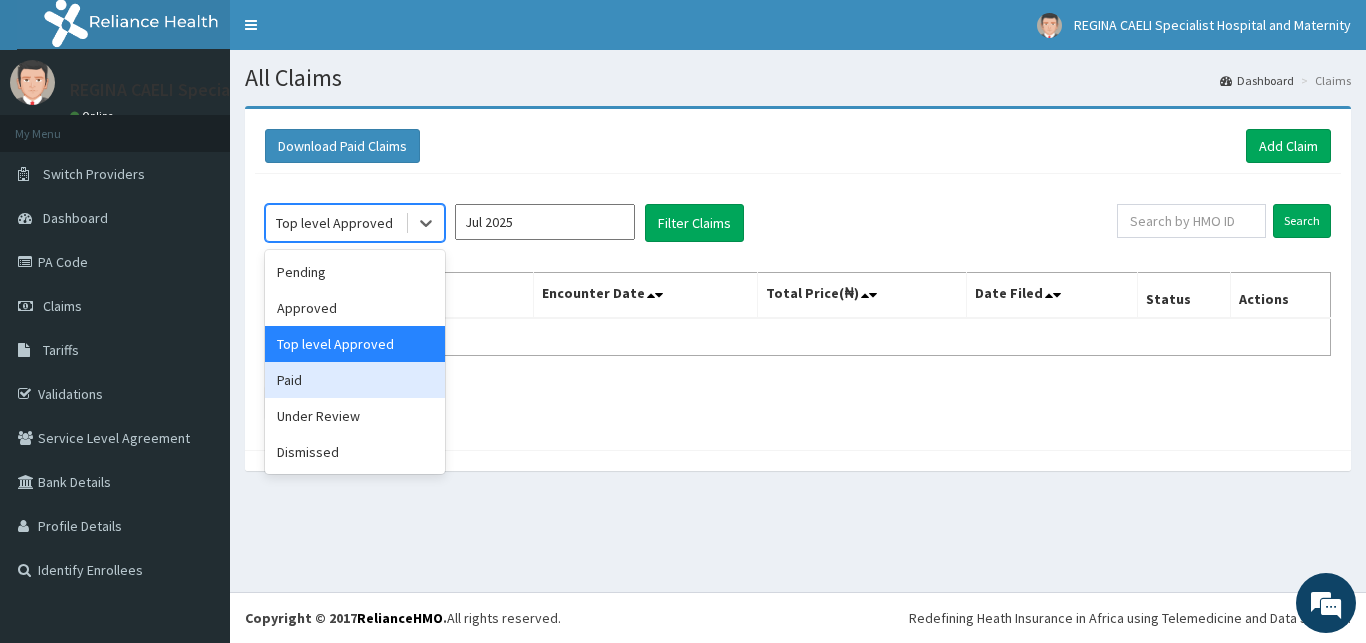 click on "Paid" at bounding box center [355, 380] 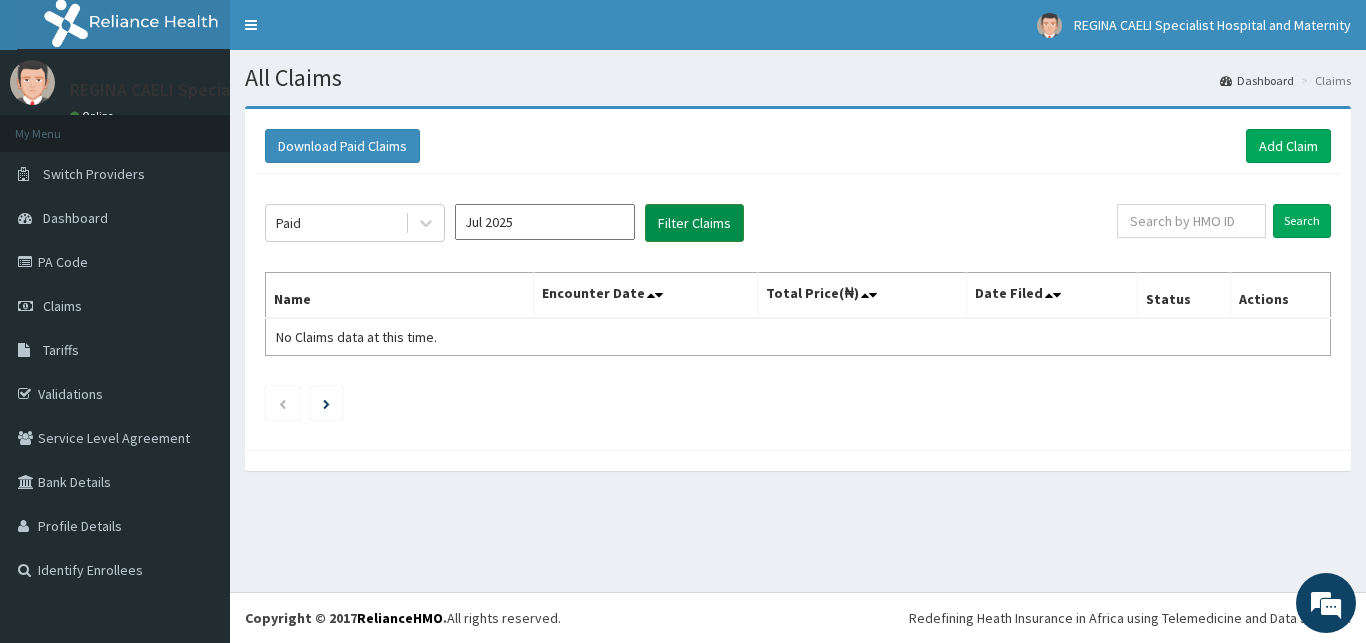 click on "Filter Claims" at bounding box center [694, 223] 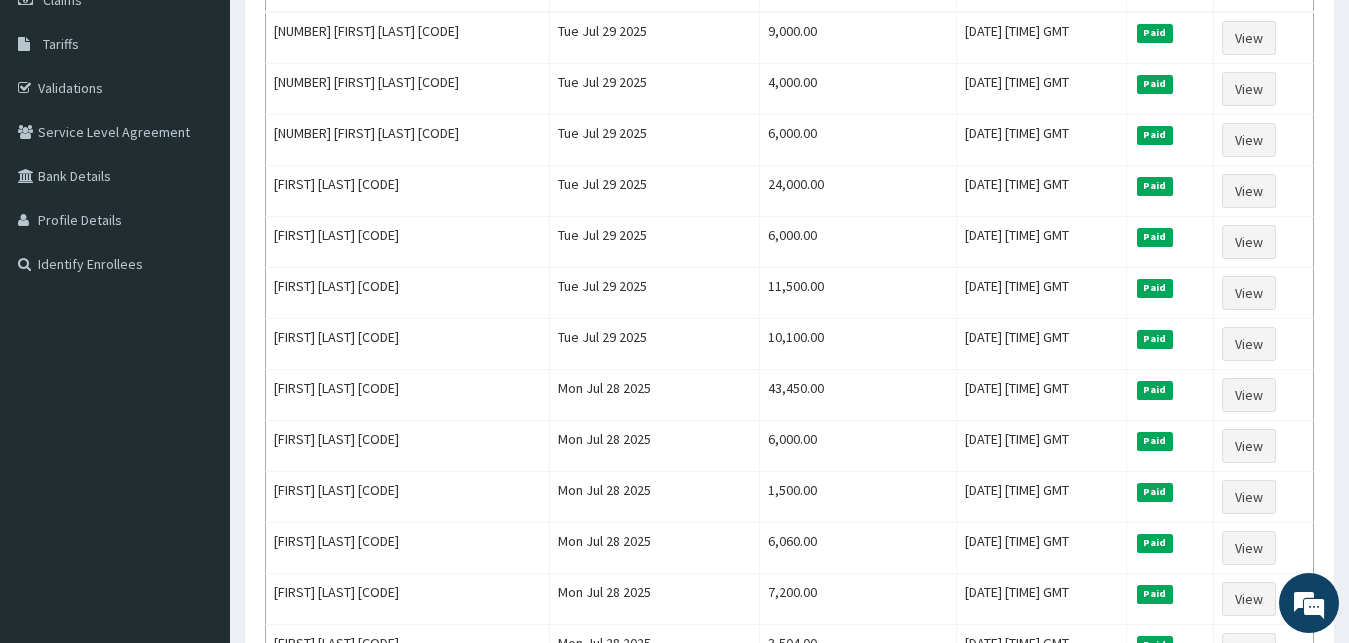 scroll, scrollTop: 0, scrollLeft: 0, axis: both 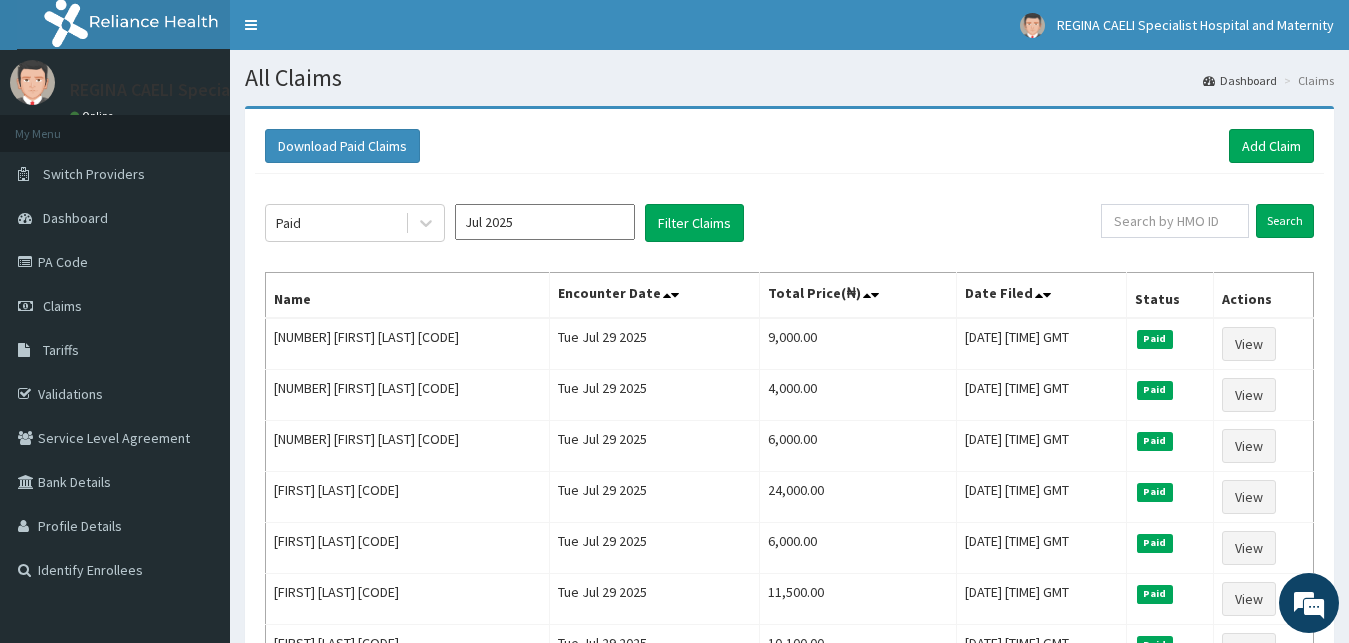 drag, startPoint x: 1100, startPoint y: 169, endPoint x: 1221, endPoint y: 154, distance: 121.92621 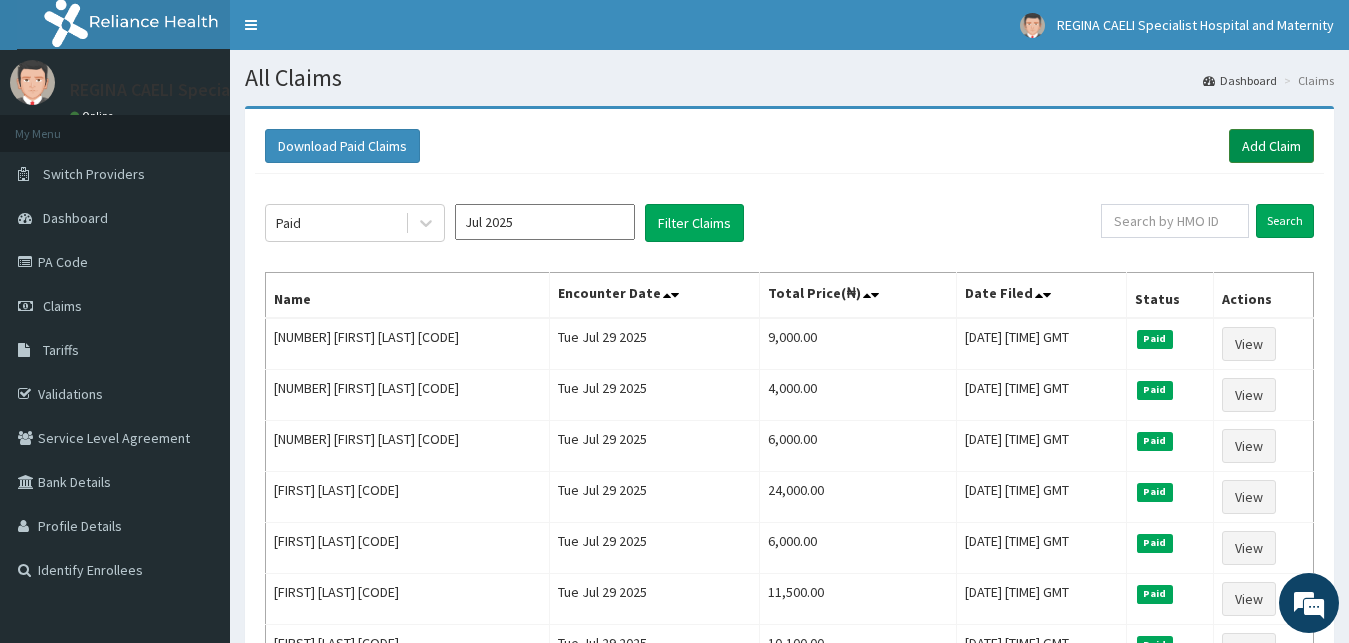 click on "Add Claim" at bounding box center [1271, 146] 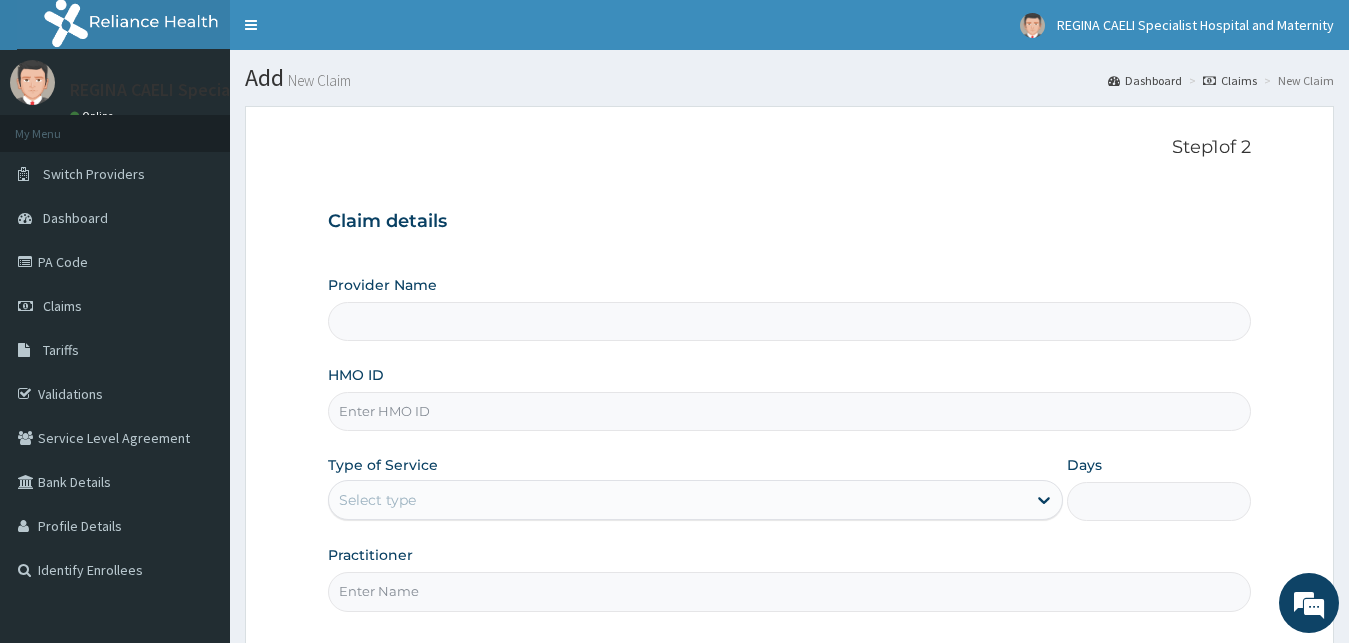 type on "REGINA CAELI  SPECIALIST HOSPITAL AND MATERNITY" 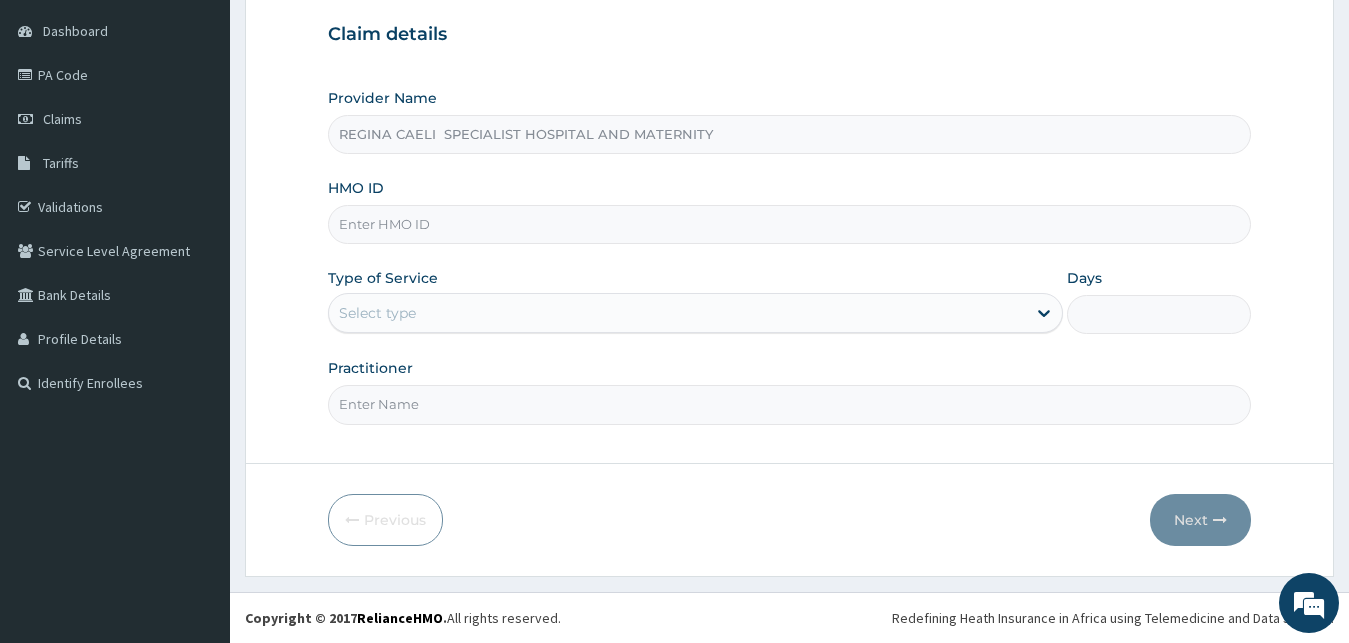 scroll, scrollTop: 187, scrollLeft: 0, axis: vertical 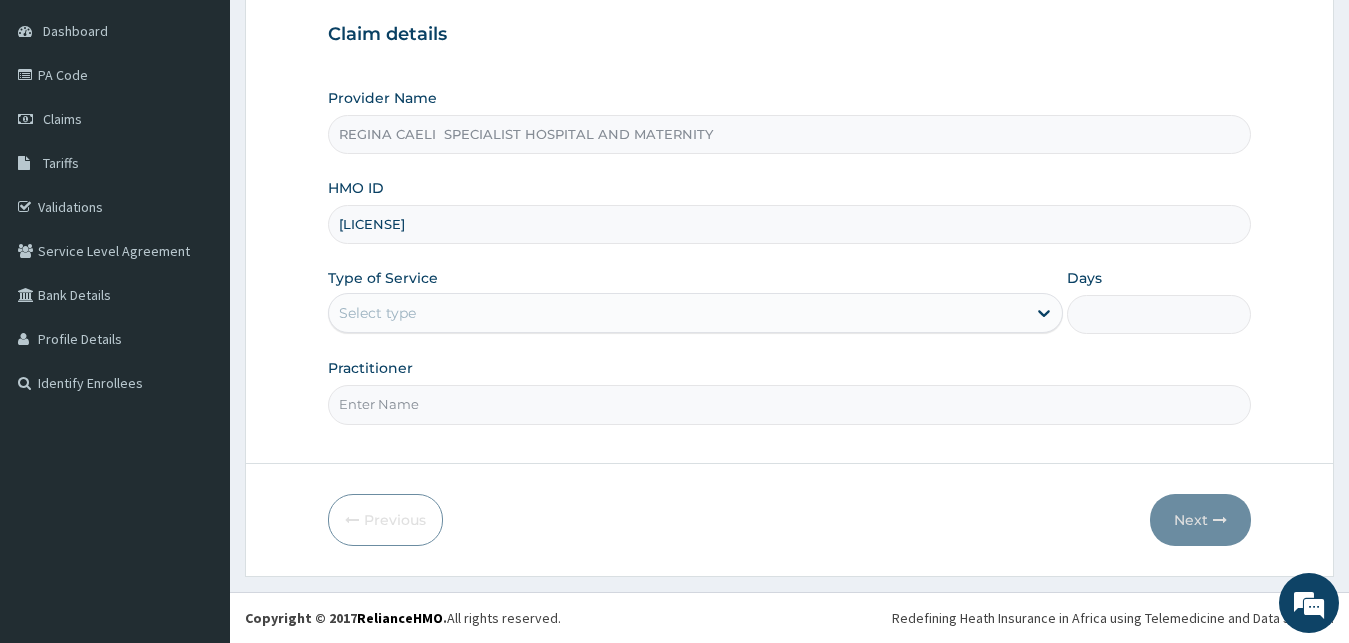 type on "[LICENSE]" 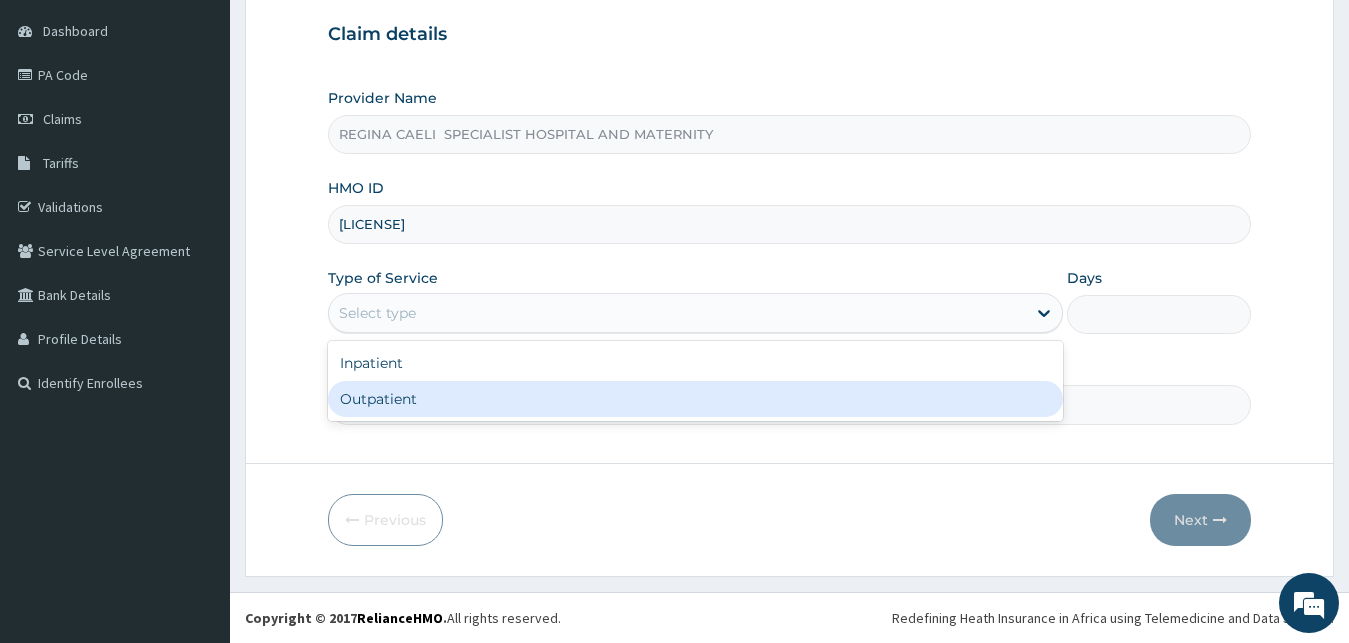 click on "Outpatient" at bounding box center (696, 399) 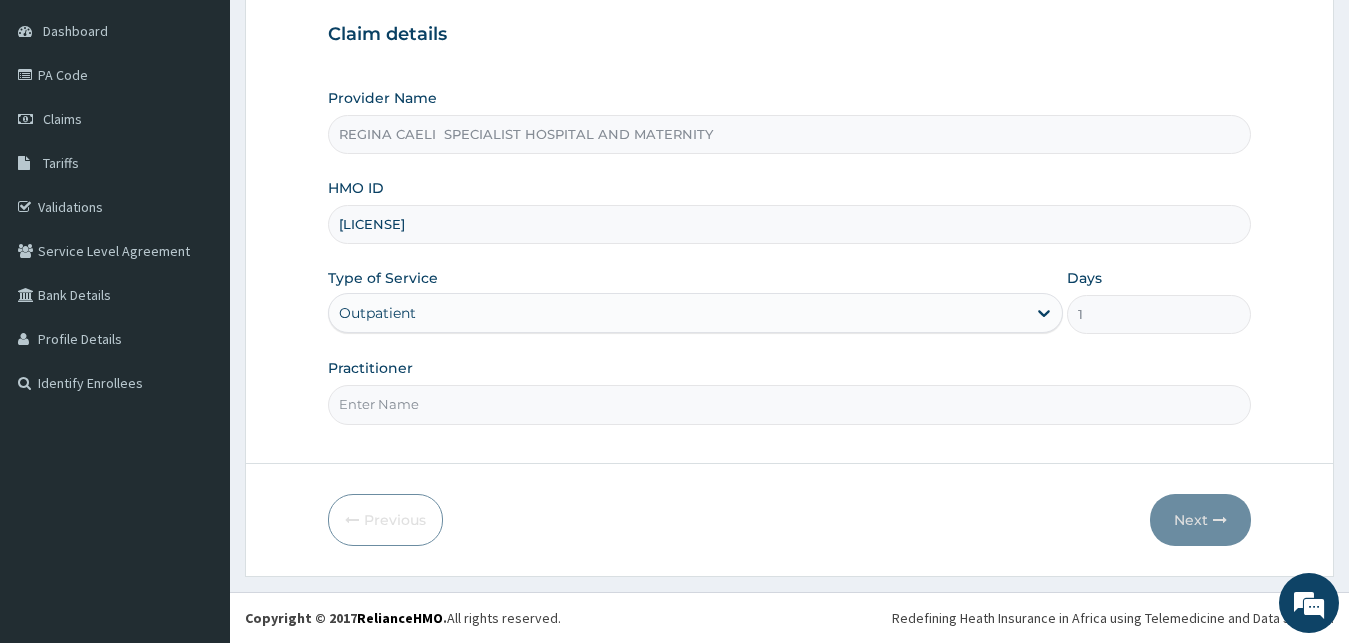 click on "Practitioner" at bounding box center (790, 404) 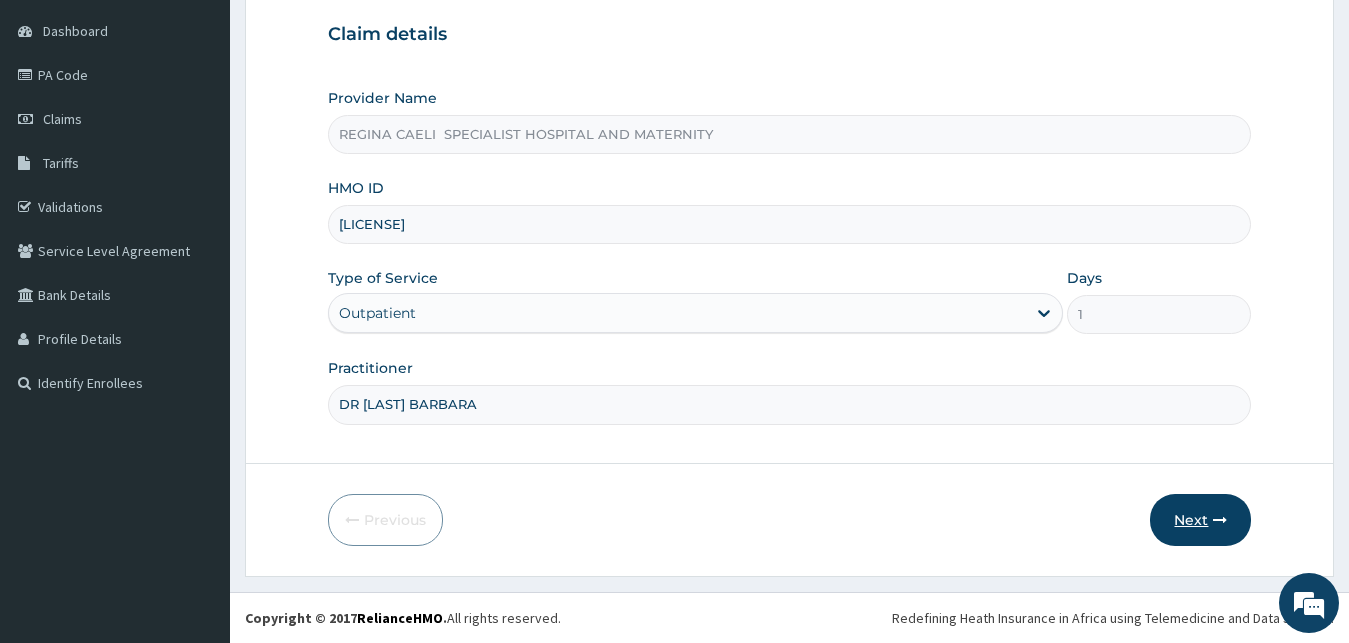 type on "DR [LAST] BARBARA" 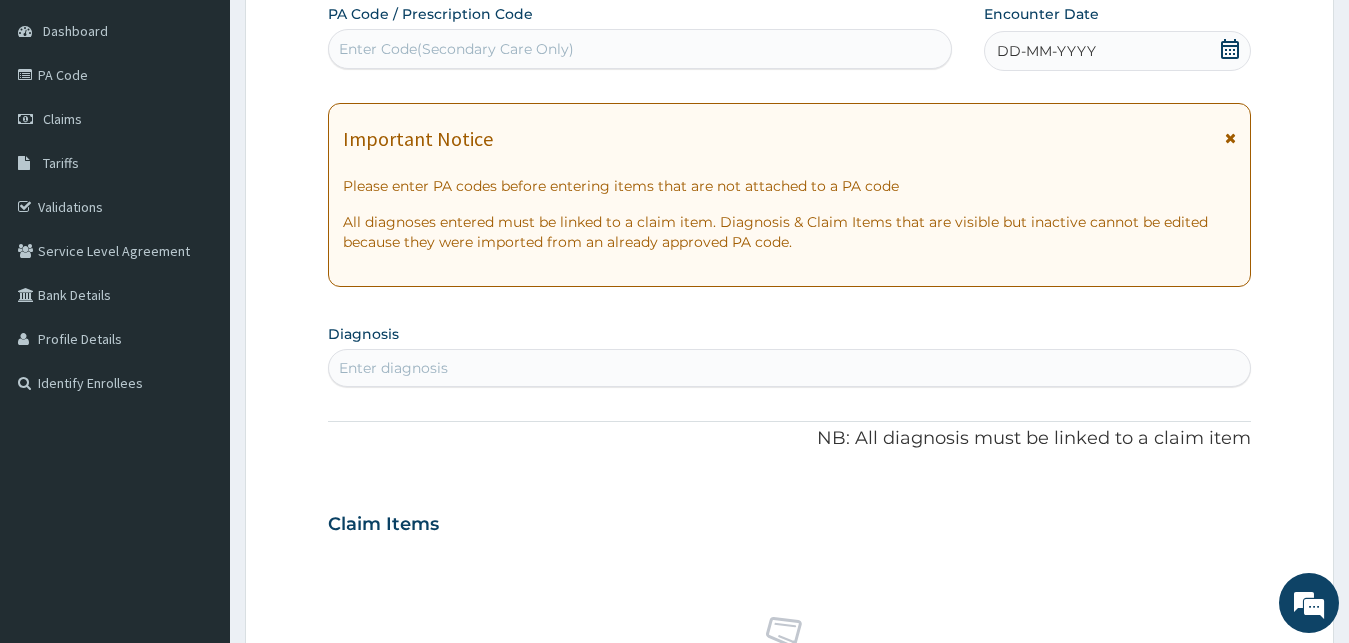 click on "DD-MM-YYYY" at bounding box center (1046, 51) 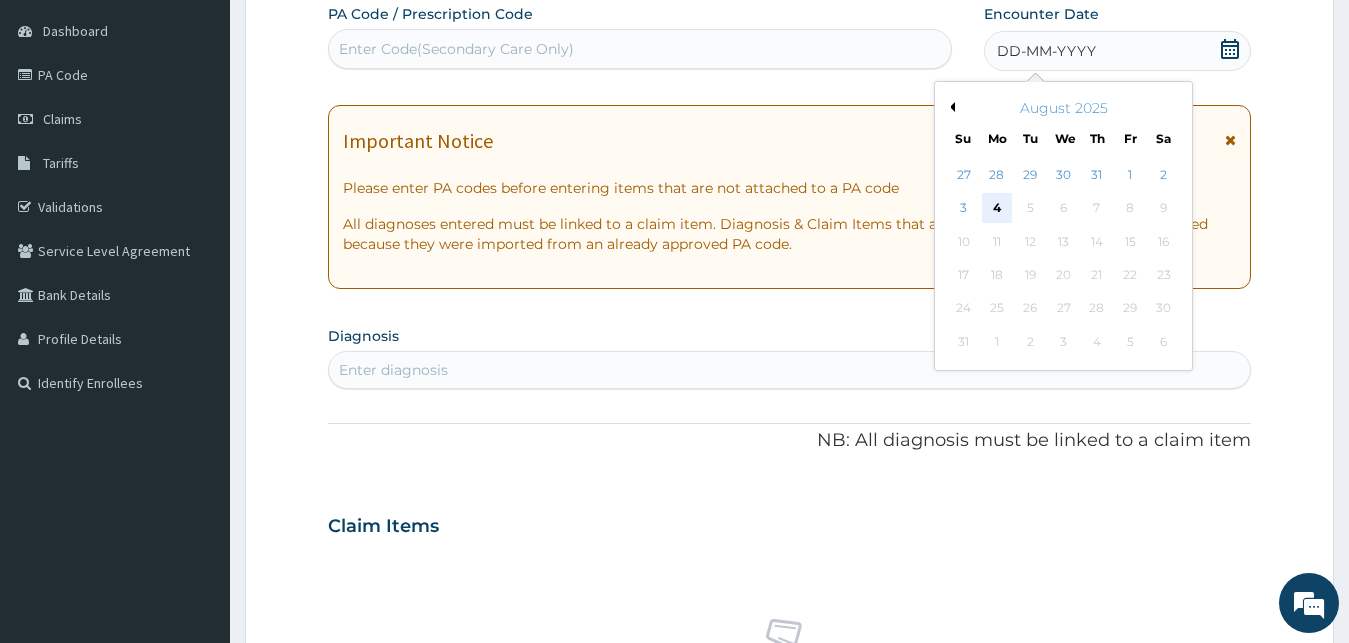 click on "4" at bounding box center (997, 209) 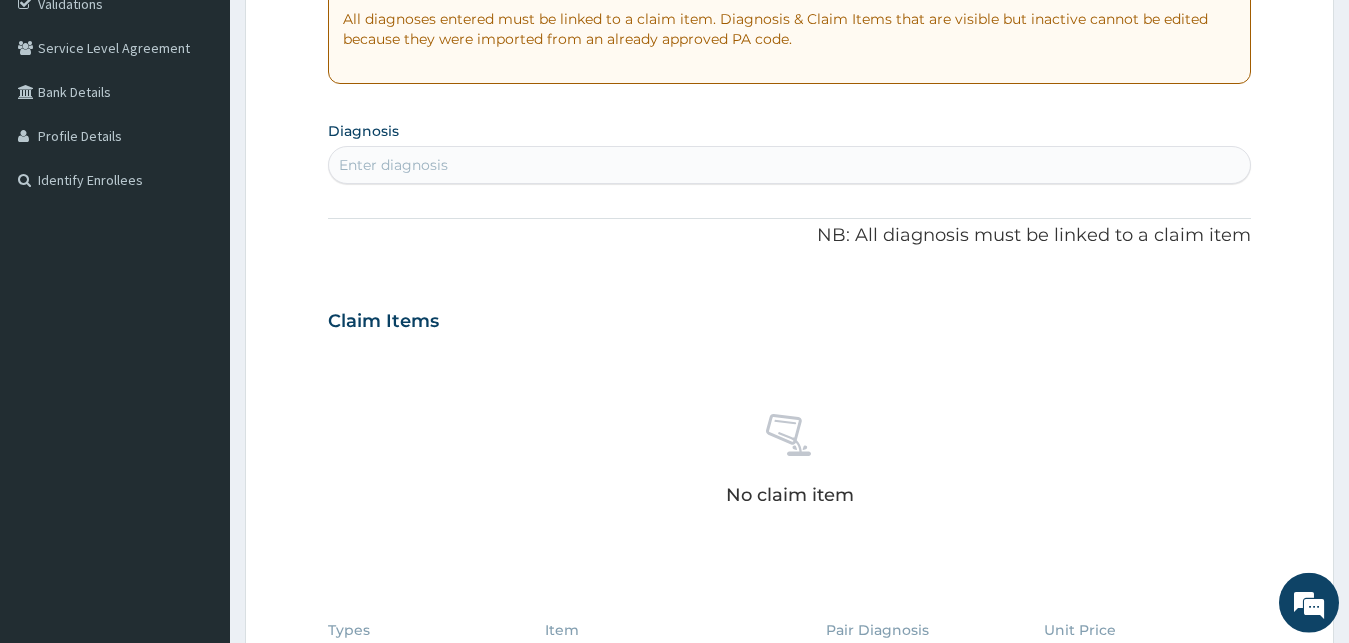 scroll, scrollTop: 391, scrollLeft: 0, axis: vertical 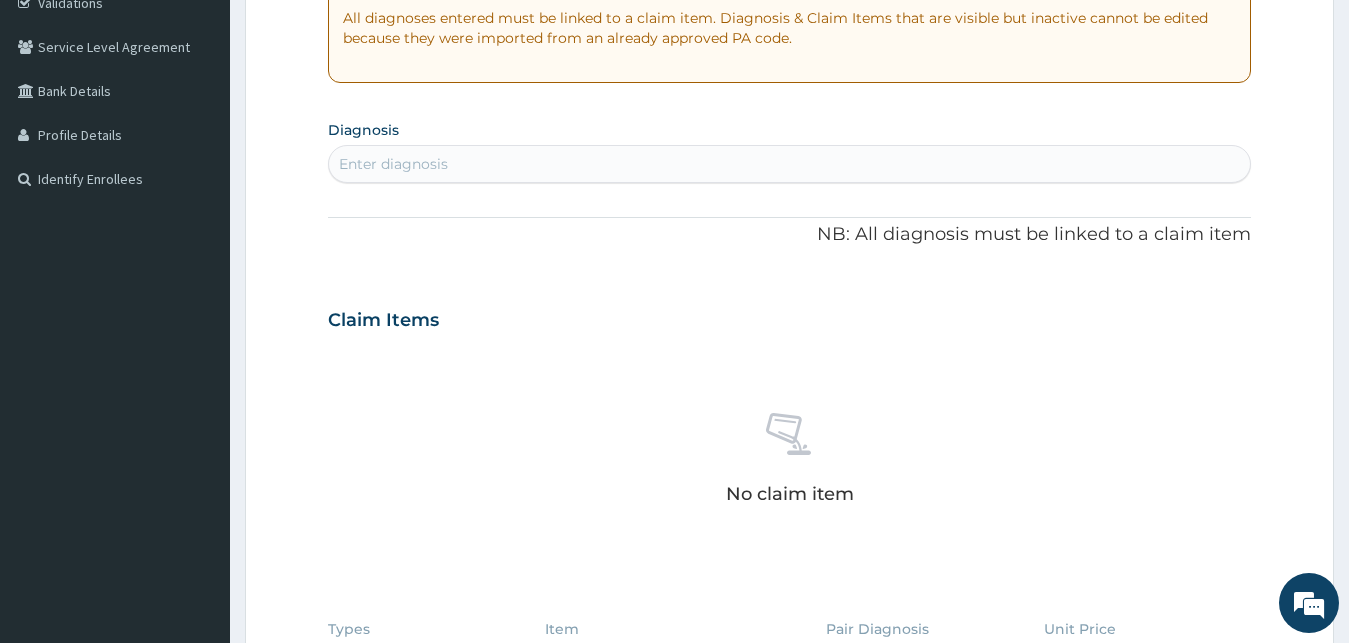 click on "Enter diagnosis" at bounding box center (790, 164) 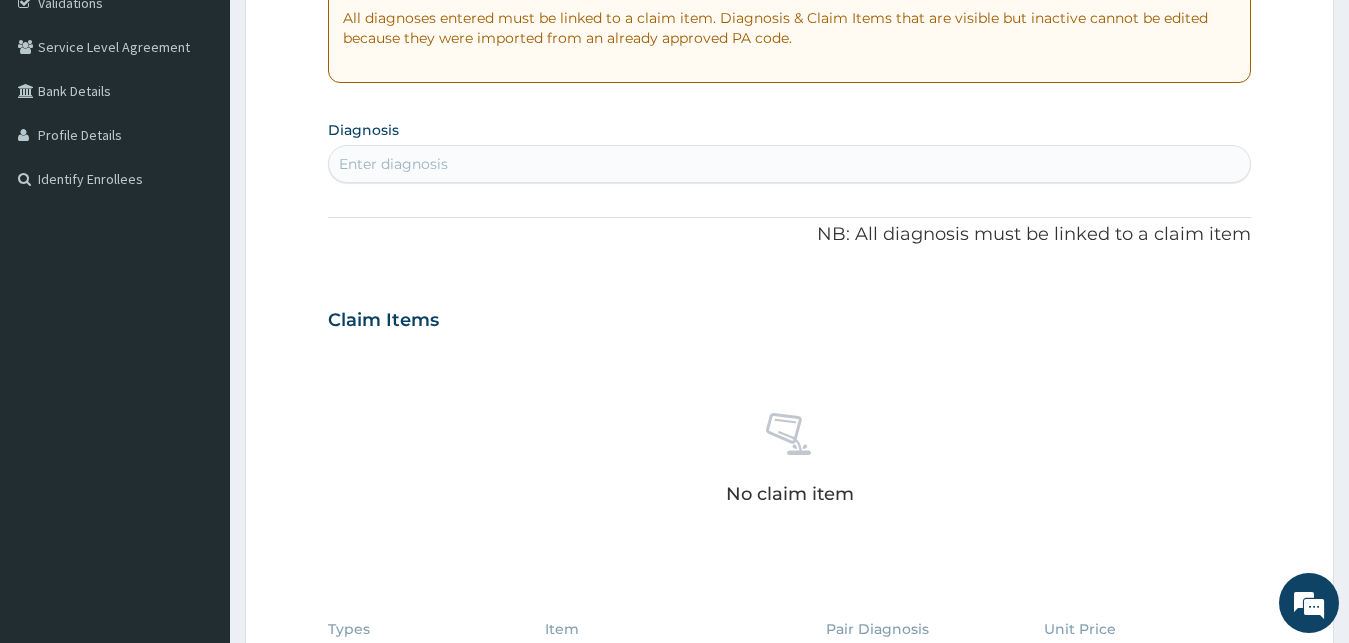 type on "P" 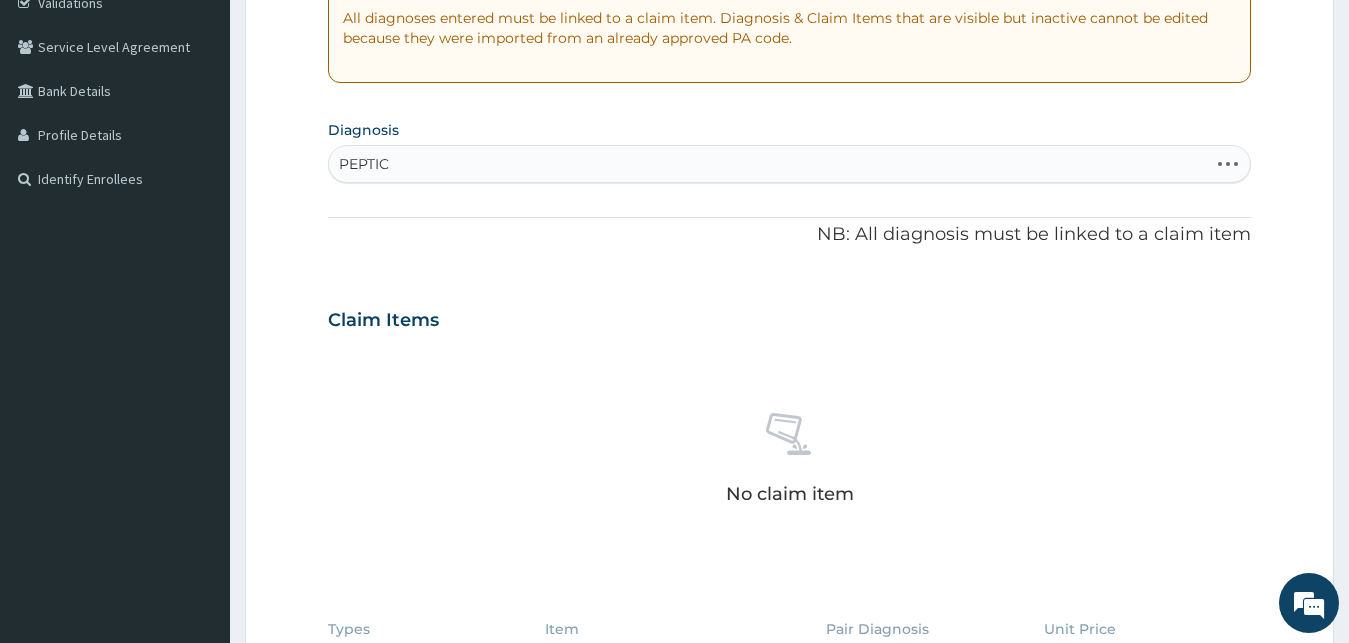 type on "PEPTIC U" 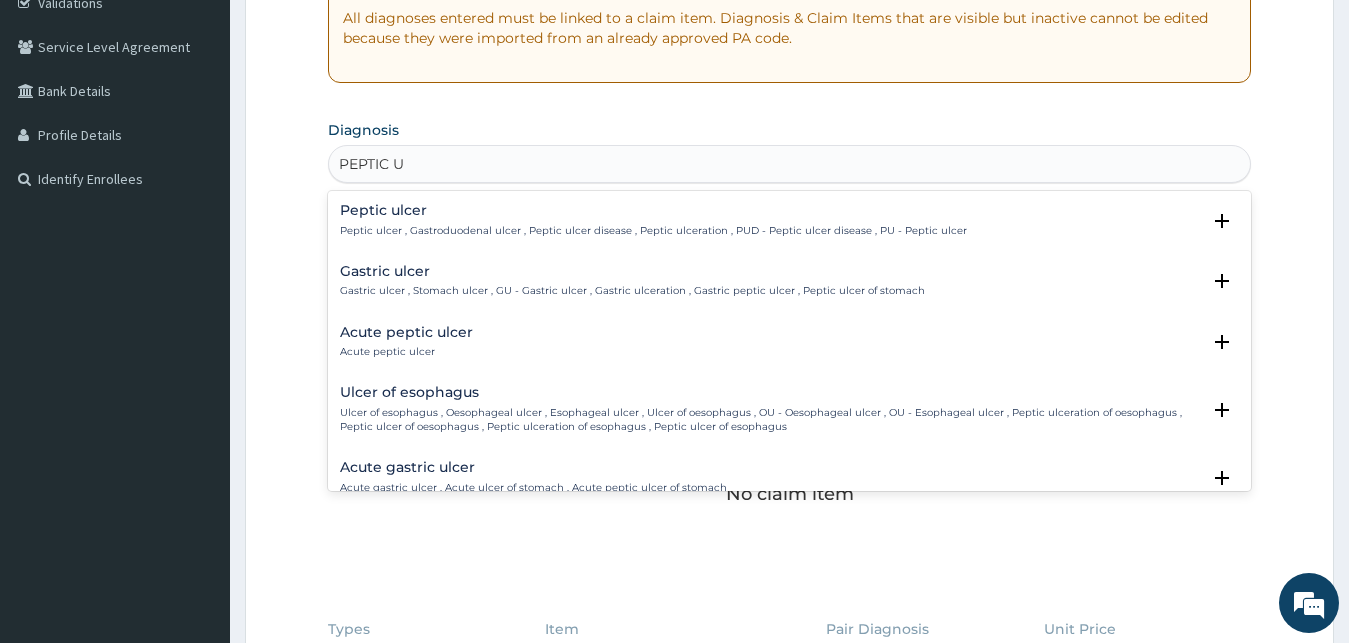 click on "Peptic ulcer , Gastroduodenal ulcer , Peptic ulcer disease , Peptic ulceration , PUD - Peptic ulcer disease , PU - Peptic ulcer" at bounding box center [653, 231] 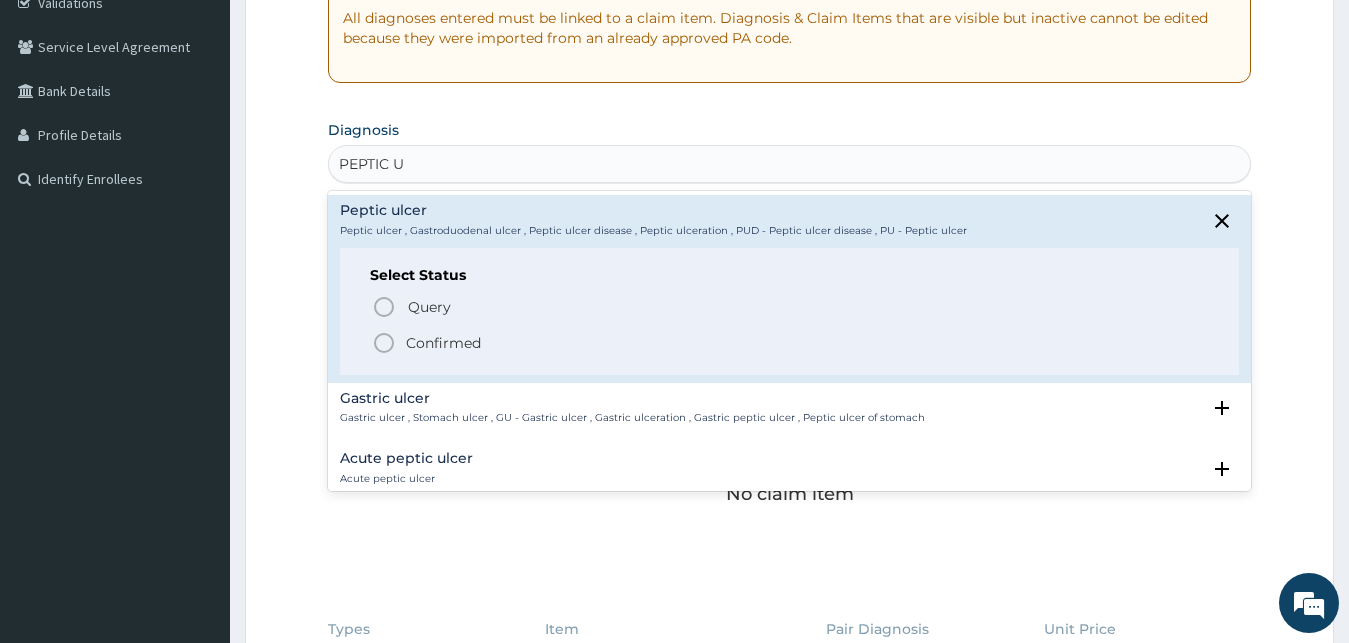 drag, startPoint x: 431, startPoint y: 350, endPoint x: 438, endPoint y: 300, distance: 50.48762 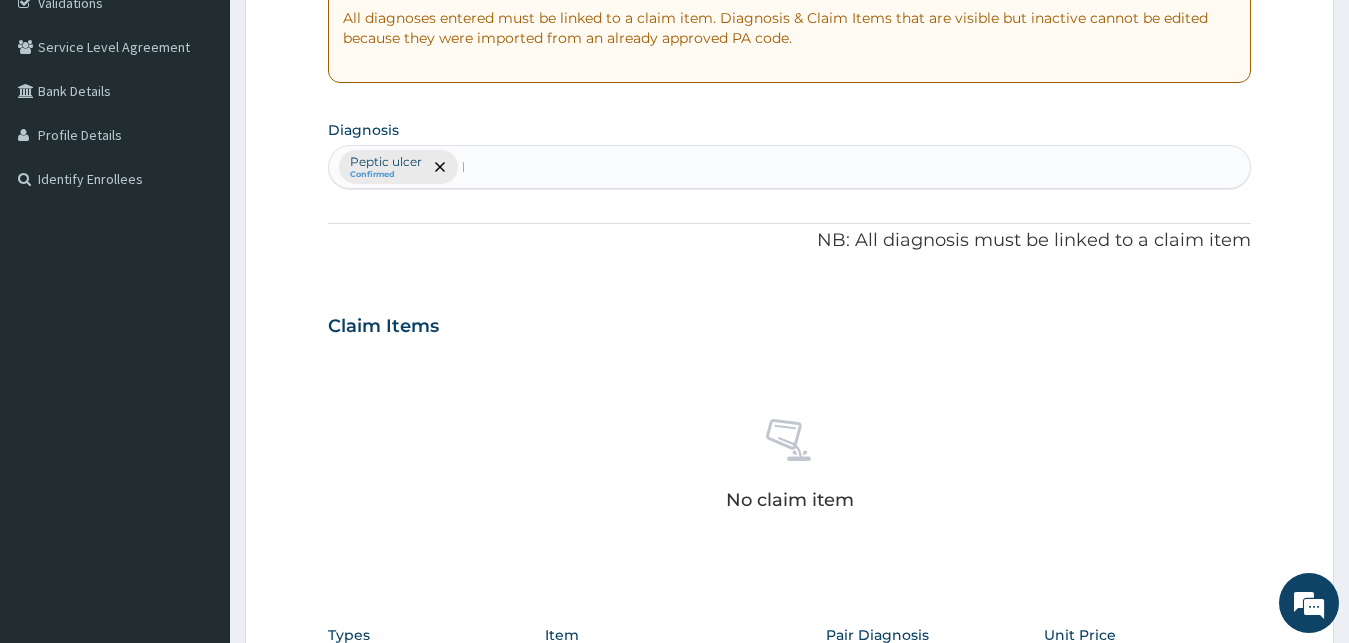 type 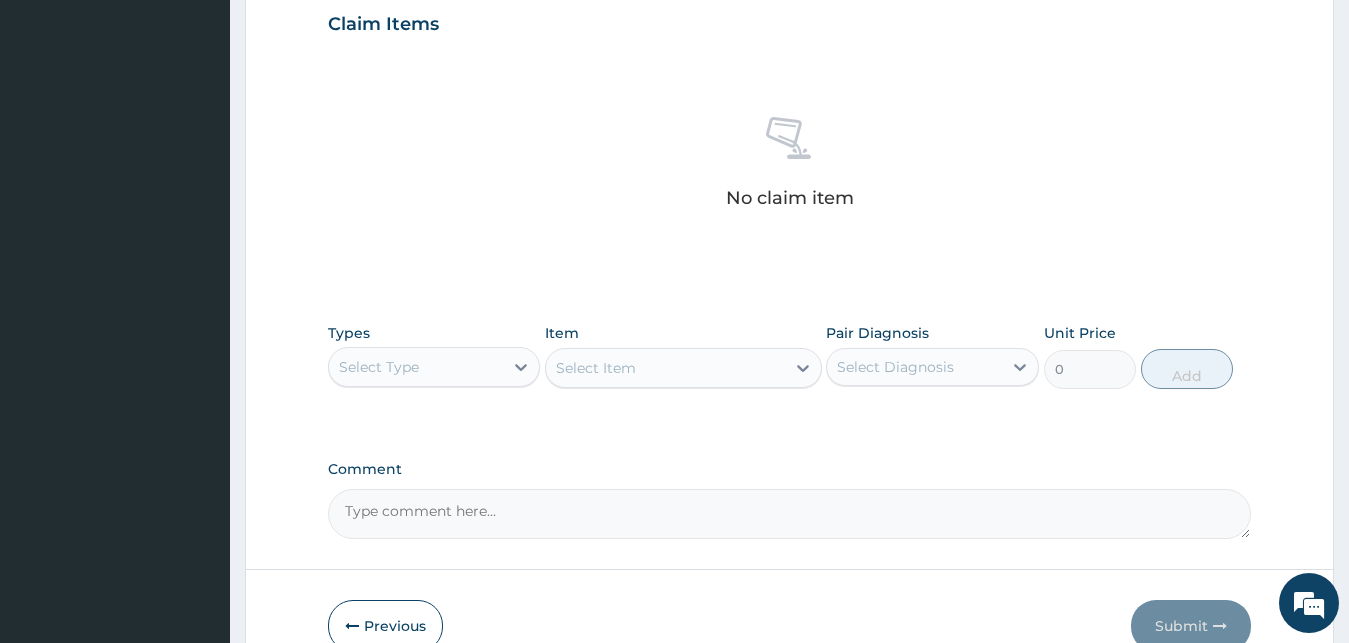 scroll, scrollTop: 799, scrollLeft: 0, axis: vertical 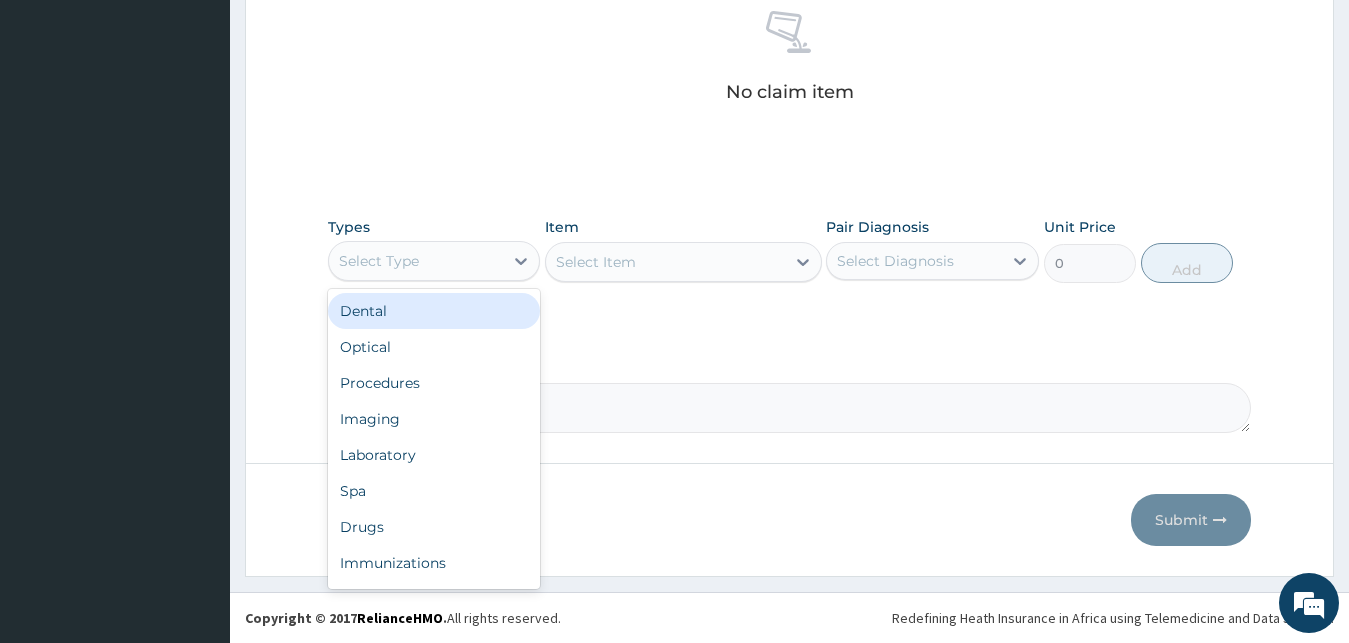 click on "Select Type" at bounding box center [416, 261] 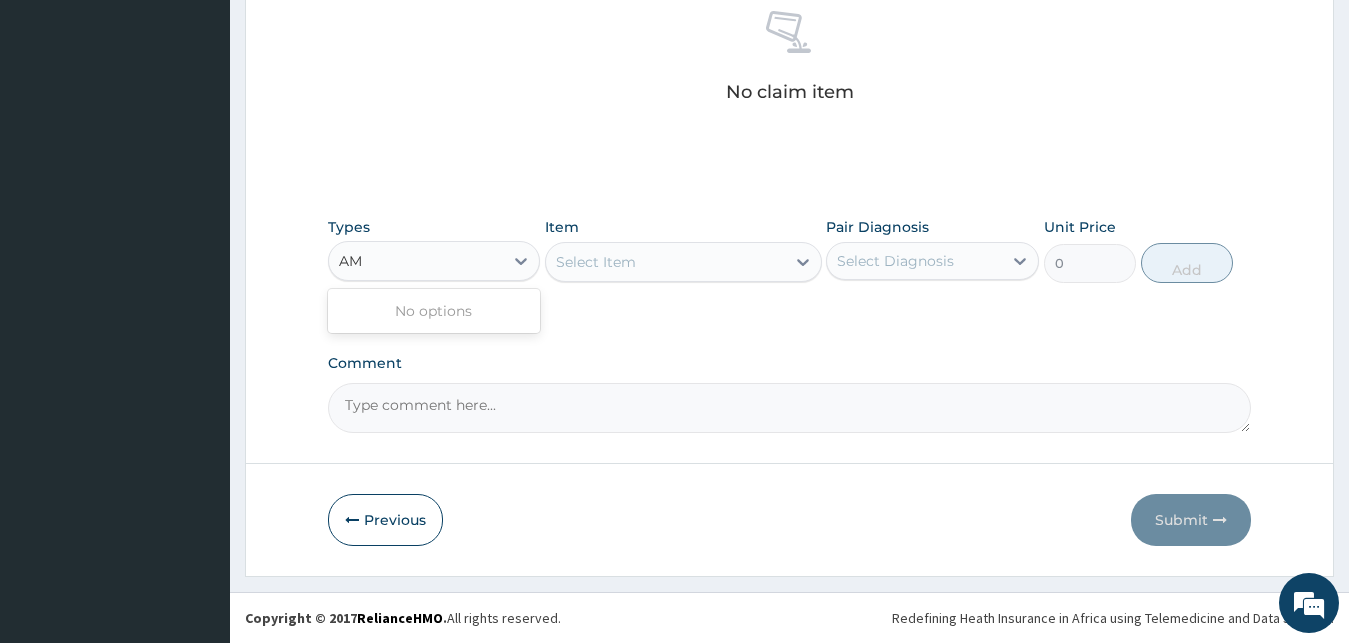 type on "A" 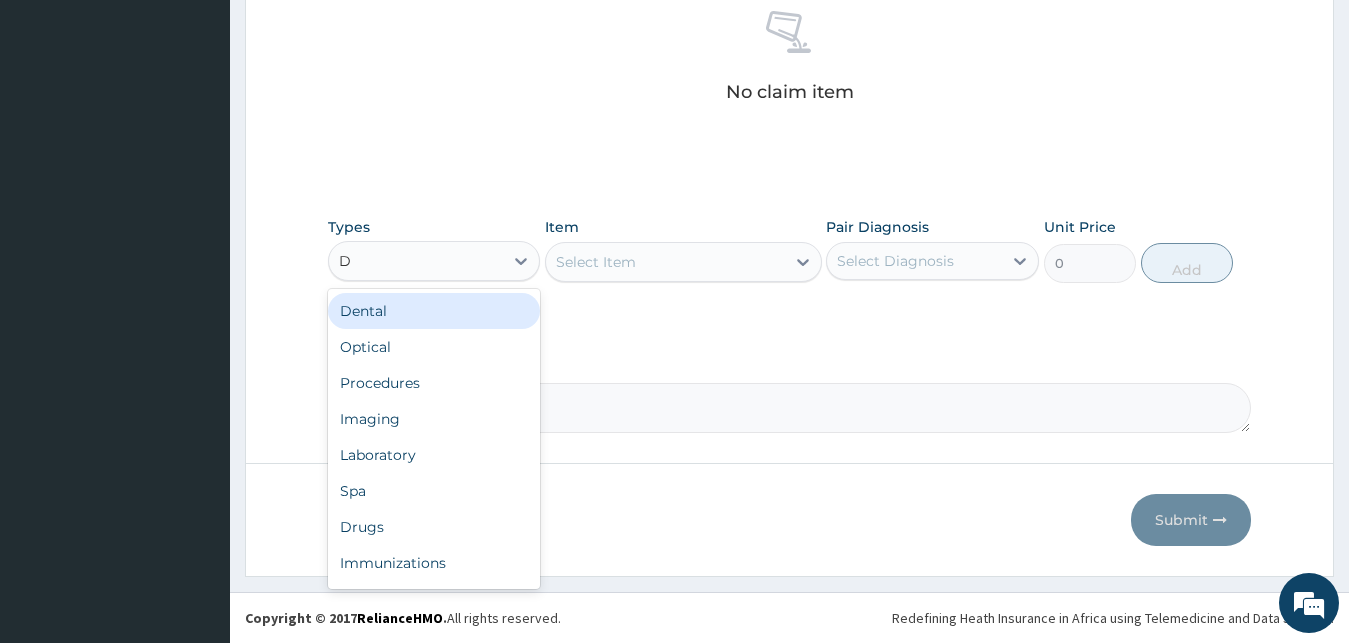 type on "DR" 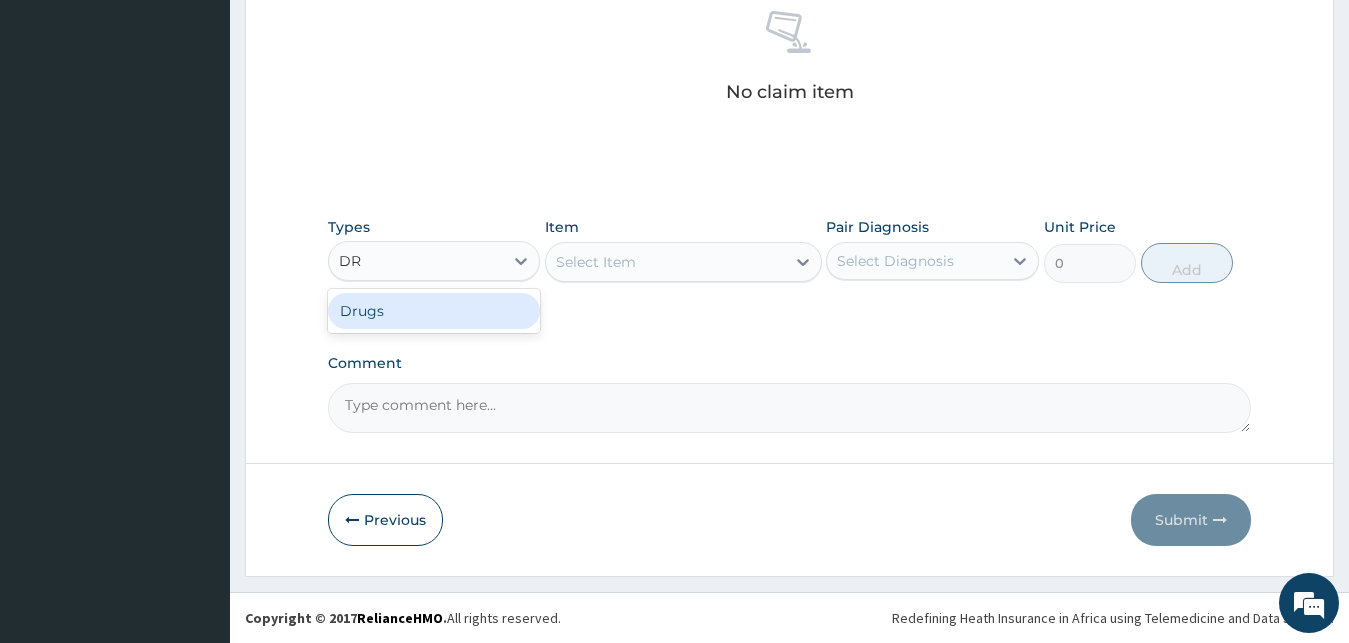 click on "Drugs" at bounding box center (434, 311) 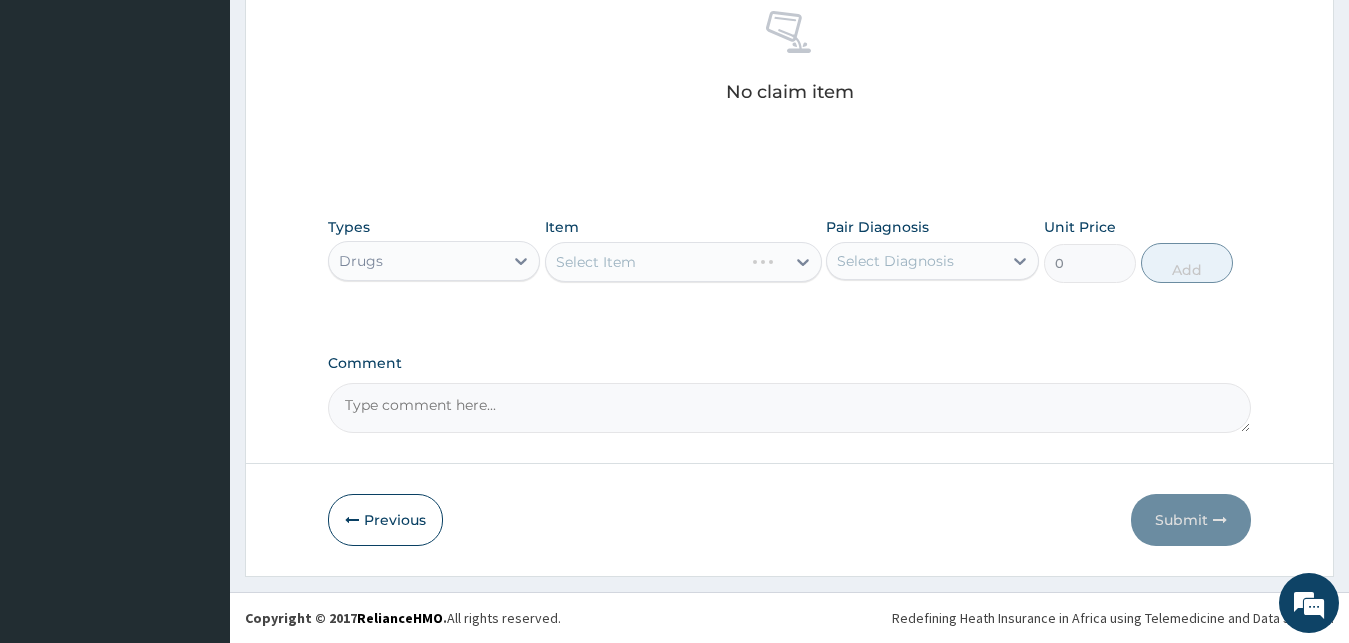 type 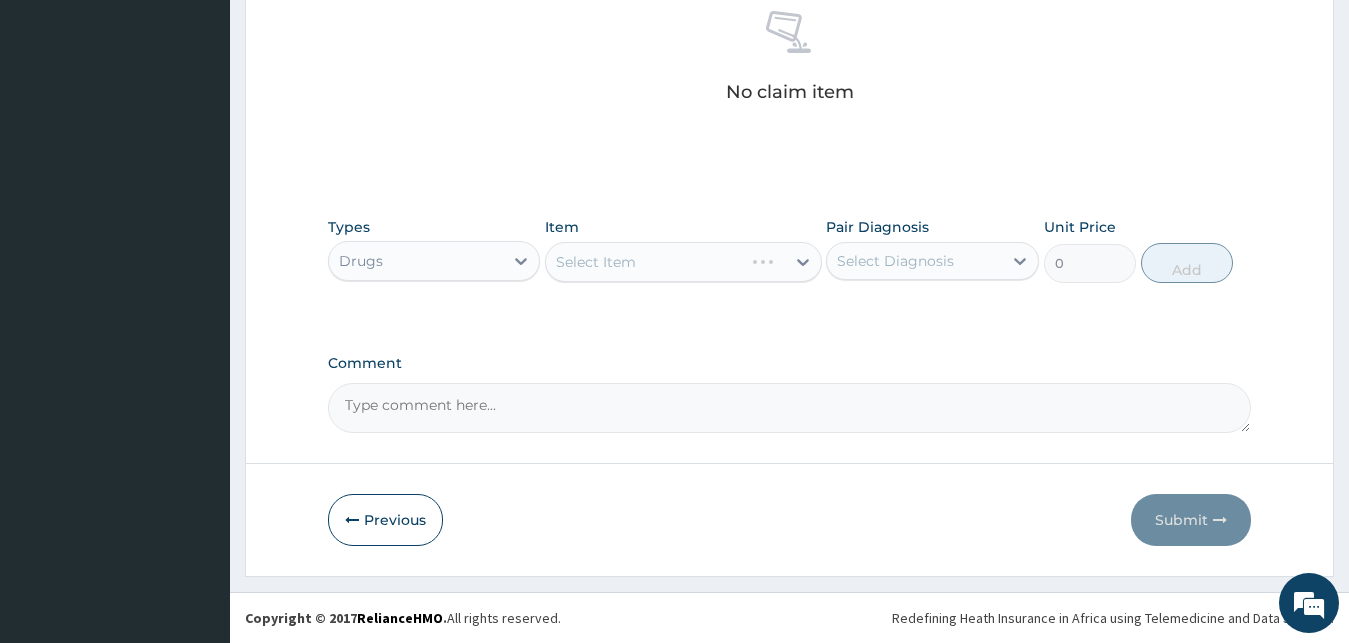 click on "Select Item" at bounding box center [683, 262] 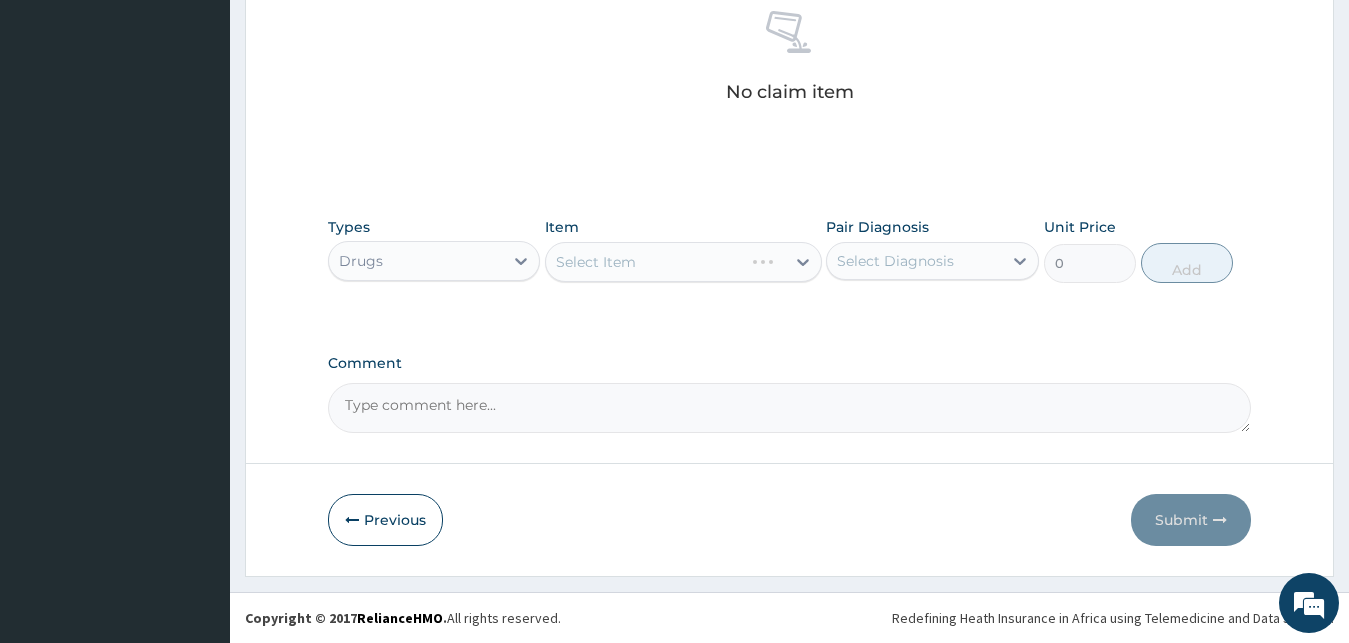 click on "Select Item" at bounding box center (683, 262) 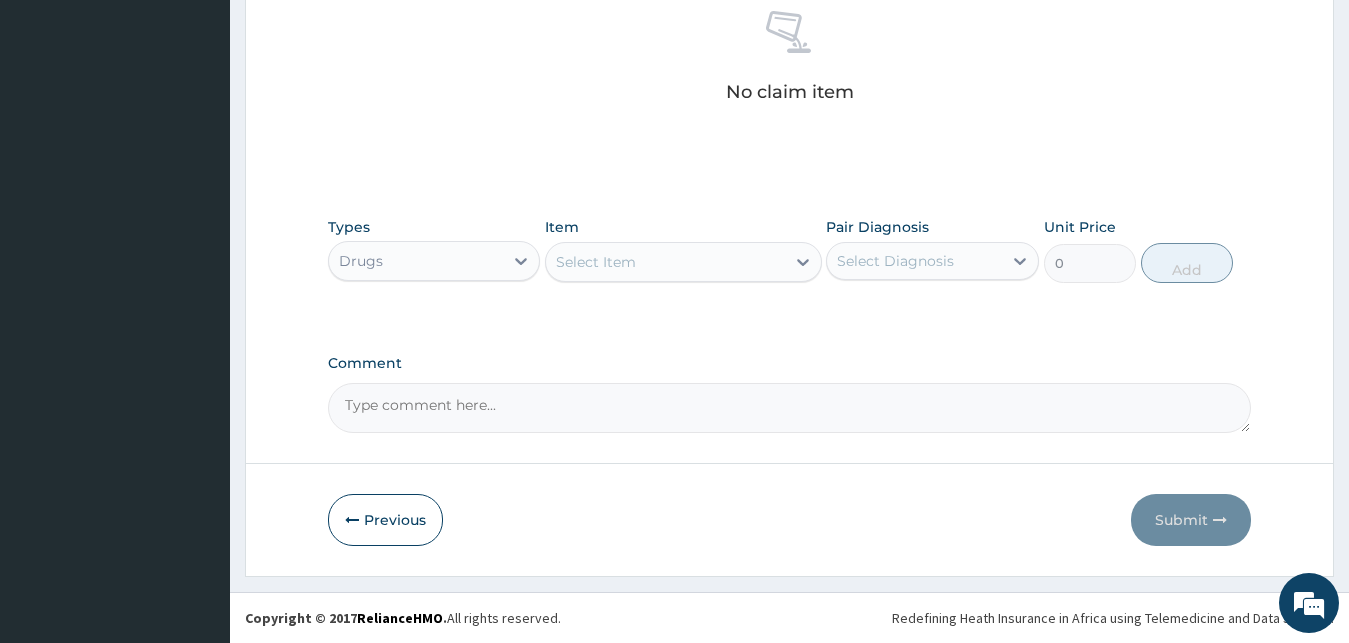 click on "Select Item" at bounding box center (665, 262) 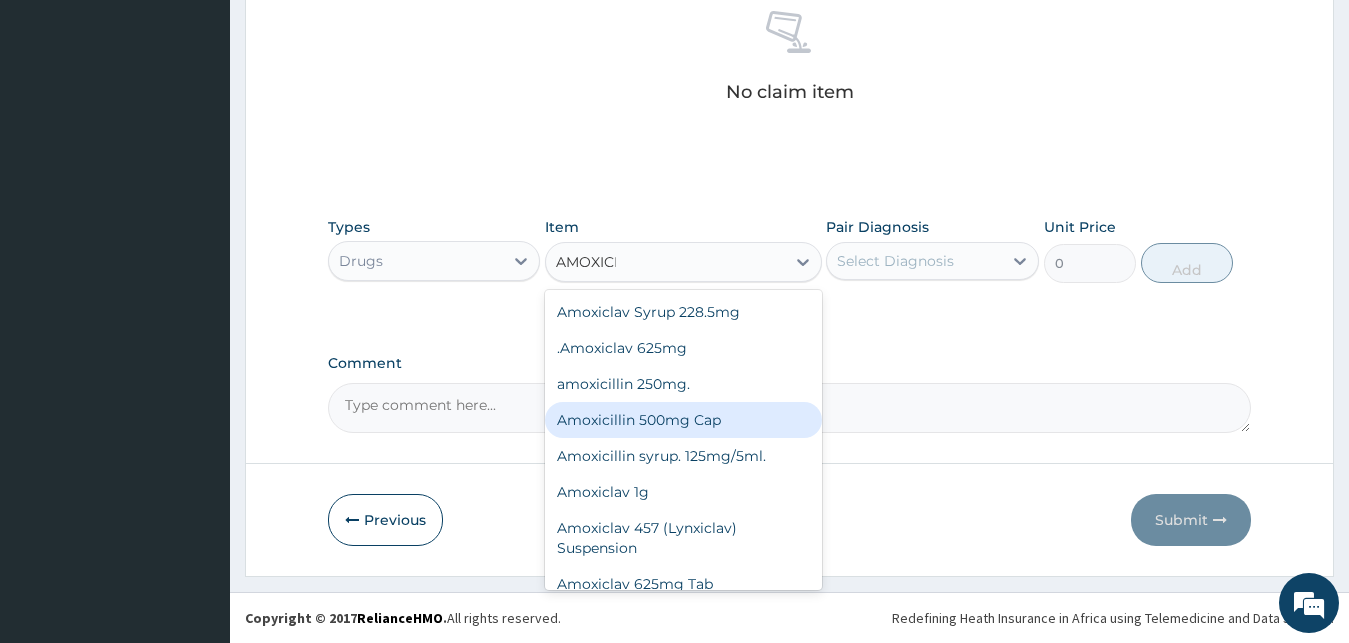 type on "AMOXIC" 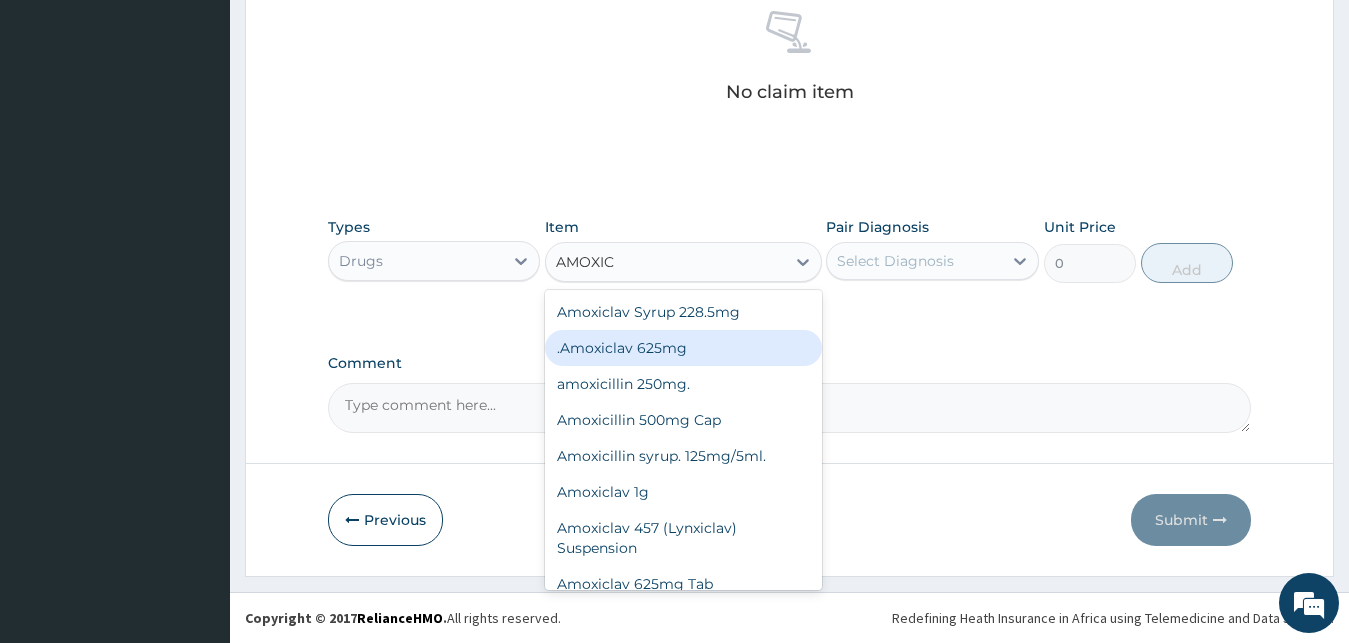 click on ".Amoxiclav 625mg" at bounding box center (683, 348) 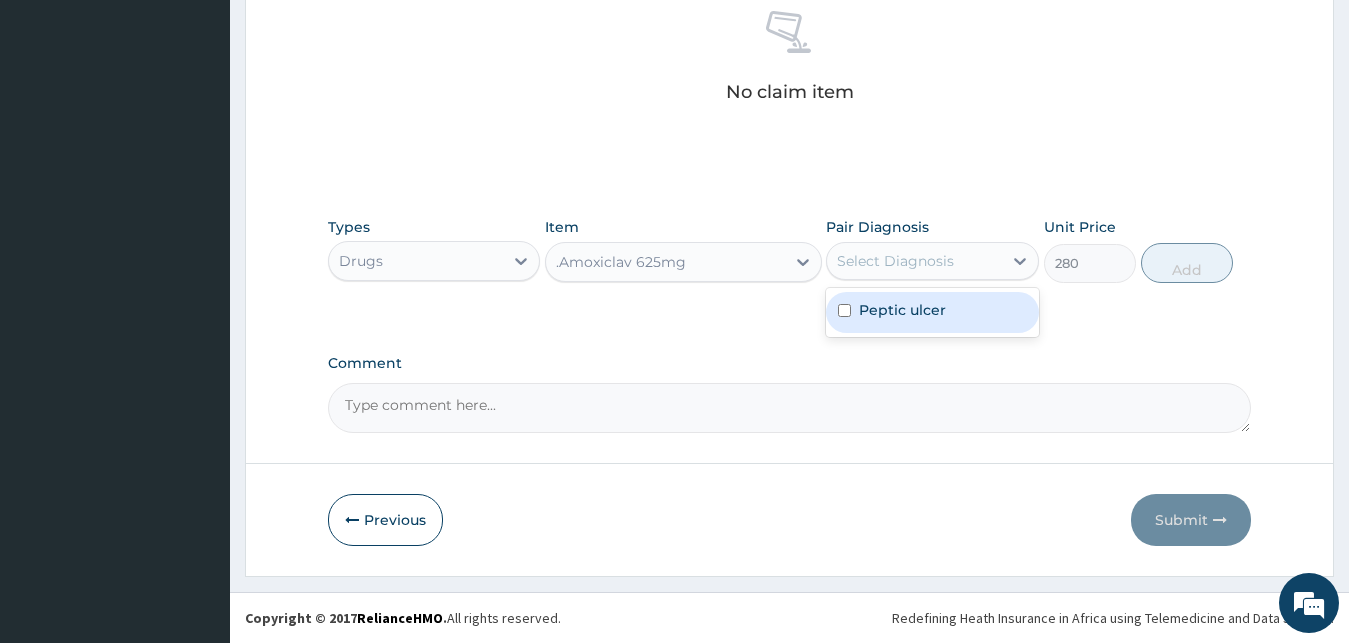 click on "Select Diagnosis" at bounding box center [914, 261] 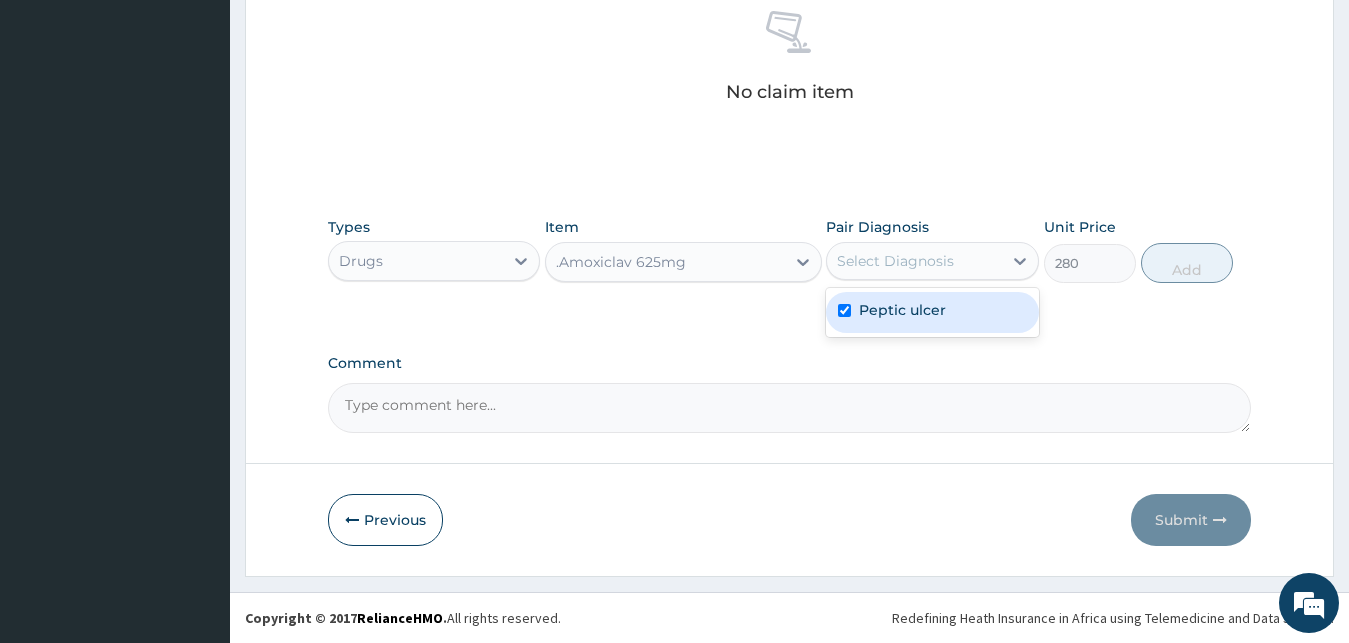 checkbox on "true" 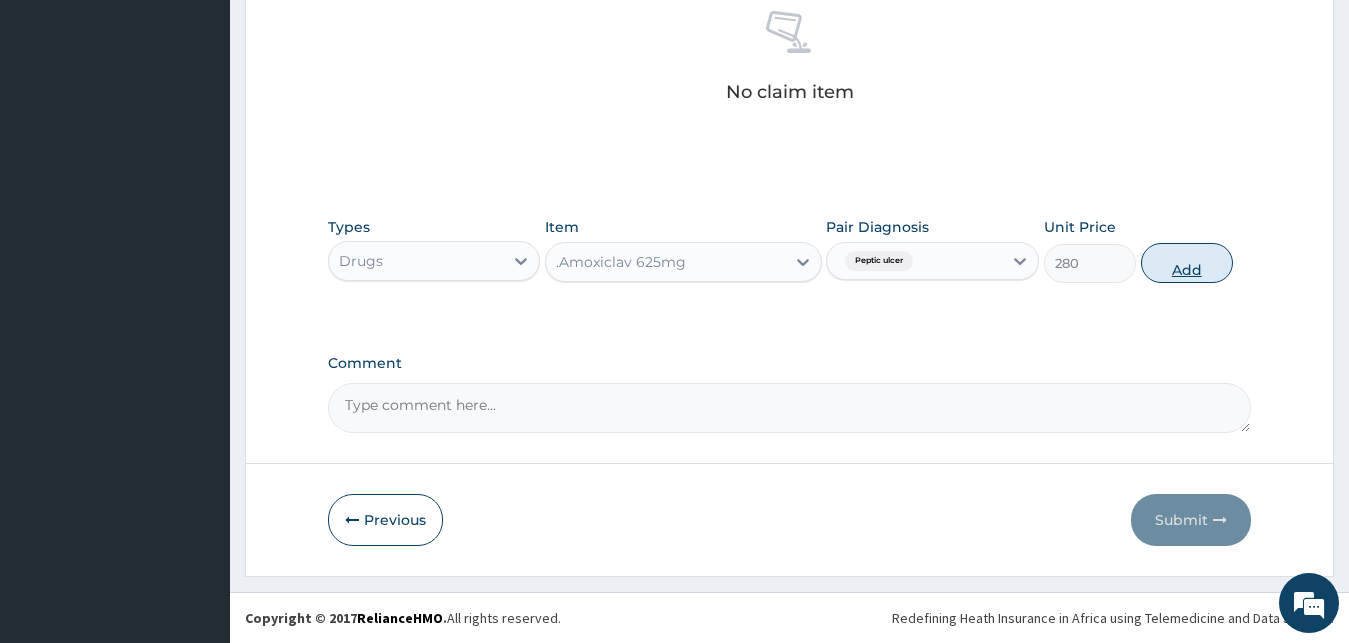 click on "Add" at bounding box center (1187, 263) 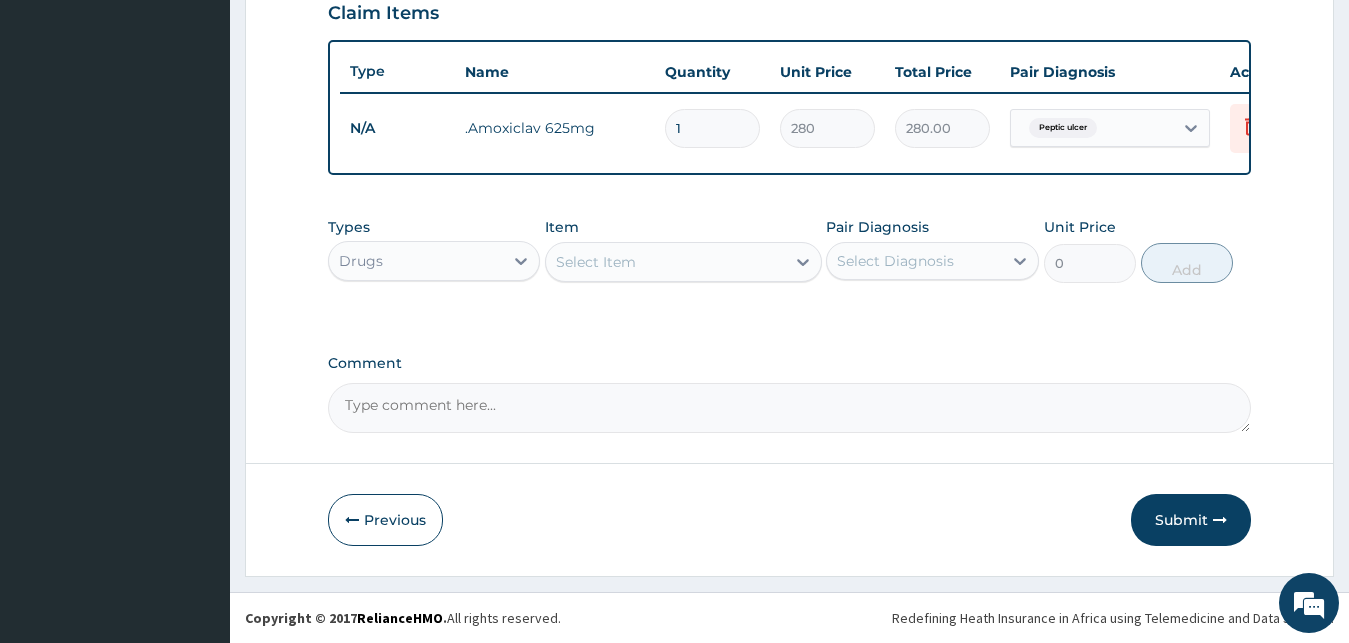 scroll, scrollTop: 721, scrollLeft: 0, axis: vertical 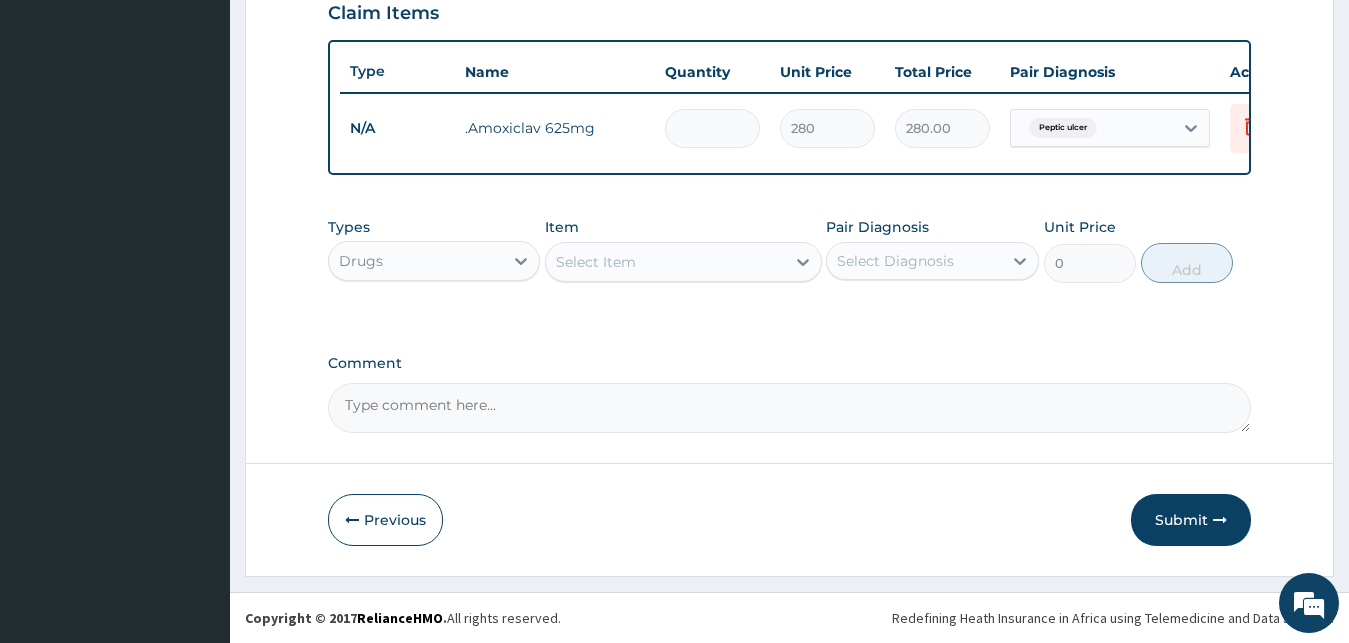 type on "0.00" 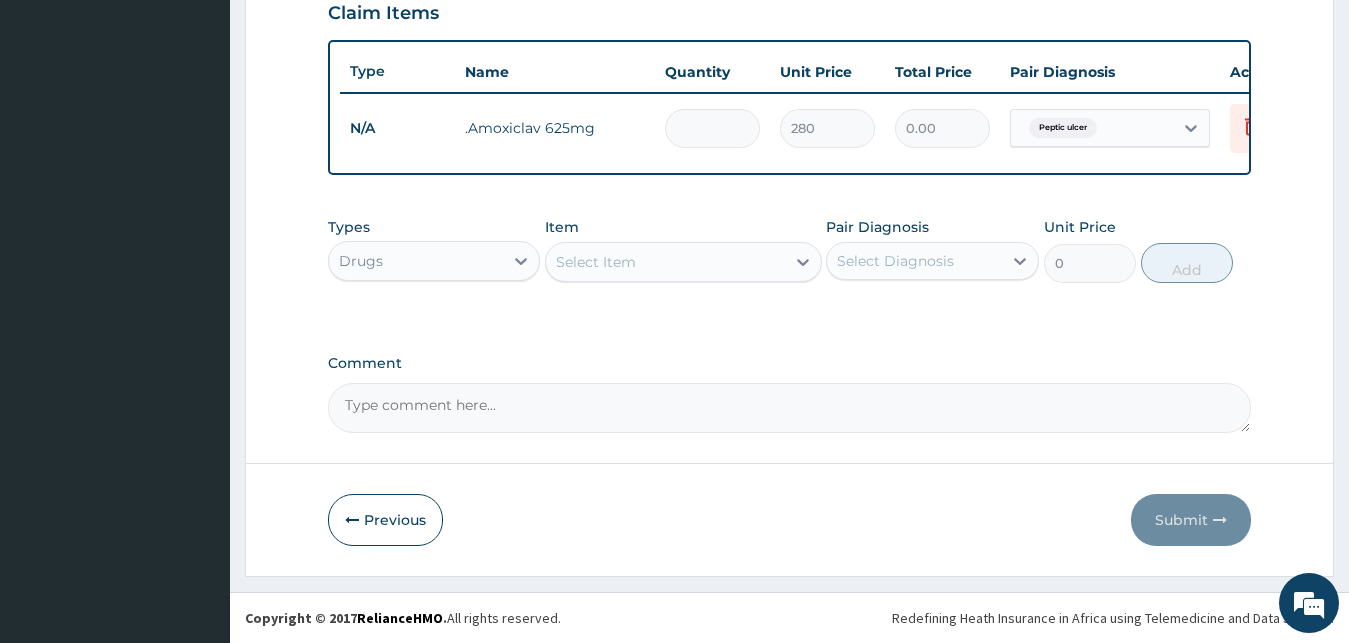 type on "2" 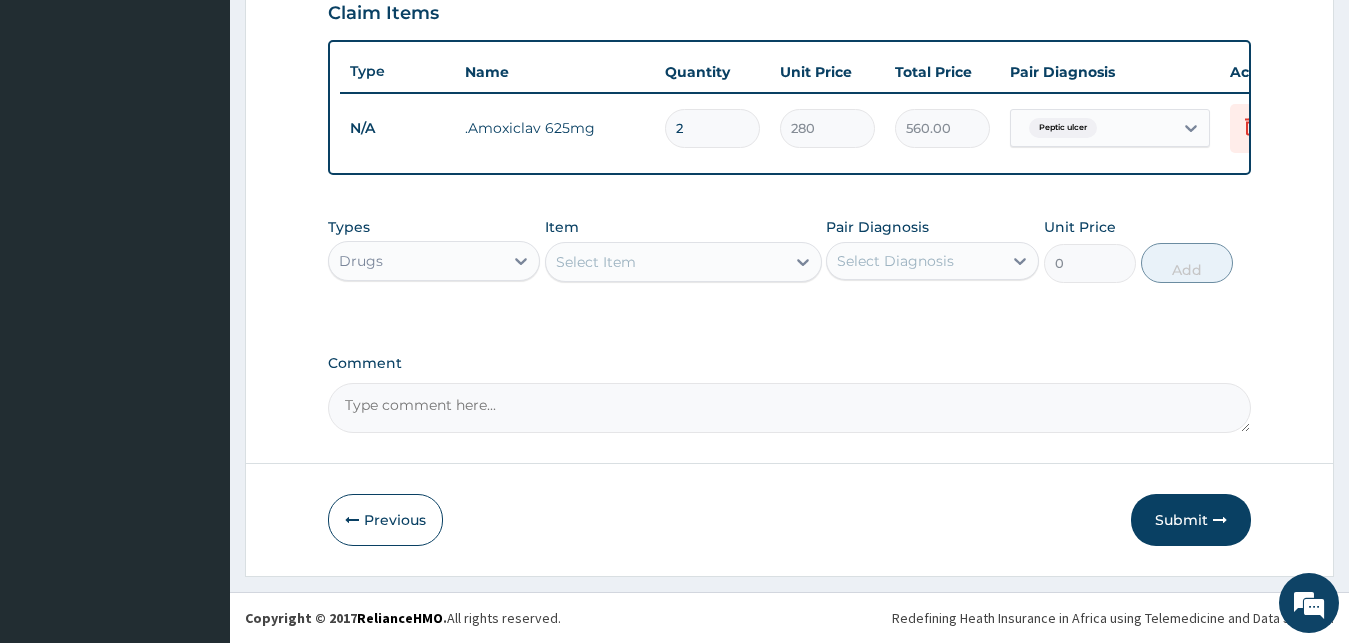 type on "28" 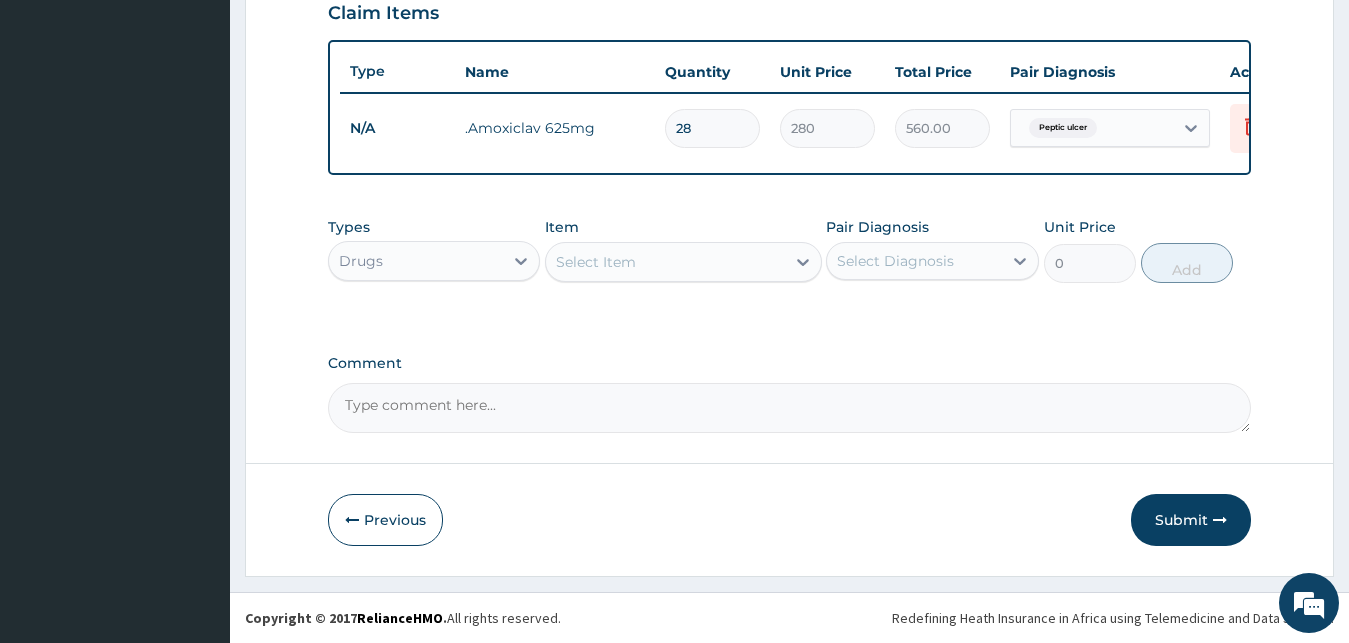 type on "7840.00" 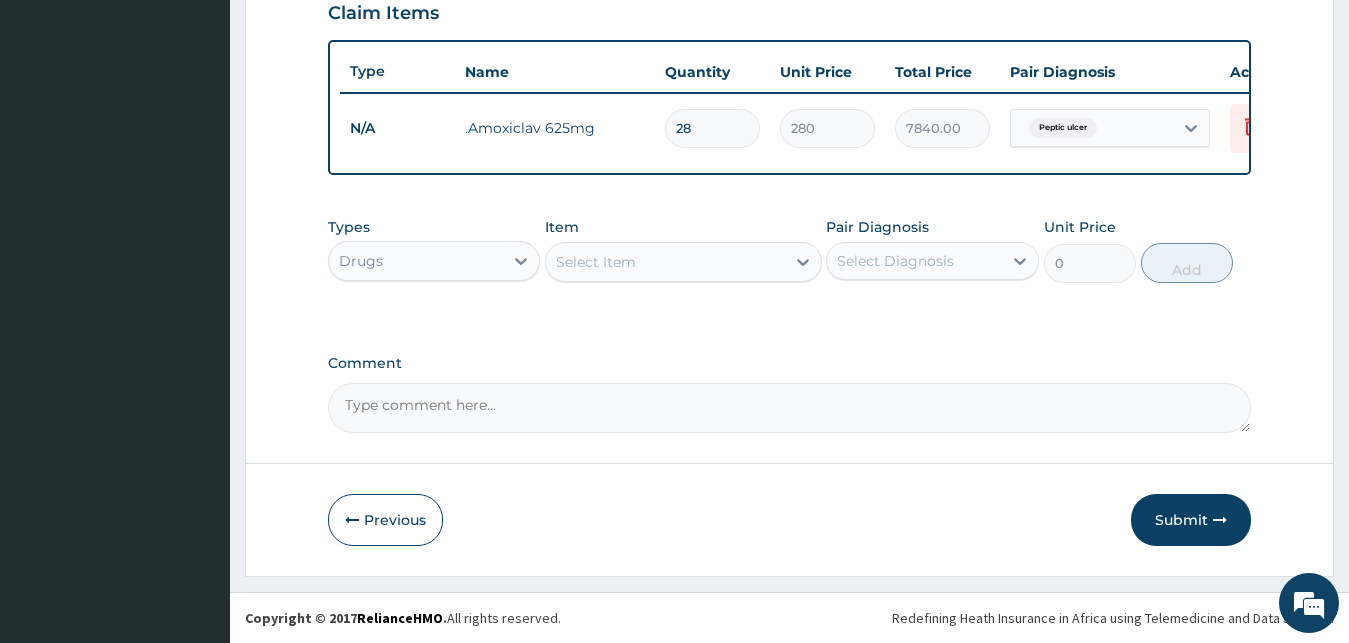 type on "28" 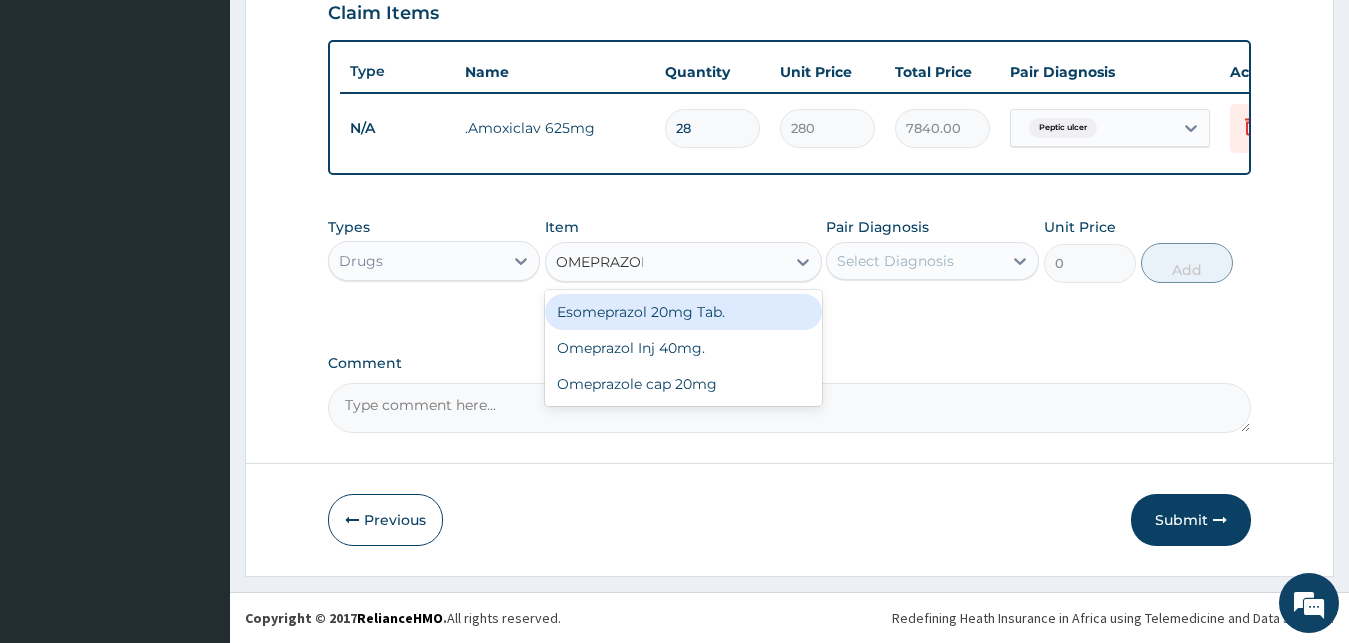 type on "OMEPRAZOLE" 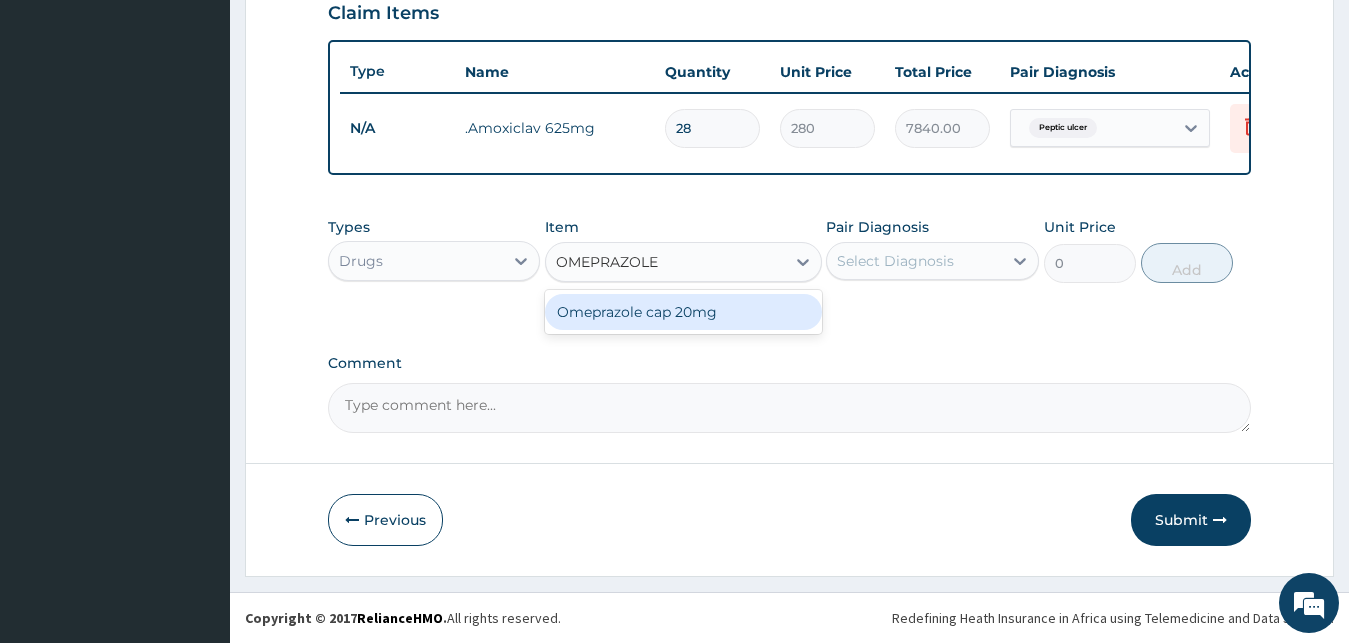 click on "Omeprazole cap 20mg" at bounding box center [683, 312] 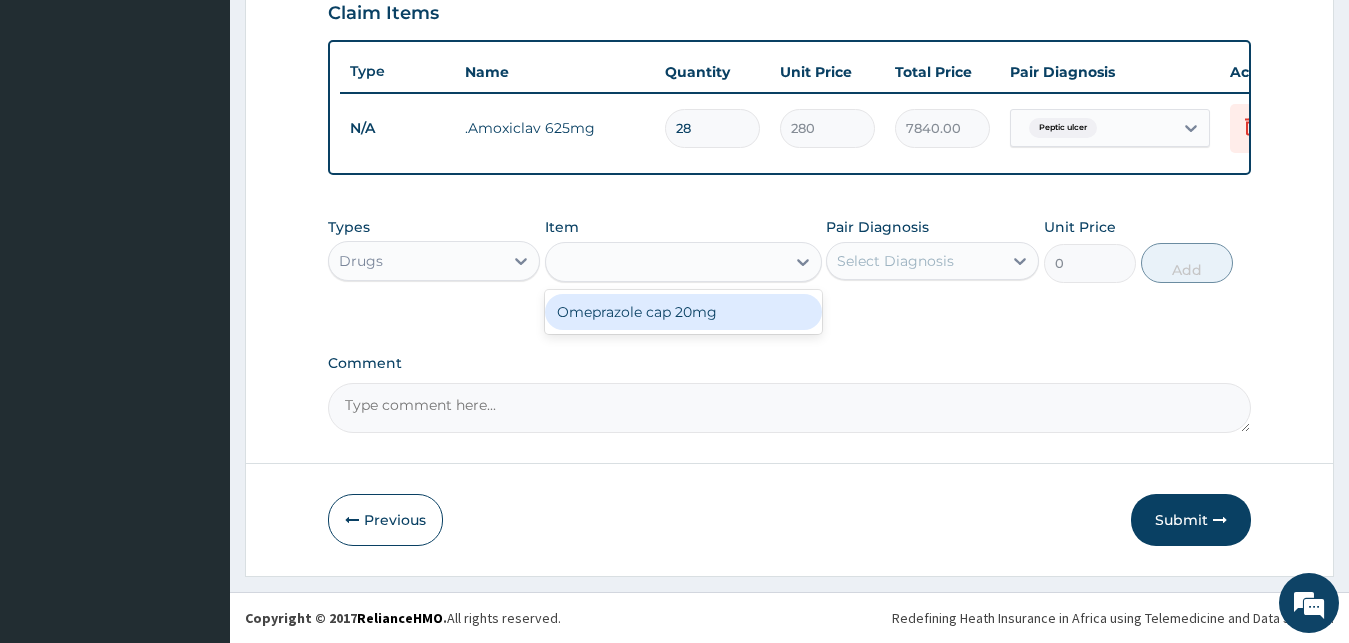 type on "50" 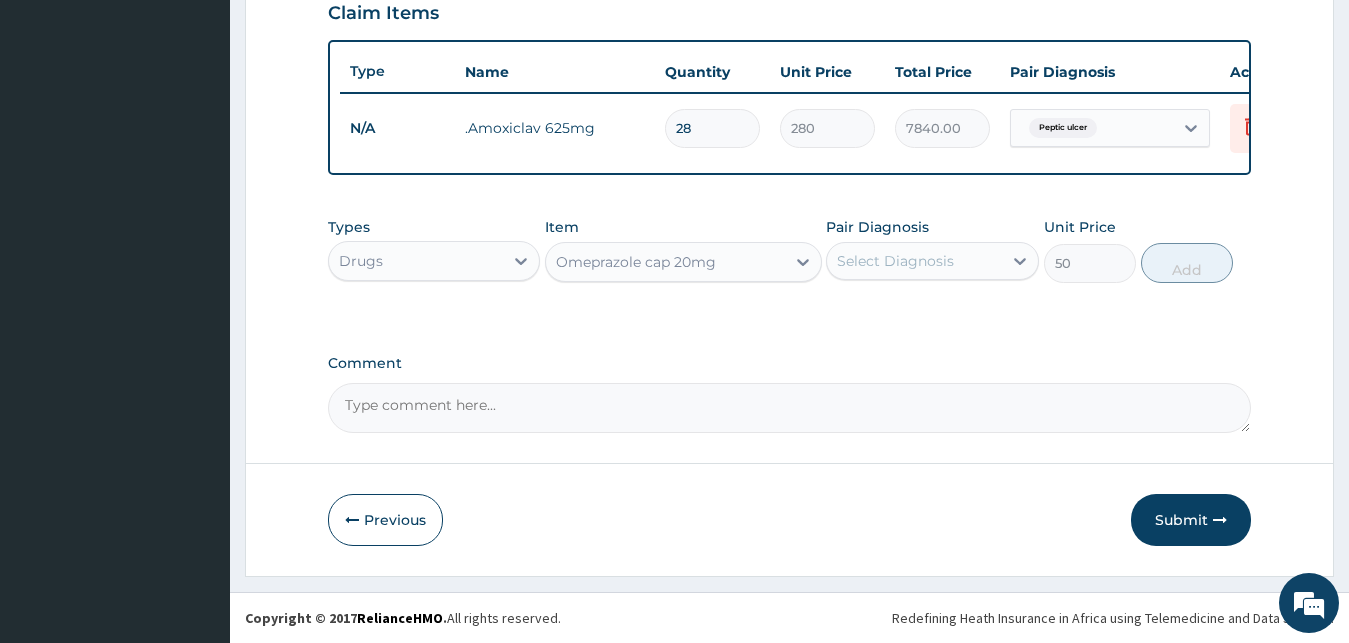 click on "Select Diagnosis" at bounding box center [914, 261] 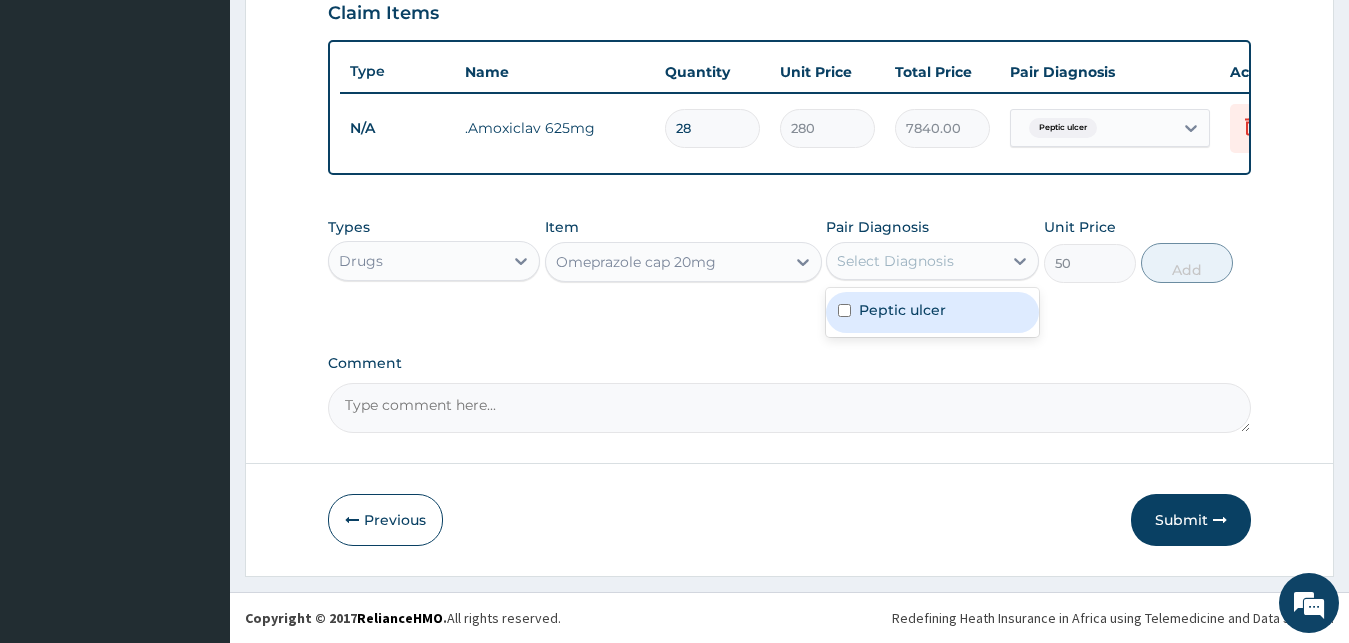 drag, startPoint x: 943, startPoint y: 311, endPoint x: 1151, endPoint y: 283, distance: 209.87616 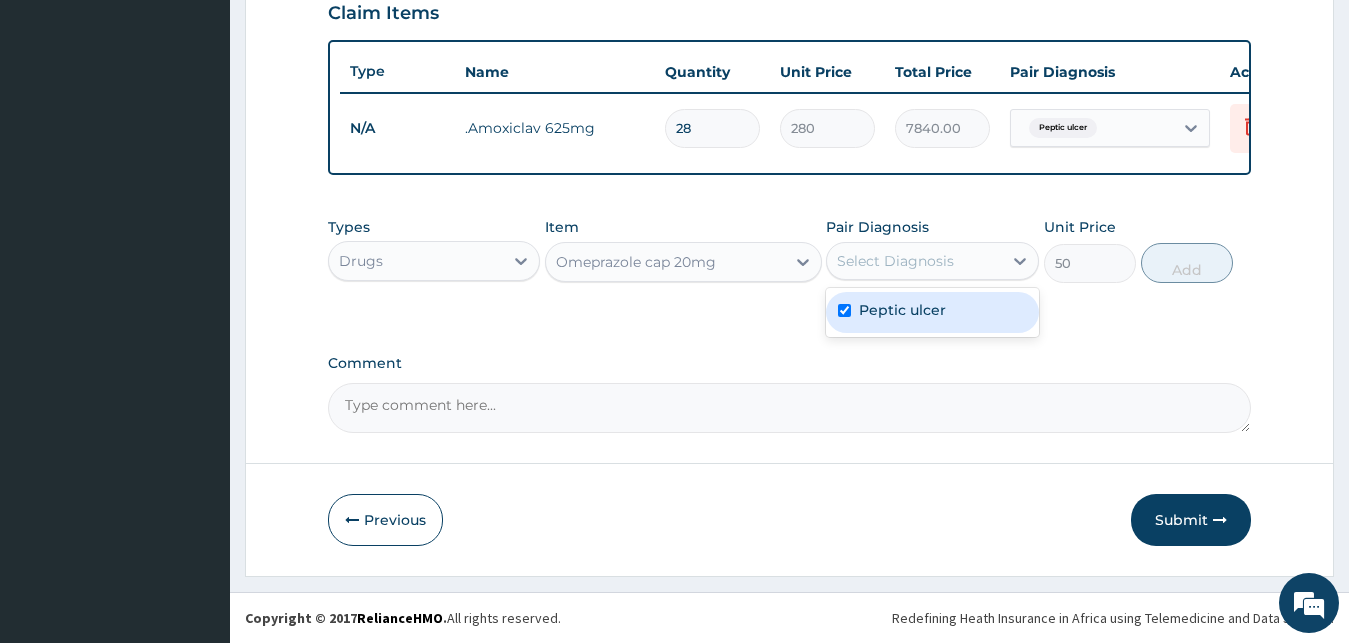 checkbox on "true" 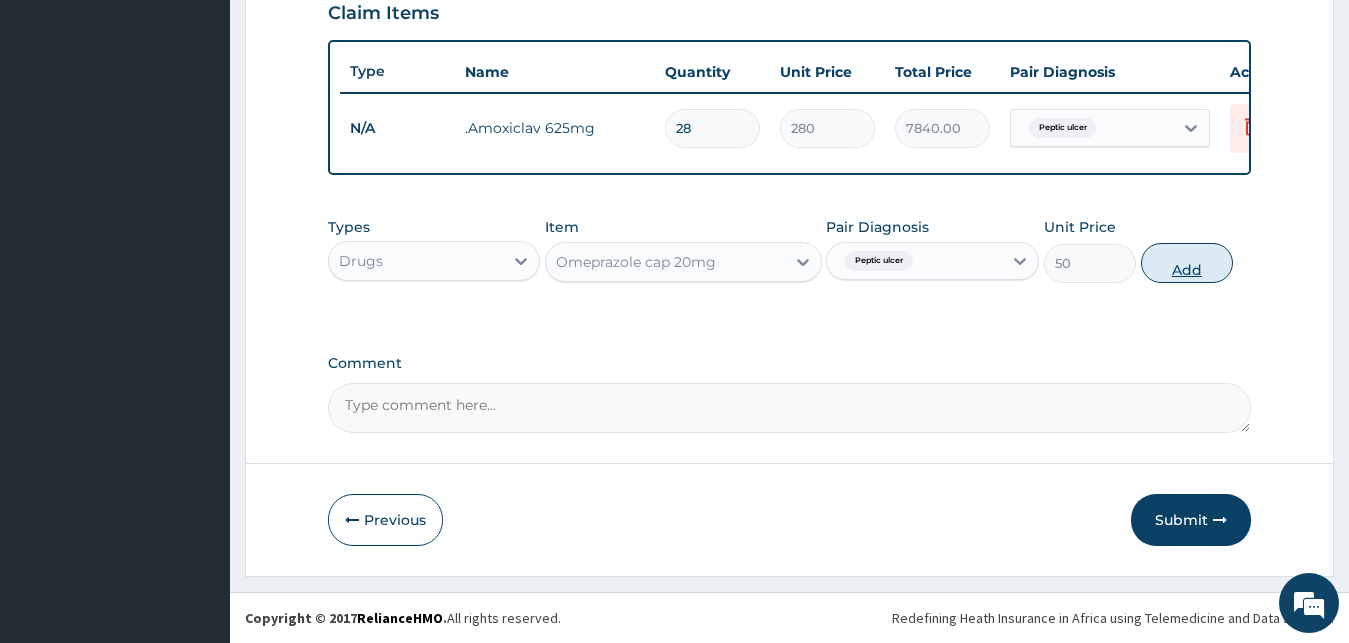 click on "Add" at bounding box center (1187, 263) 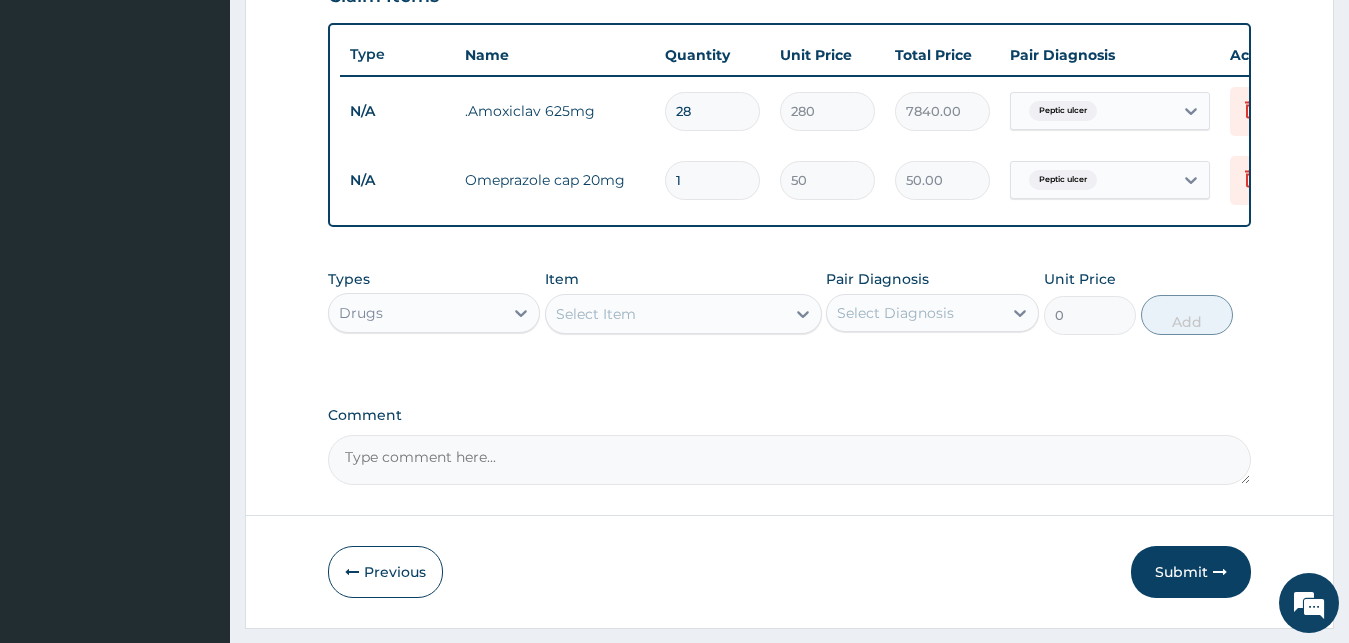 type on "14" 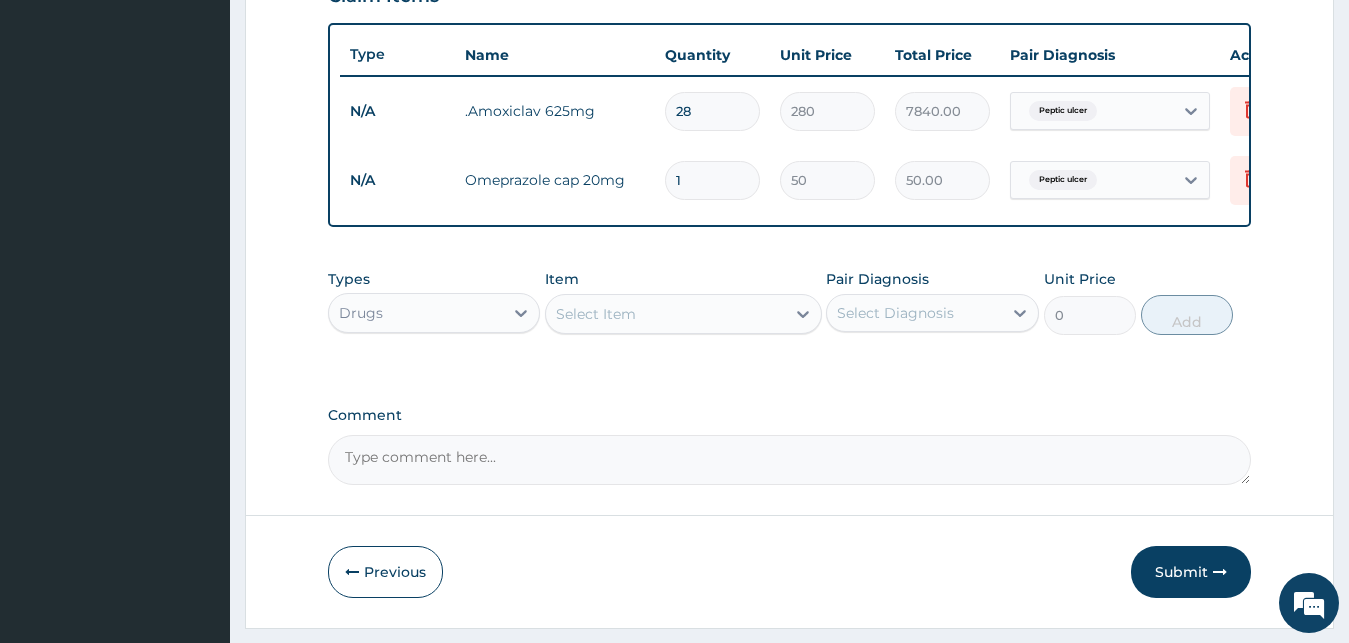 type on "700.00" 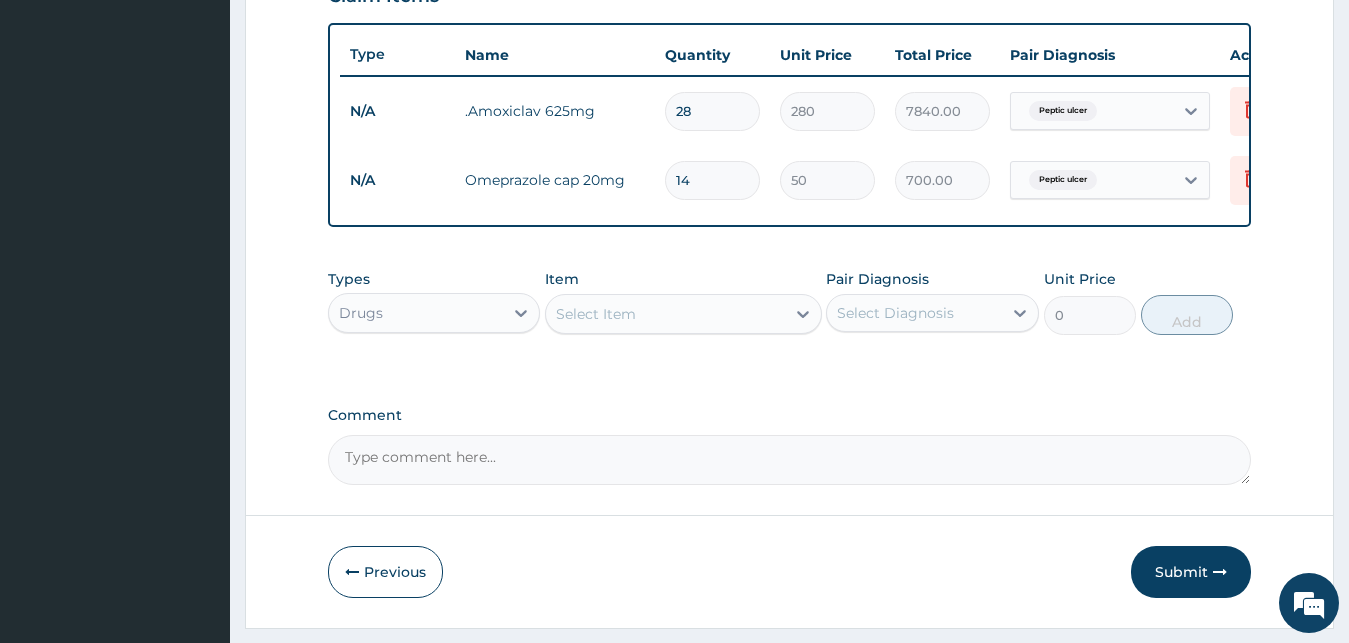 type on "14" 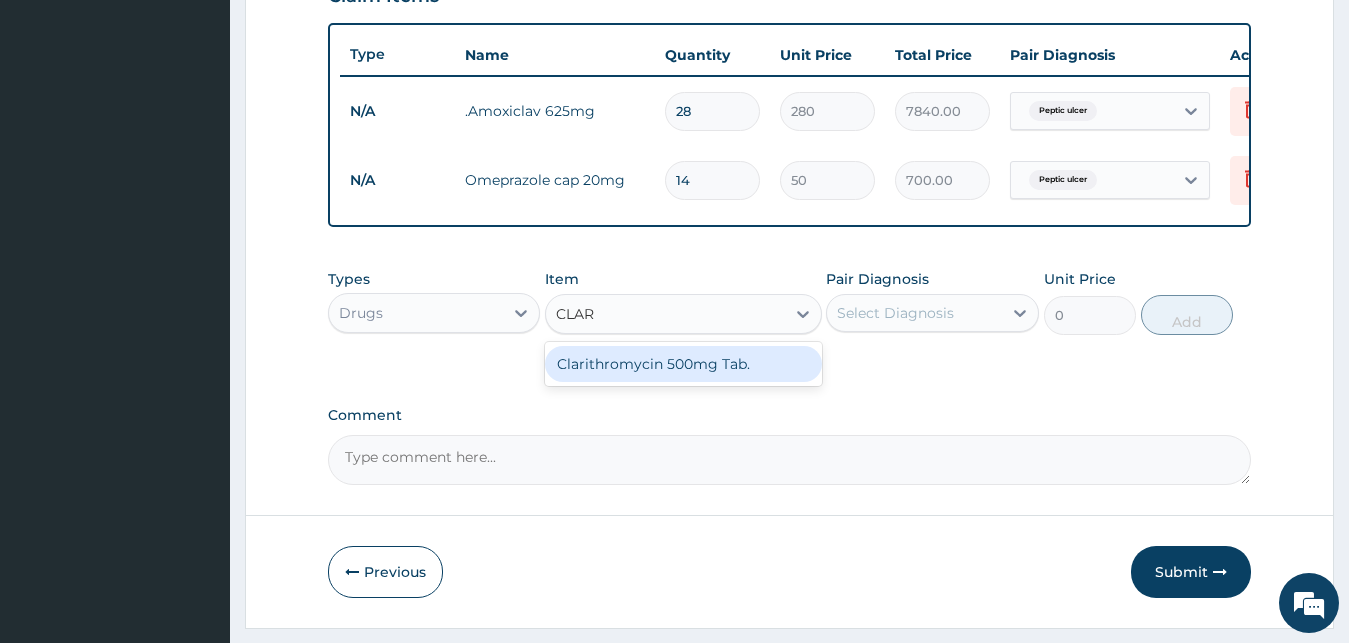 type on "CLARI" 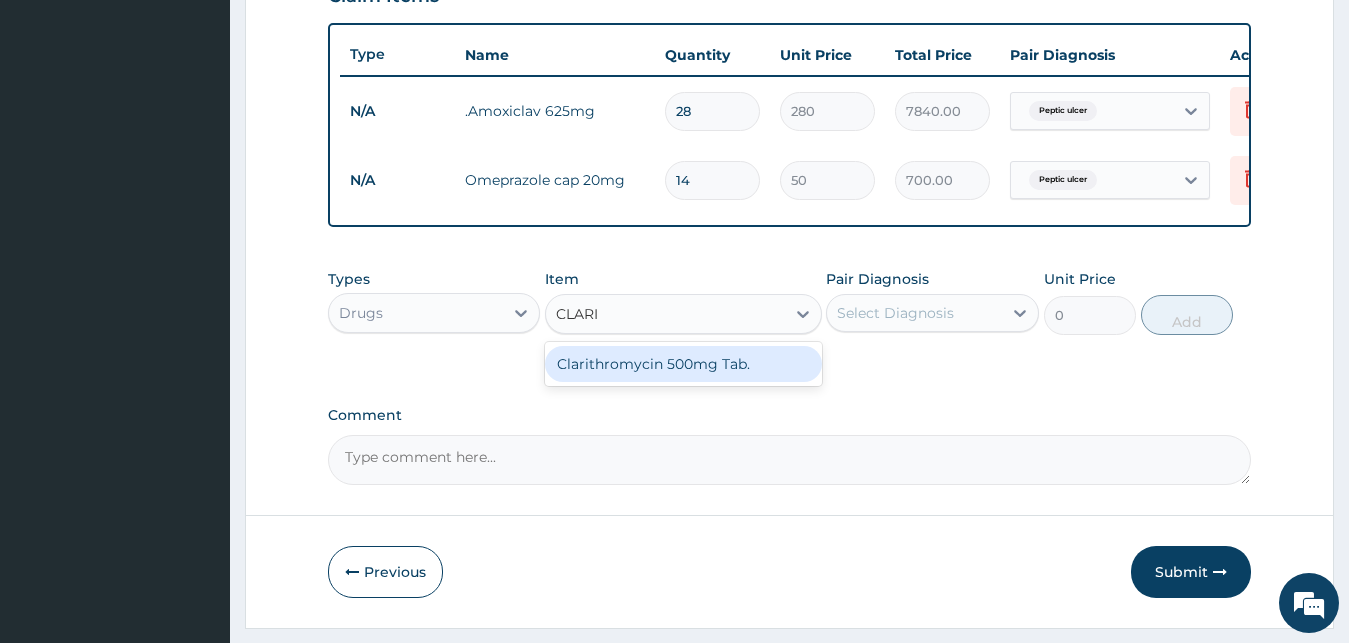 click on "Clarithromycin 500mg Tab." at bounding box center (683, 364) 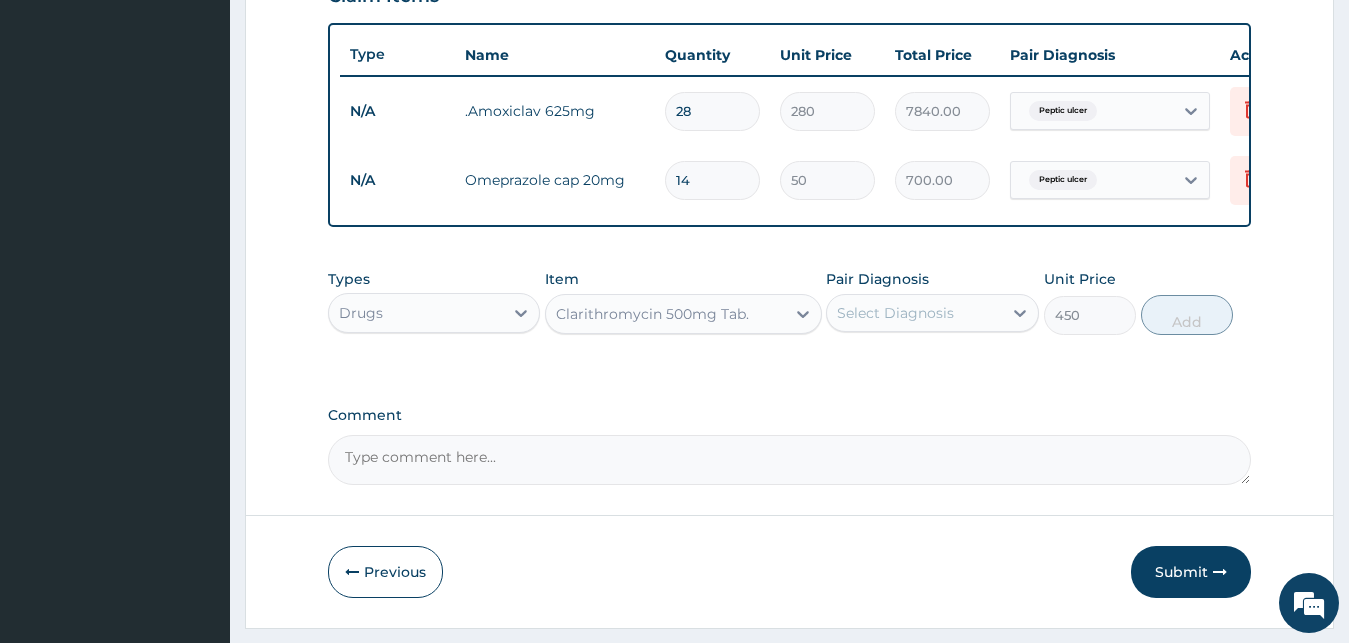 click on "Select Diagnosis" at bounding box center (914, 313) 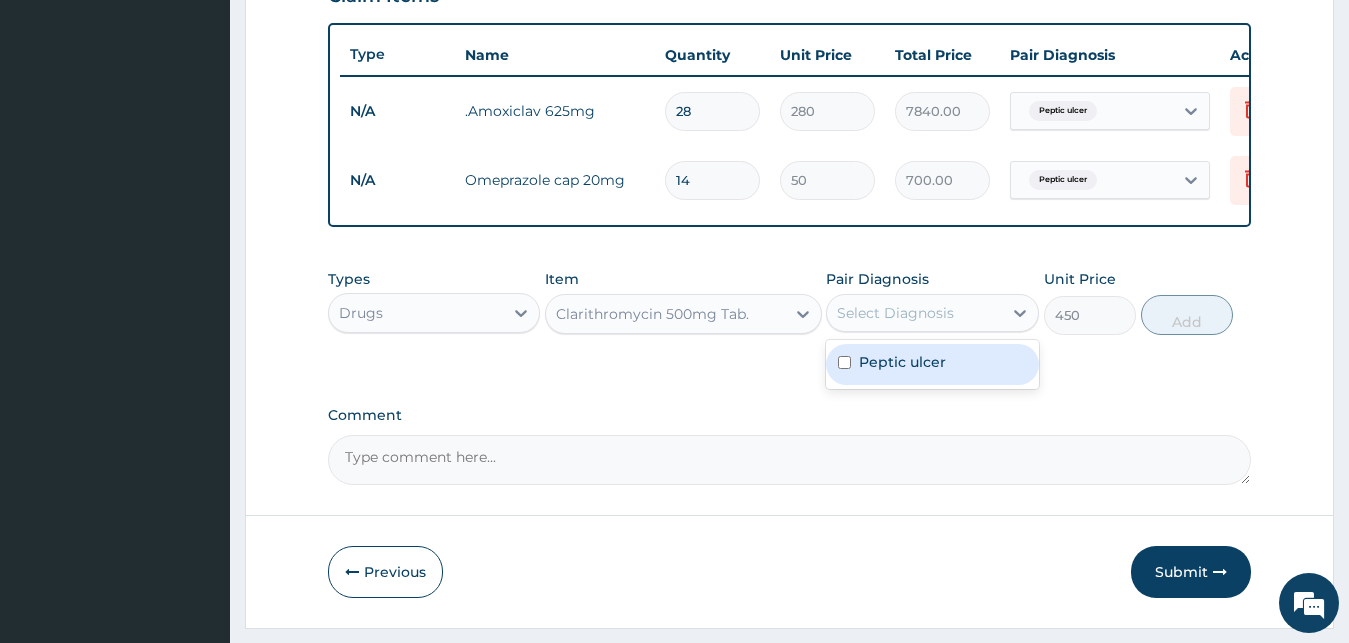click on "Peptic ulcer" at bounding box center (902, 362) 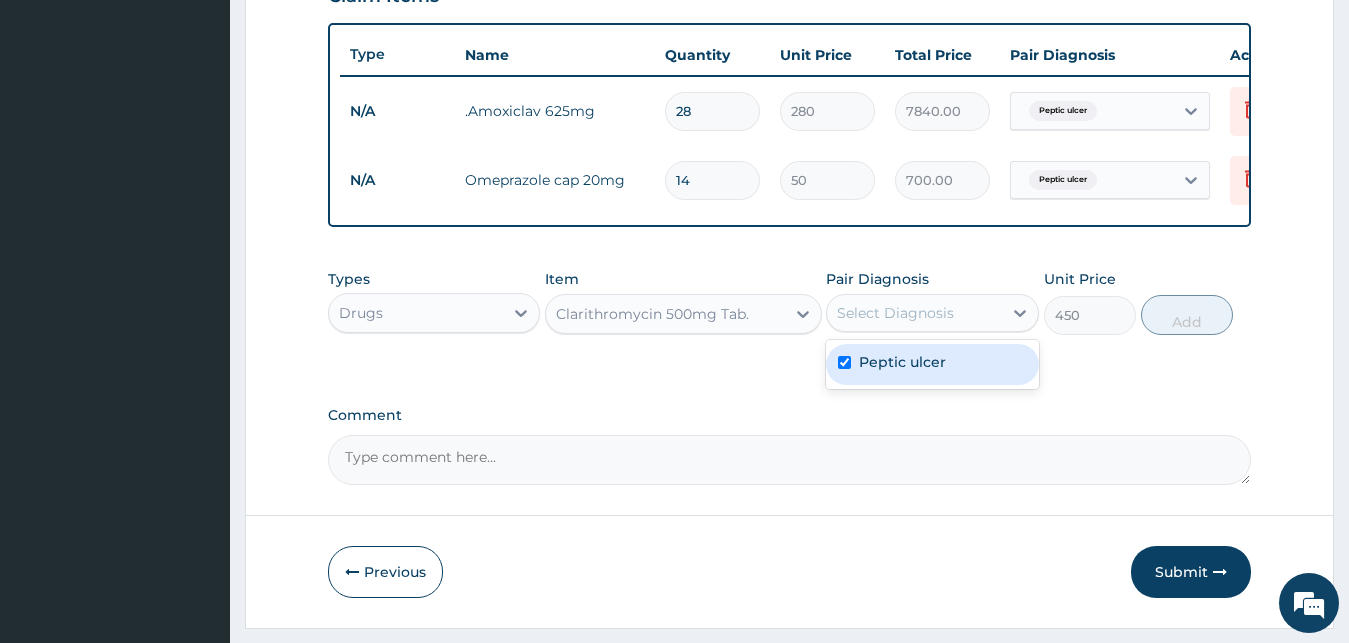 checkbox on "true" 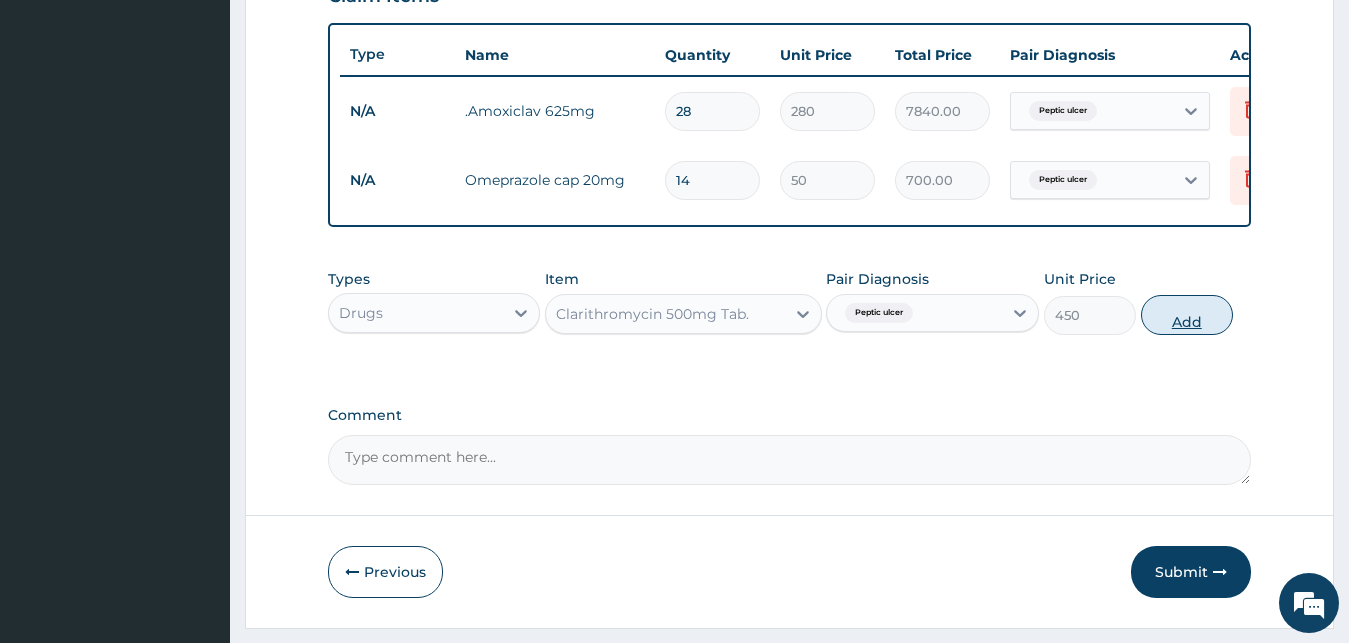 click on "Add" at bounding box center (1187, 315) 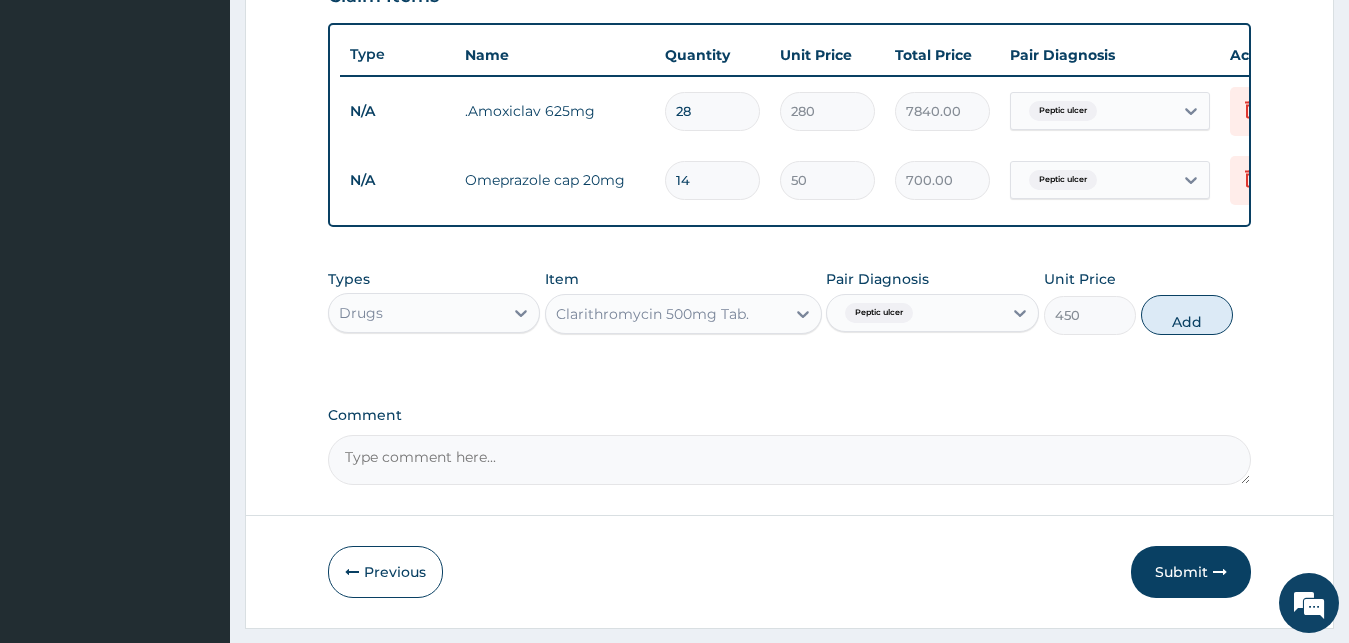 type on "0" 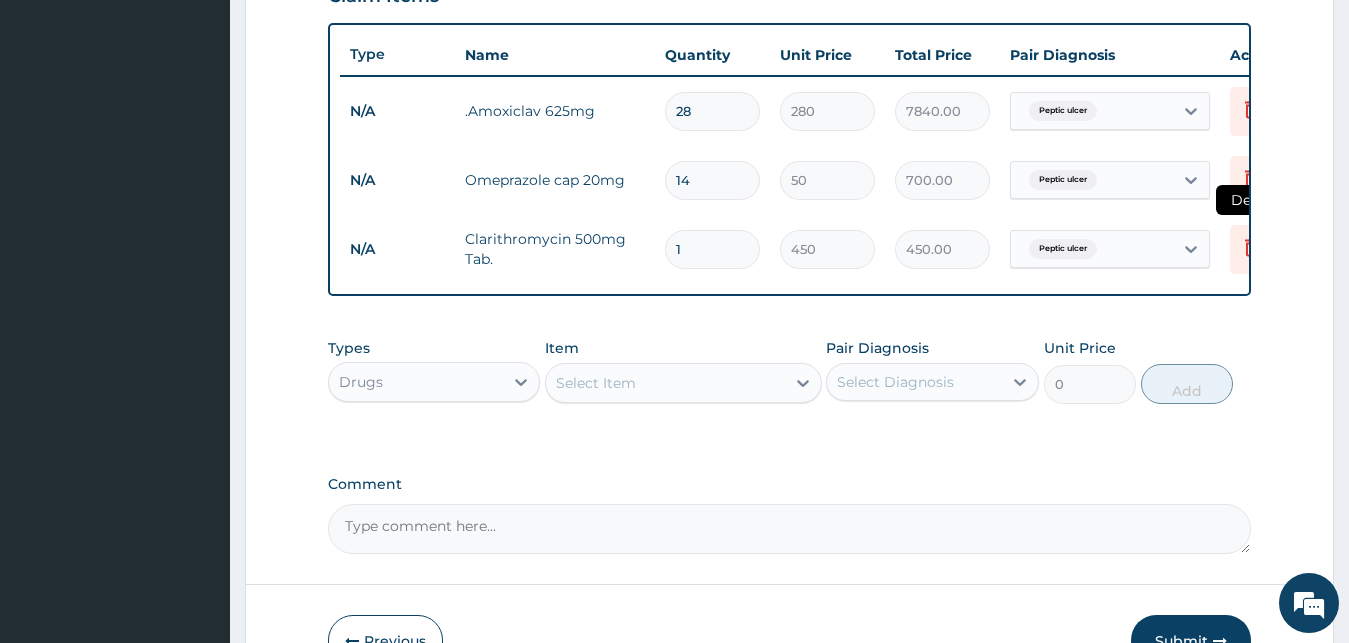 click 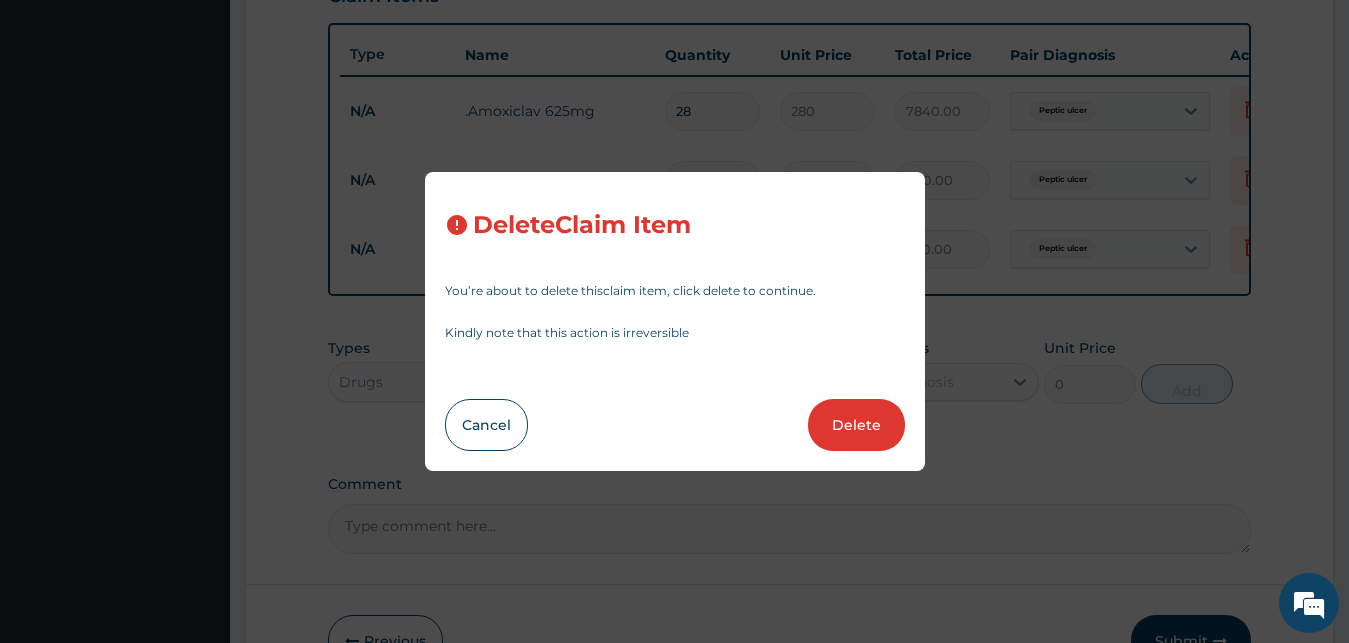 drag, startPoint x: 822, startPoint y: 425, endPoint x: 823, endPoint y: 410, distance: 15.033297 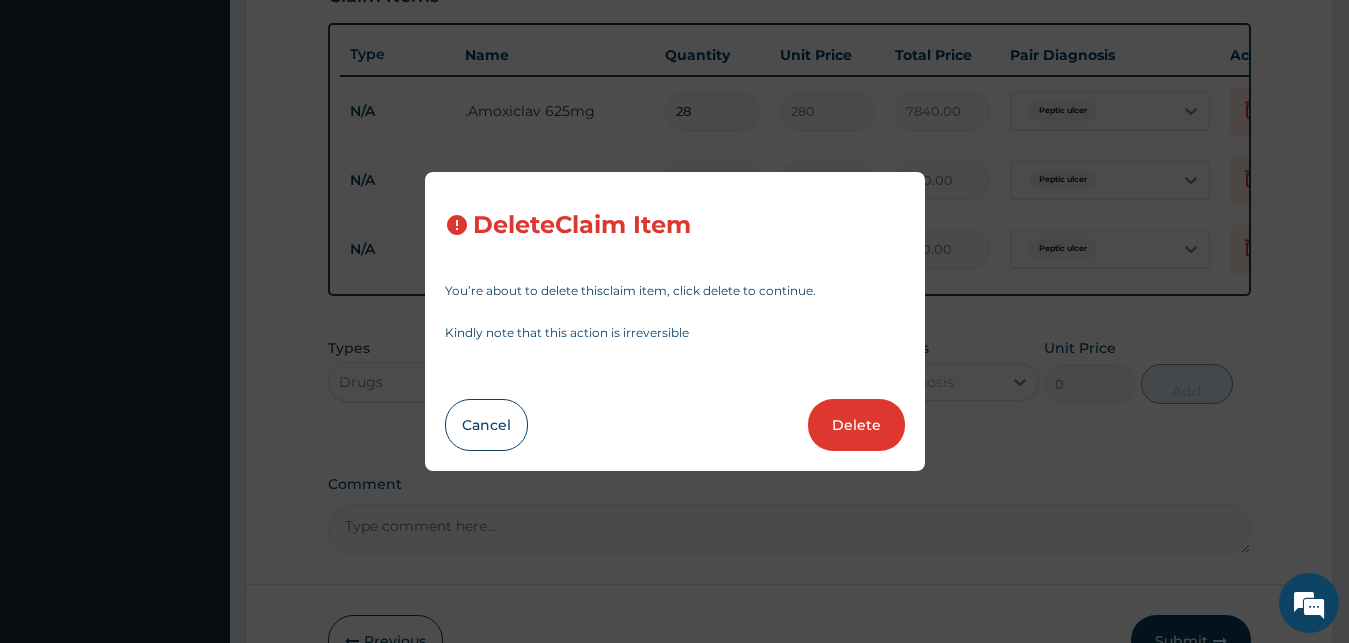 click on "Delete" at bounding box center [856, 425] 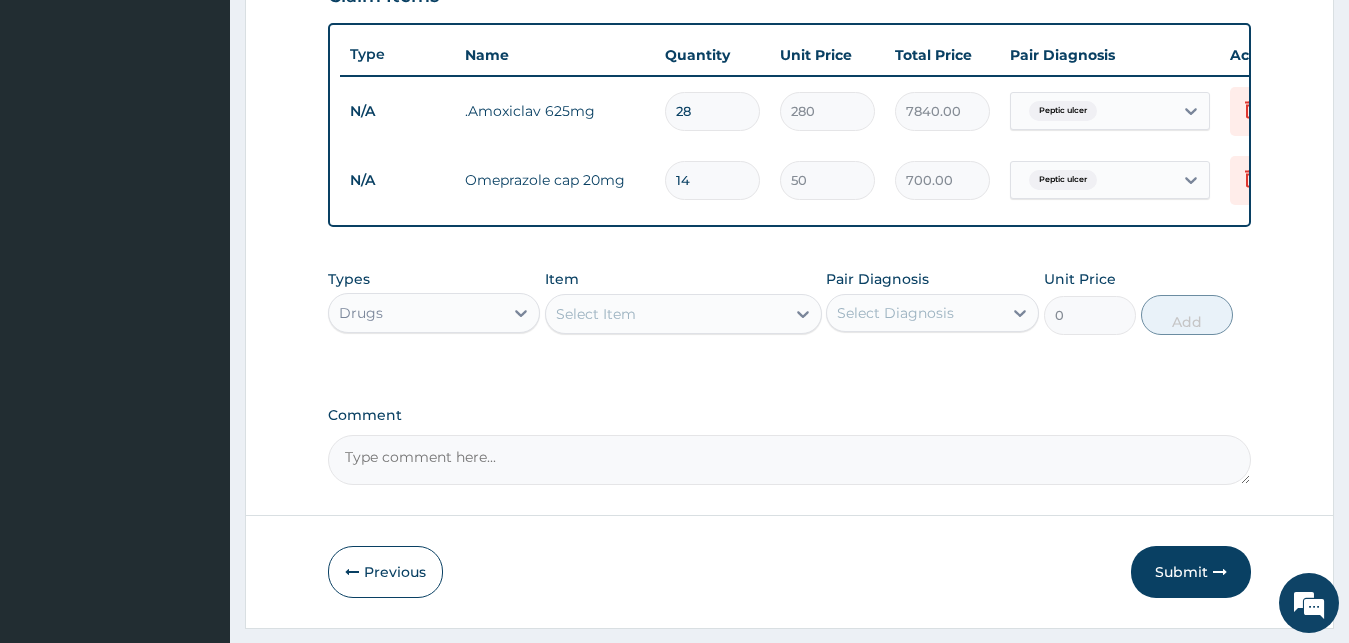 click on "Select Item" at bounding box center [665, 314] 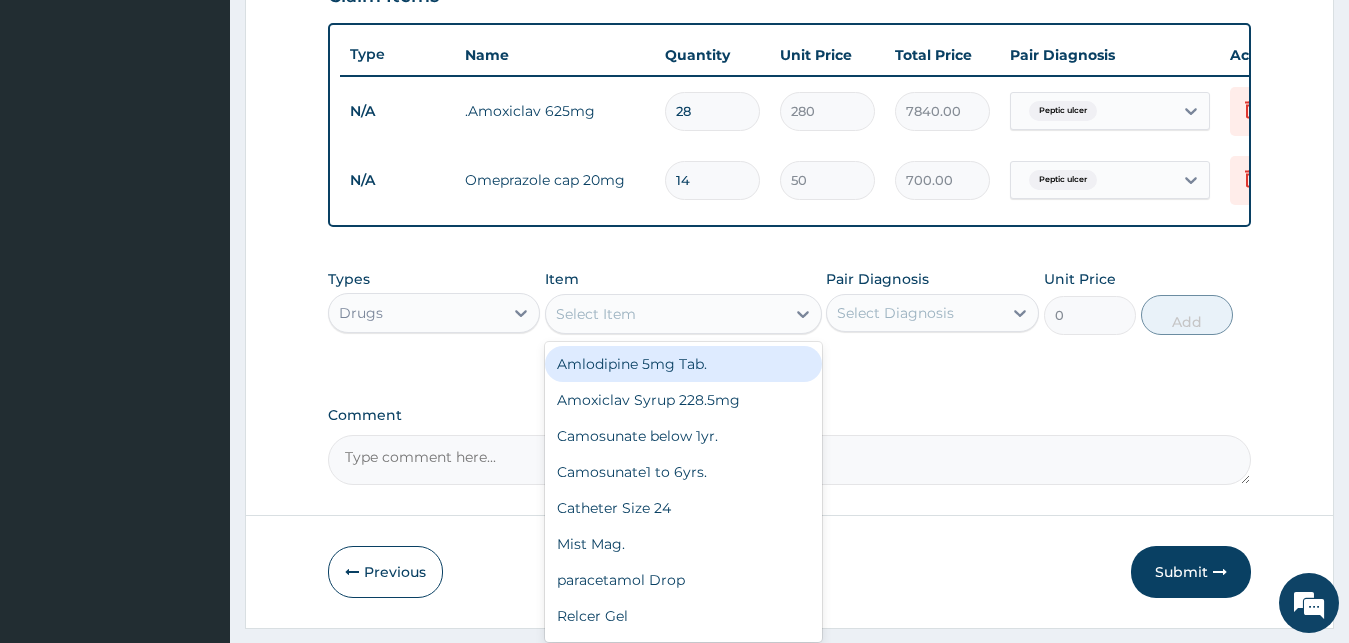 click on "Drugs" at bounding box center [416, 313] 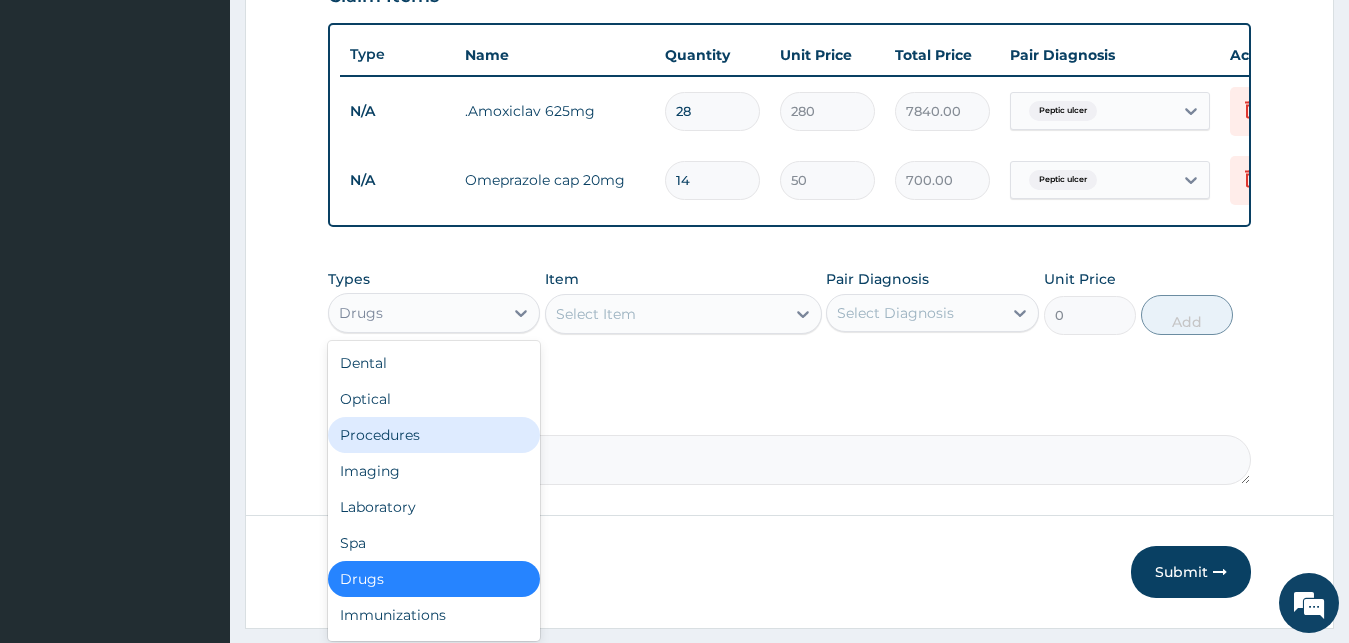 click on "Procedures" at bounding box center [434, 435] 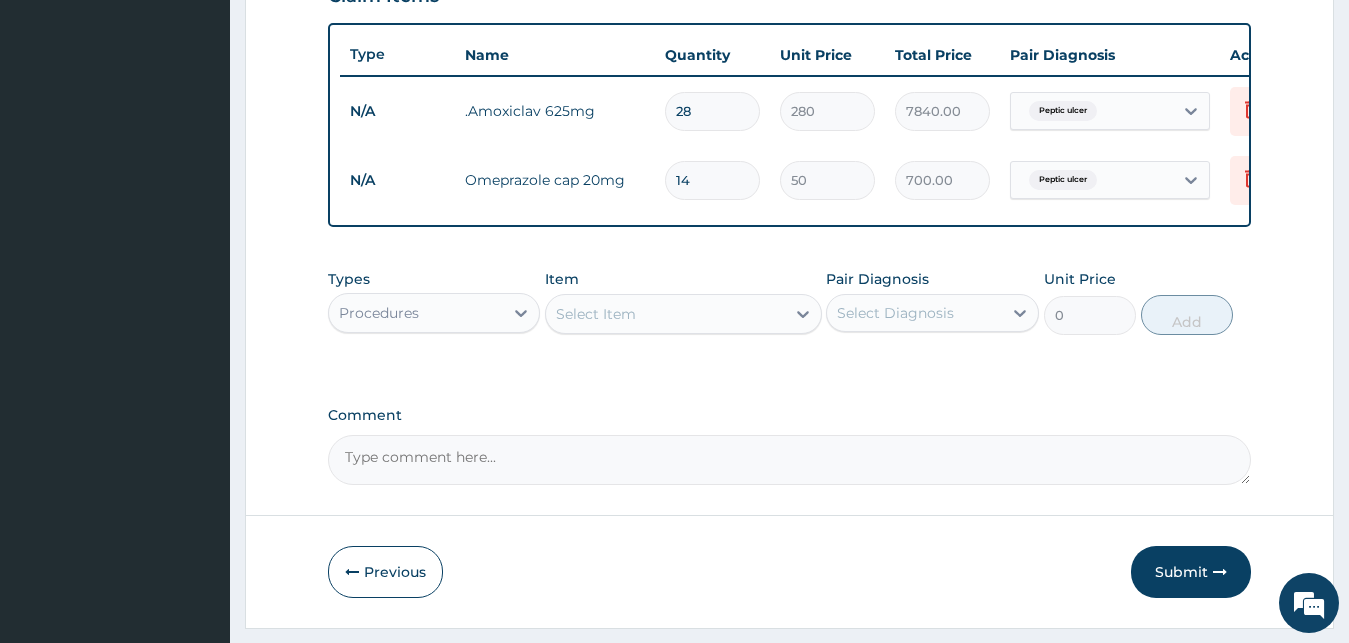 click on "Select Item" at bounding box center (665, 314) 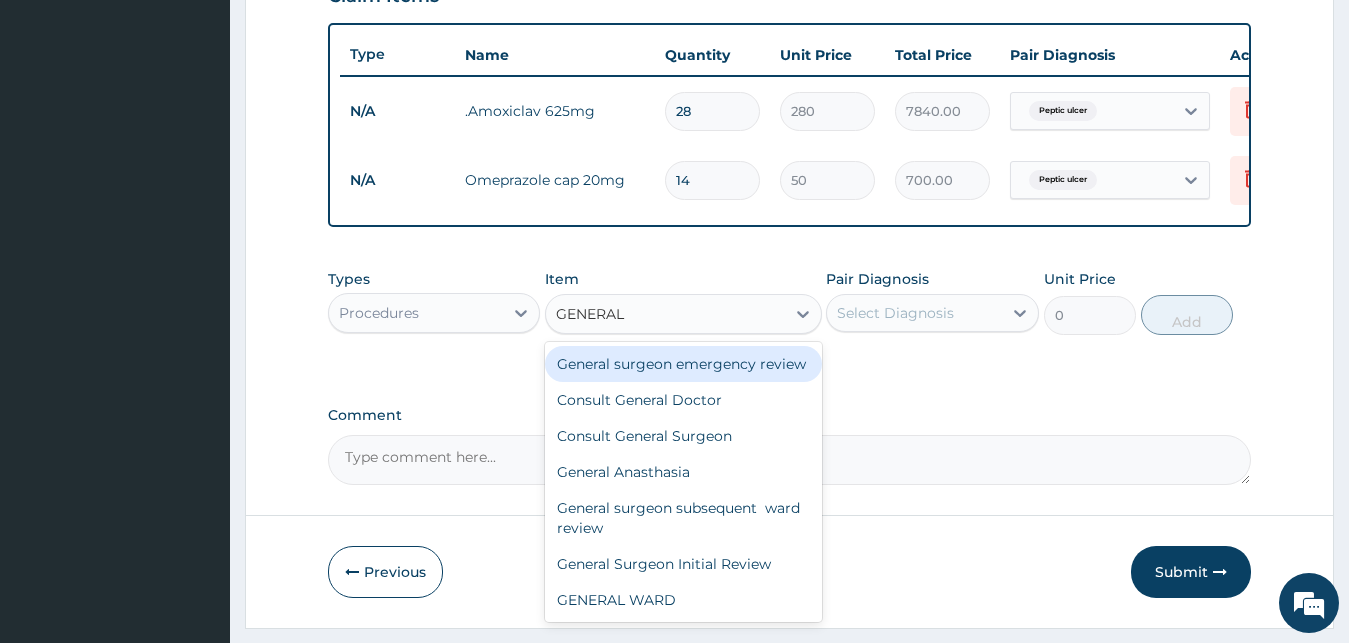 type on "GENERAL D" 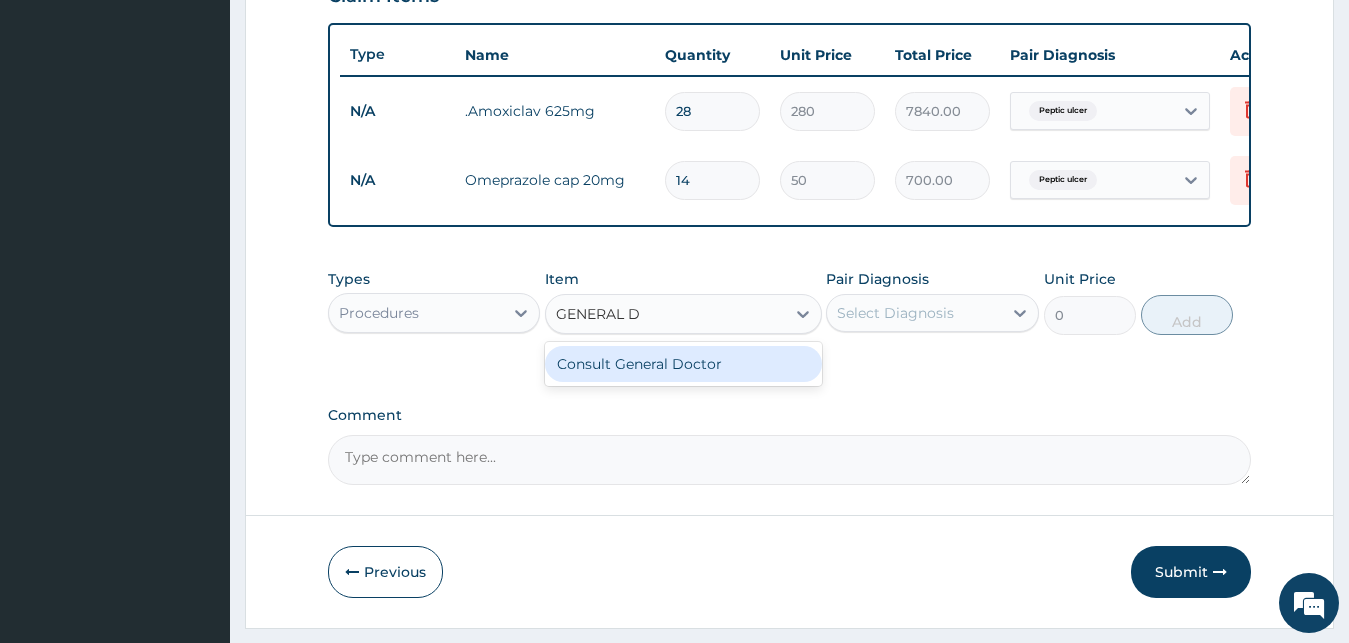 click on "Consult General Doctor" at bounding box center [683, 364] 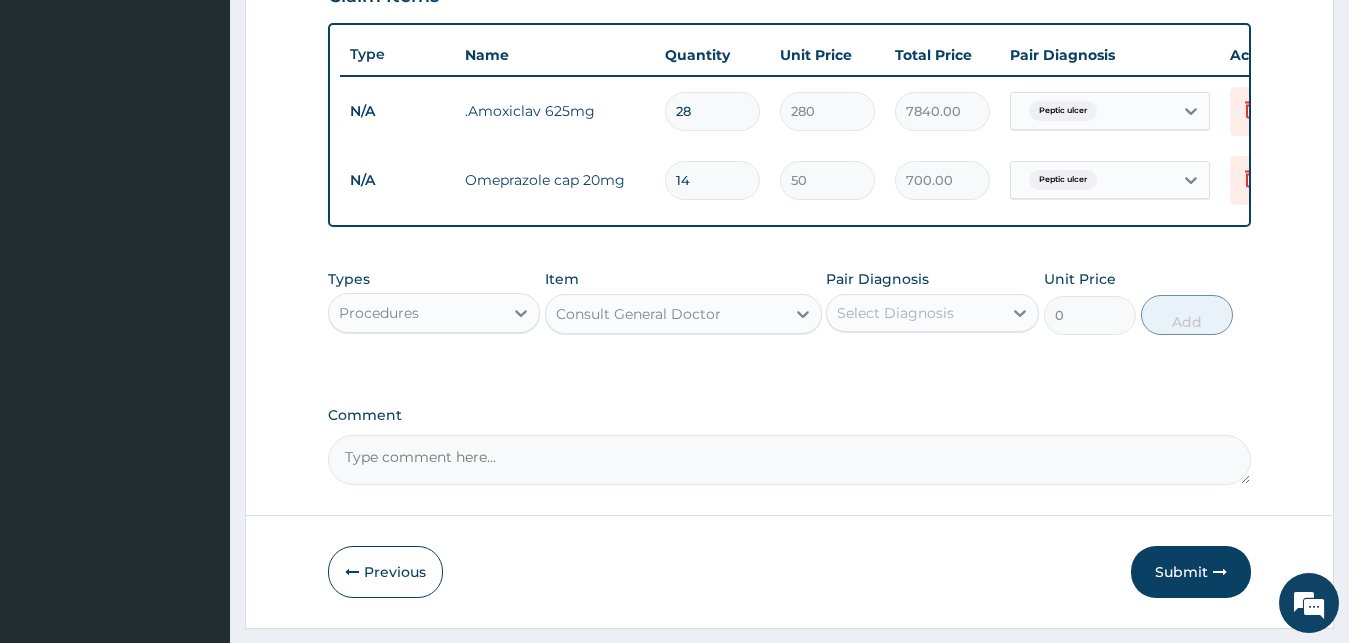 type 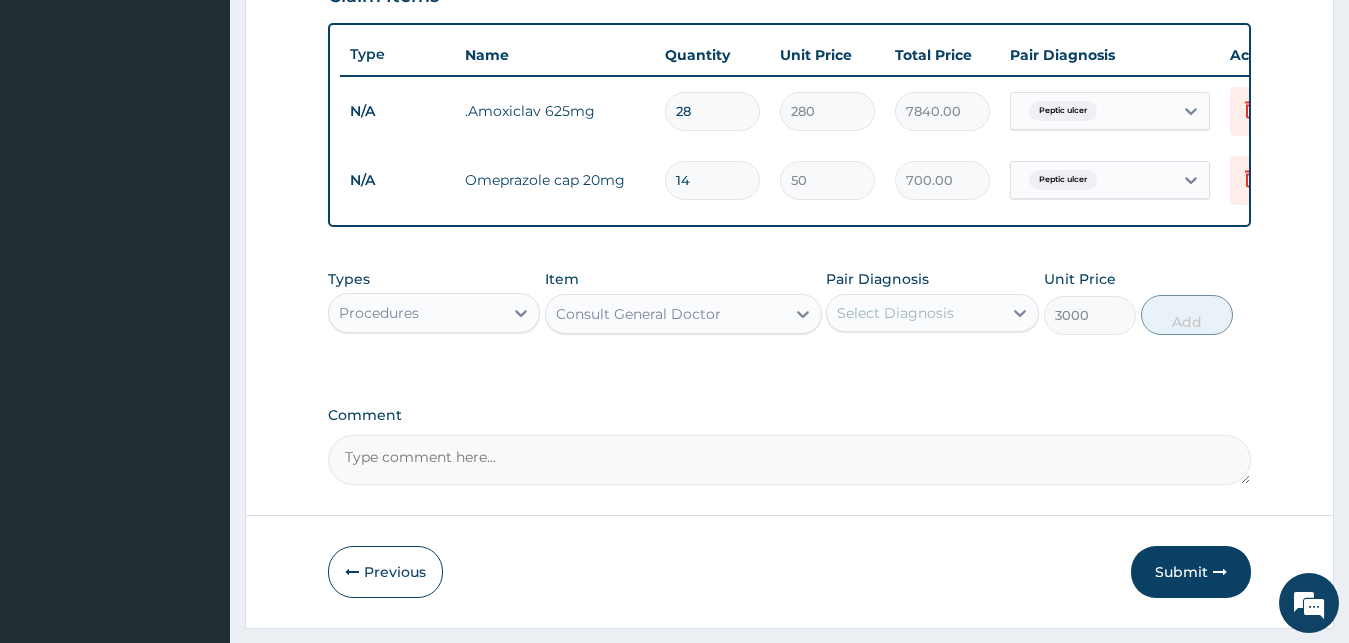 click on "Select Diagnosis" at bounding box center (895, 313) 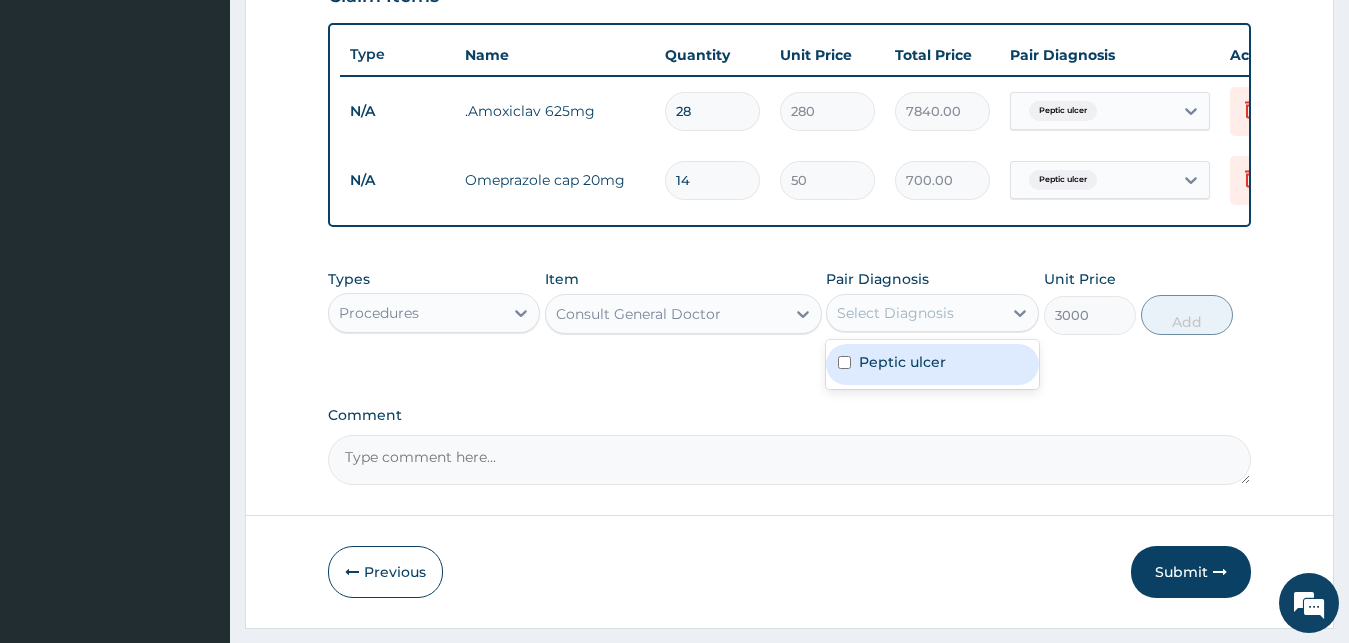 click on "Peptic ulcer" at bounding box center (902, 362) 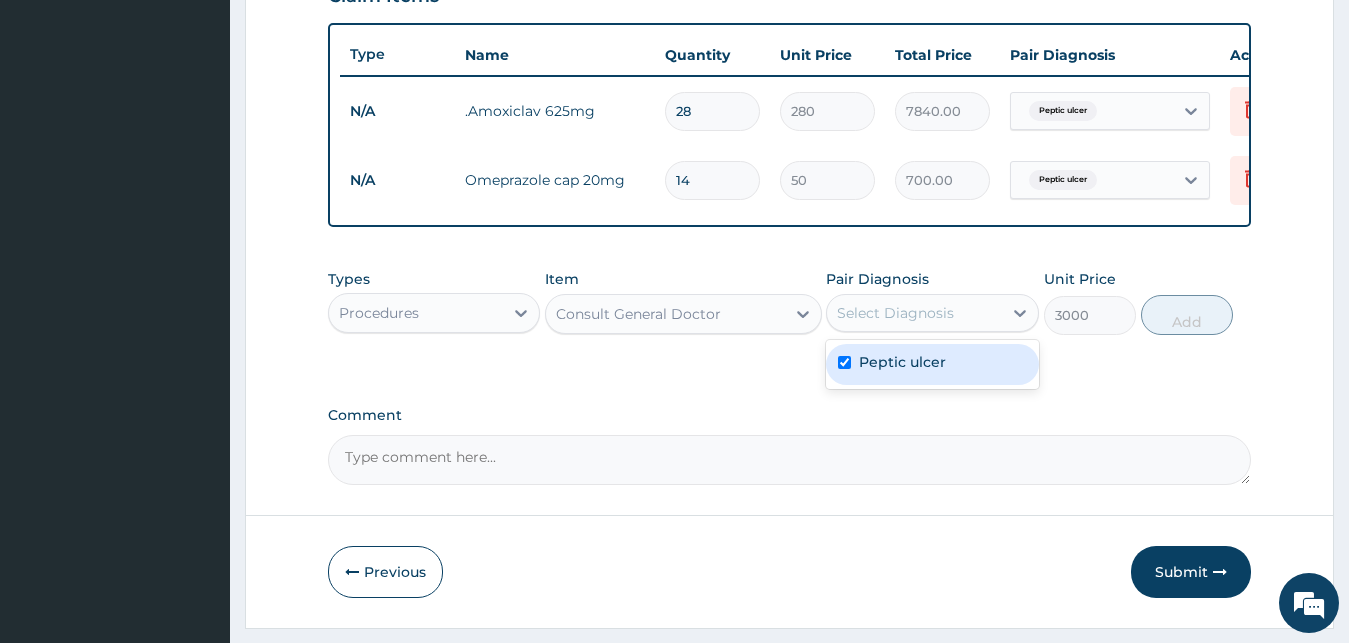 checkbox on "true" 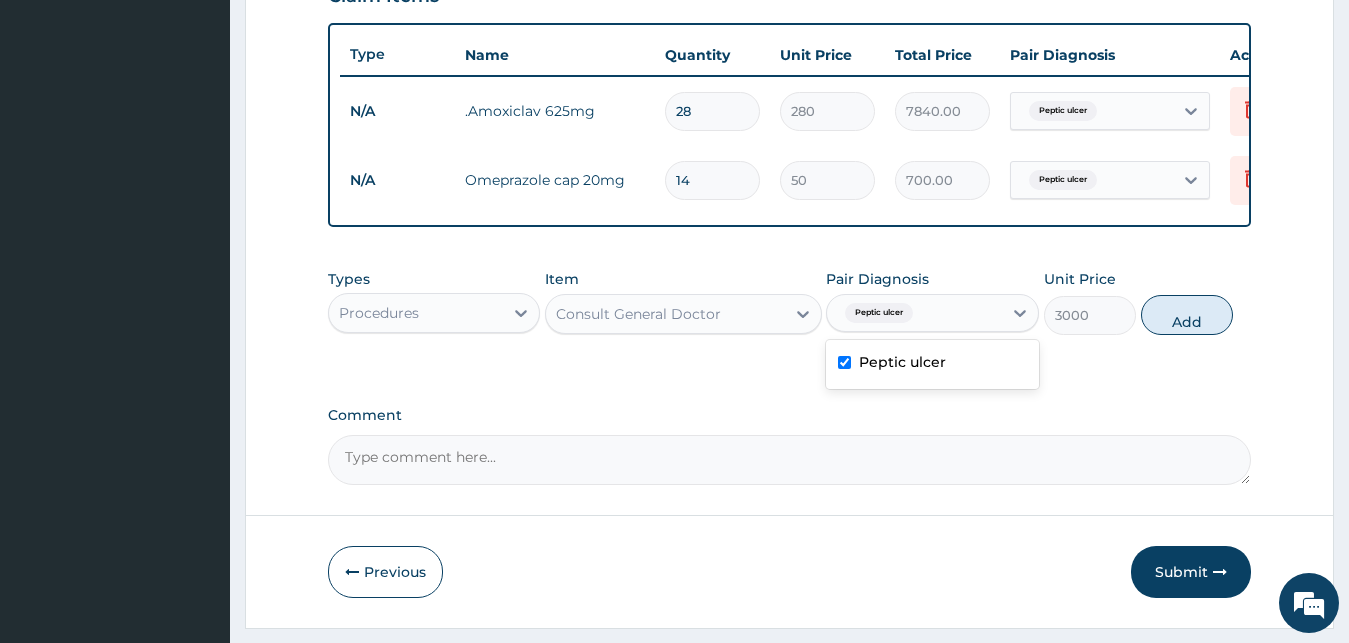drag, startPoint x: 1158, startPoint y: 337, endPoint x: 1066, endPoint y: 339, distance: 92.021736 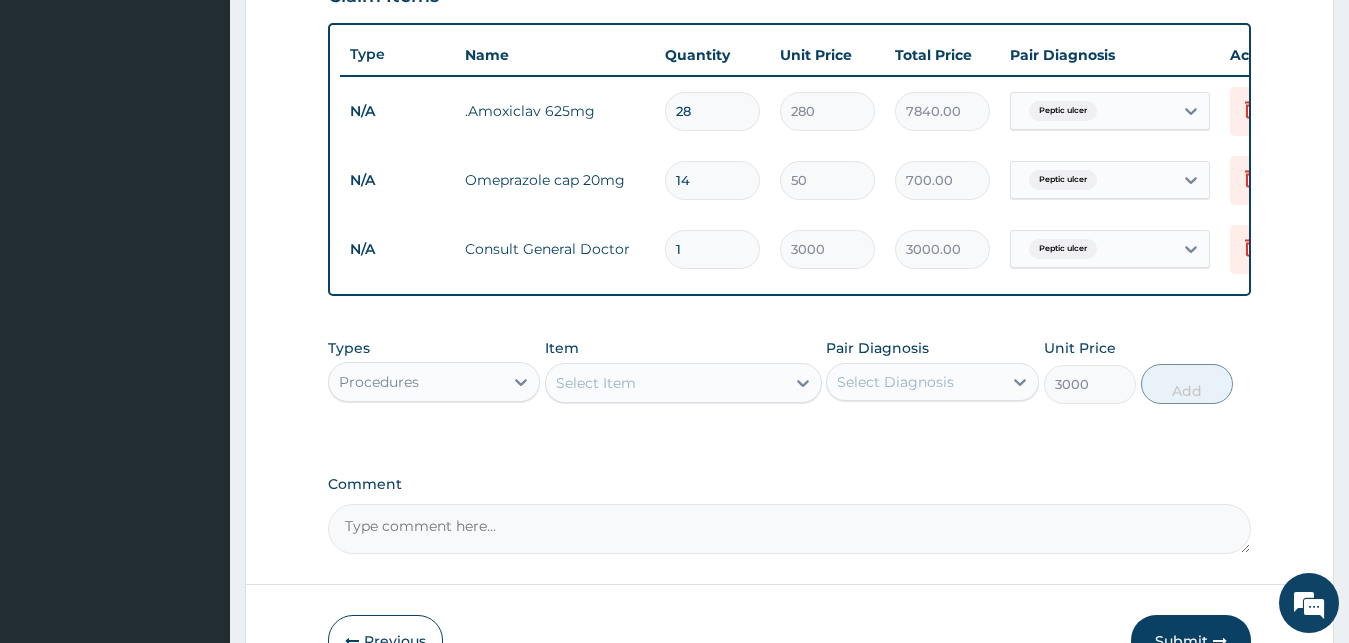 type on "0" 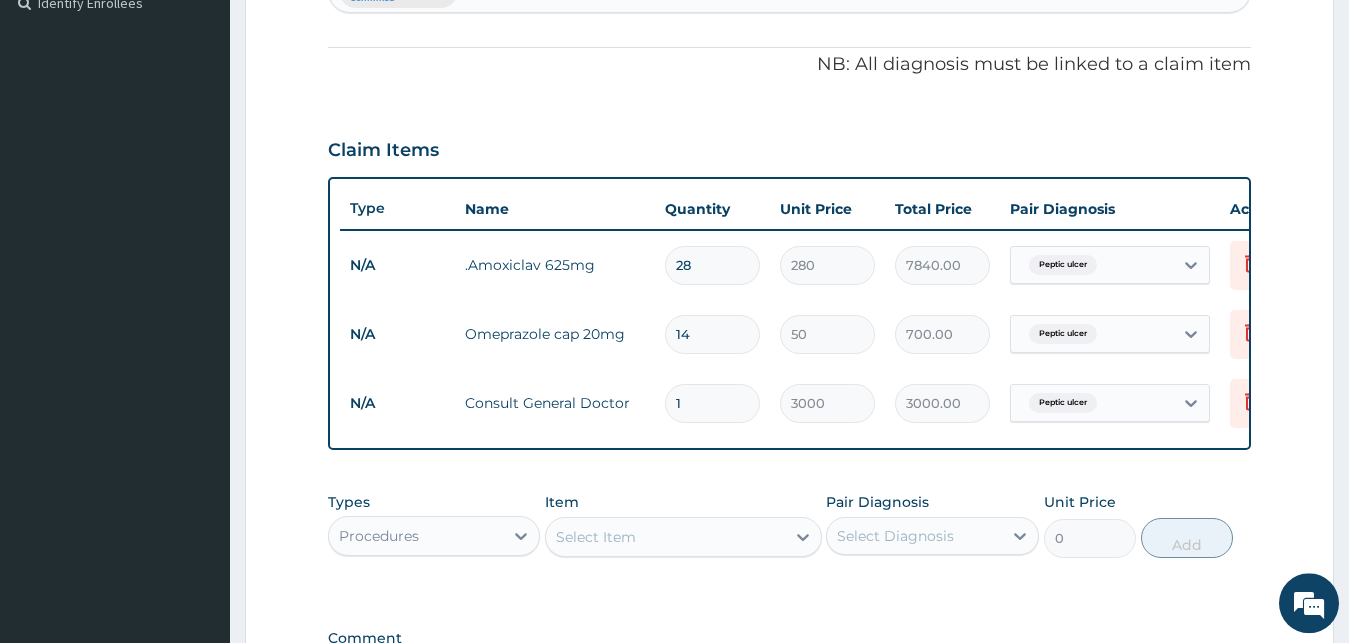scroll, scrollTop: 859, scrollLeft: 0, axis: vertical 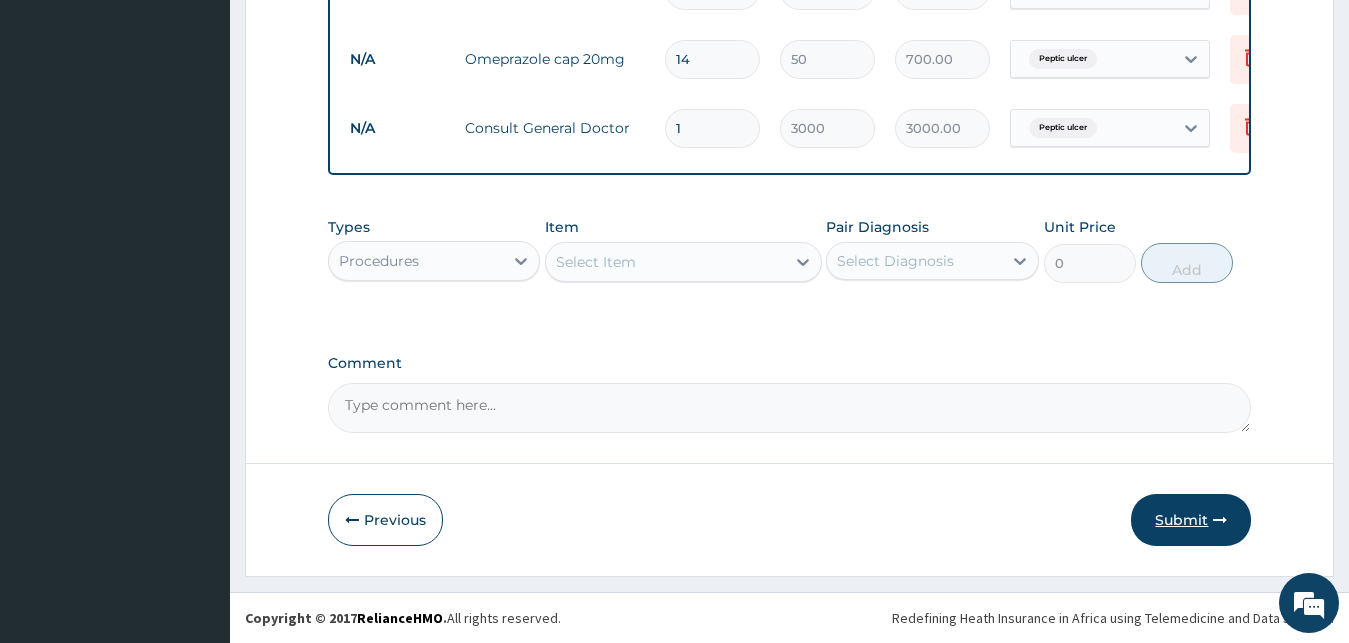 click on "Submit" at bounding box center [1191, 520] 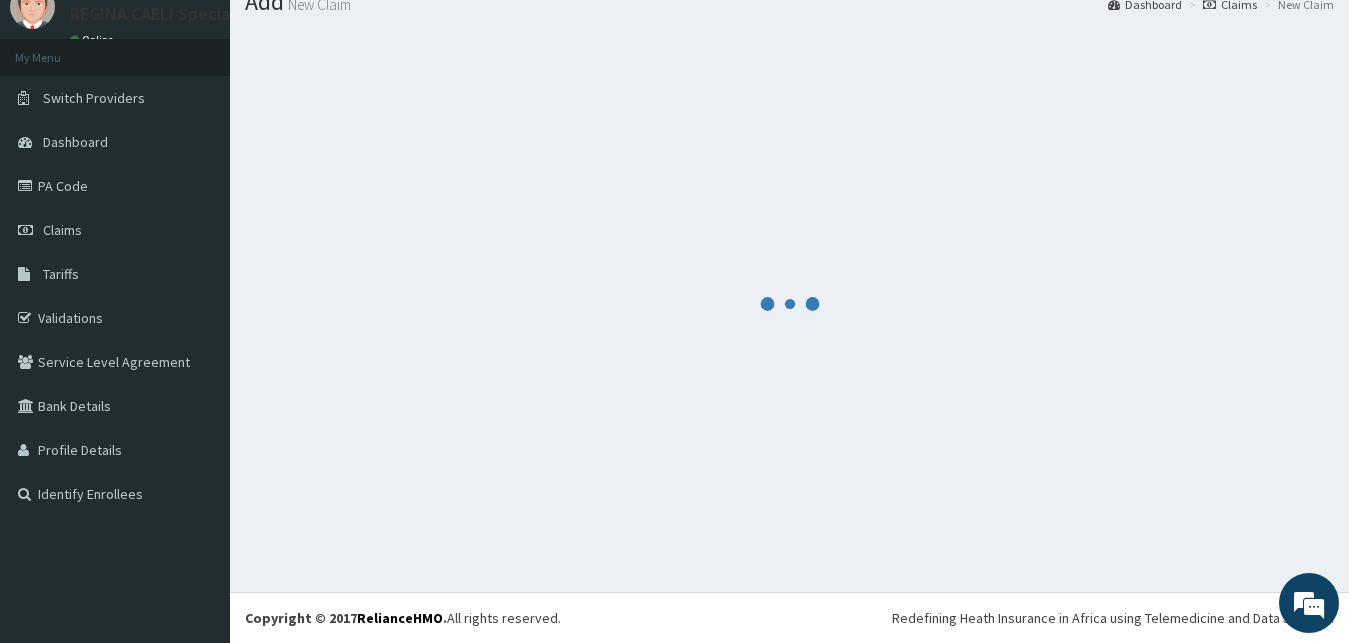 scroll, scrollTop: 76, scrollLeft: 0, axis: vertical 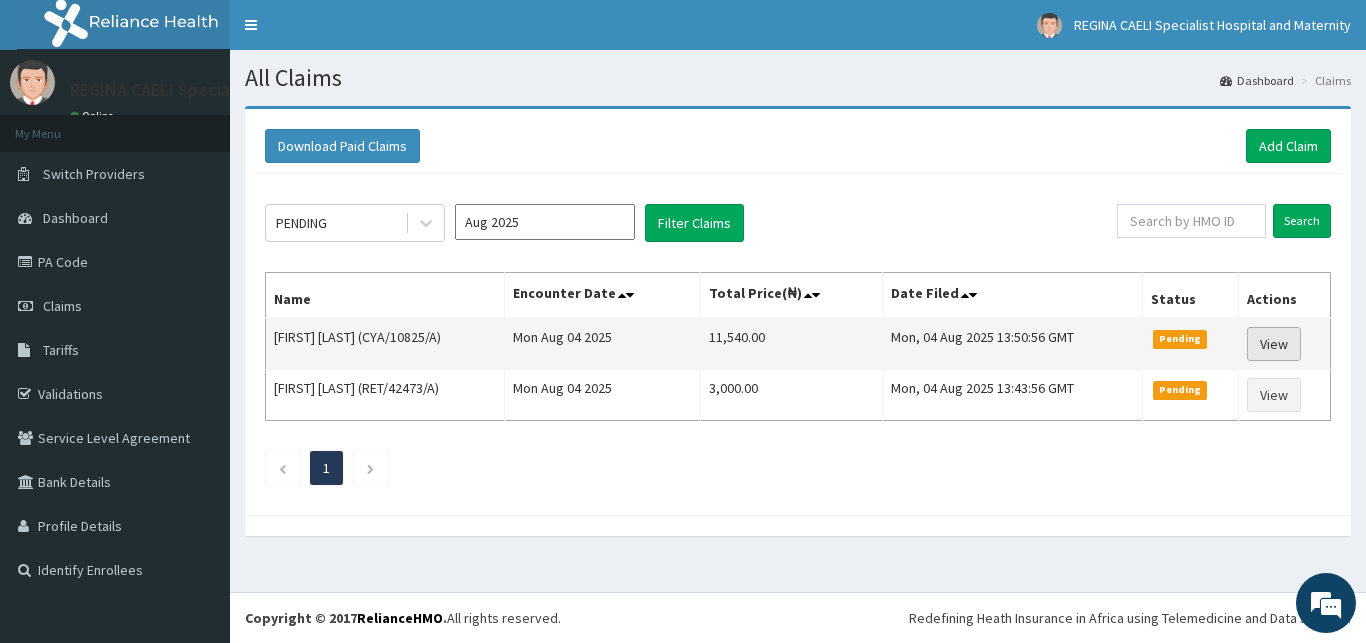 click on "View" at bounding box center [1274, 344] 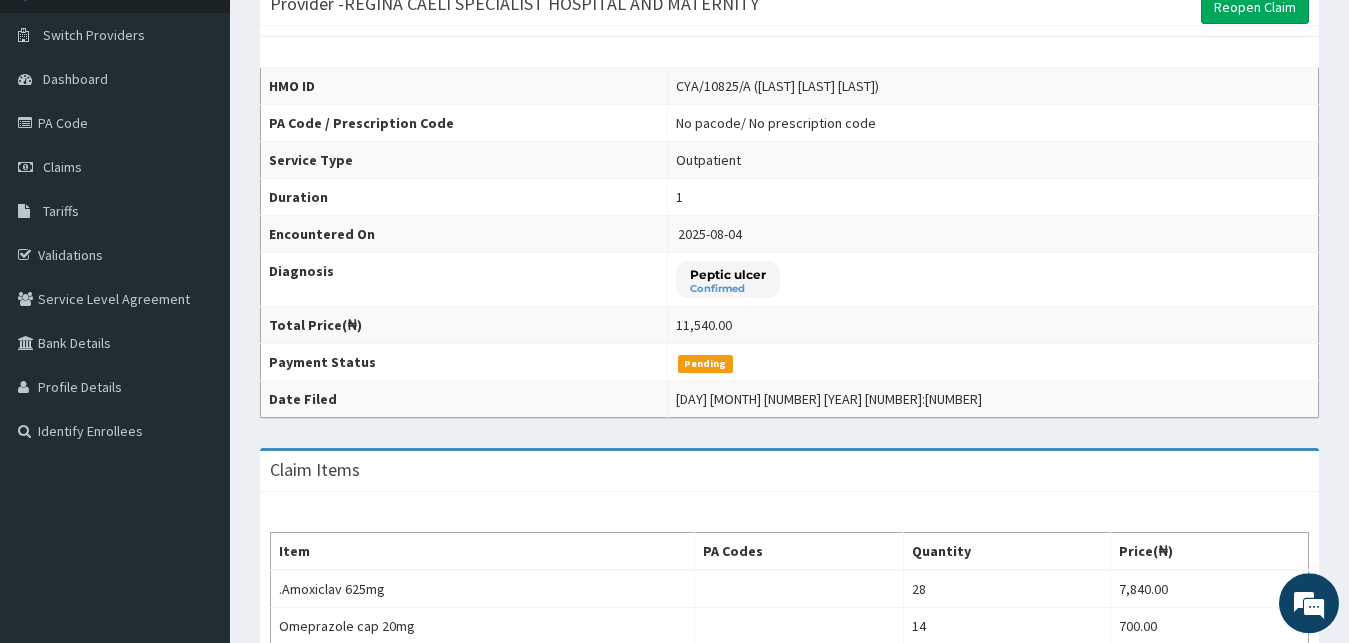 scroll, scrollTop: 102, scrollLeft: 0, axis: vertical 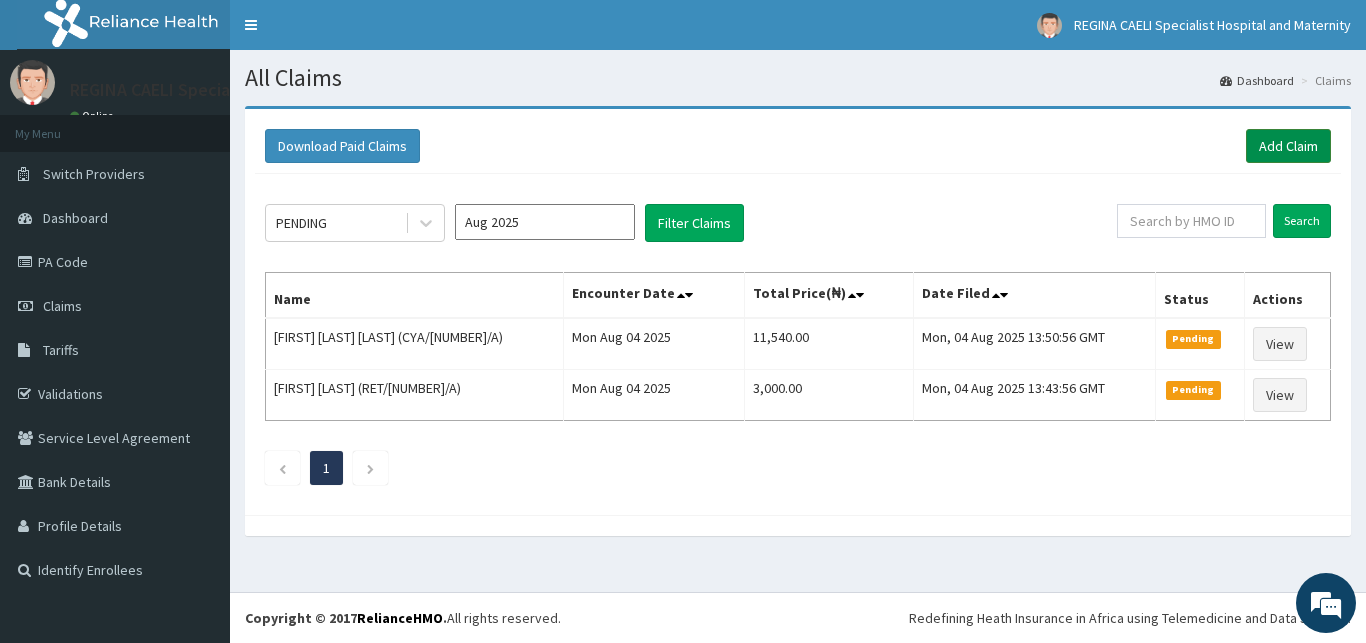 click on "Add Claim" at bounding box center [1288, 146] 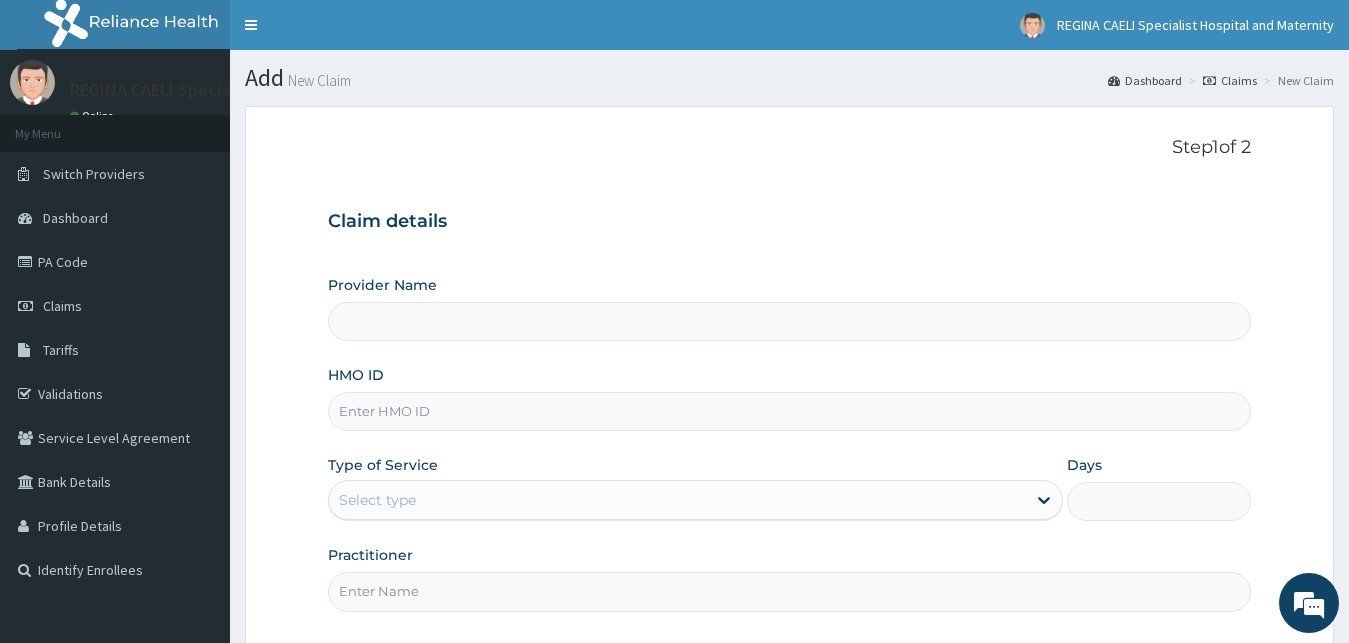 scroll, scrollTop: 187, scrollLeft: 0, axis: vertical 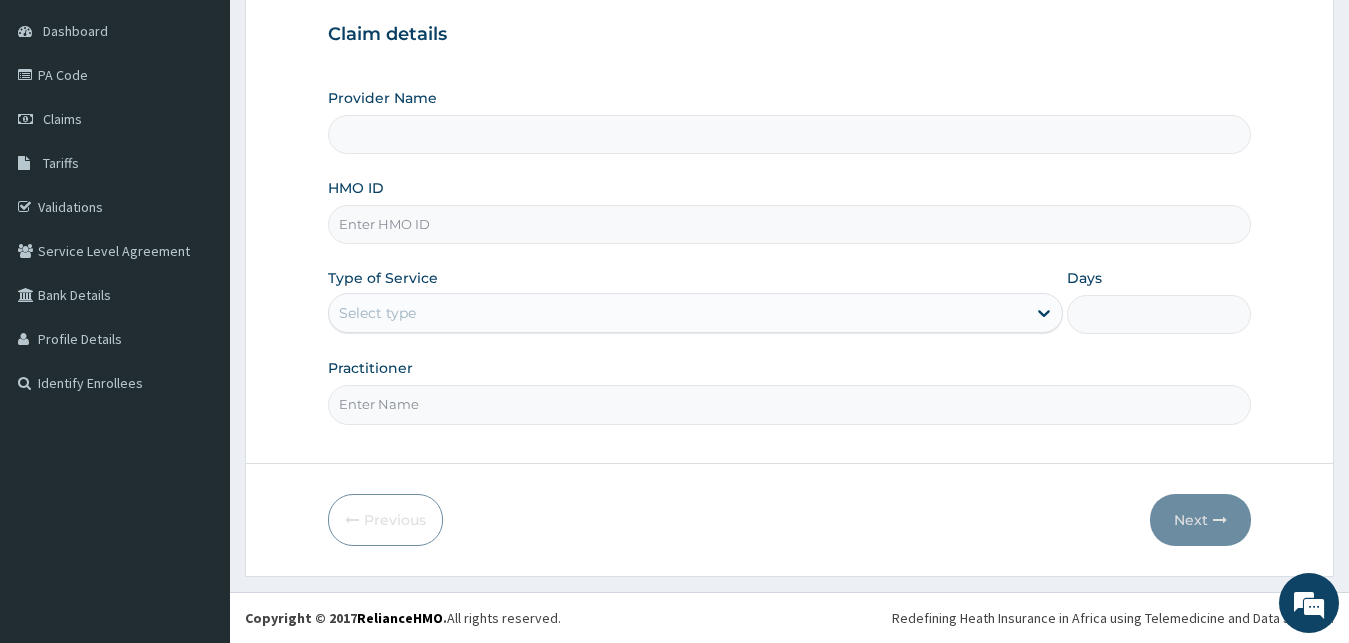 click on "Practitioner" at bounding box center [790, 404] 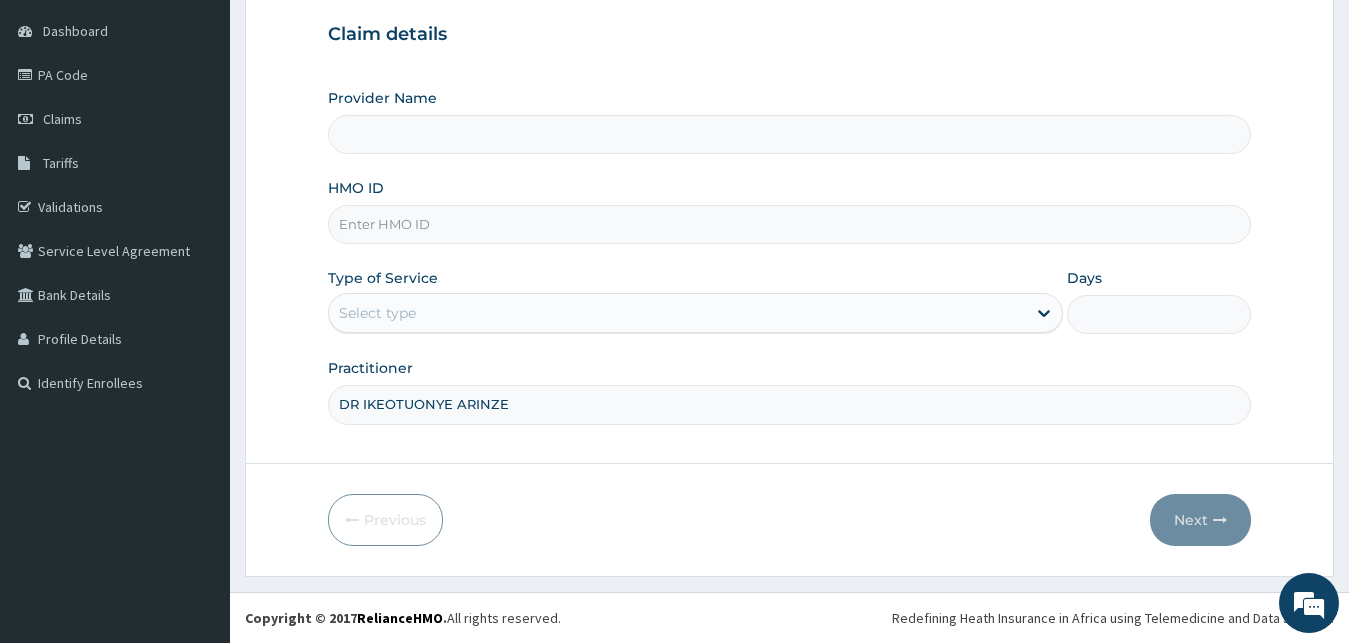 type on "DR IKEOTUONYE ARINZE" 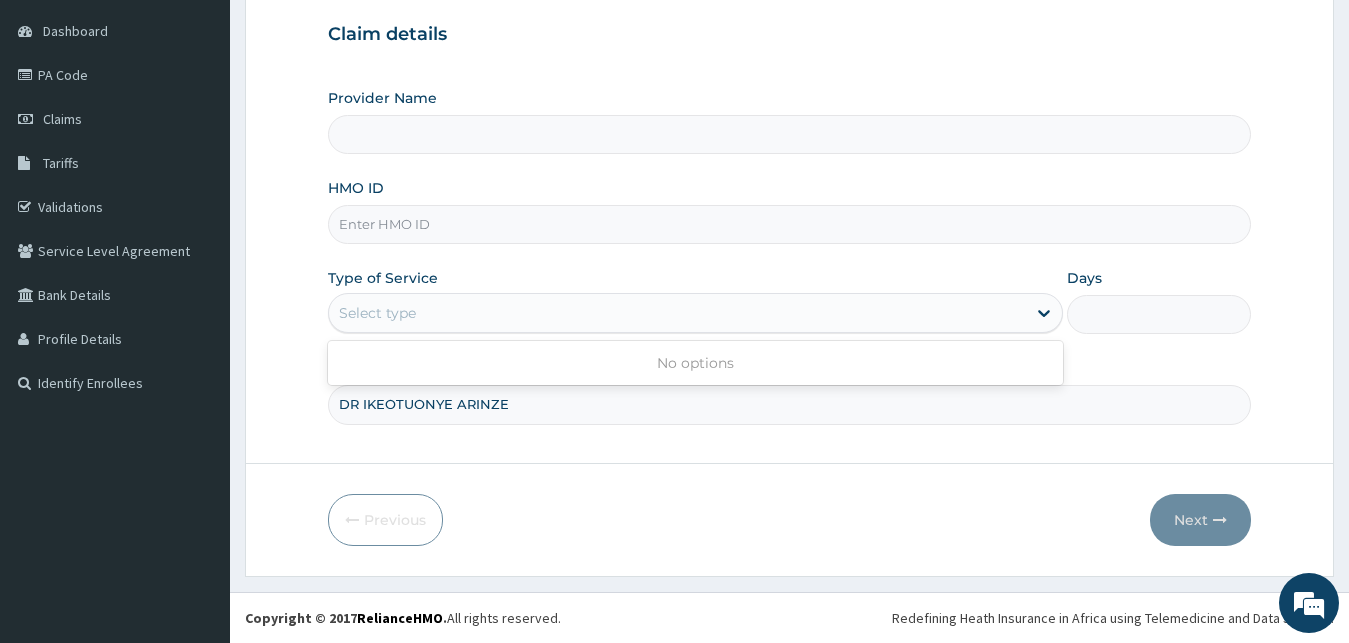 click on "Select type" at bounding box center (678, 313) 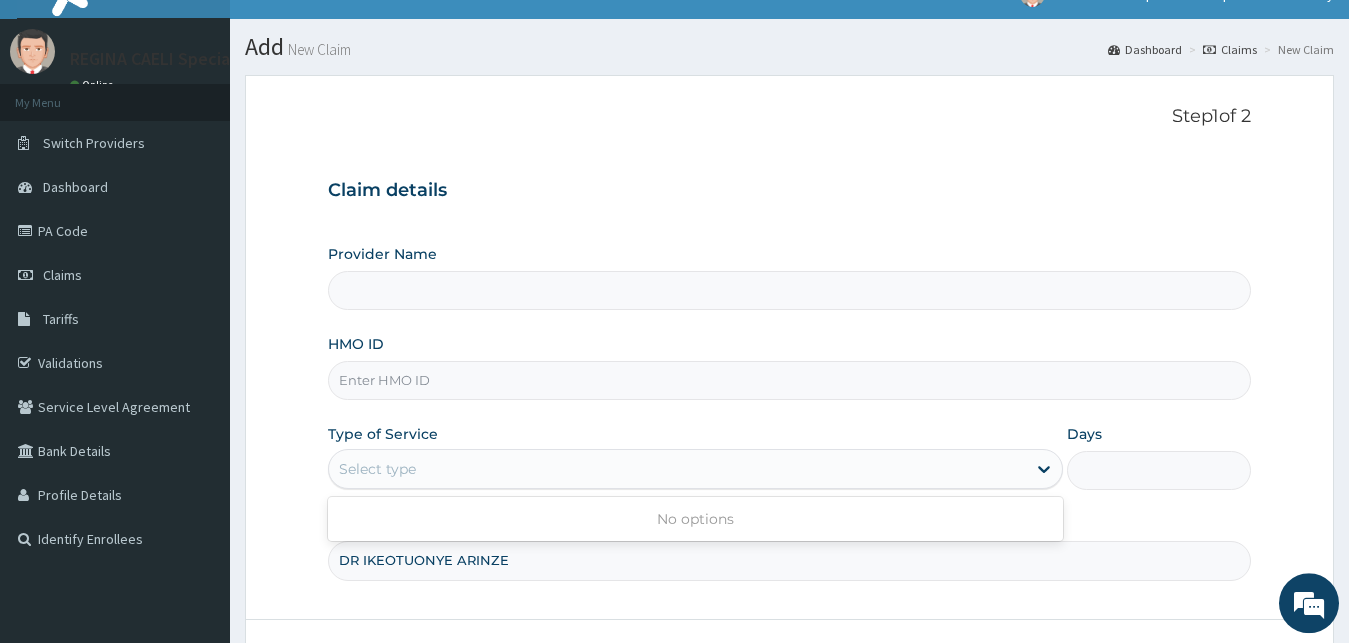 scroll, scrollTop: 0, scrollLeft: 0, axis: both 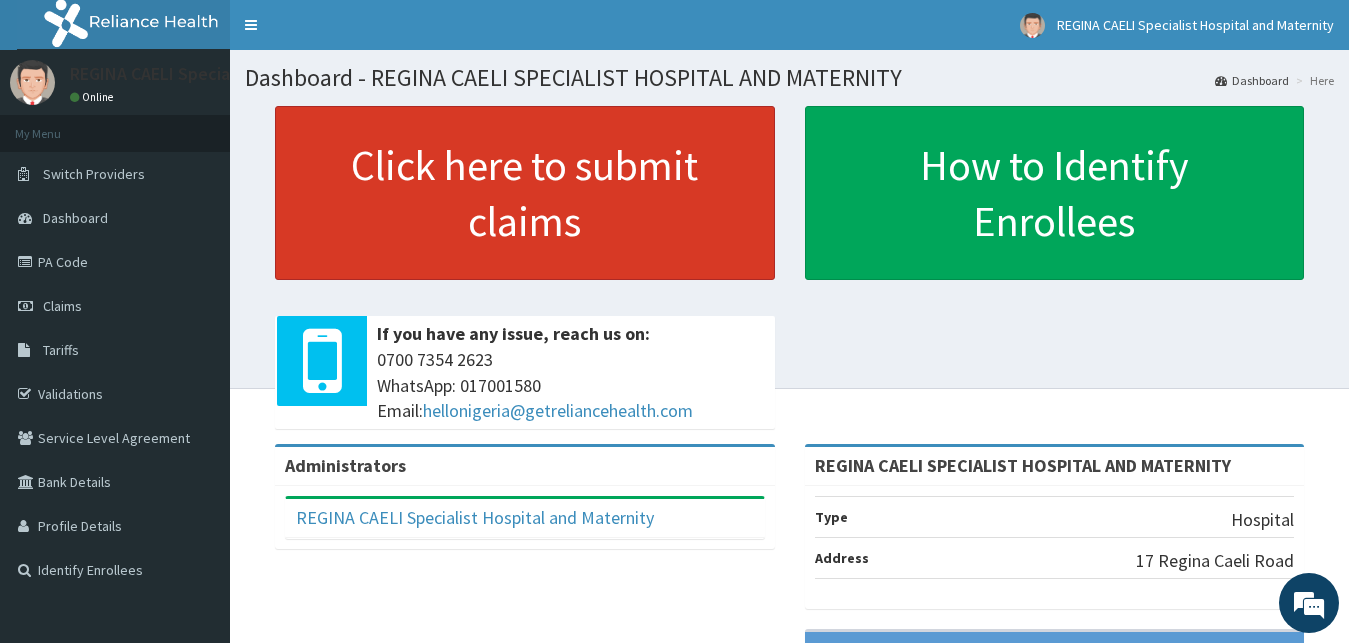 click on "Click here to submit claims" at bounding box center [525, 193] 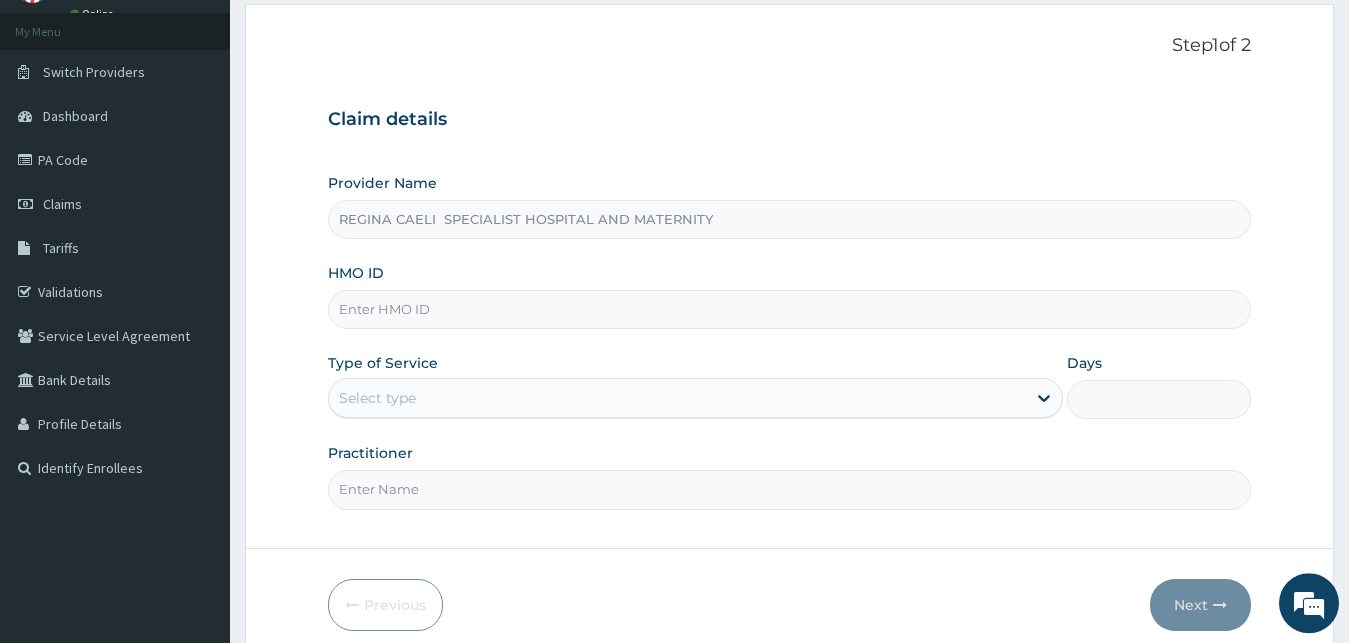 scroll, scrollTop: 187, scrollLeft: 0, axis: vertical 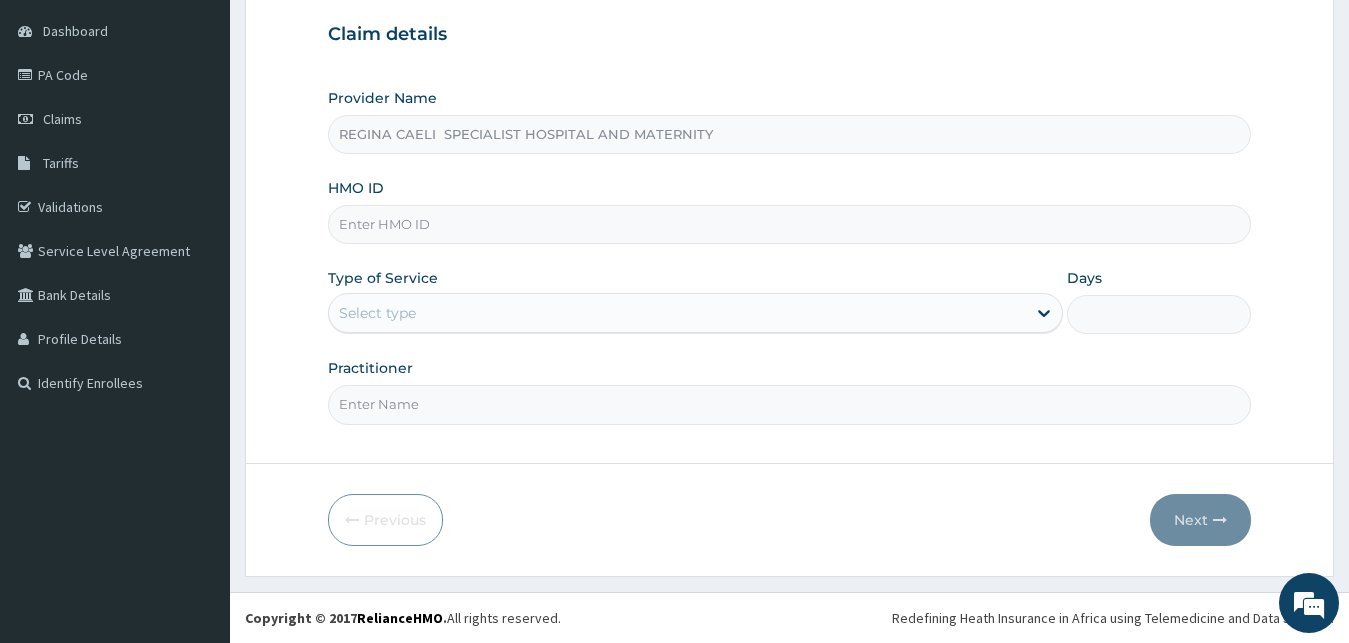 click on "Practitioner" at bounding box center [790, 404] 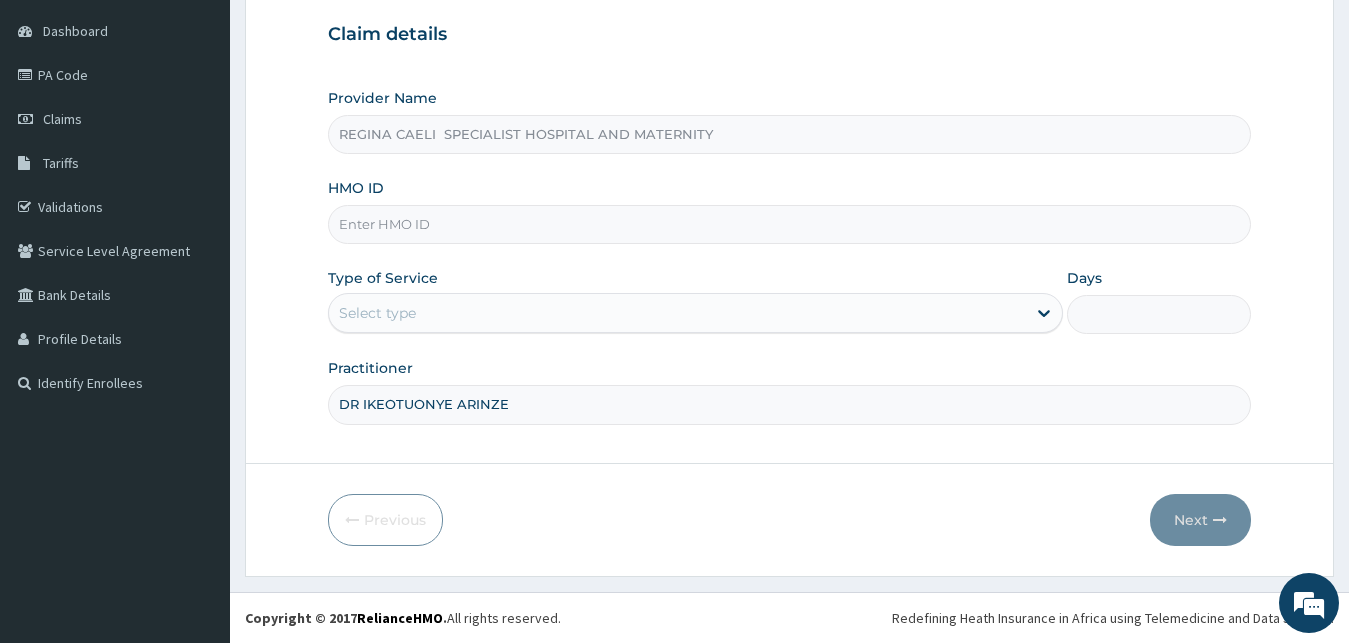 type on "DR IKEOTUONYE ARINZE" 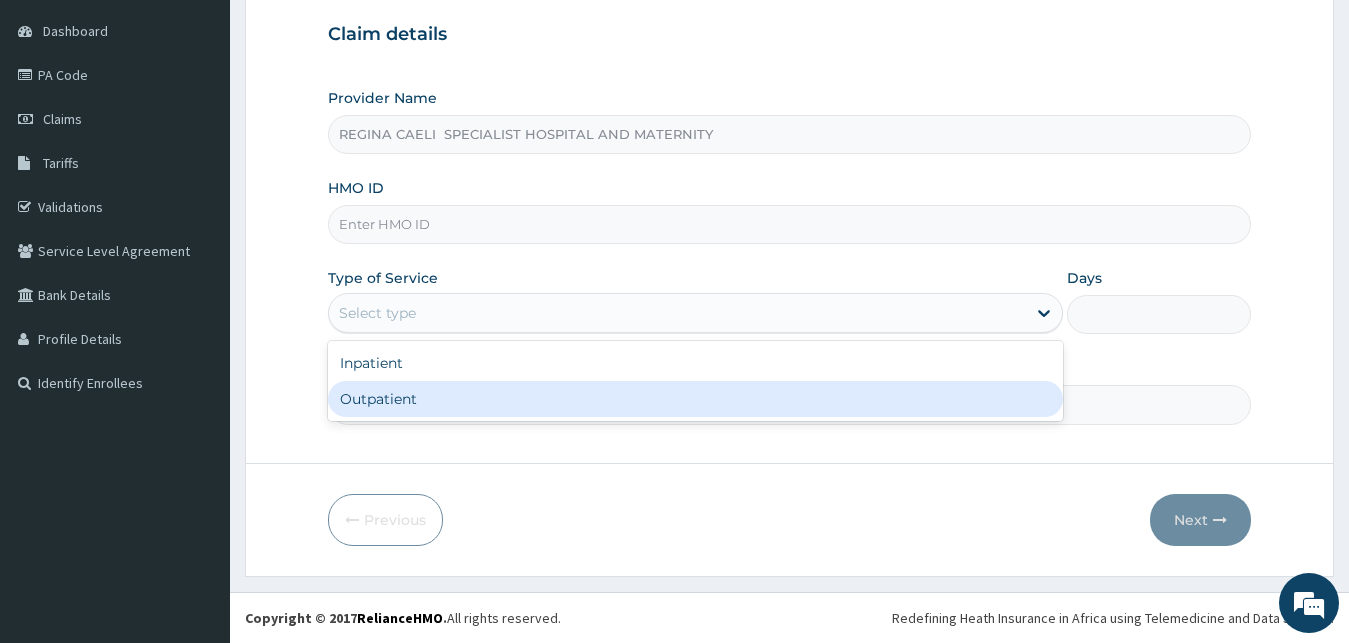 click on "Outpatient" at bounding box center [696, 399] 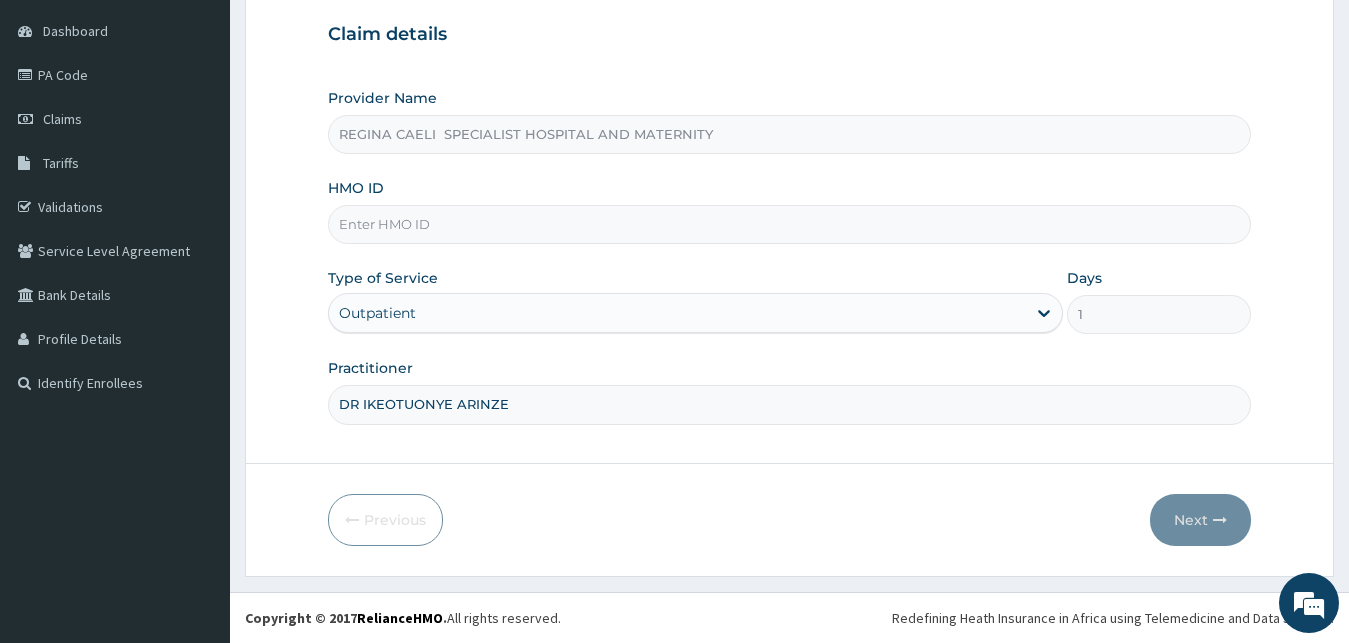 scroll, scrollTop: 0, scrollLeft: 0, axis: both 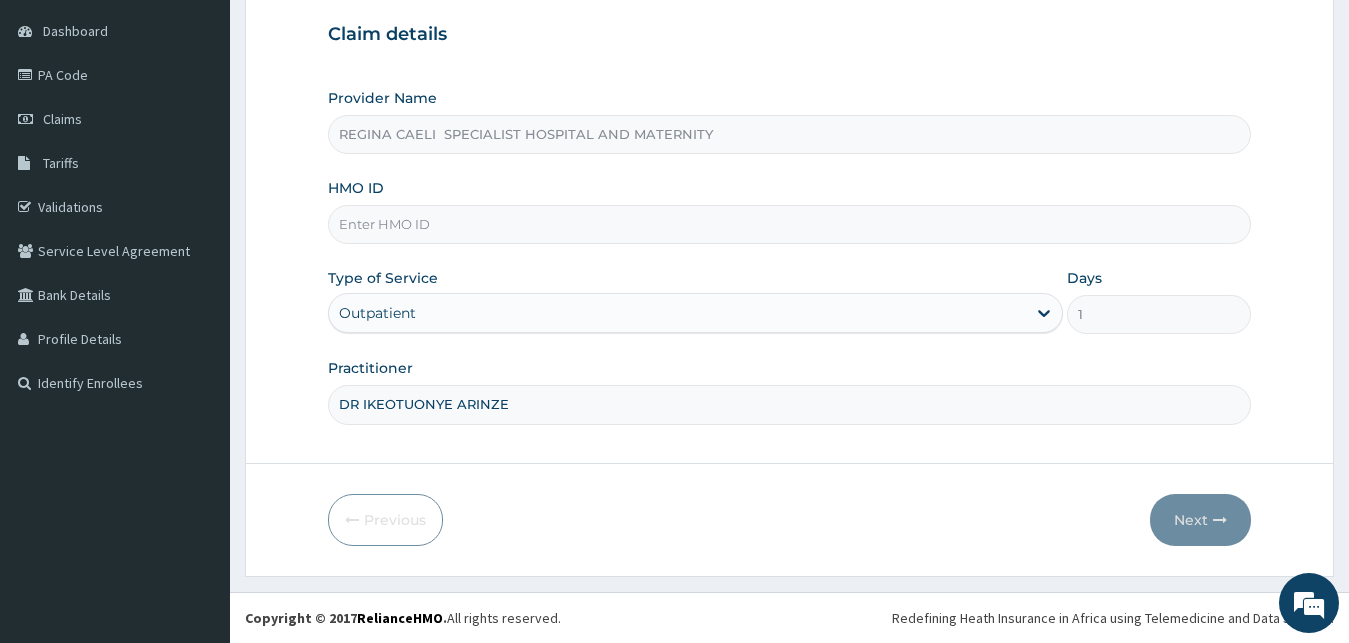 click on "HMO ID" at bounding box center (790, 224) 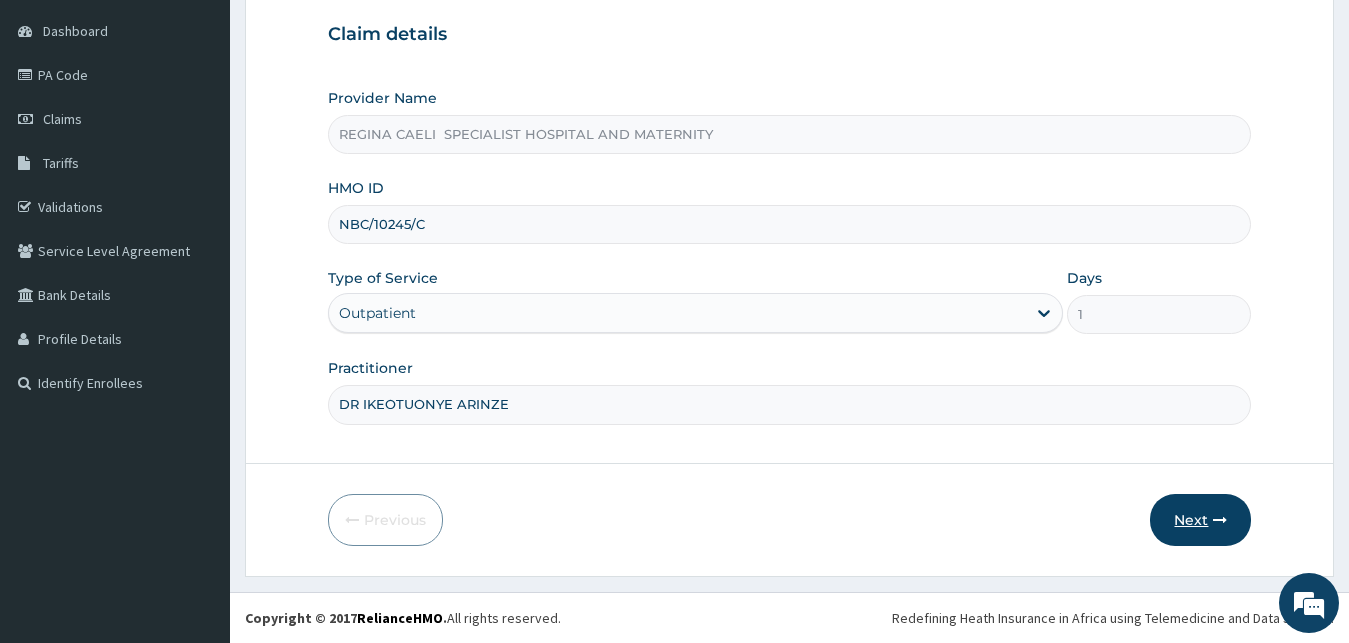 type on "NBC/10245/C" 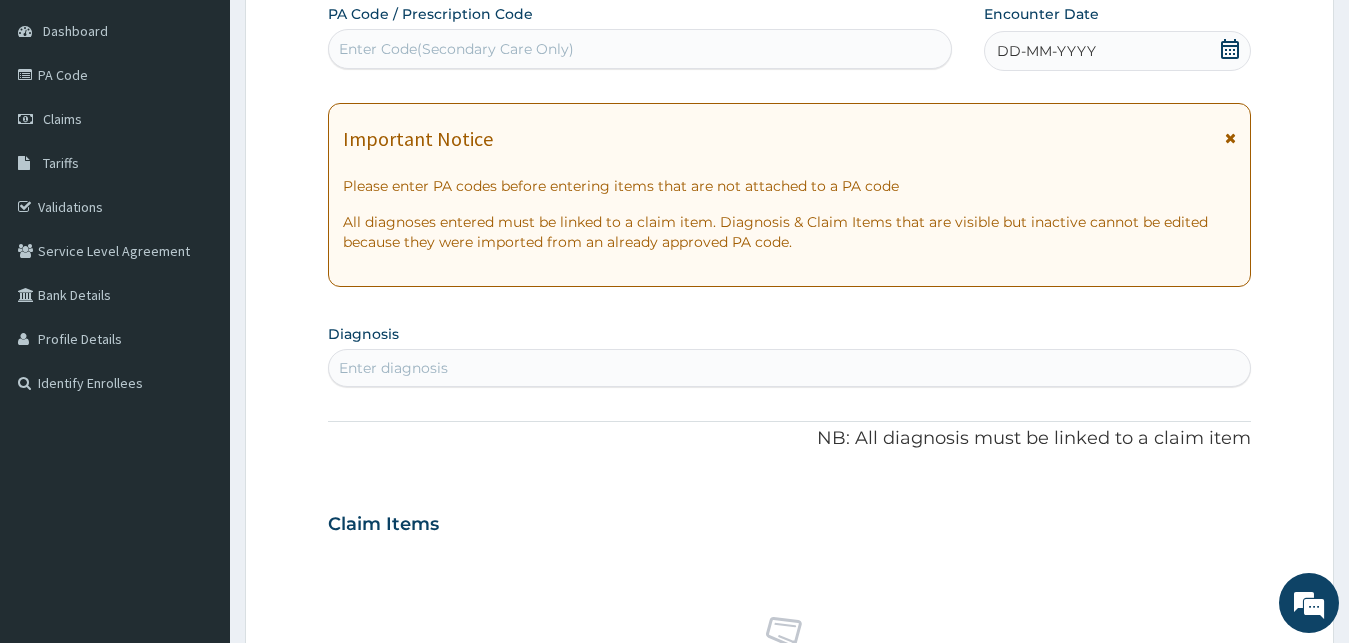 click on "DD-MM-YYYY" at bounding box center [1046, 51] 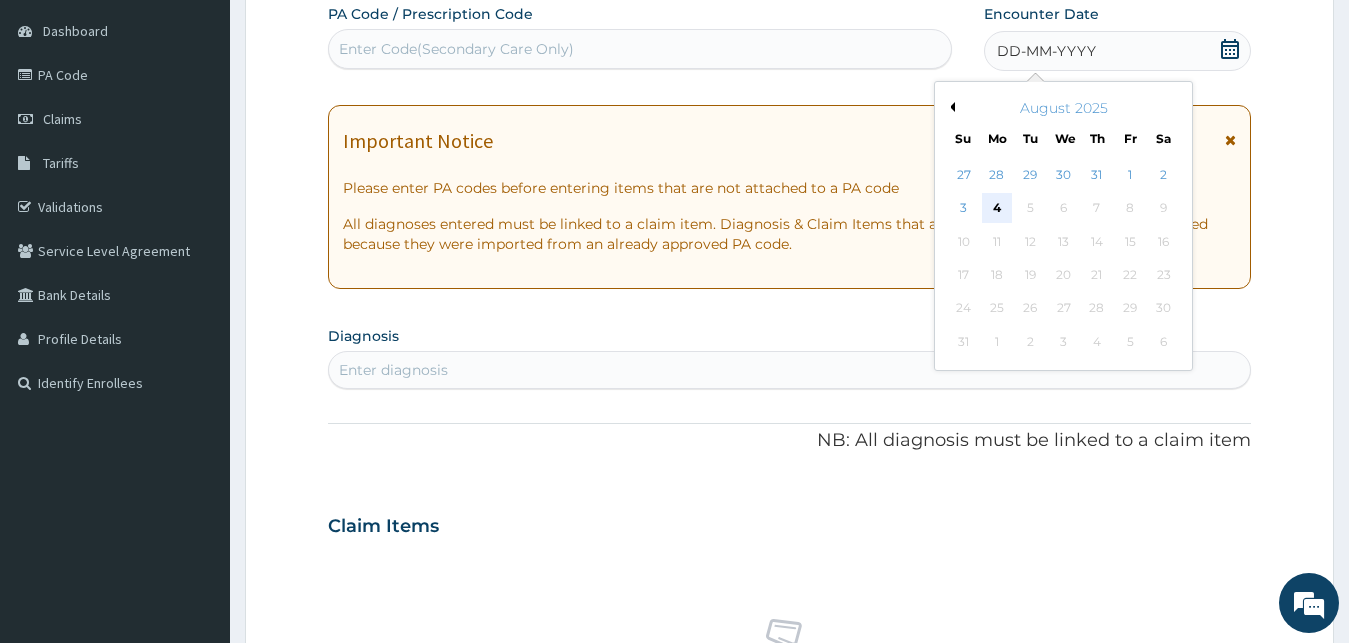 click on "4" at bounding box center (997, 209) 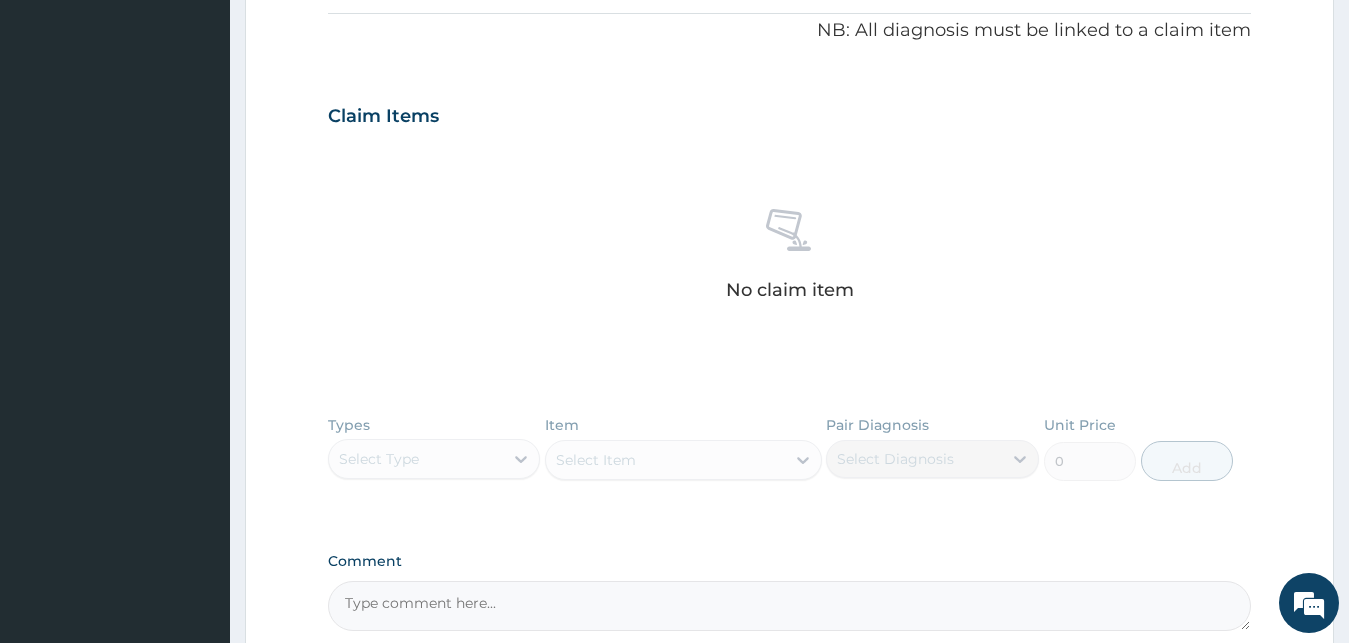 scroll, scrollTop: 391, scrollLeft: 0, axis: vertical 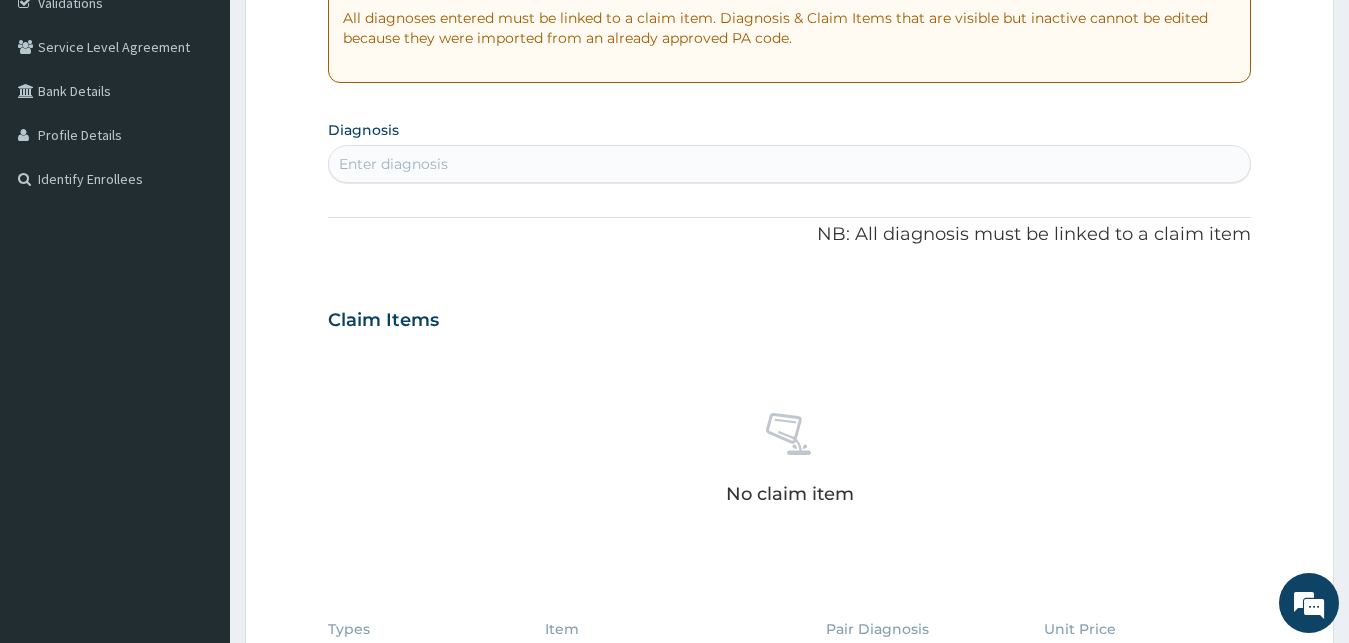 click on "Enter diagnosis" at bounding box center [393, 164] 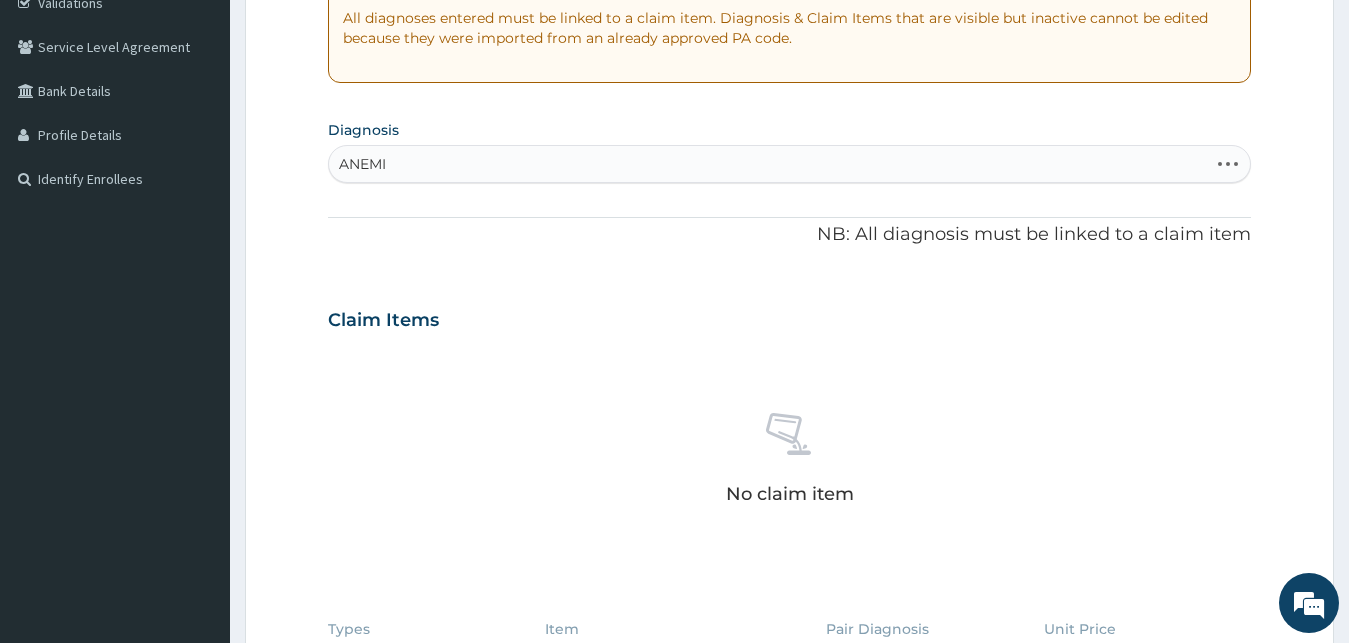 type on "ANEMIA" 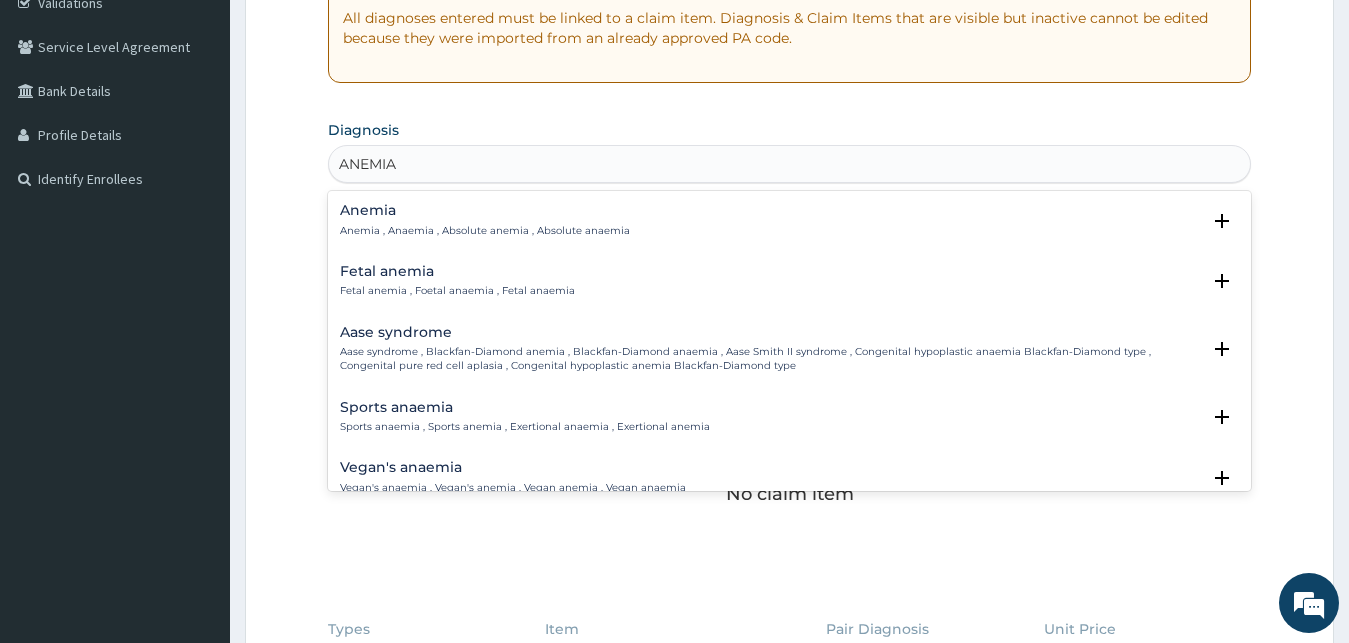 click on "Anemia Anemia , Anaemia , Absolute anemia , Absolute anaemia" at bounding box center (485, 220) 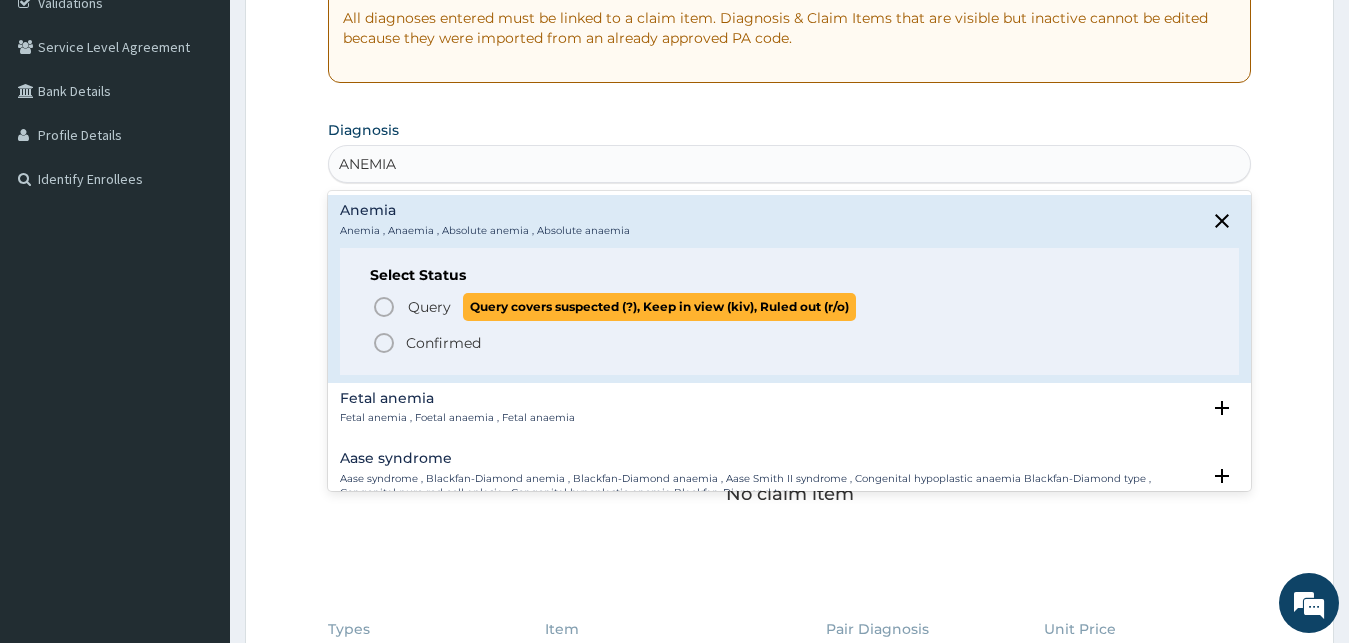 click on "Query" at bounding box center [429, 307] 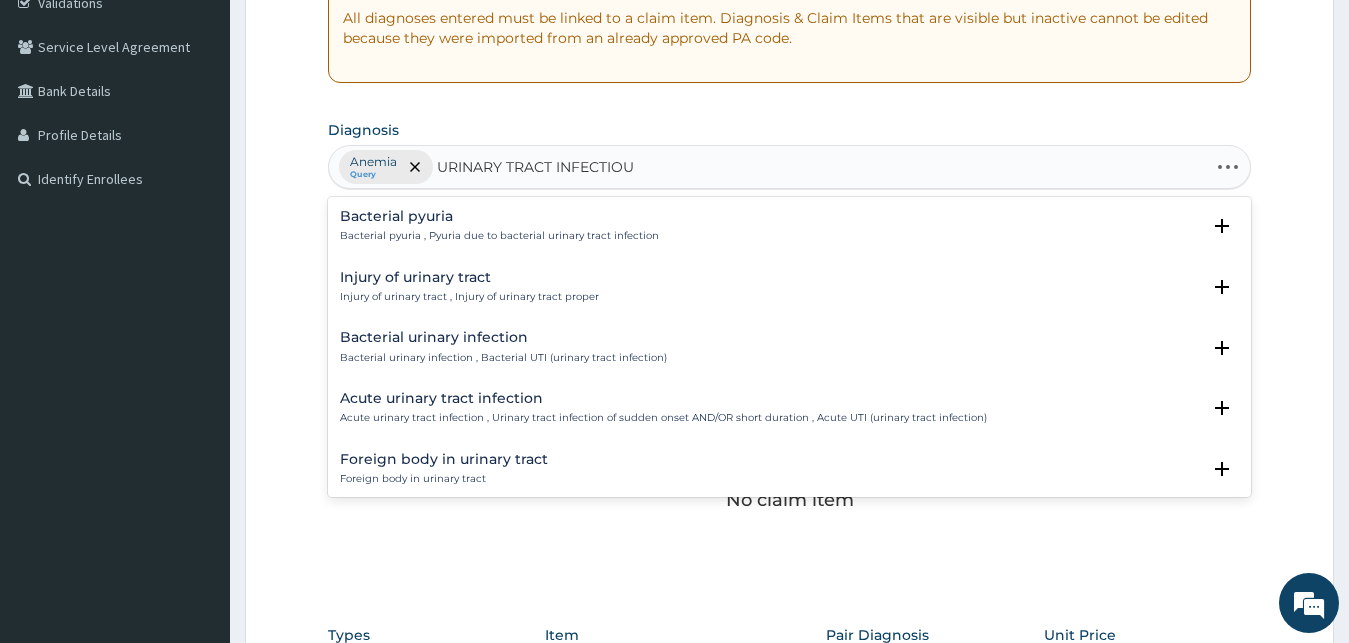 type on "URINARY TRACT INFECTIOUS" 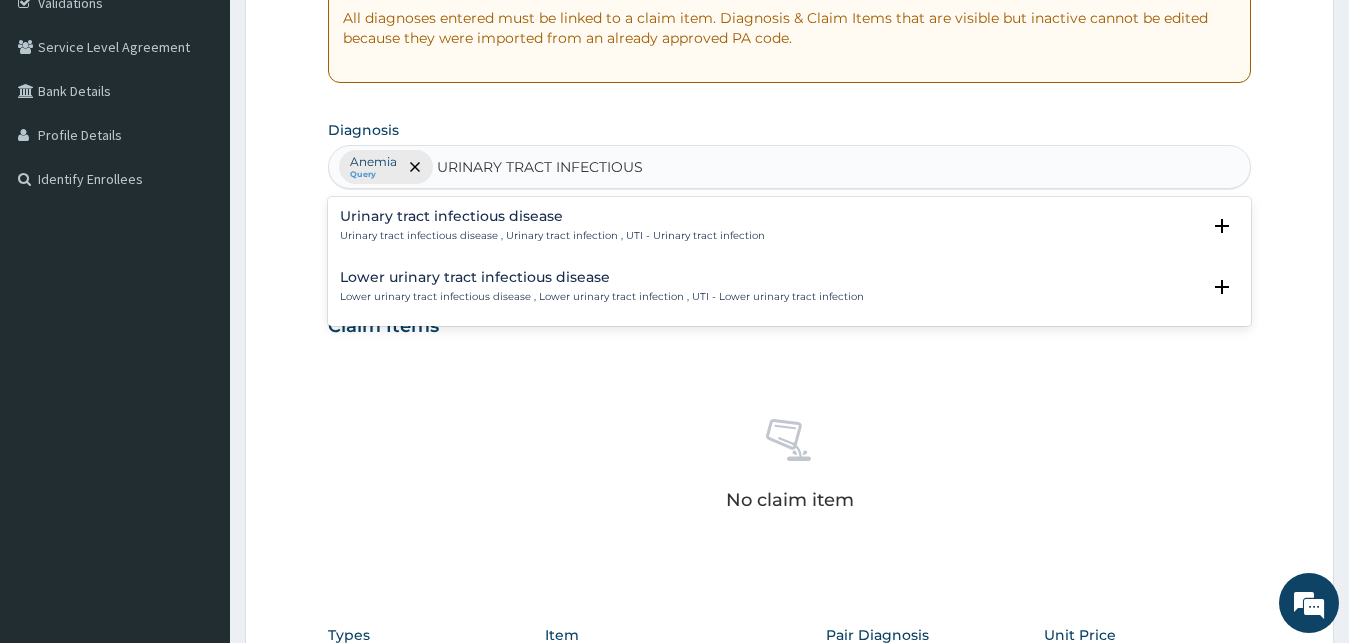 click on "Urinary tract infectious disease" at bounding box center (552, 216) 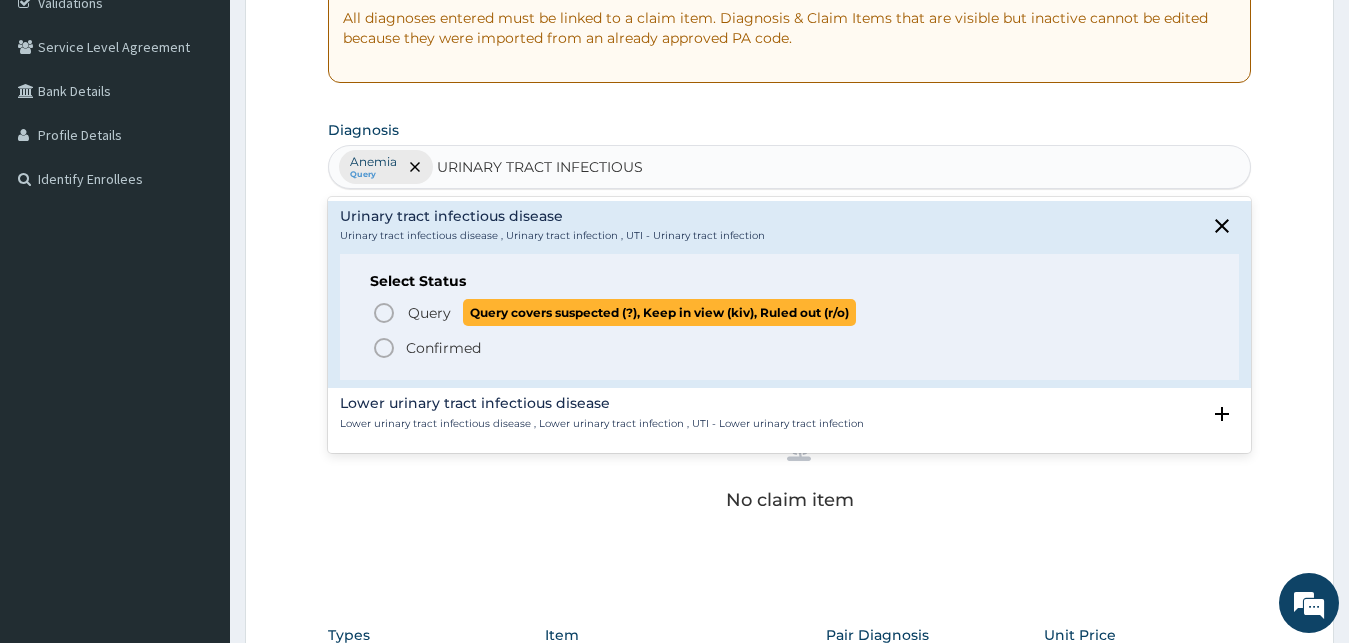 click on "Query" at bounding box center (429, 313) 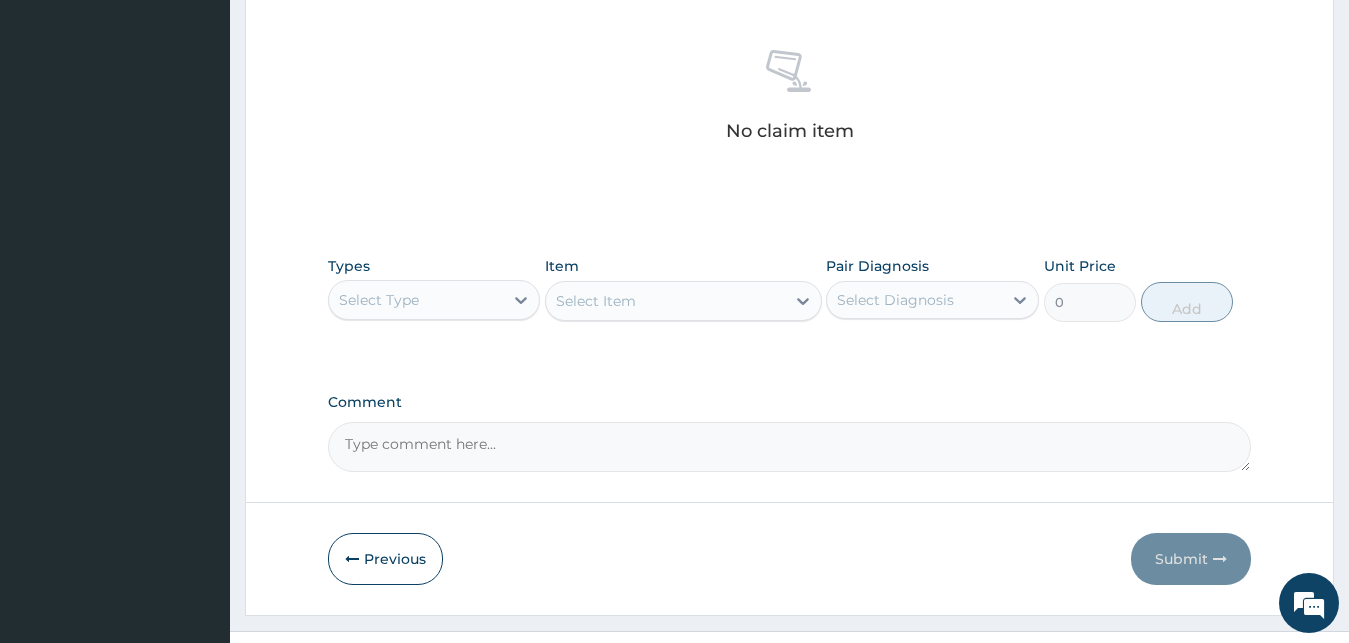 scroll, scrollTop: 799, scrollLeft: 0, axis: vertical 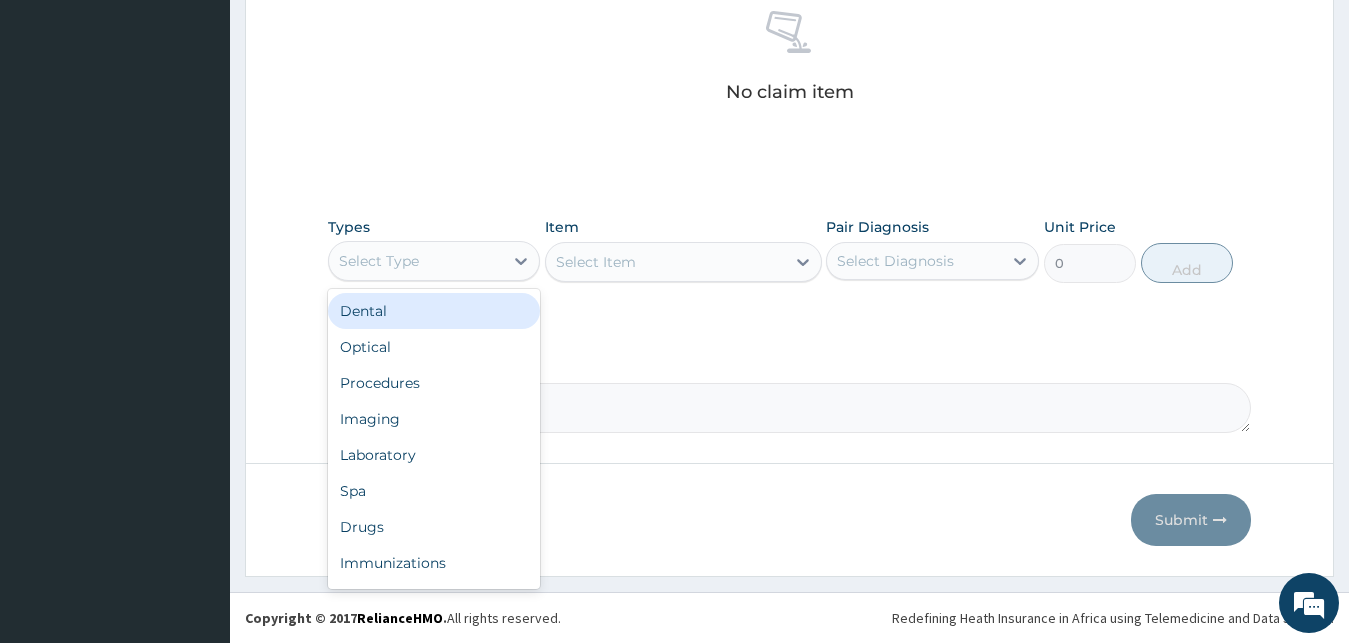 click on "Select Type" at bounding box center [379, 261] 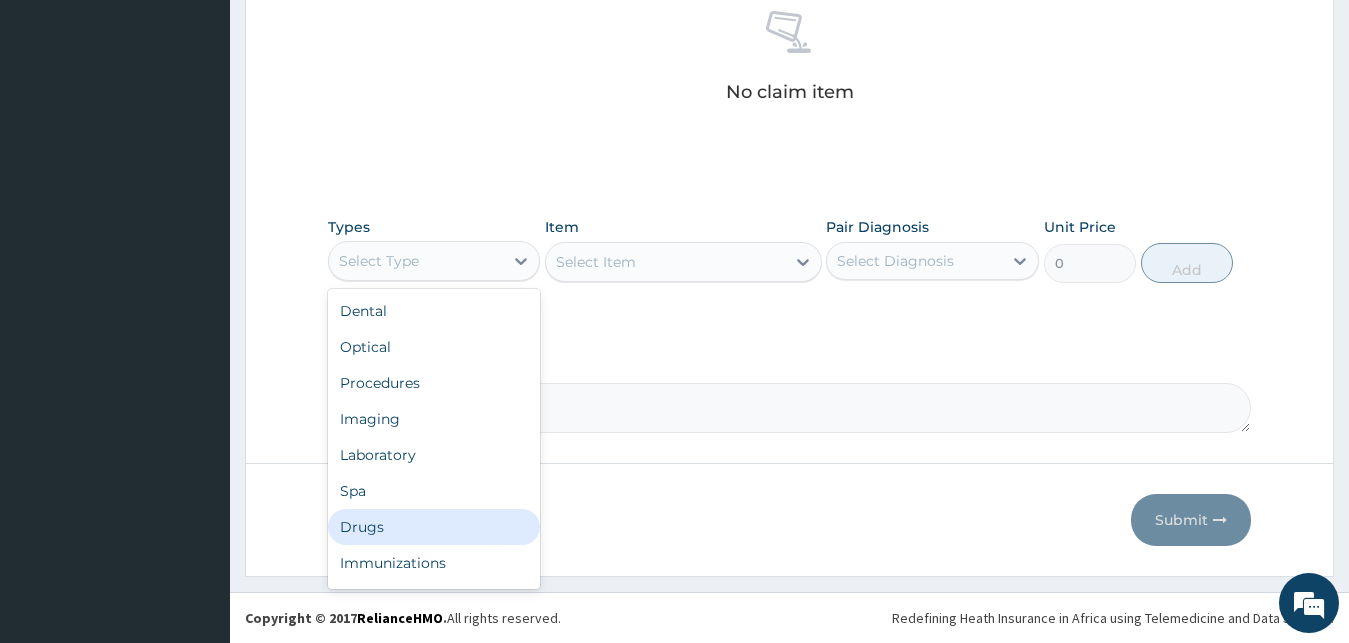scroll, scrollTop: 68, scrollLeft: 0, axis: vertical 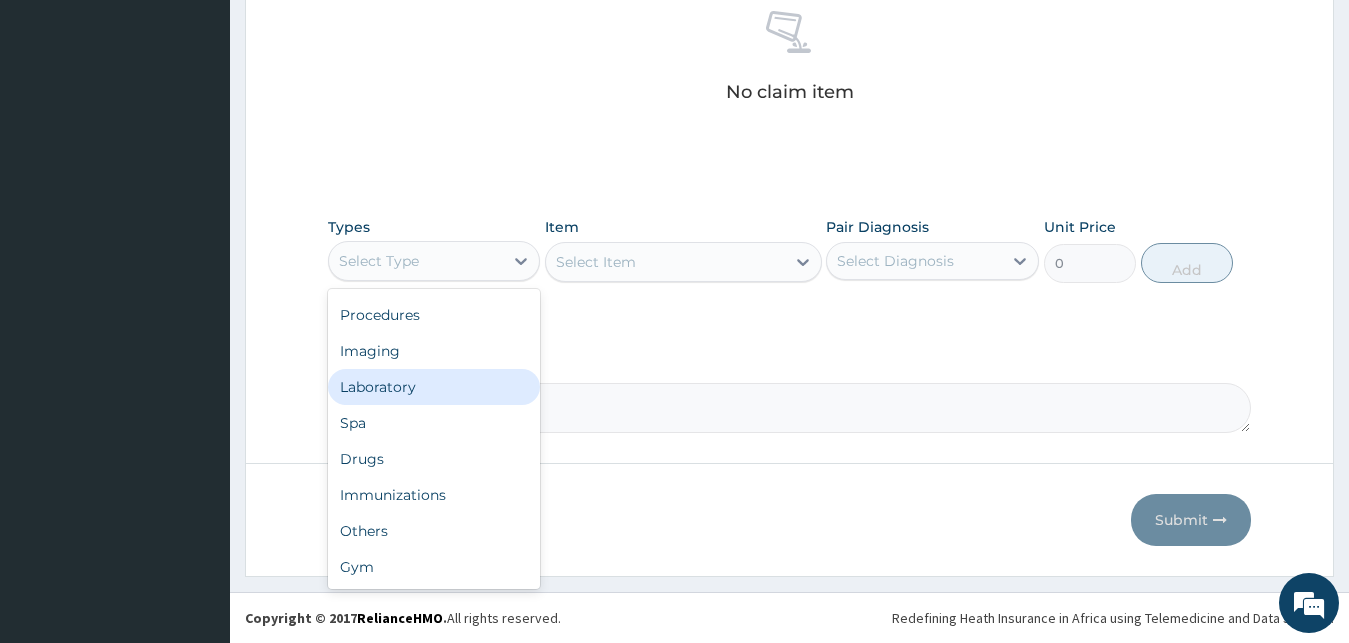 click on "Laboratory" at bounding box center [434, 387] 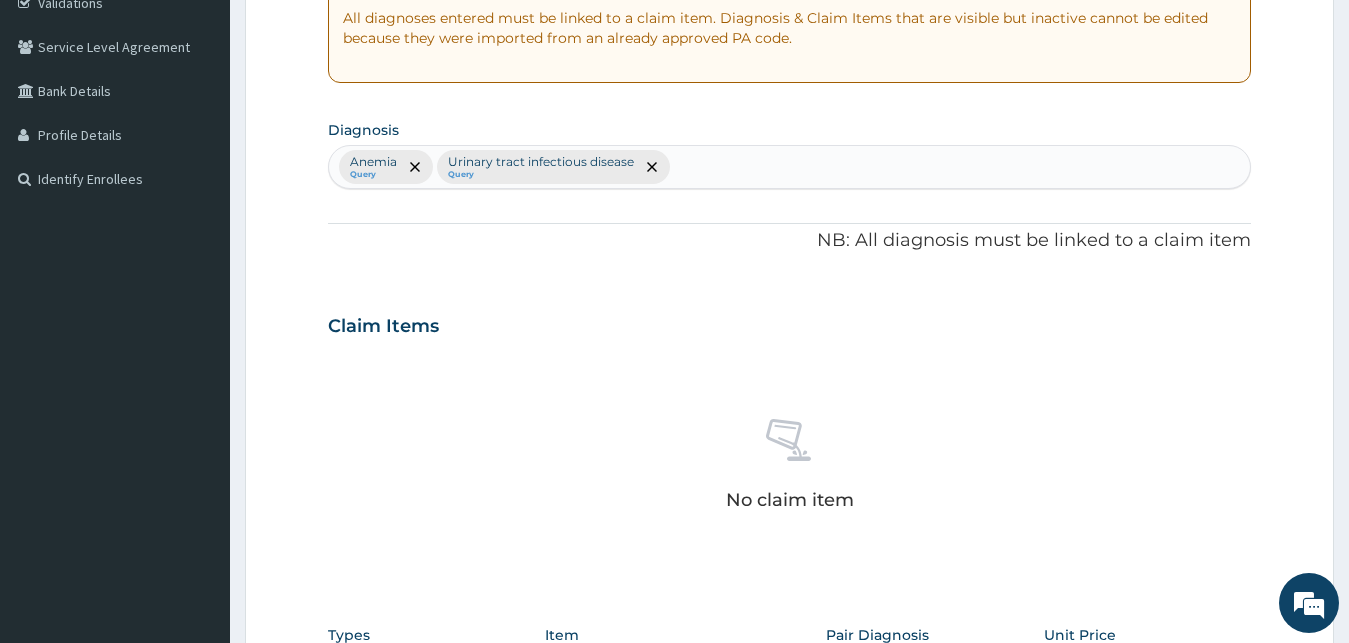 scroll, scrollTop: 799, scrollLeft: 0, axis: vertical 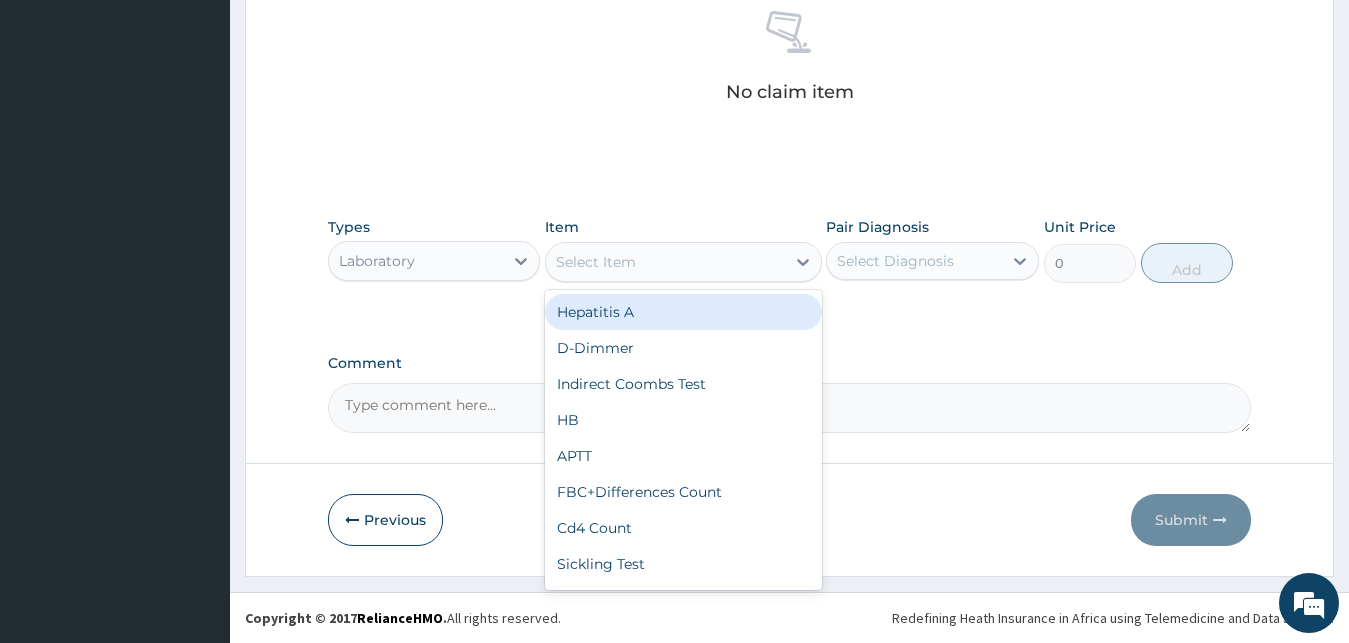 click on "Select Item" at bounding box center [665, 262] 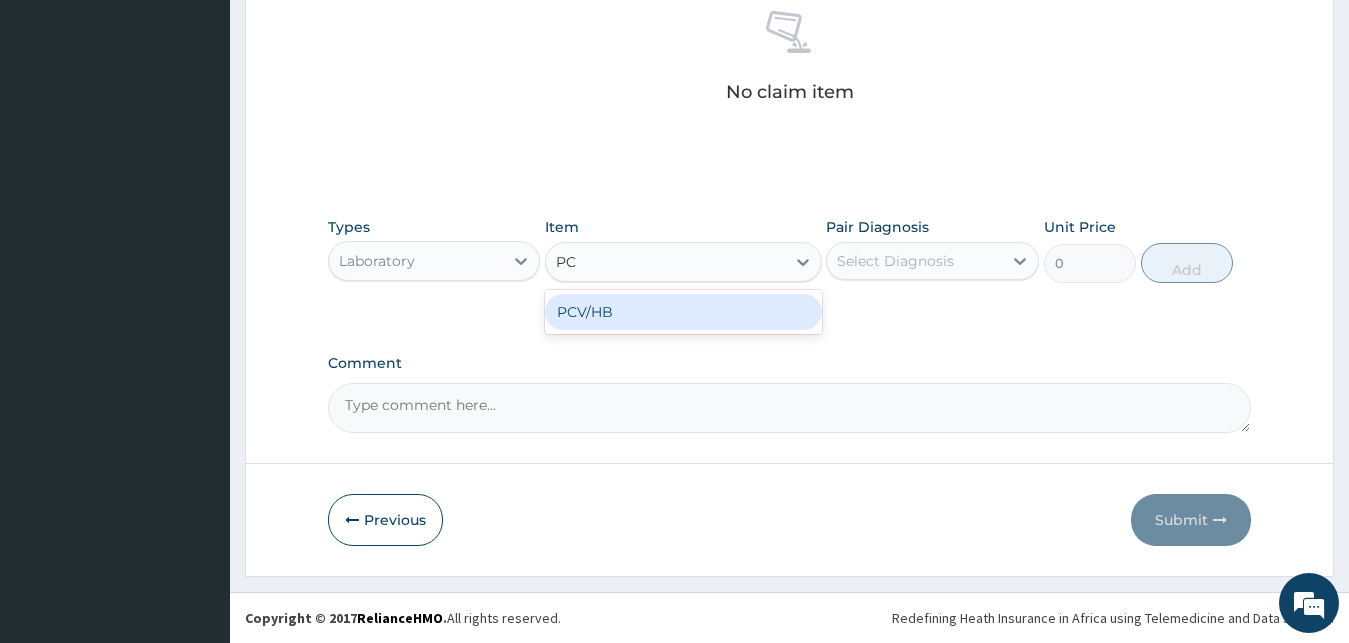 type on "PCV" 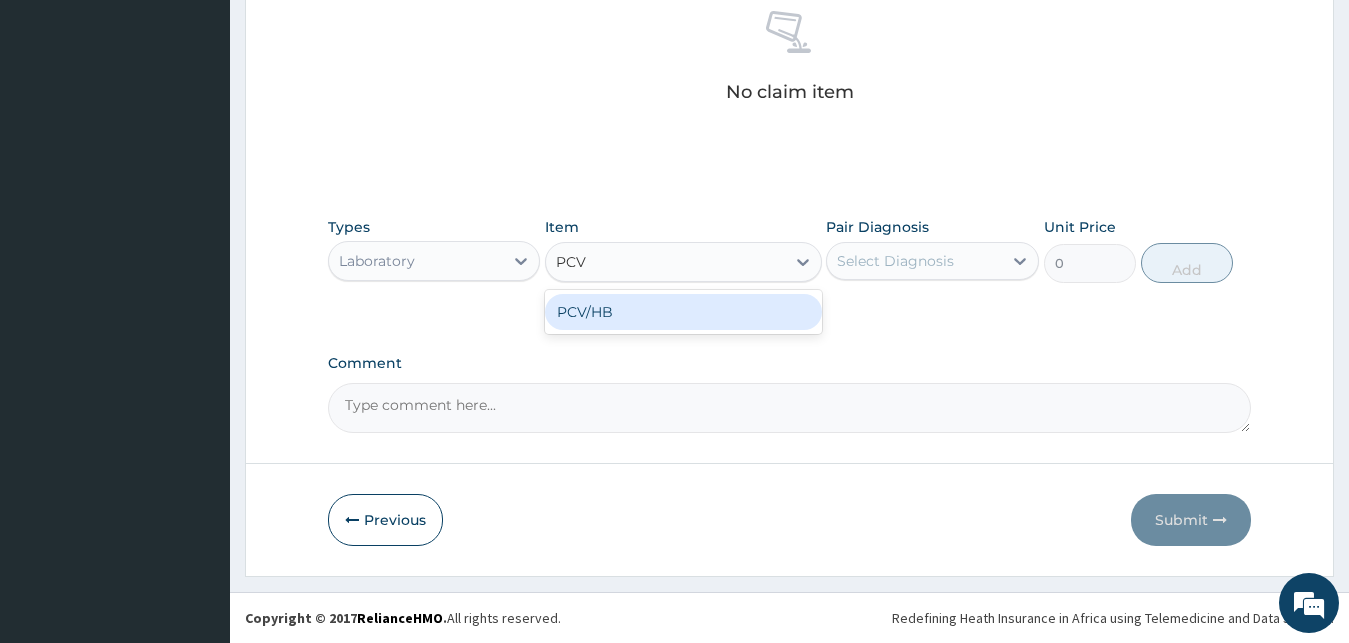 click on "PCV/HB" at bounding box center (683, 312) 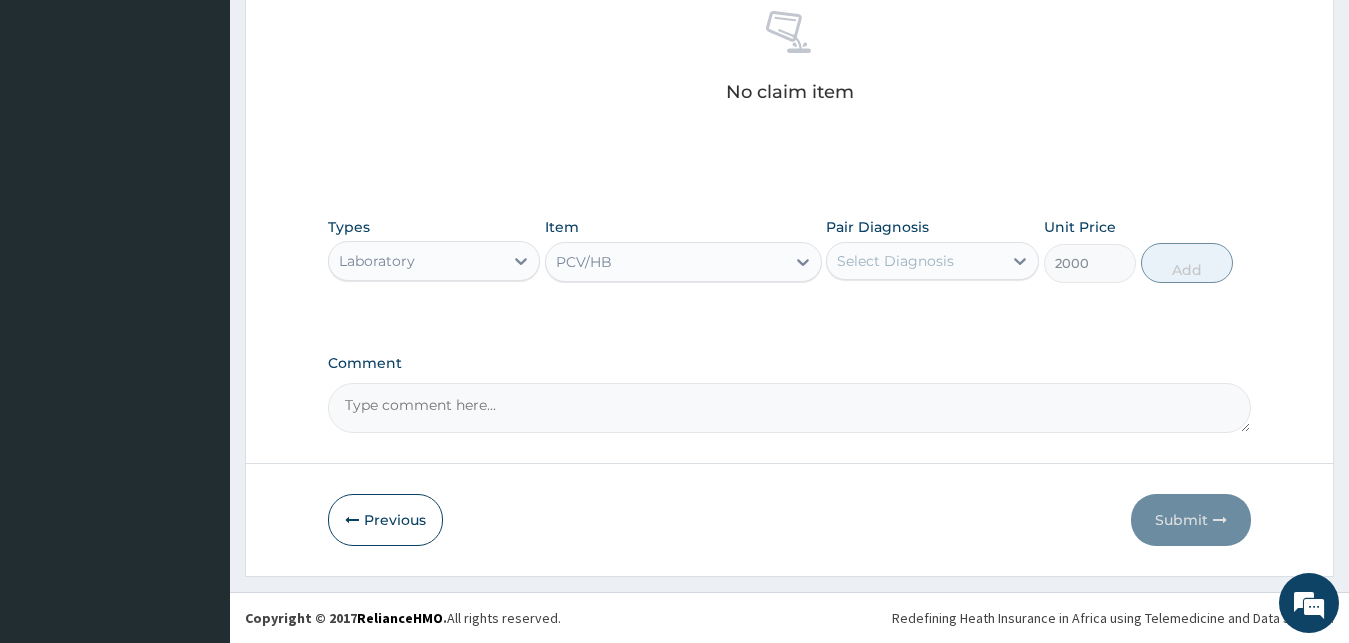 type 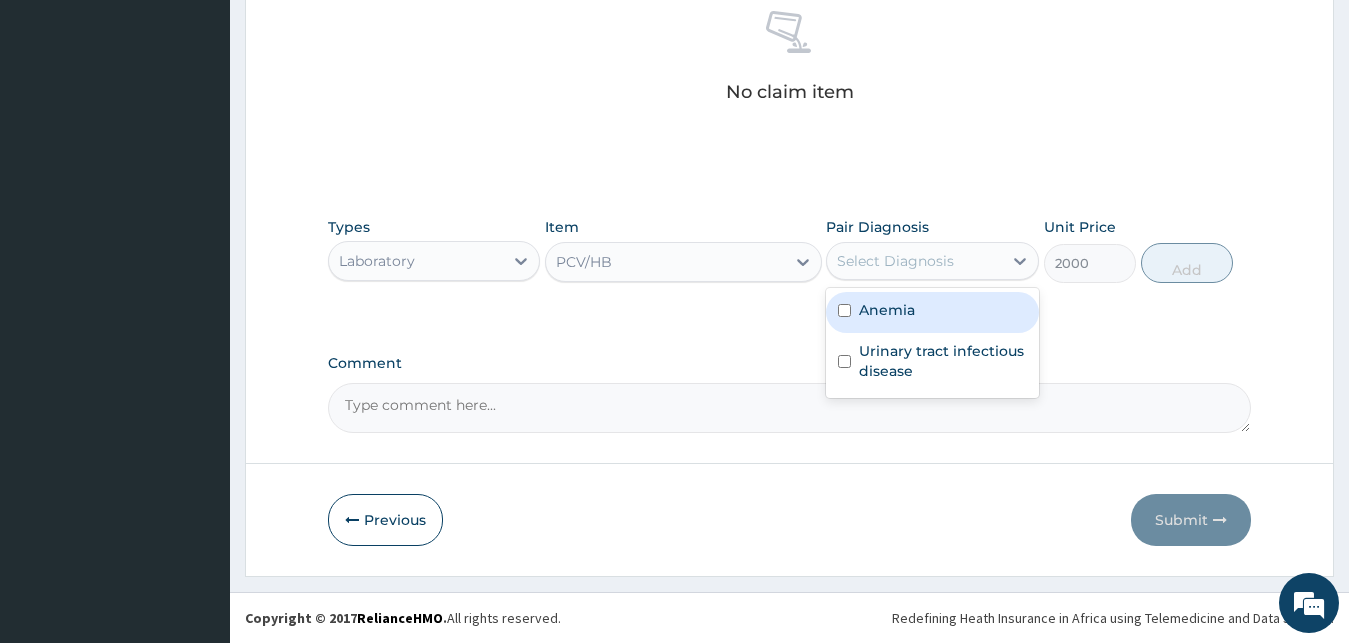 click on "Anemia" at bounding box center [887, 310] 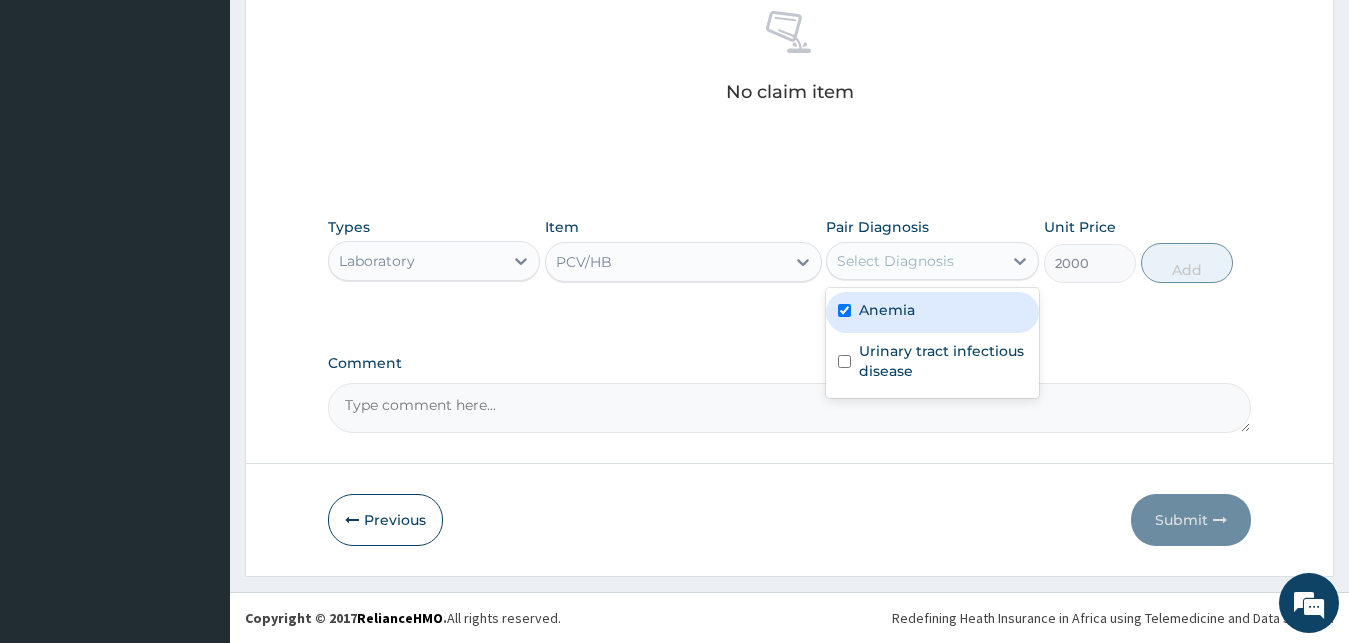 checkbox on "true" 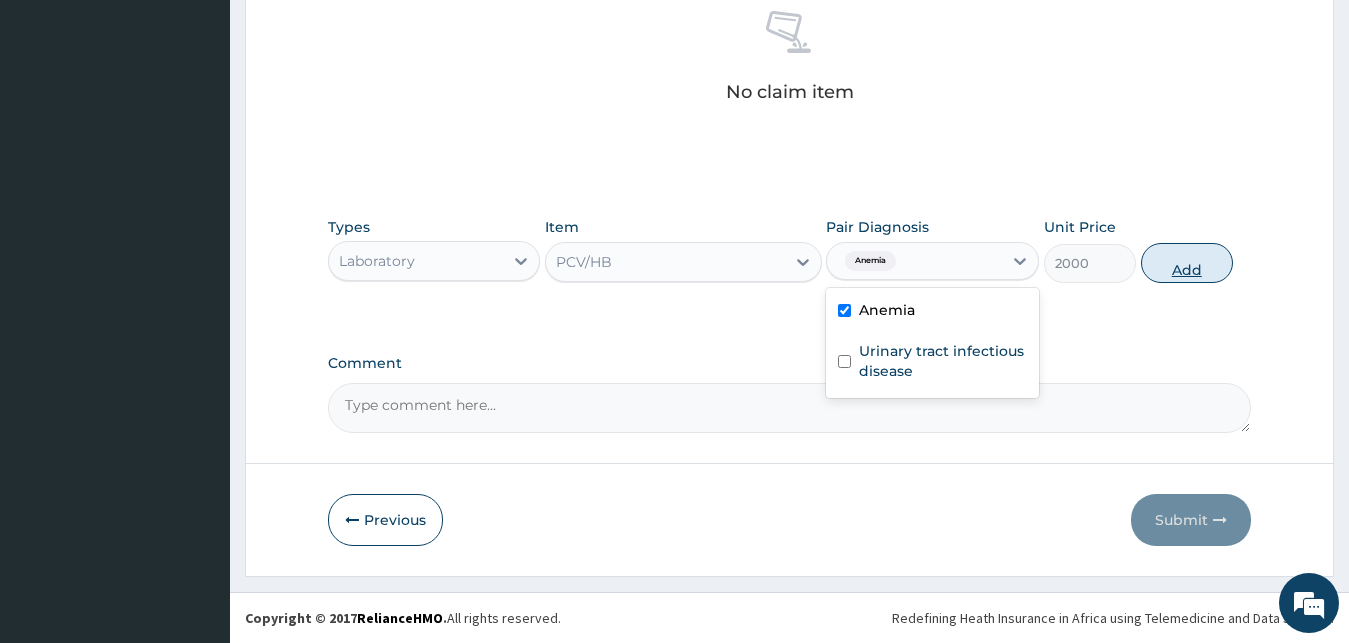 click on "Add" at bounding box center (1187, 263) 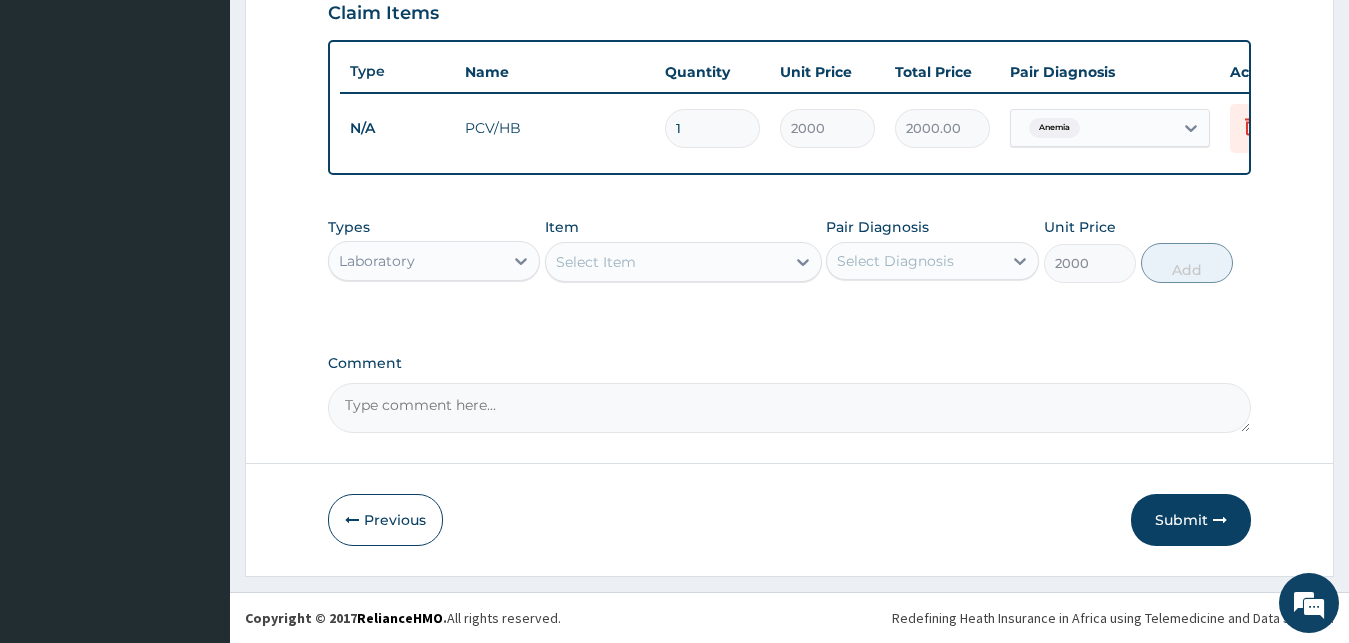 type on "0" 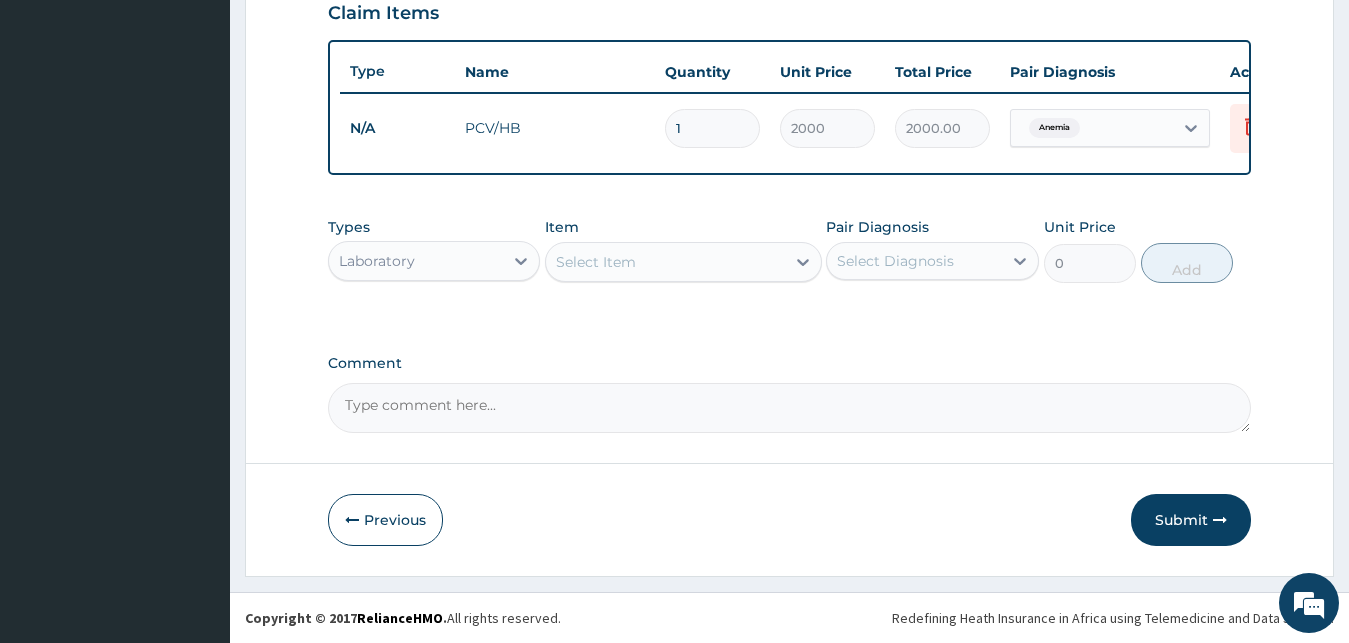 scroll, scrollTop: 721, scrollLeft: 0, axis: vertical 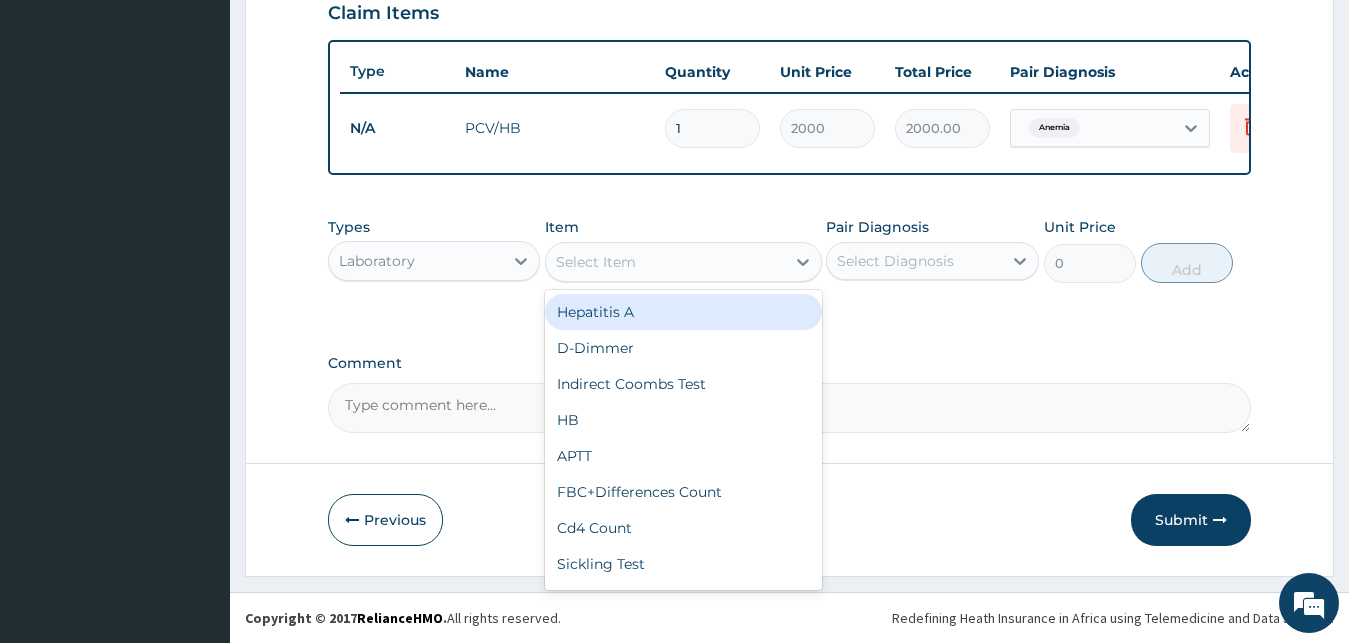 click on "Select Item" at bounding box center [665, 262] 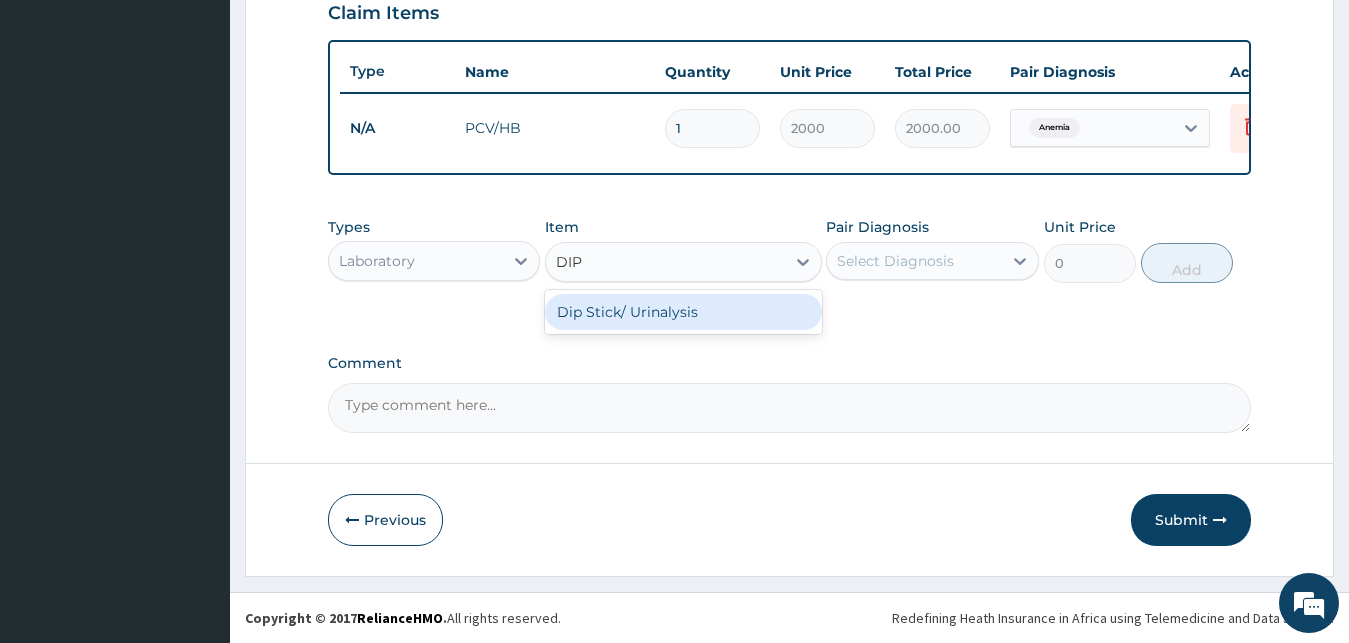 type on "DIP S" 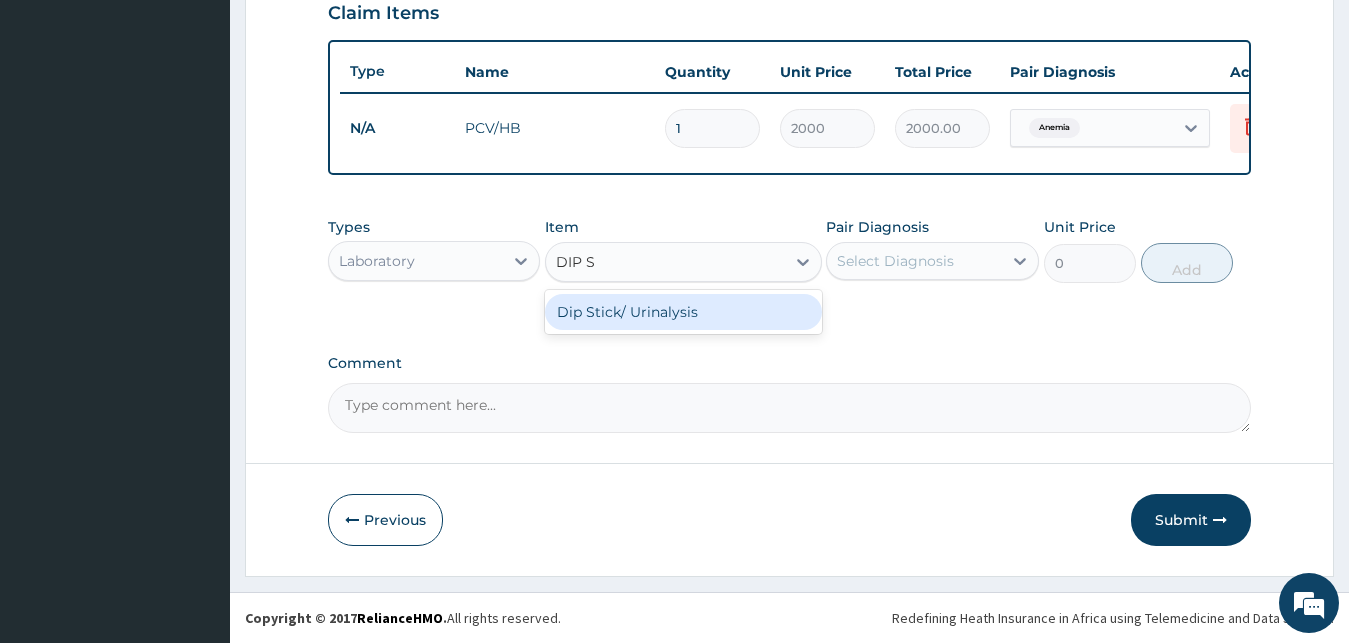 drag, startPoint x: 631, startPoint y: 308, endPoint x: 693, endPoint y: 303, distance: 62.201286 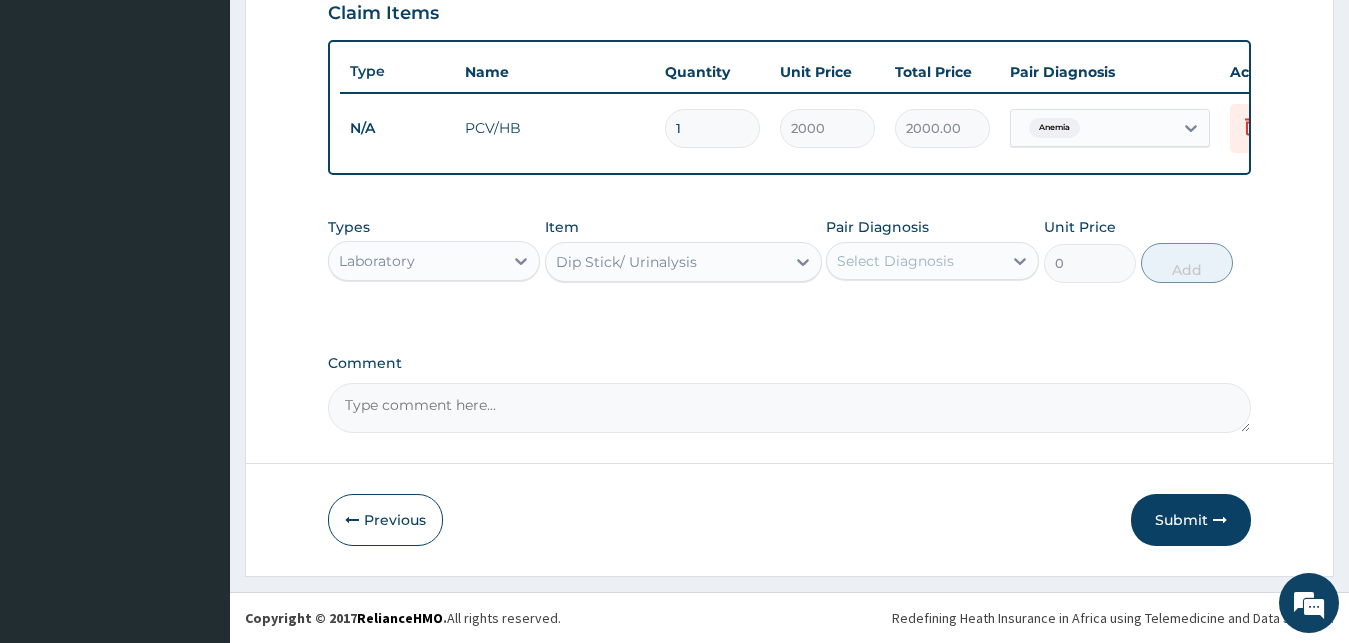 type 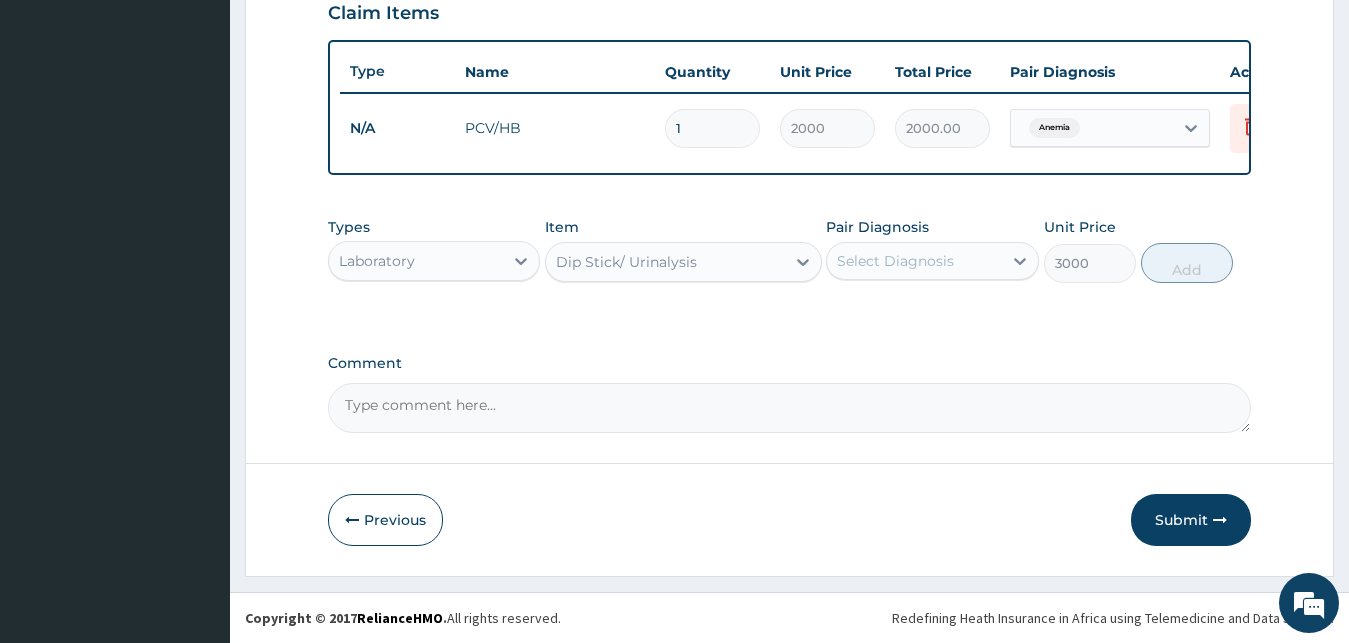 click on "Select Diagnosis" at bounding box center [895, 261] 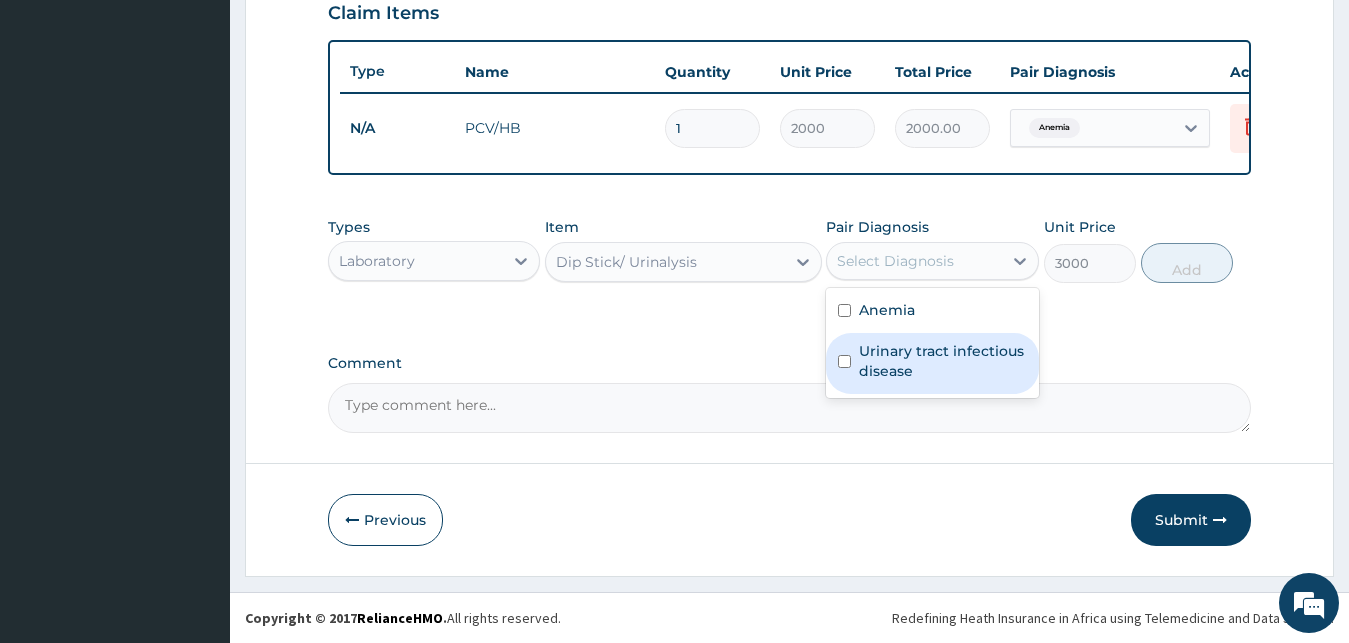 click on "Urinary tract infectious disease" at bounding box center [943, 361] 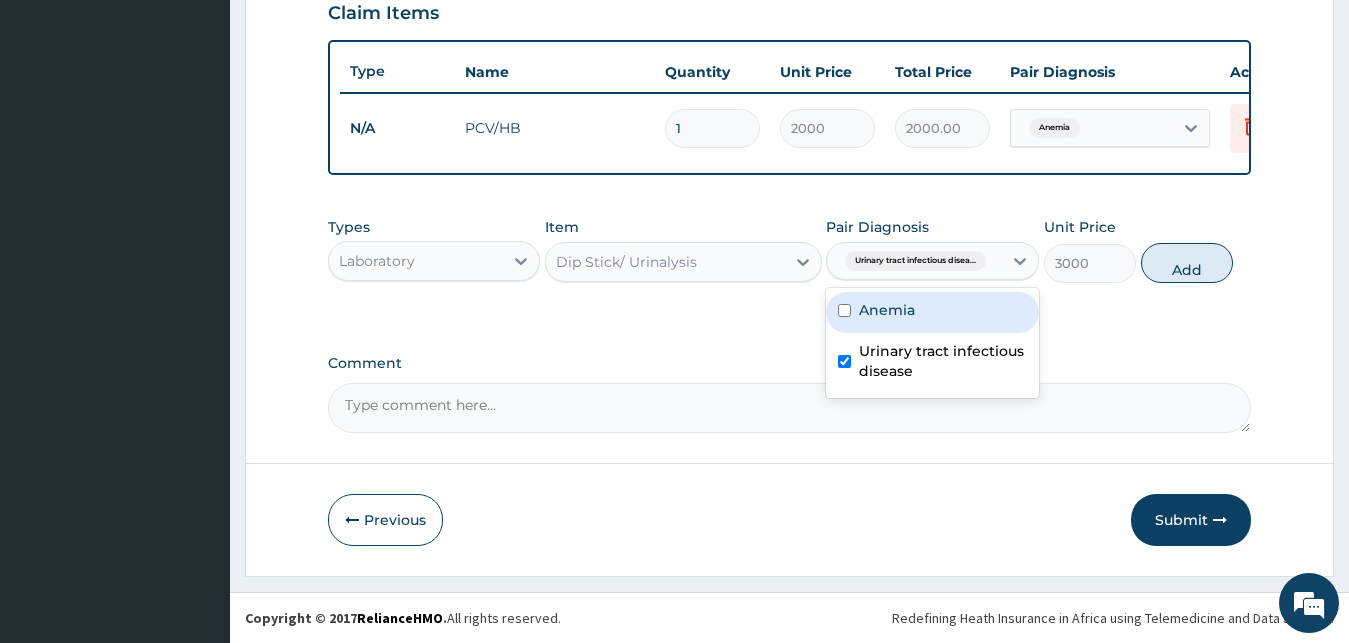 checkbox on "true" 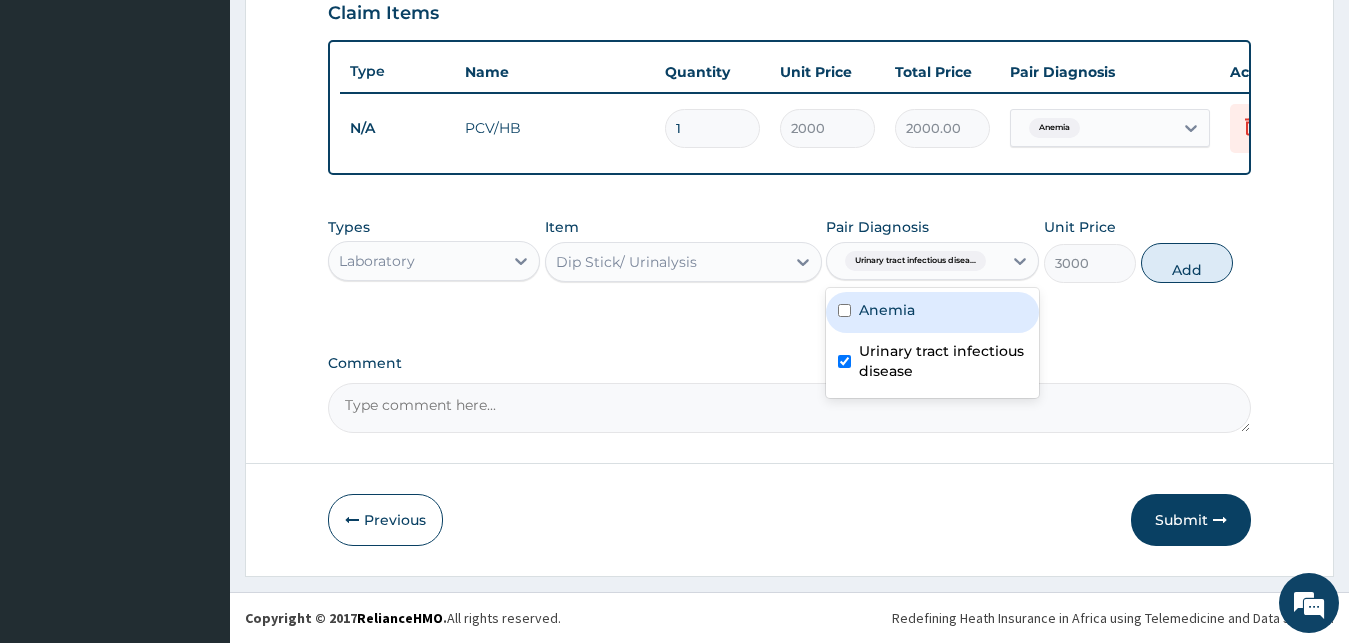 drag, startPoint x: 1157, startPoint y: 266, endPoint x: 1101, endPoint y: 270, distance: 56.142673 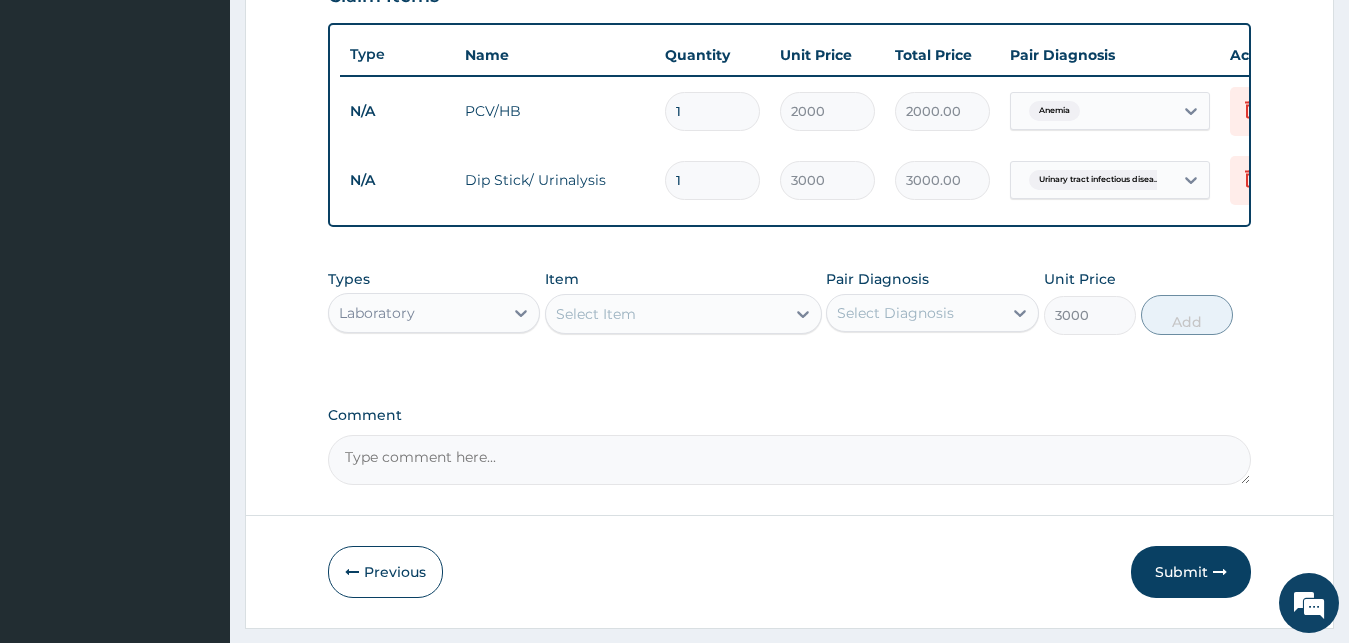 type on "0" 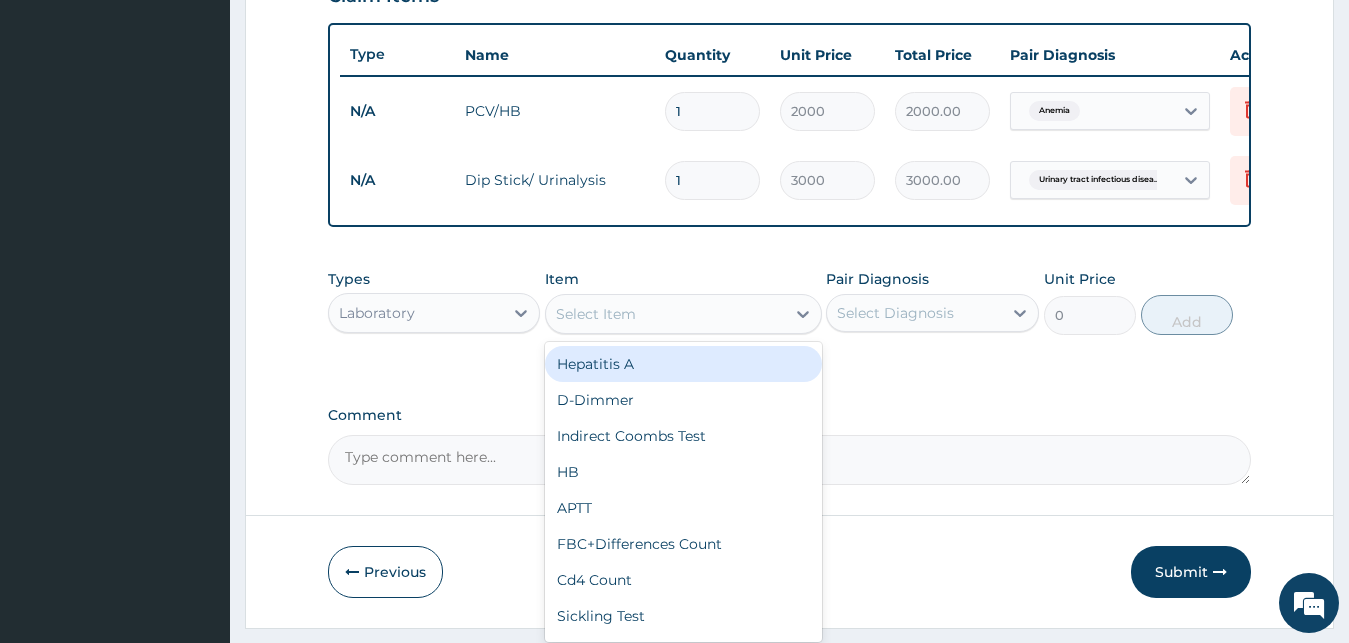 click on "Select Item" at bounding box center [665, 314] 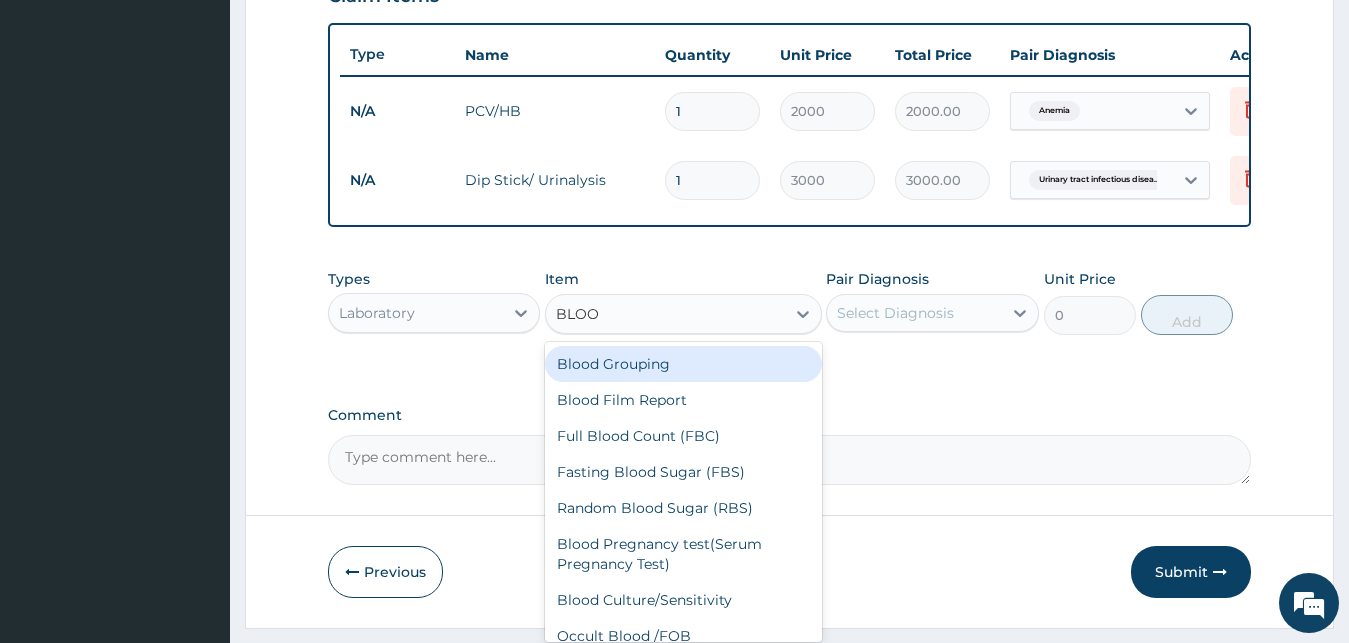 type on "BLOOD" 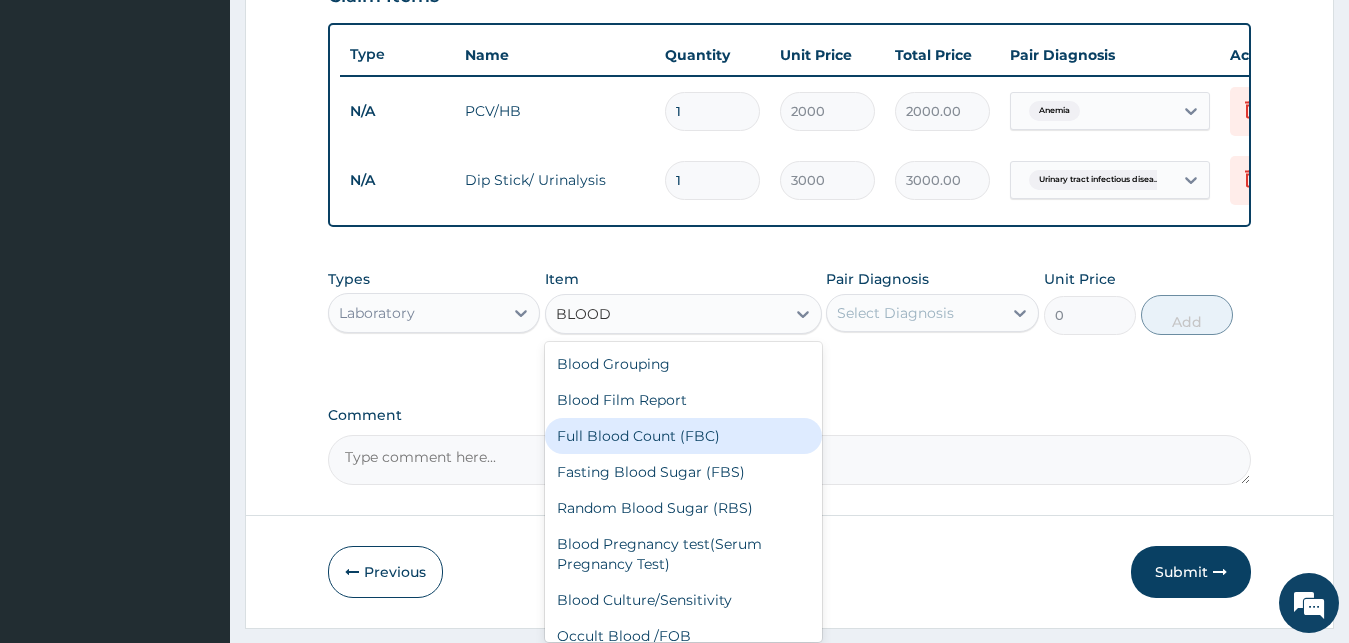 scroll, scrollTop: 16, scrollLeft: 0, axis: vertical 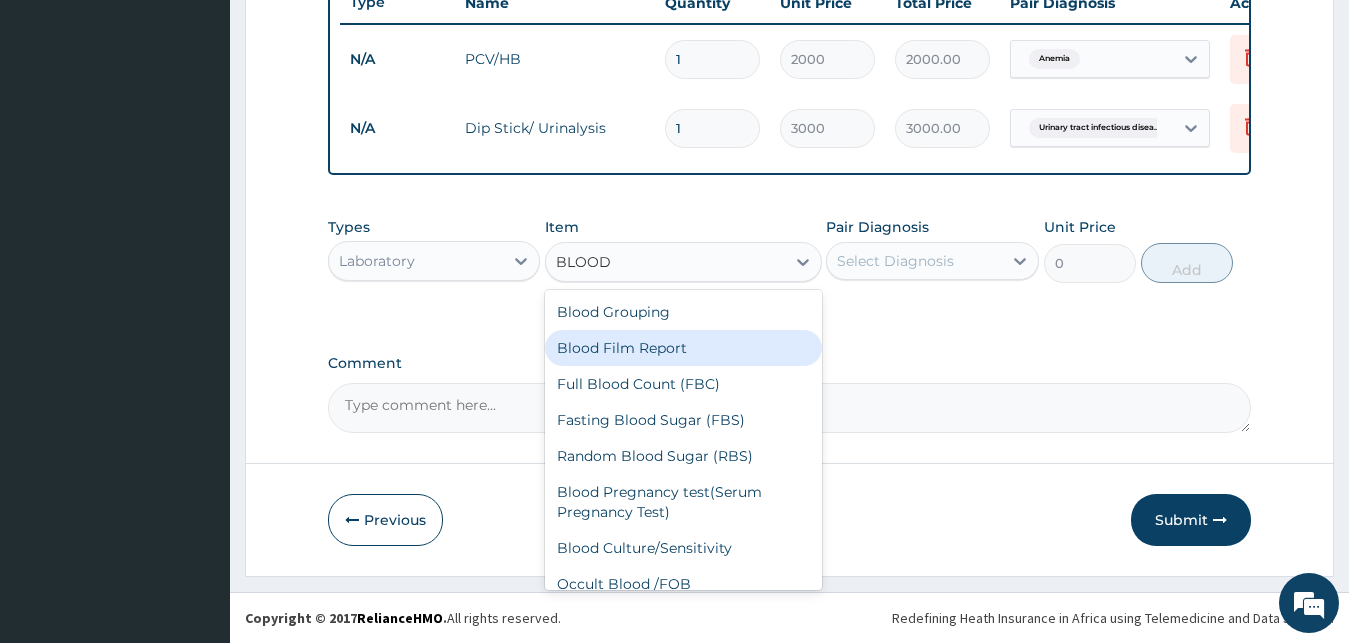 click on "Blood Film Report" at bounding box center [683, 348] 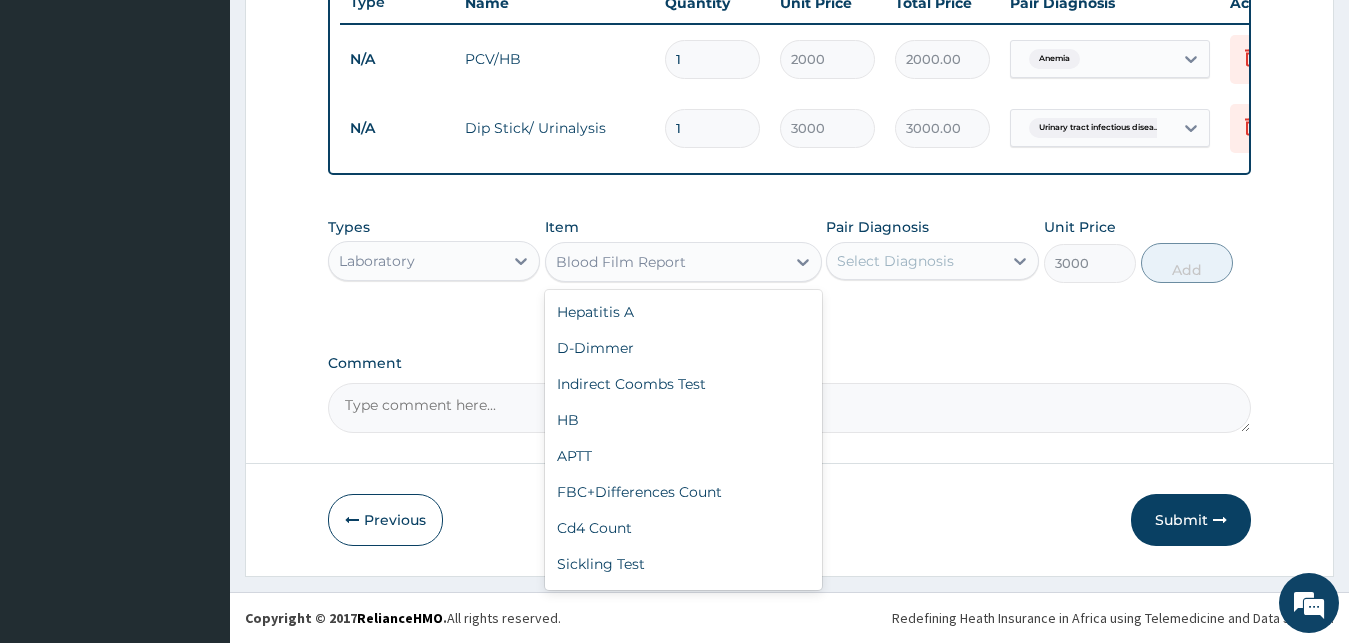 click on "Blood Film Report" at bounding box center [665, 262] 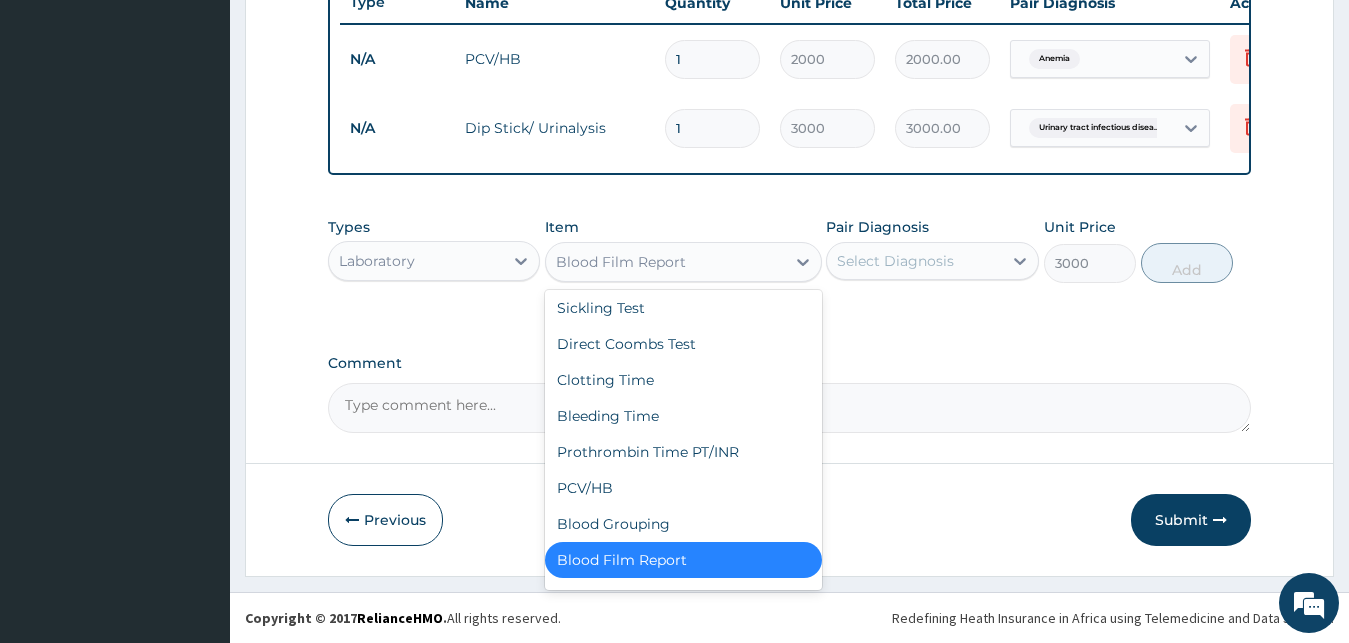 type on "F" 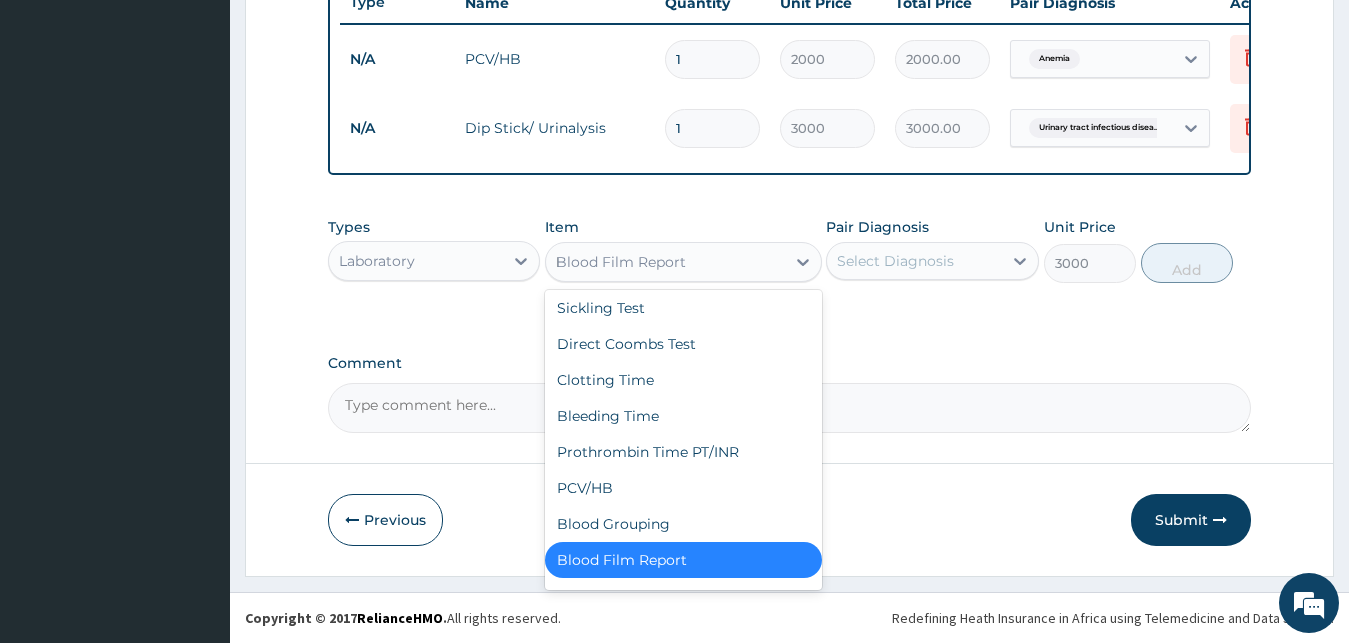 scroll, scrollTop: 0, scrollLeft: 0, axis: both 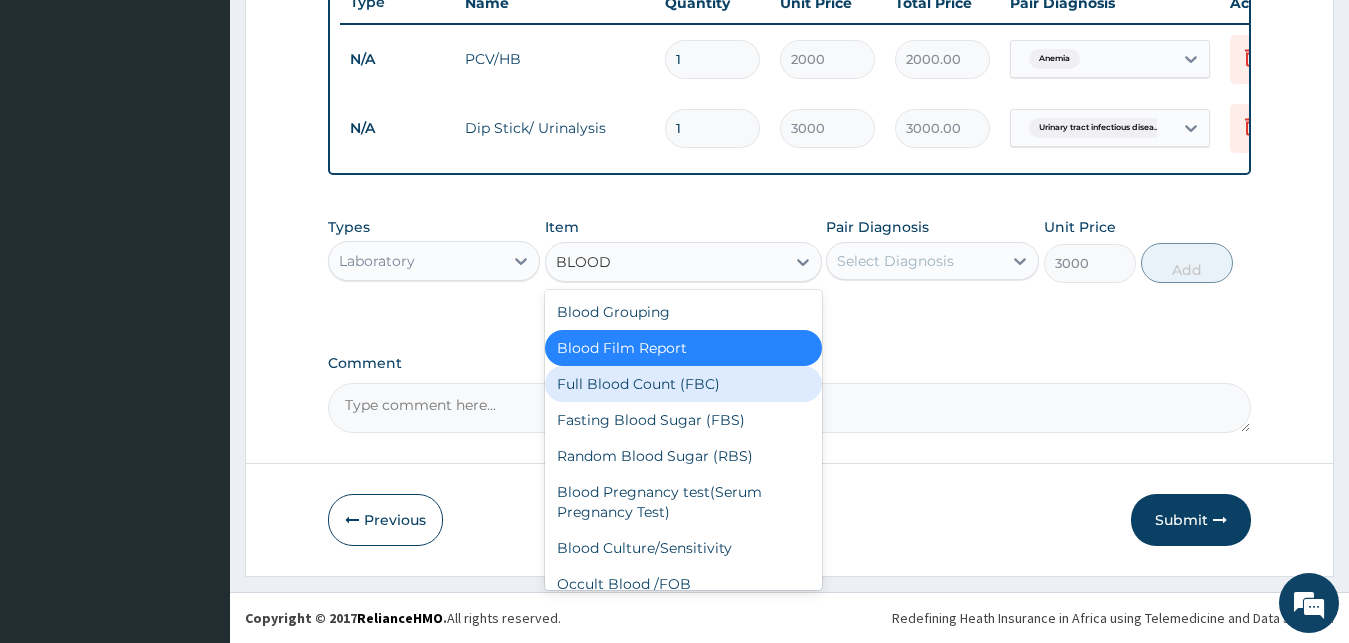 type on "BLOOD" 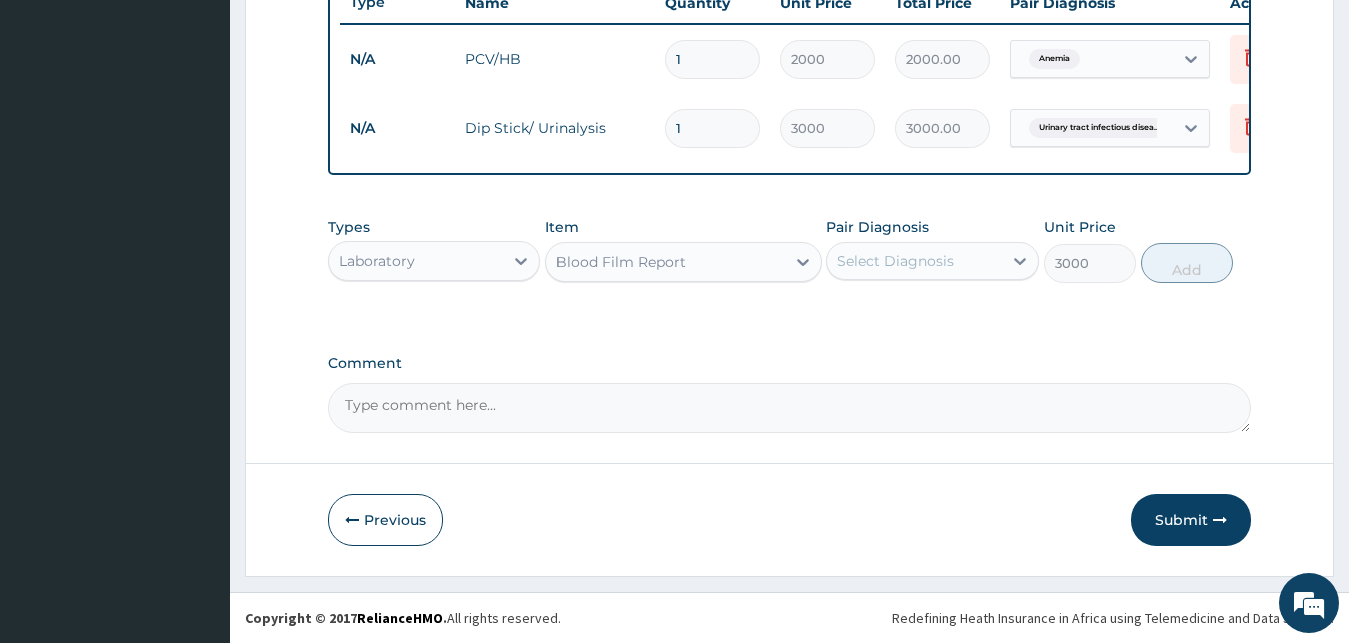 type 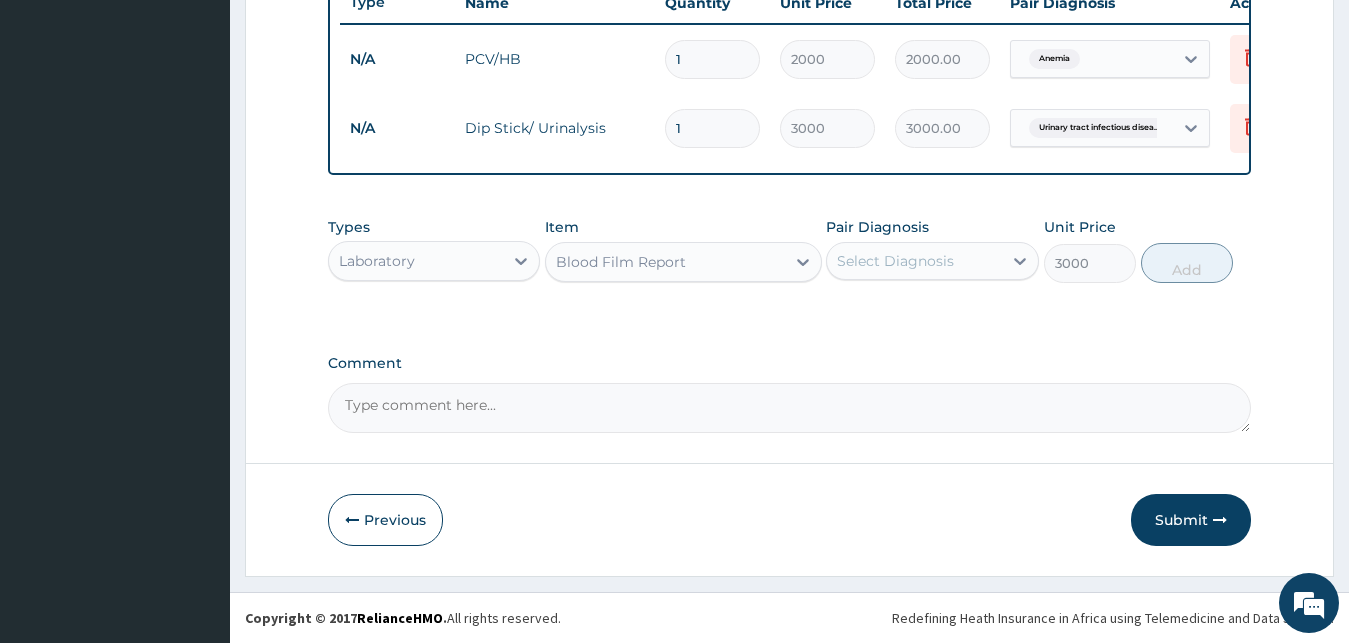 drag, startPoint x: 872, startPoint y: 346, endPoint x: 848, endPoint y: 355, distance: 25.632011 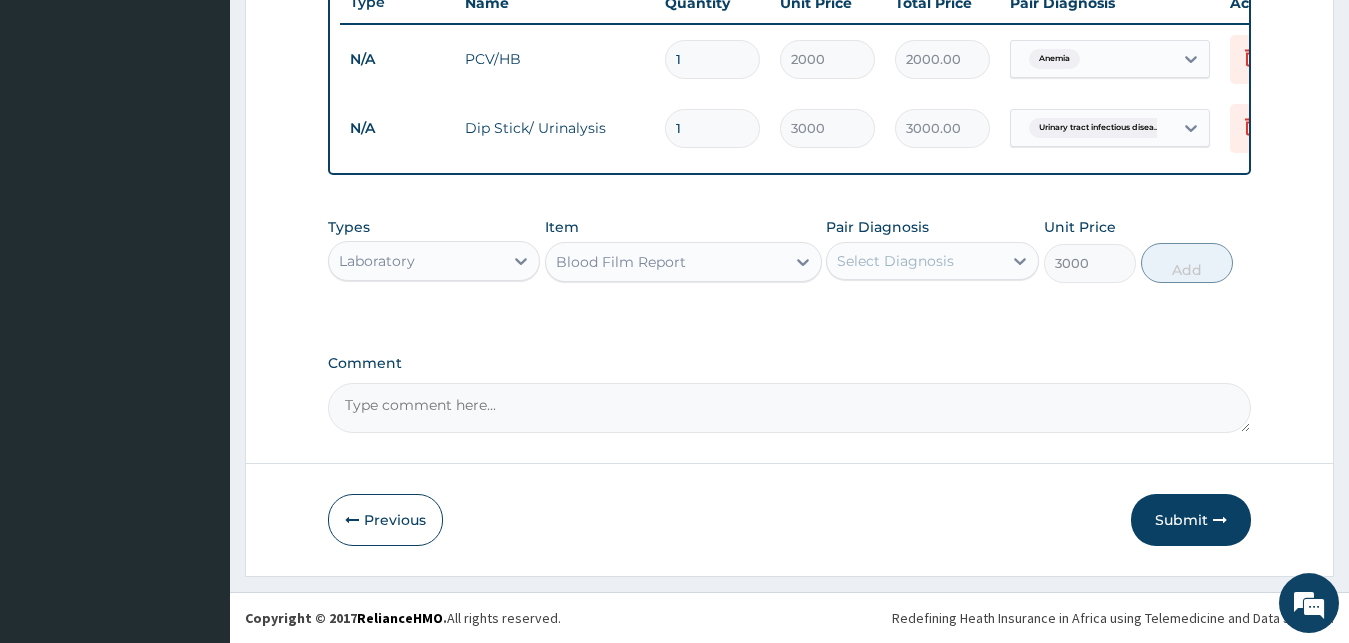 scroll, scrollTop: 790, scrollLeft: 0, axis: vertical 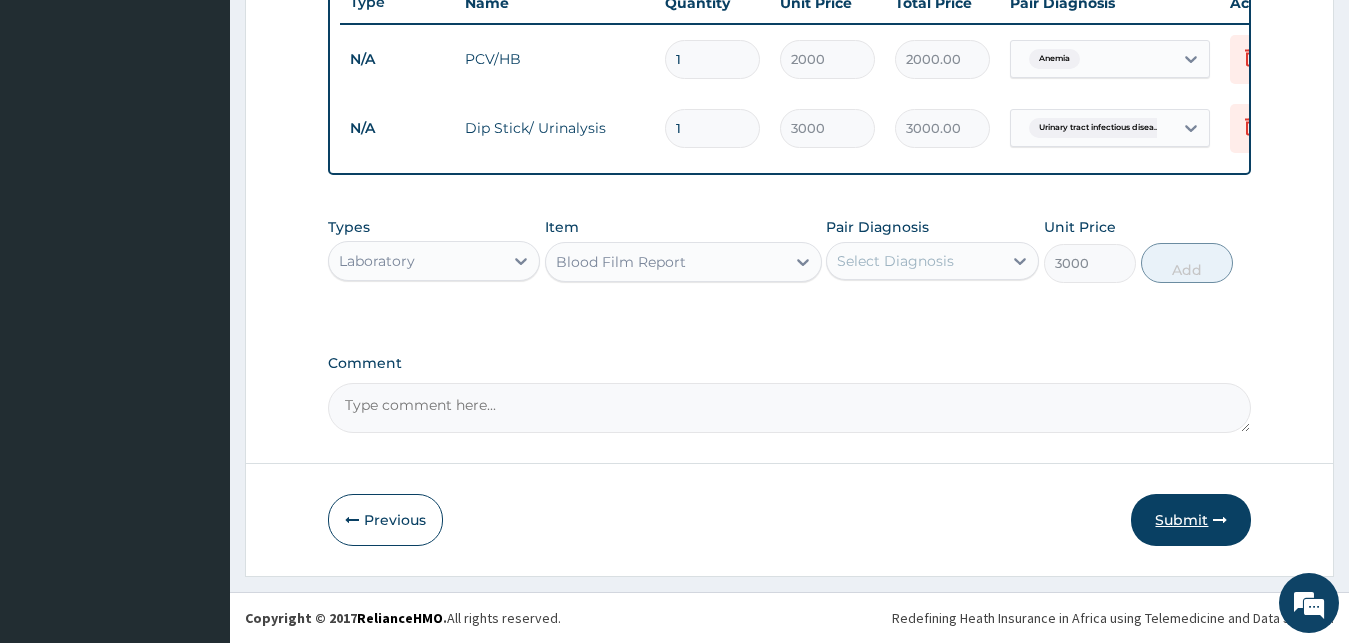 click on "Submit" at bounding box center (1191, 520) 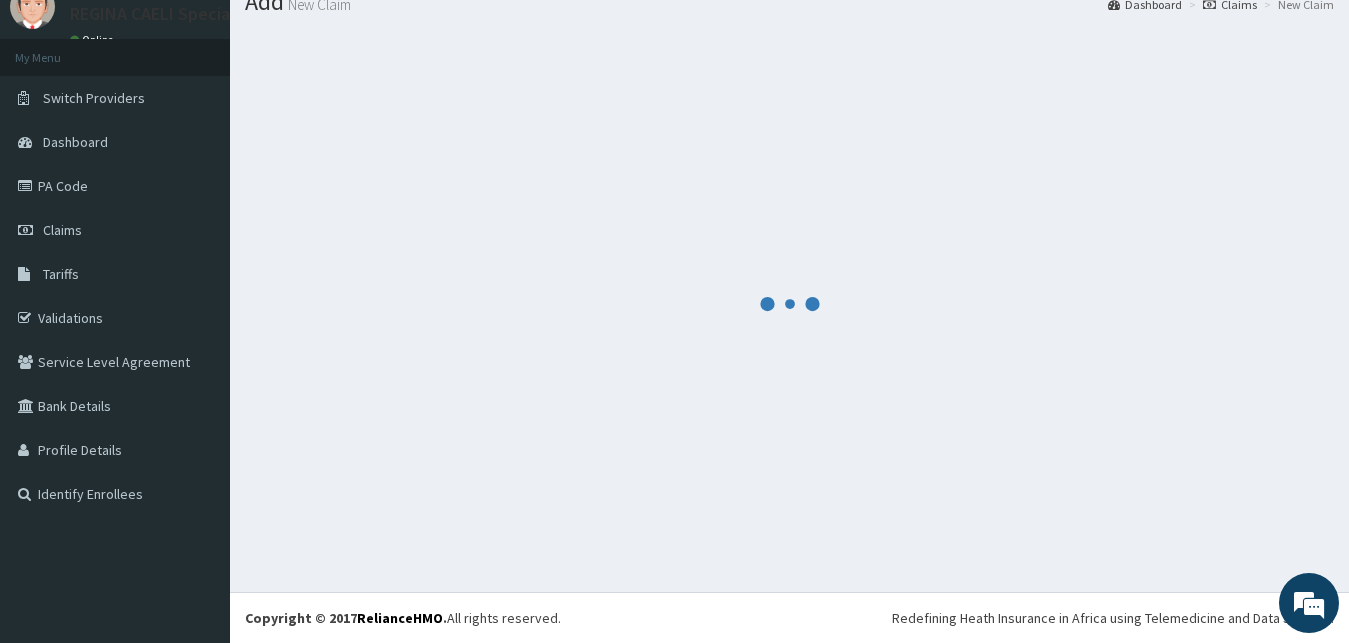 scroll, scrollTop: 76, scrollLeft: 0, axis: vertical 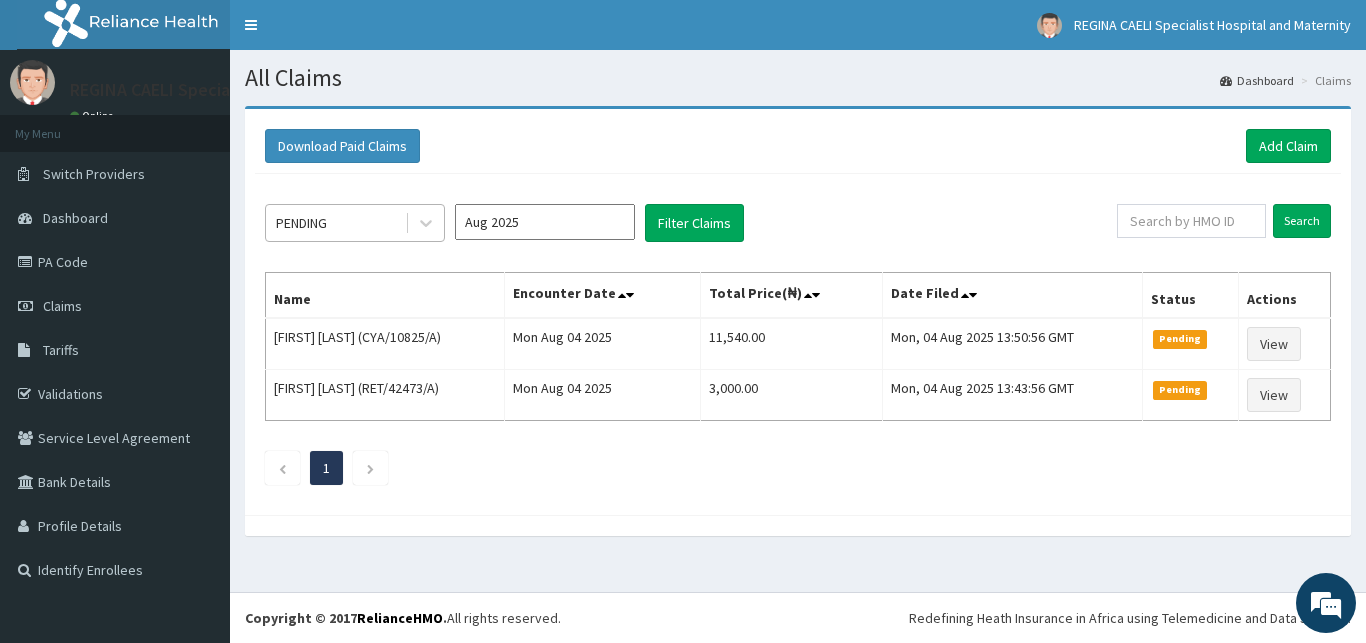 click at bounding box center (424, 223) 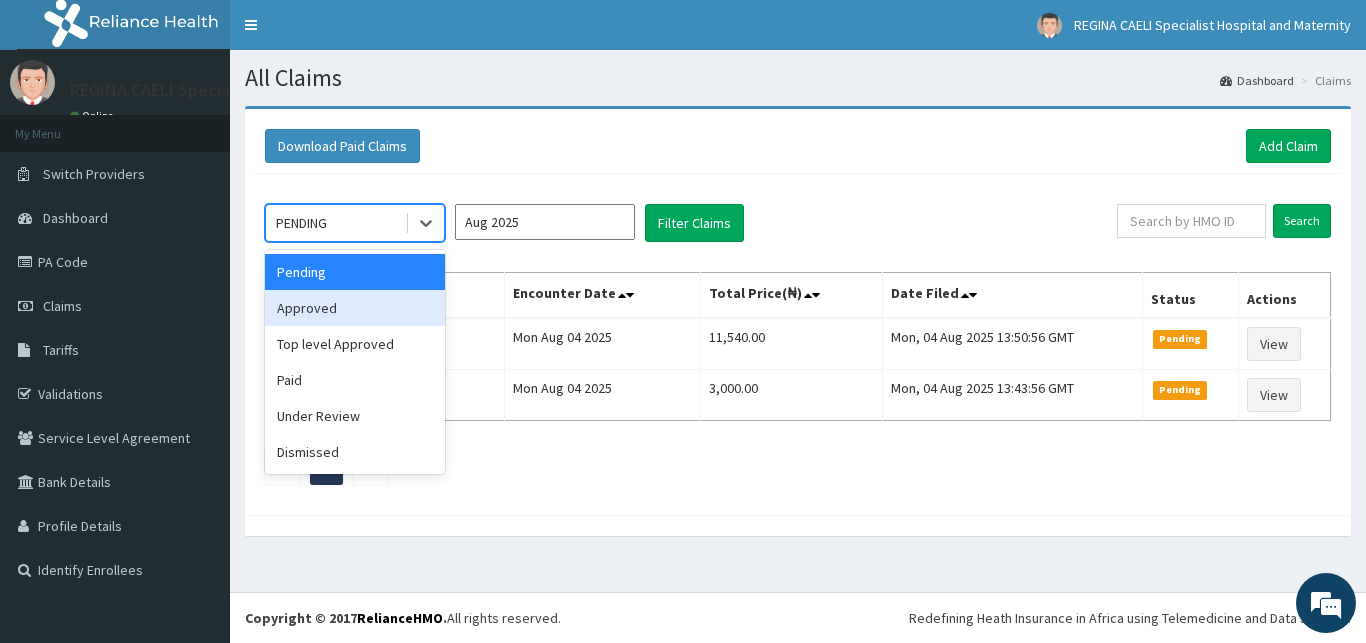 click on "Approved" at bounding box center [355, 308] 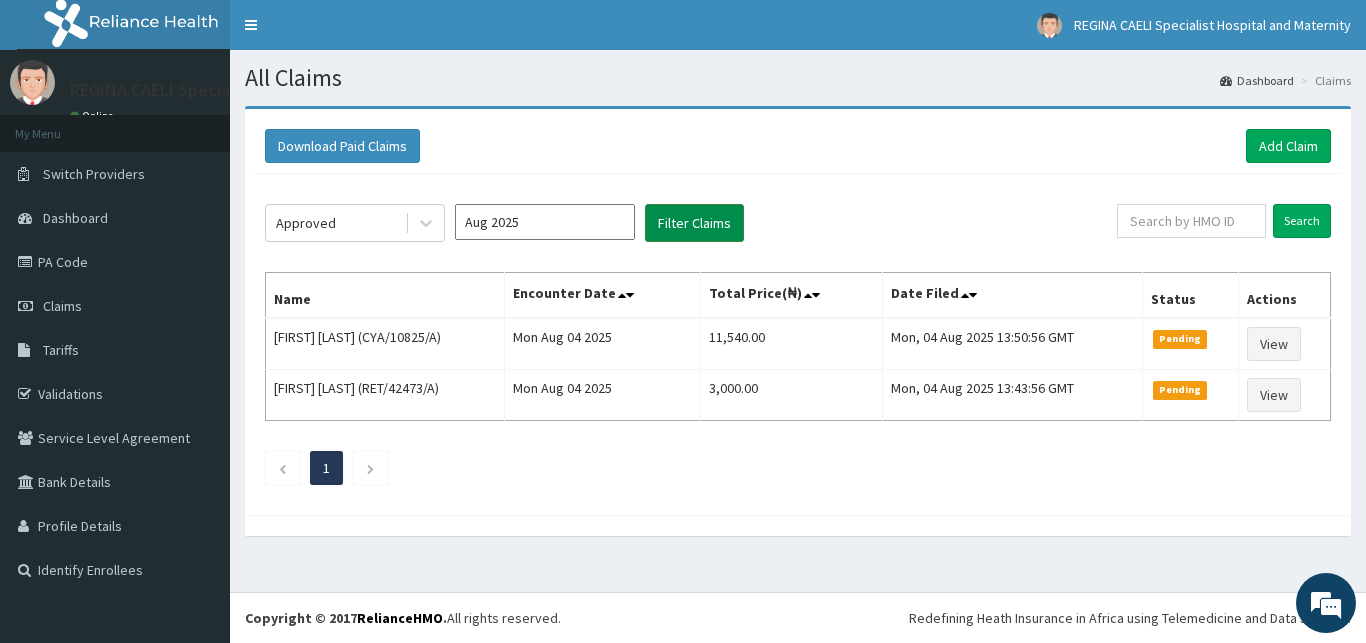 click on "Filter Claims" at bounding box center (694, 223) 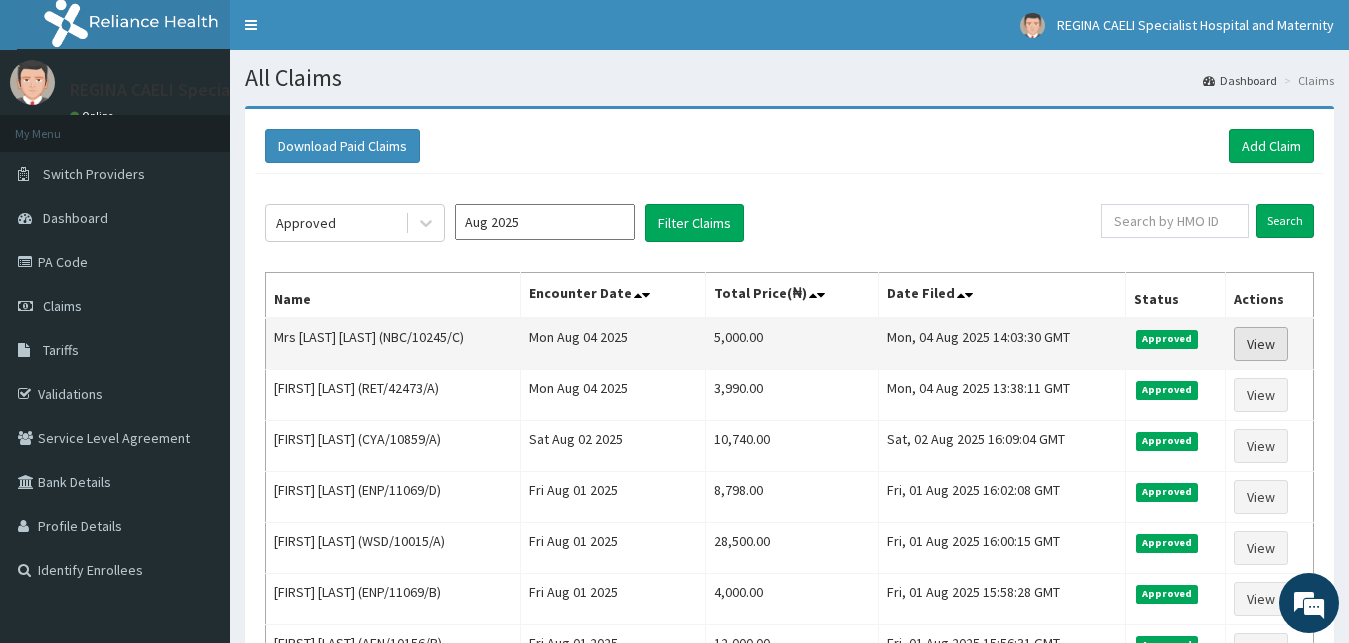 click on "View" at bounding box center [1261, 344] 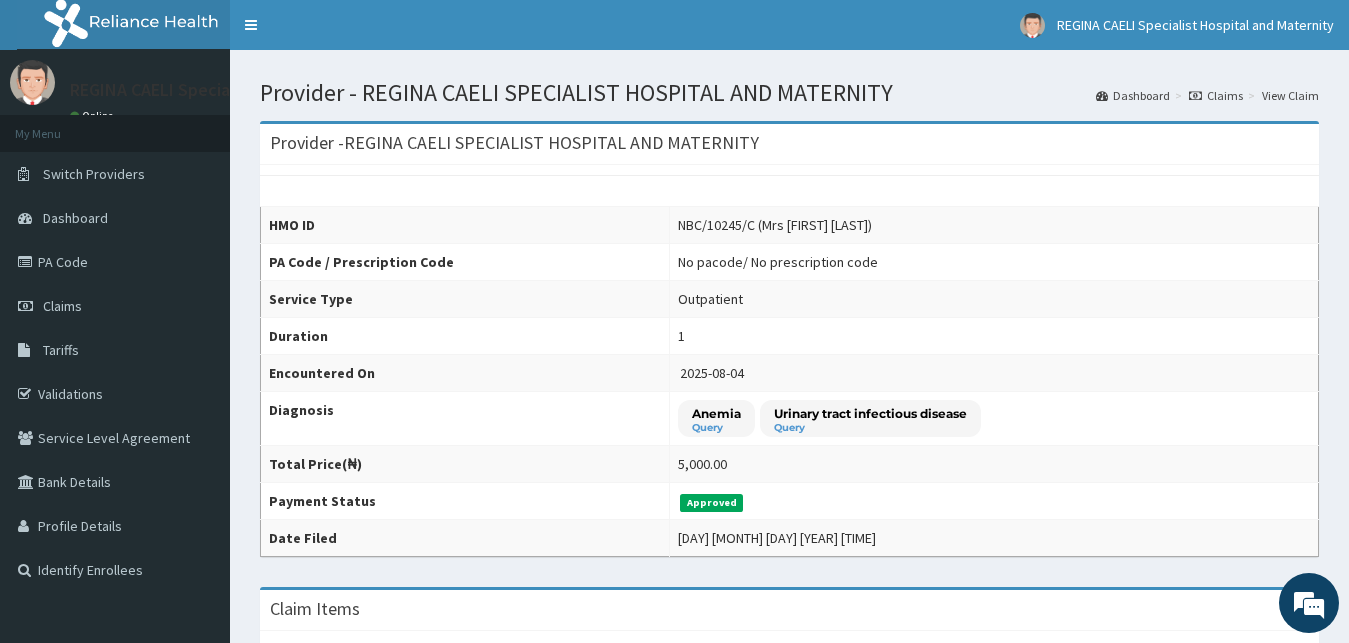 scroll, scrollTop: 0, scrollLeft: 0, axis: both 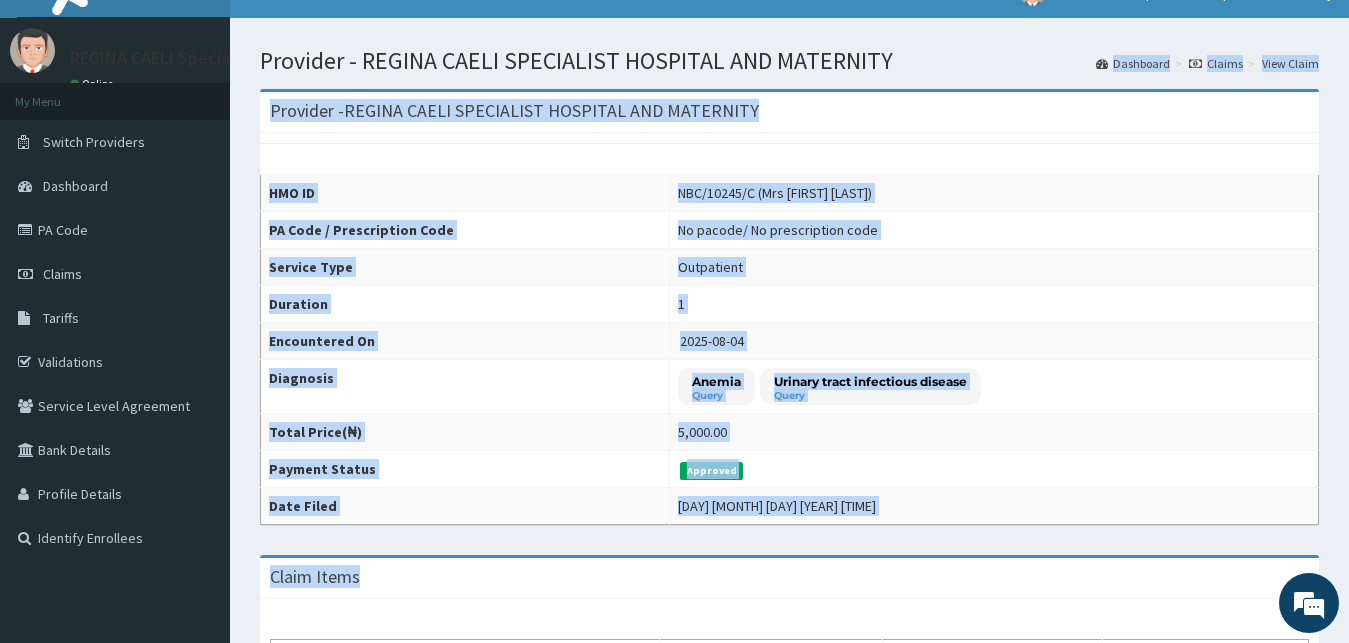 drag, startPoint x: 893, startPoint y: 82, endPoint x: 909, endPoint y: 57, distance: 29.681644 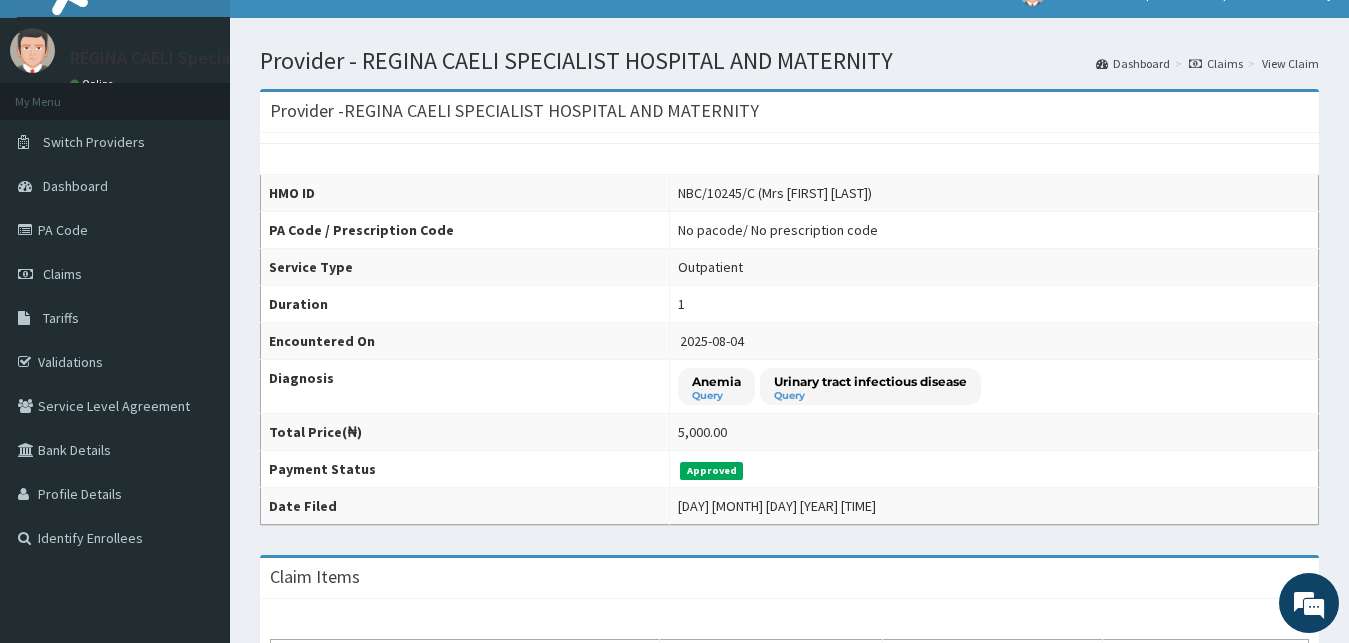drag, startPoint x: 909, startPoint y: 57, endPoint x: 874, endPoint y: 58, distance: 35.014282 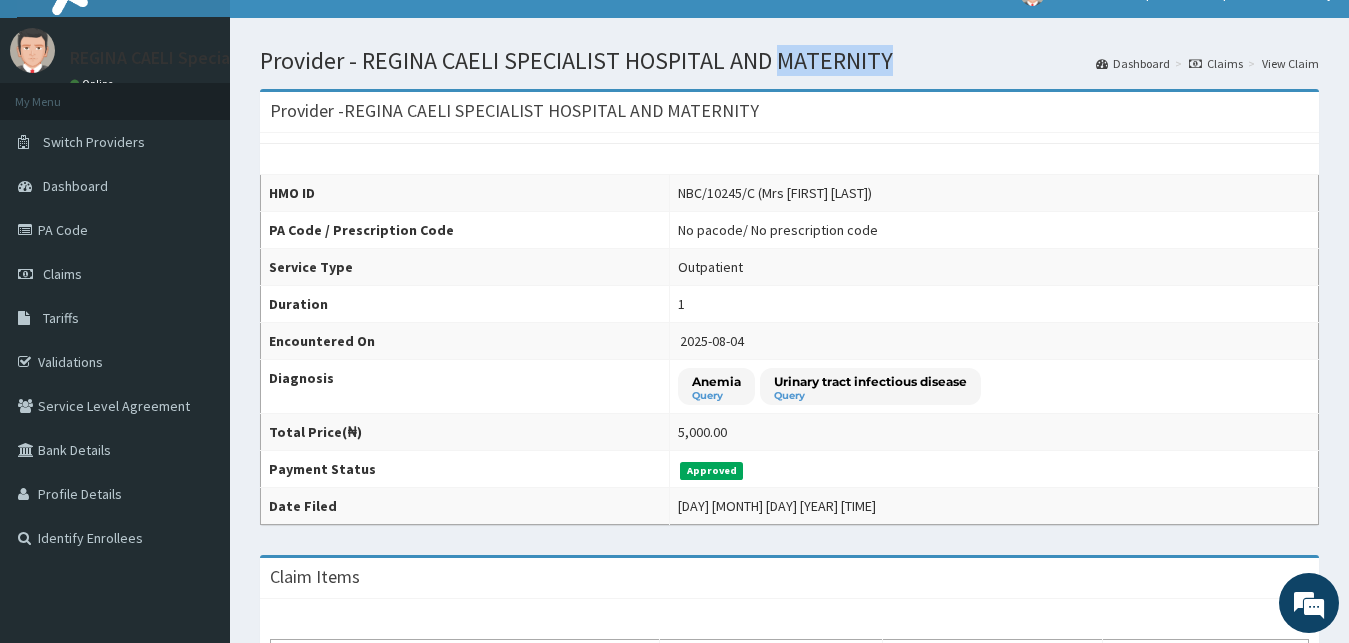 click on "Provider - REGINA CAELI  SPECIALIST HOSPITAL AND MATERNITY" at bounding box center [789, 61] 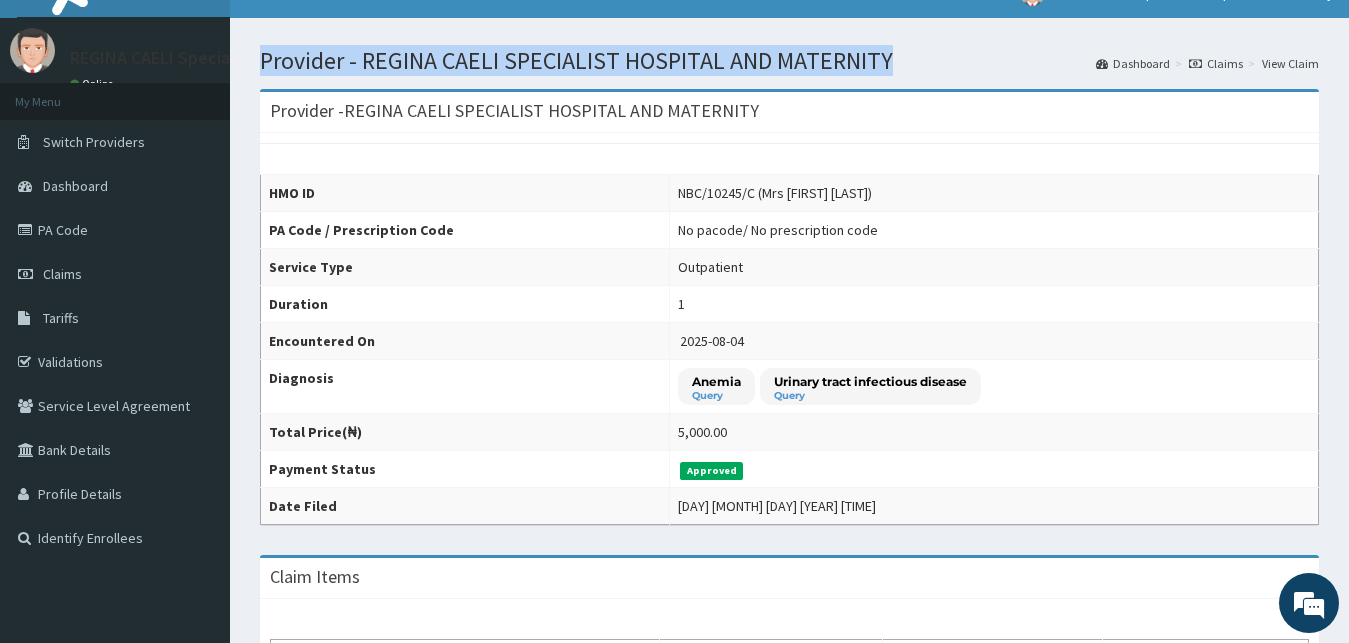 click on "Provider - REGINA CAELI  SPECIALIST HOSPITAL AND MATERNITY" at bounding box center [789, 61] 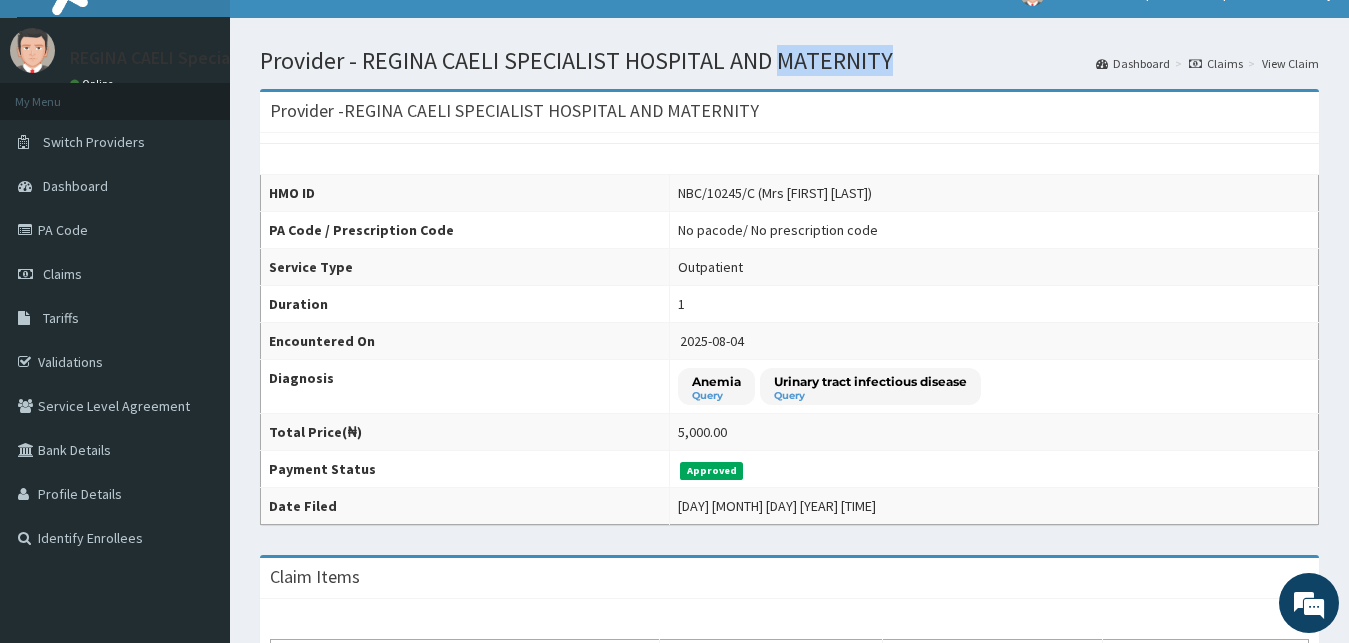 click on "Provider - REGINA CAELI  SPECIALIST HOSPITAL AND MATERNITY" at bounding box center [789, 61] 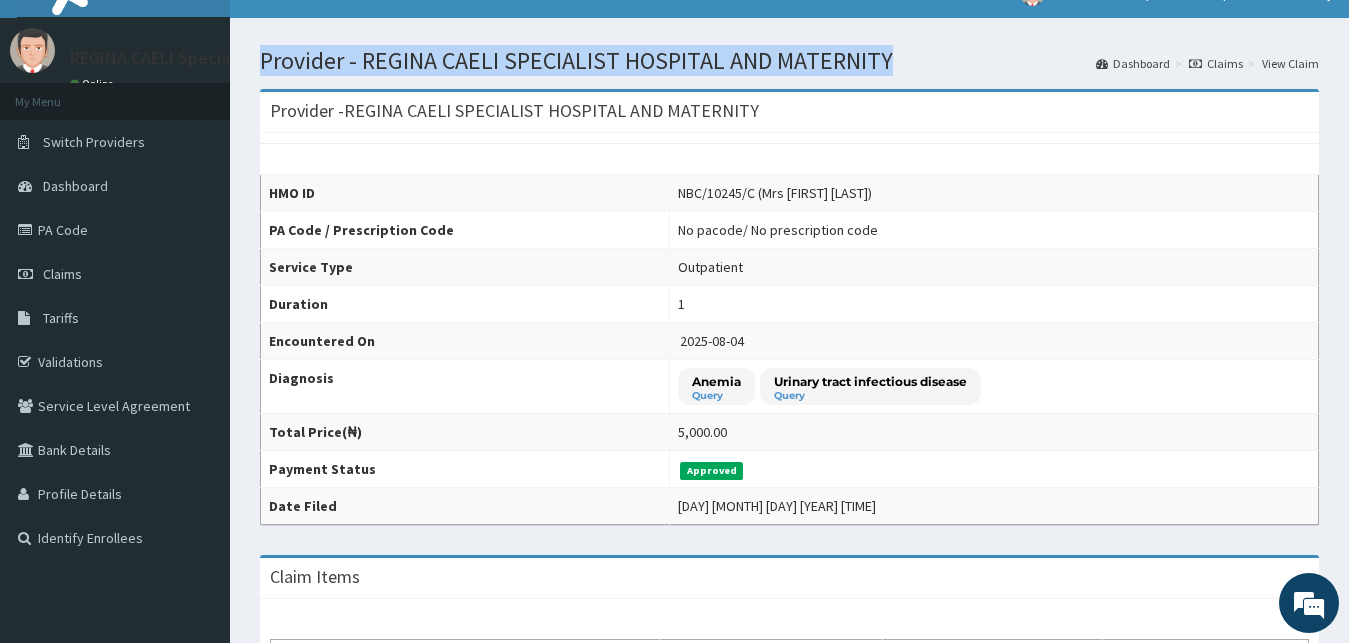 click on "Provider - REGINA CAELI  SPECIALIST HOSPITAL AND MATERNITY" at bounding box center [789, 61] 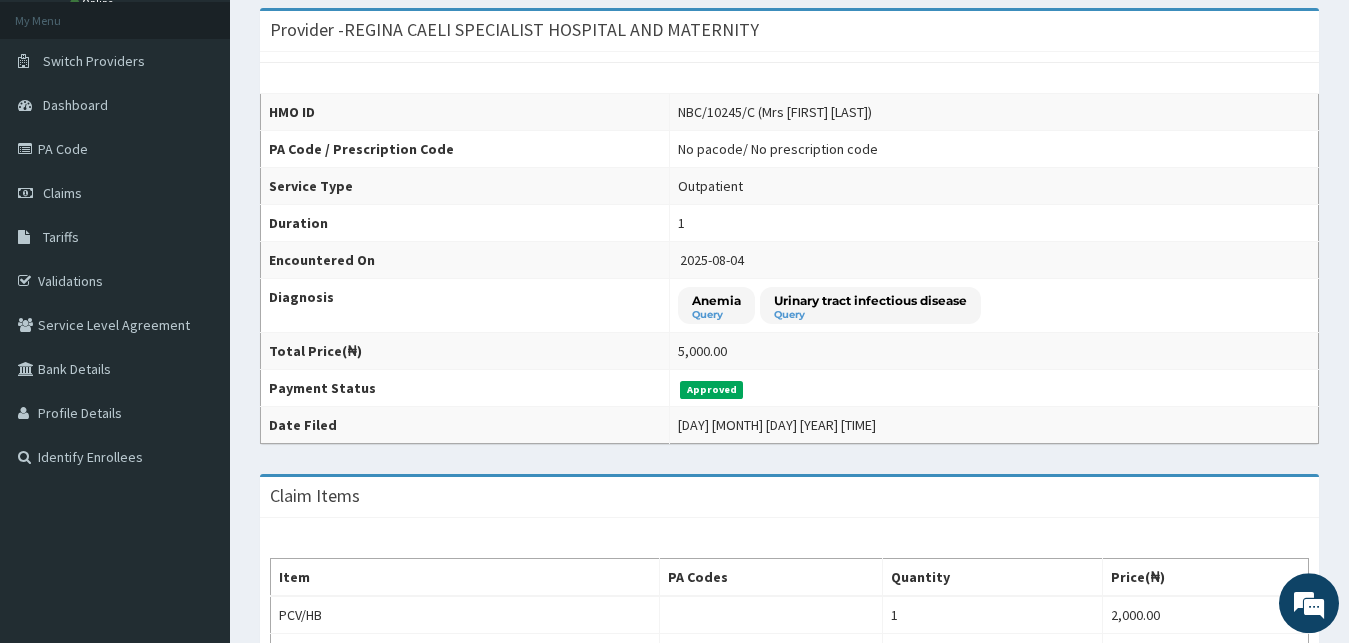 scroll, scrollTop: 0, scrollLeft: 0, axis: both 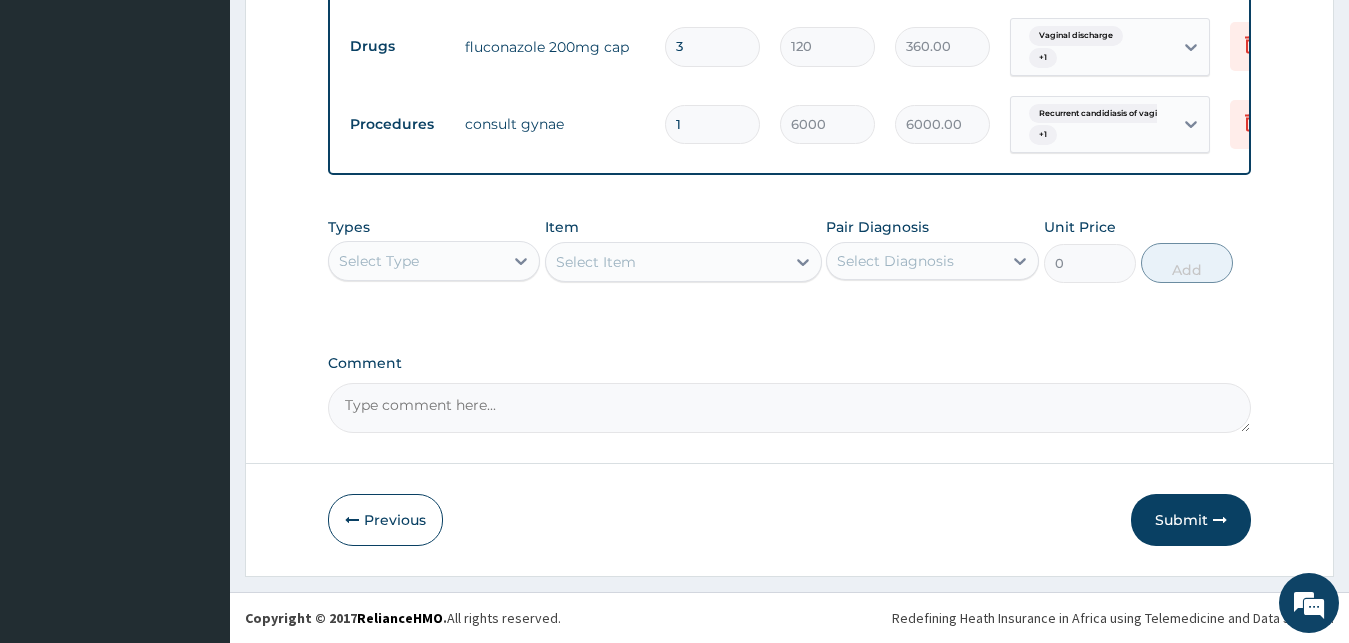 click on "Select Type" at bounding box center [416, 261] 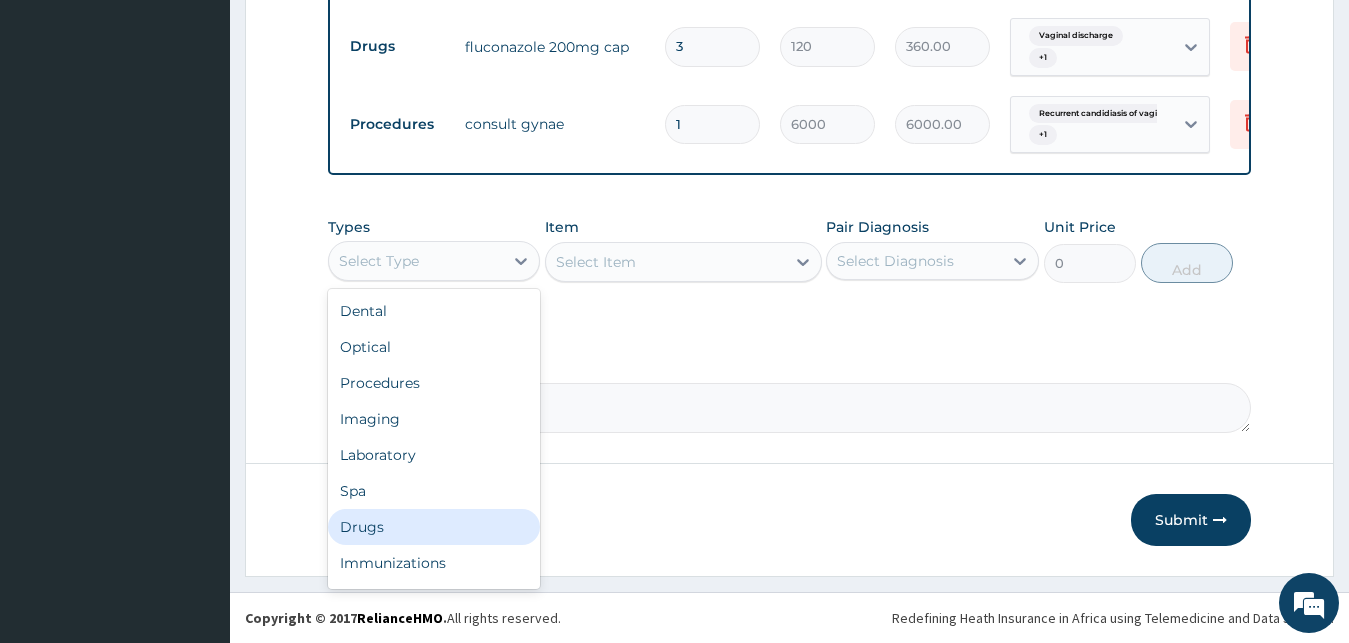drag, startPoint x: 395, startPoint y: 533, endPoint x: 437, endPoint y: 509, distance: 48.373547 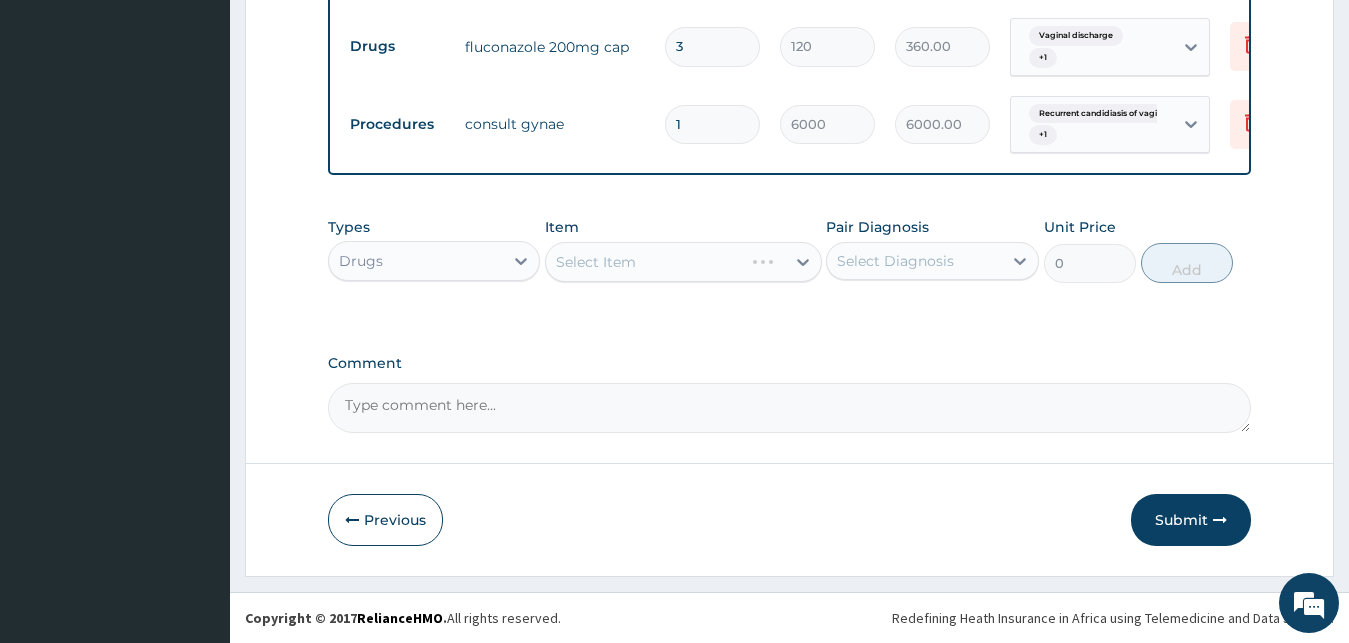 click on "Select Item" at bounding box center [683, 262] 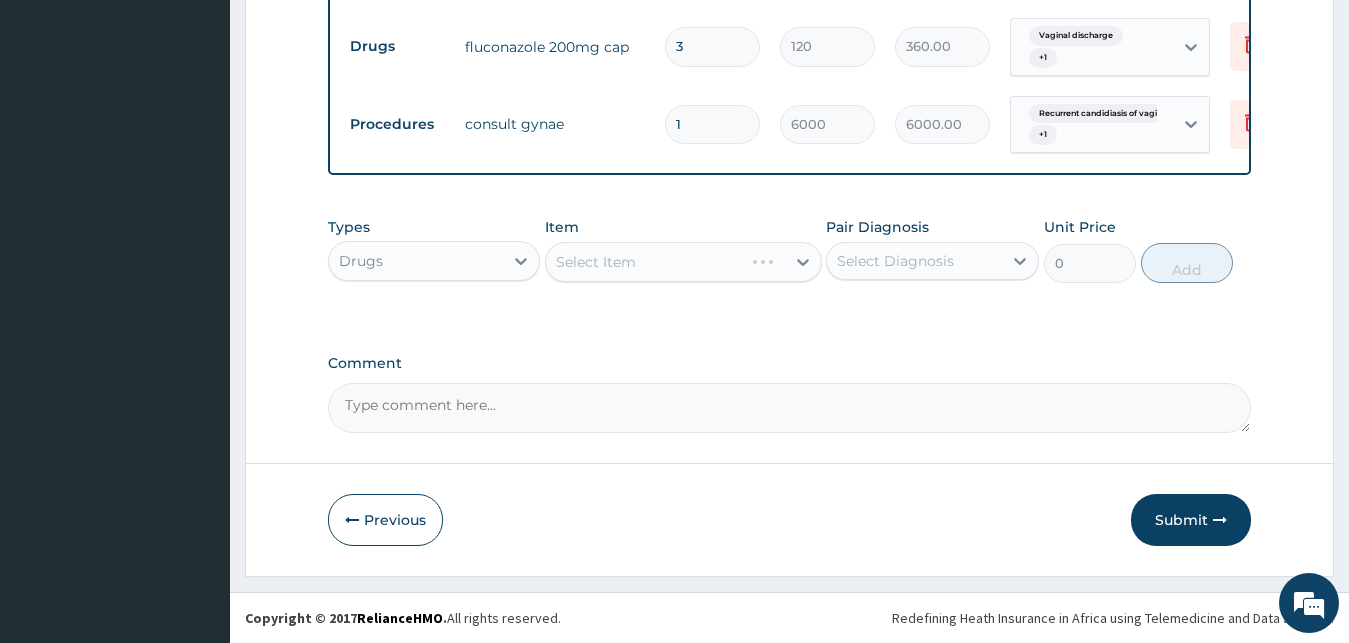 click on "Select Item" at bounding box center [683, 262] 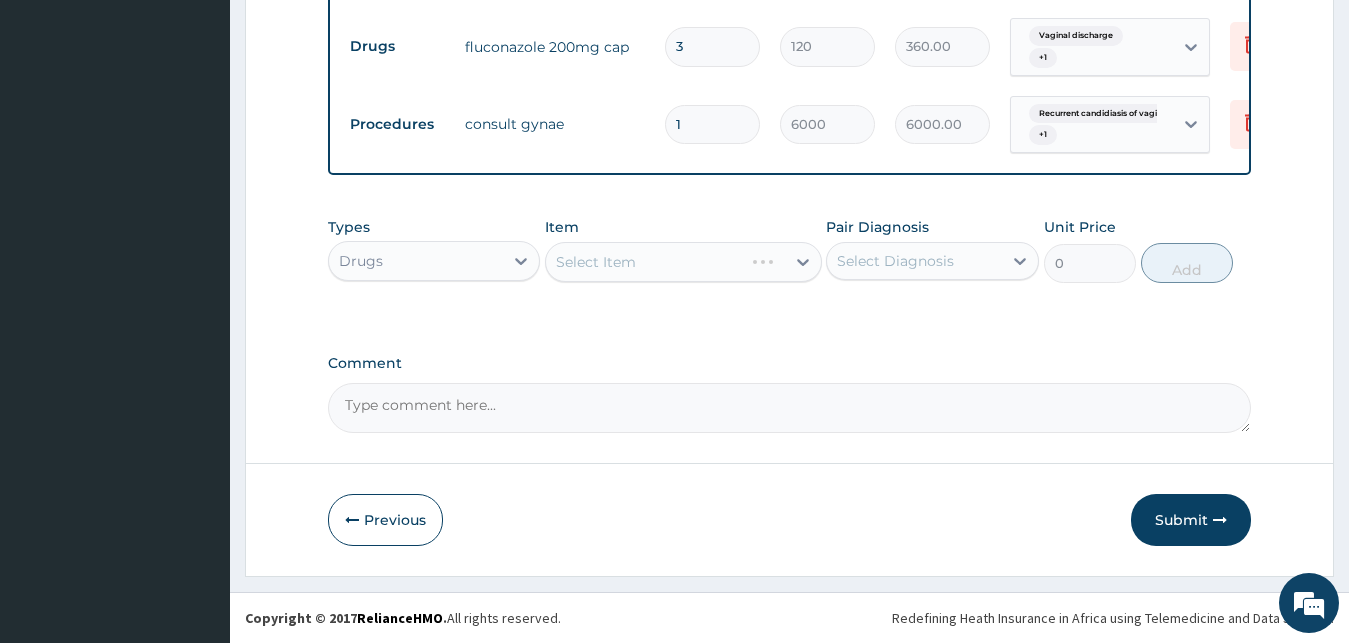 click on "Select Item" at bounding box center (683, 262) 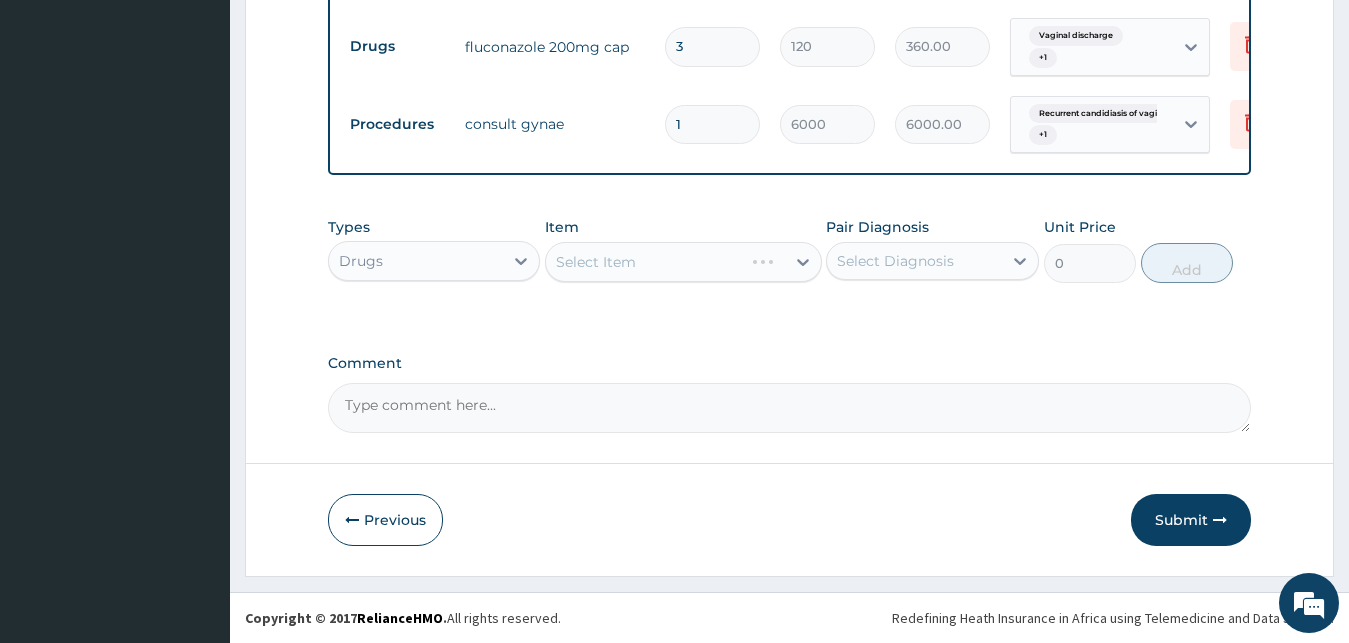 click on "Select Item" at bounding box center [683, 262] 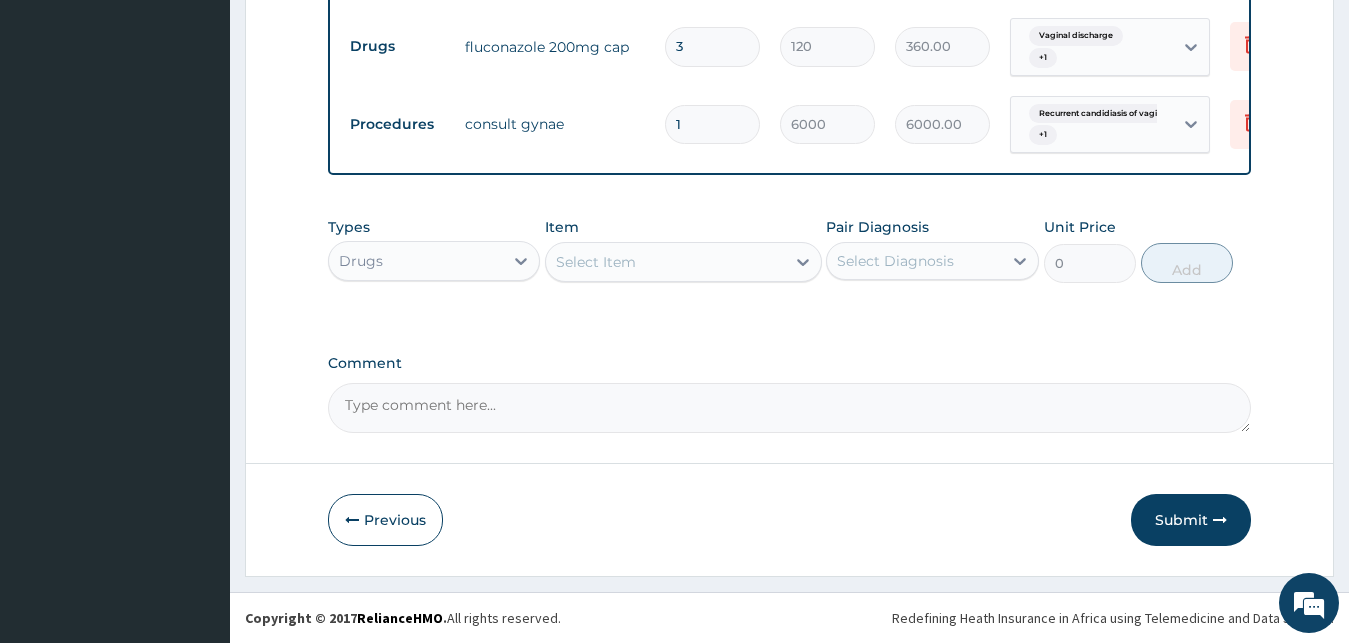 click on "Select Item" at bounding box center [665, 262] 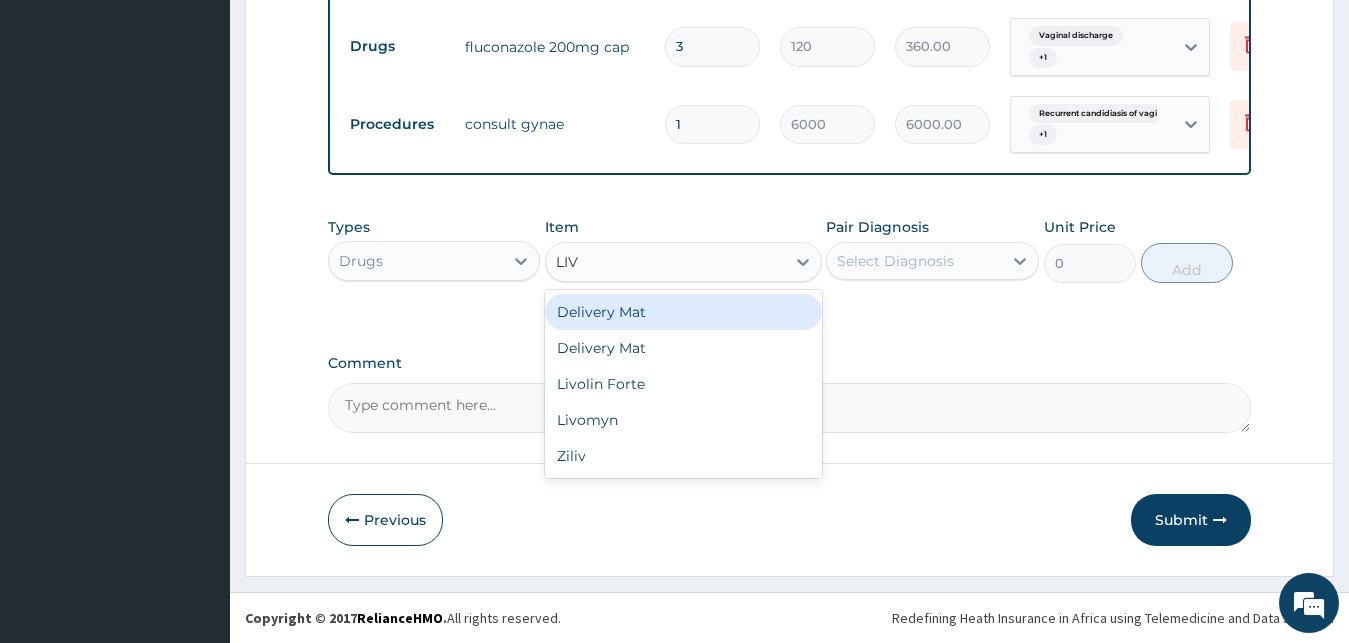 type on "LIVO" 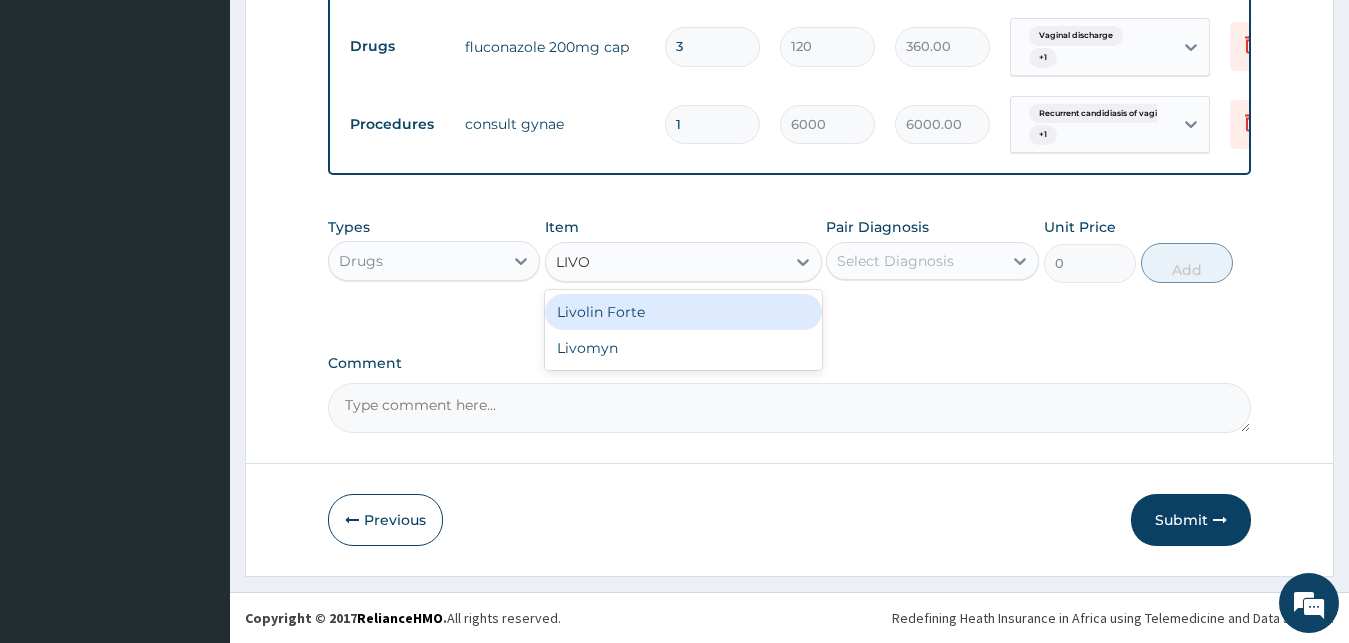 click on "Livolin Forte" at bounding box center [683, 312] 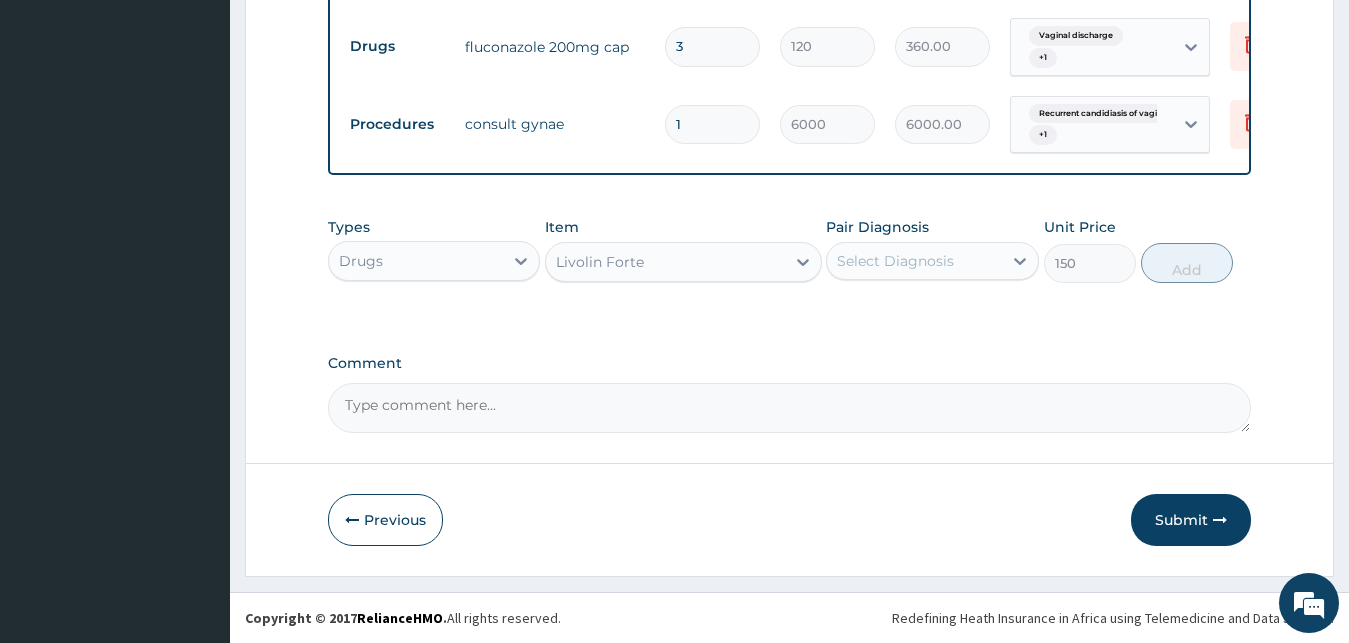 type 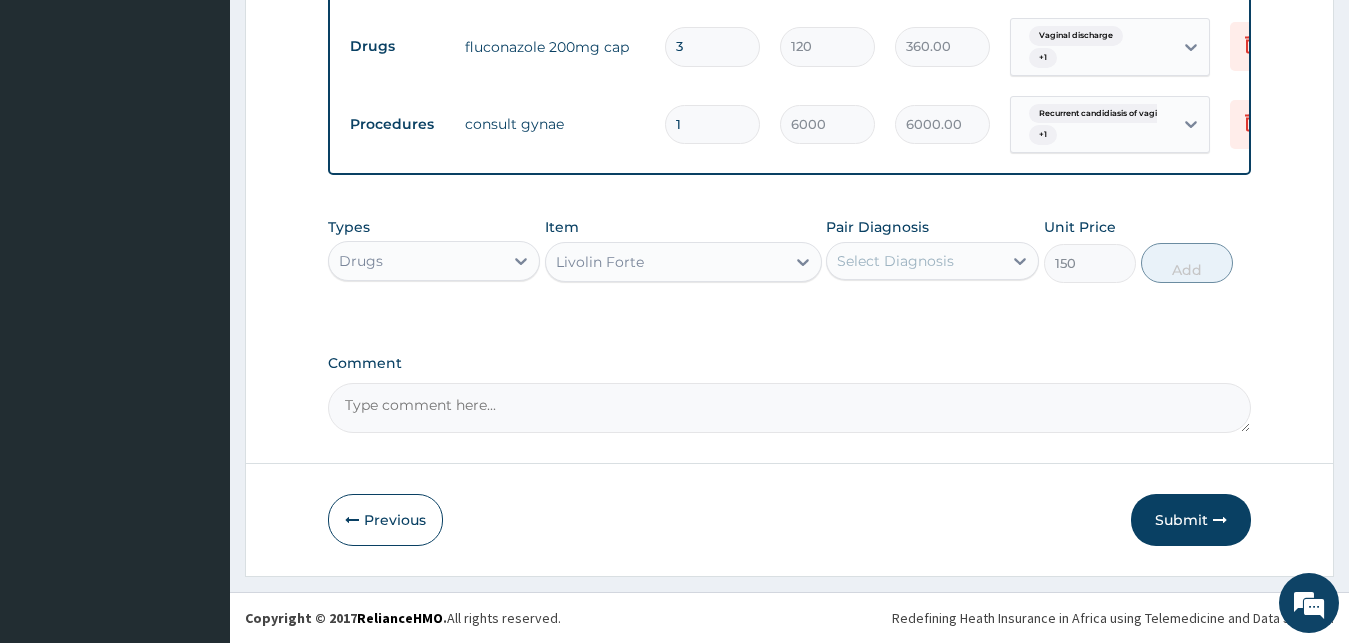 click on "Select Diagnosis" at bounding box center [895, 261] 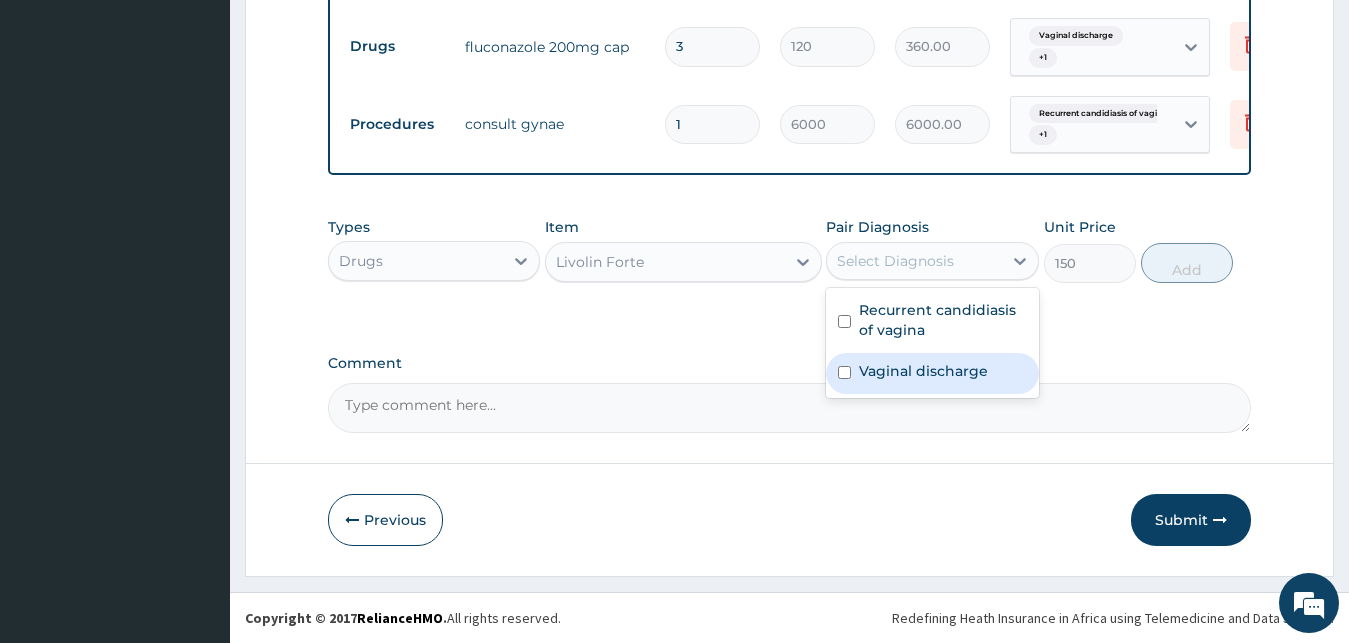 click on "Comment" at bounding box center [790, 363] 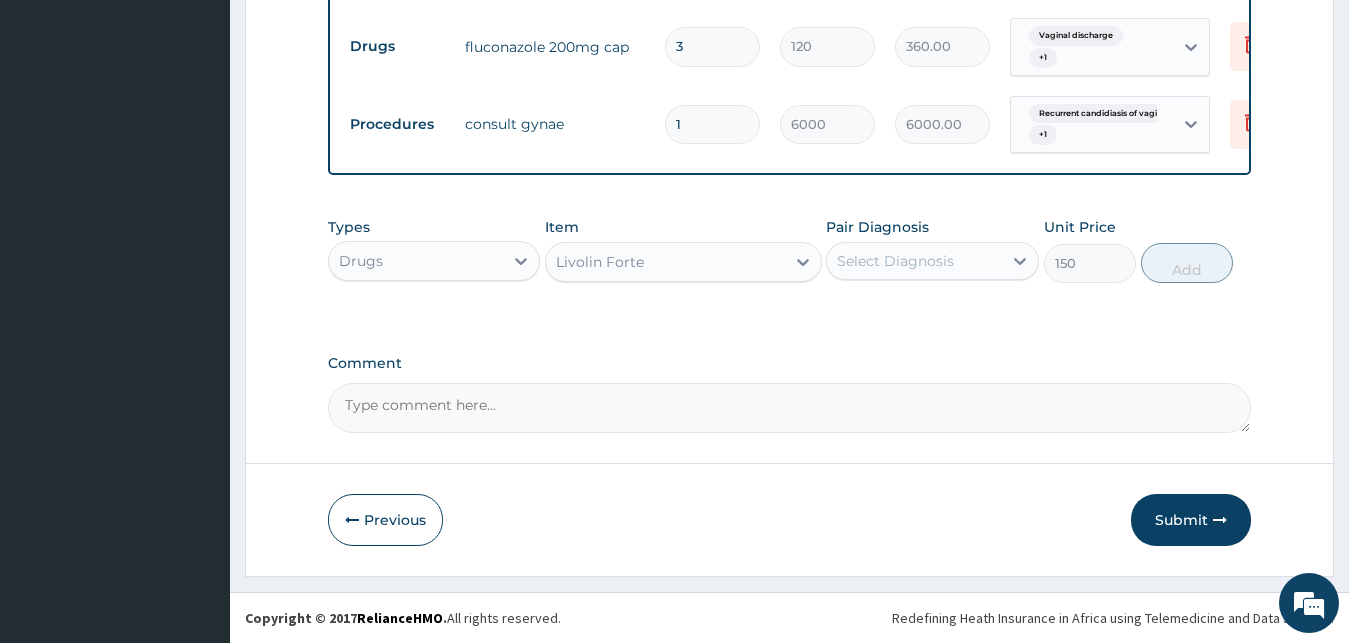 drag, startPoint x: 738, startPoint y: 366, endPoint x: 753, endPoint y: 381, distance: 21.213203 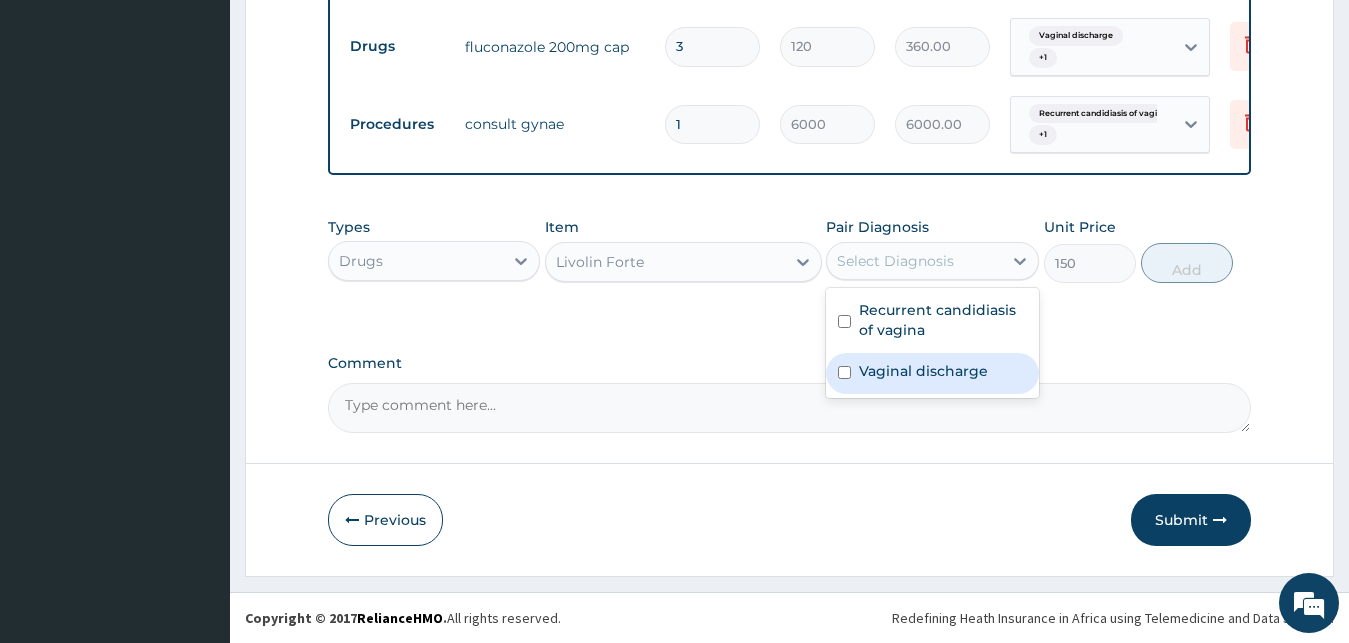 drag, startPoint x: 956, startPoint y: 373, endPoint x: 1043, endPoint y: 343, distance: 92.02717 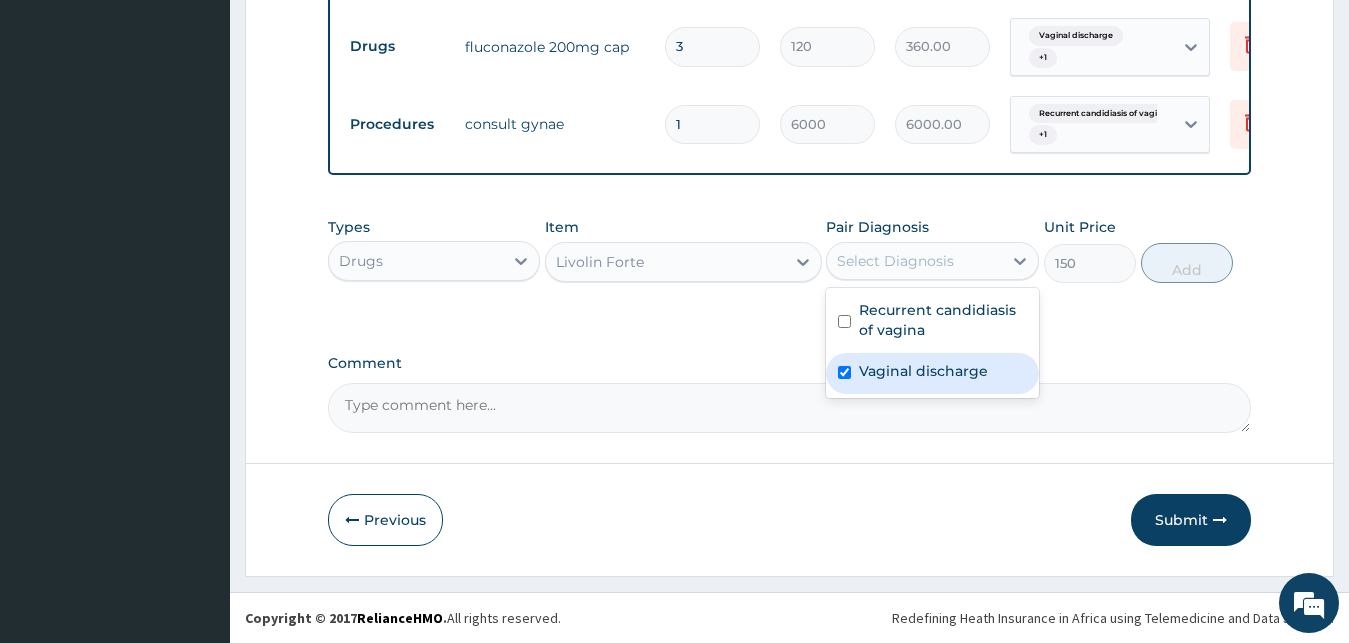 checkbox on "true" 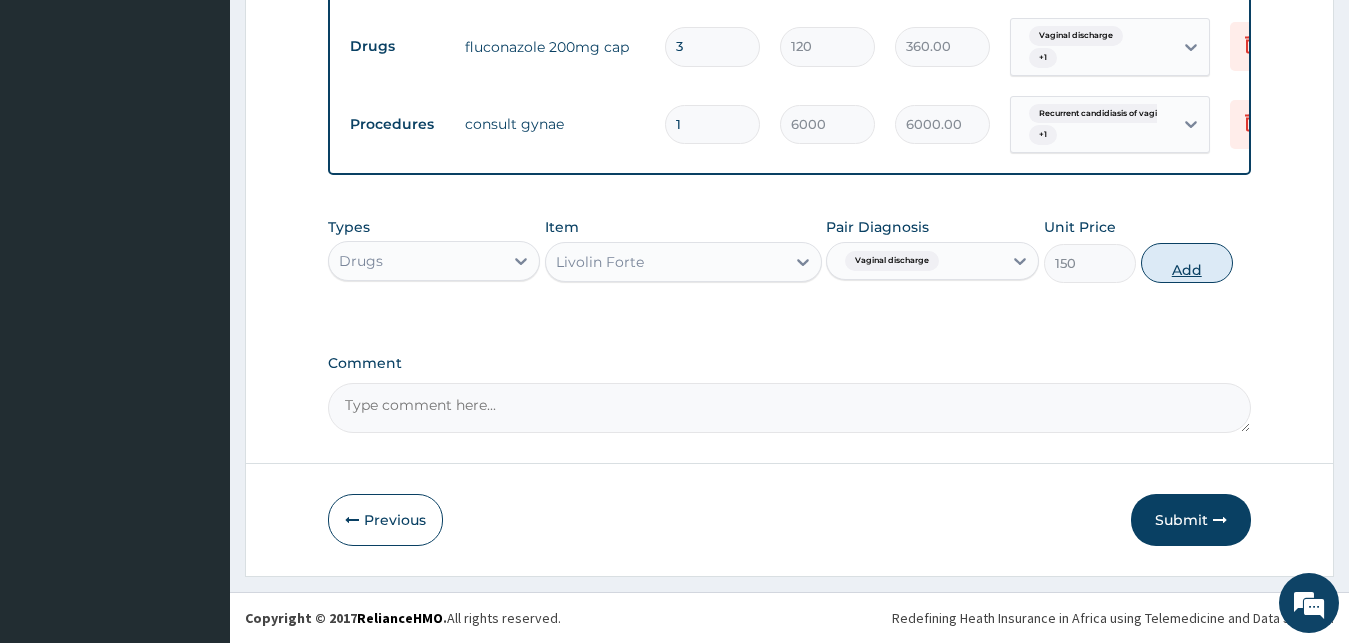 click on "Add" at bounding box center (1187, 263) 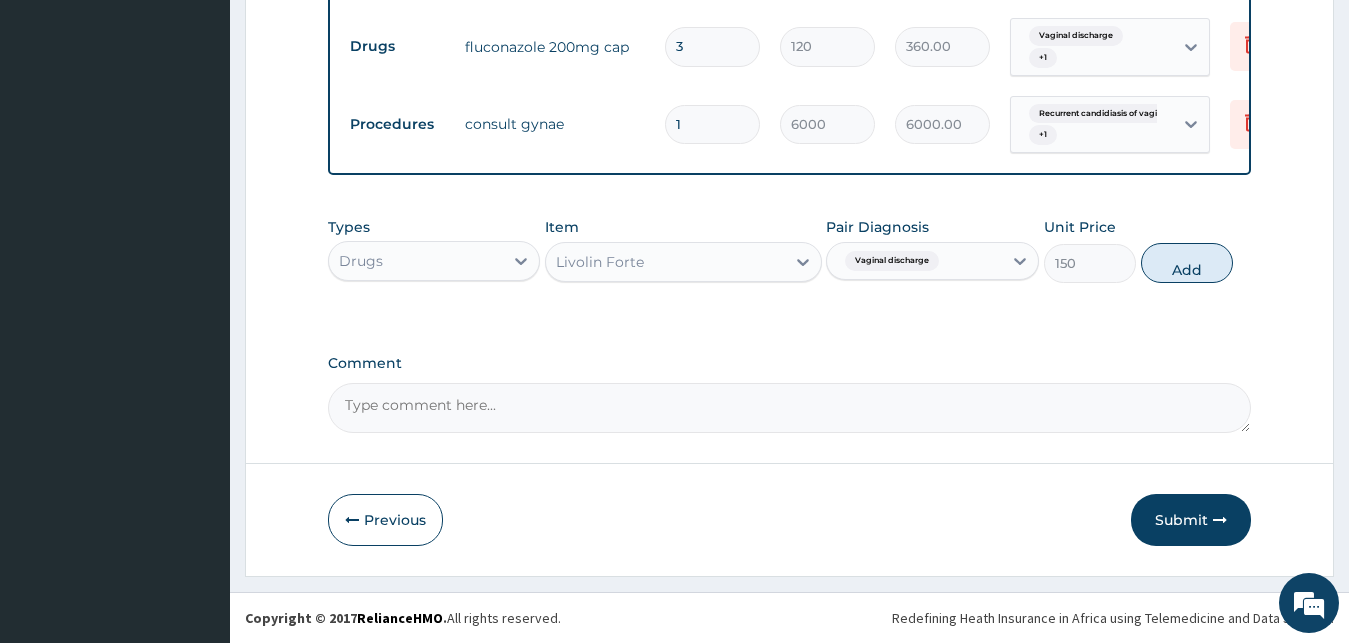 type on "0" 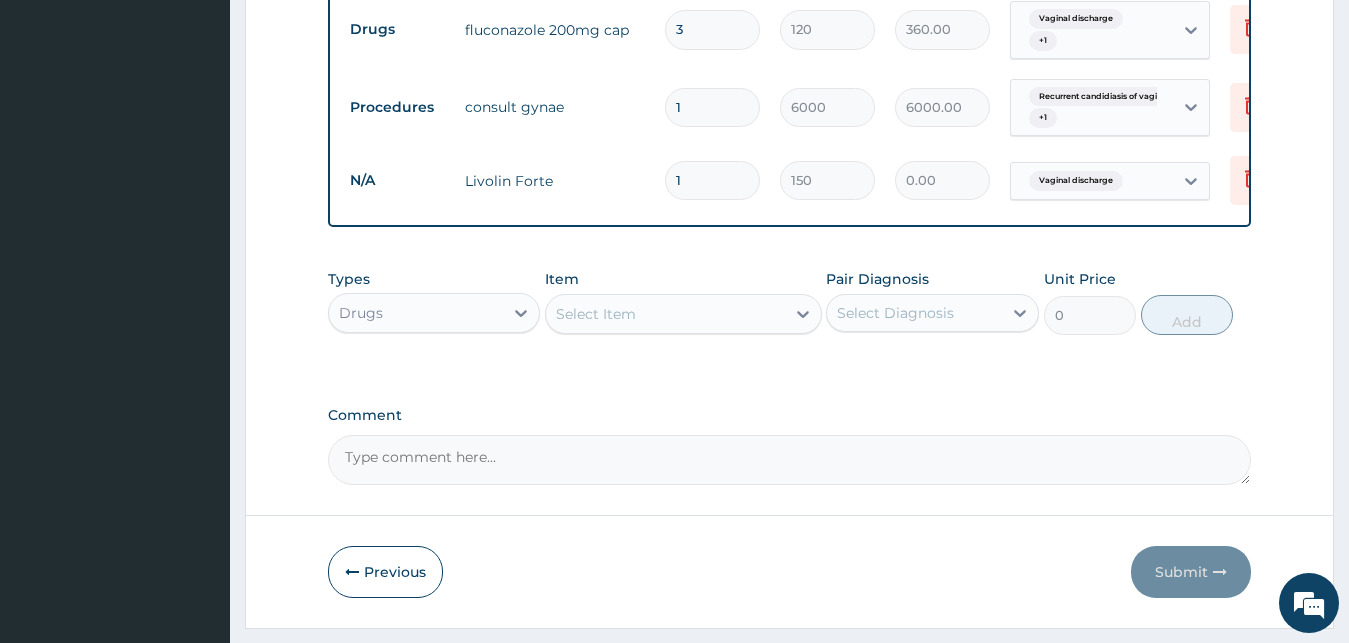 type 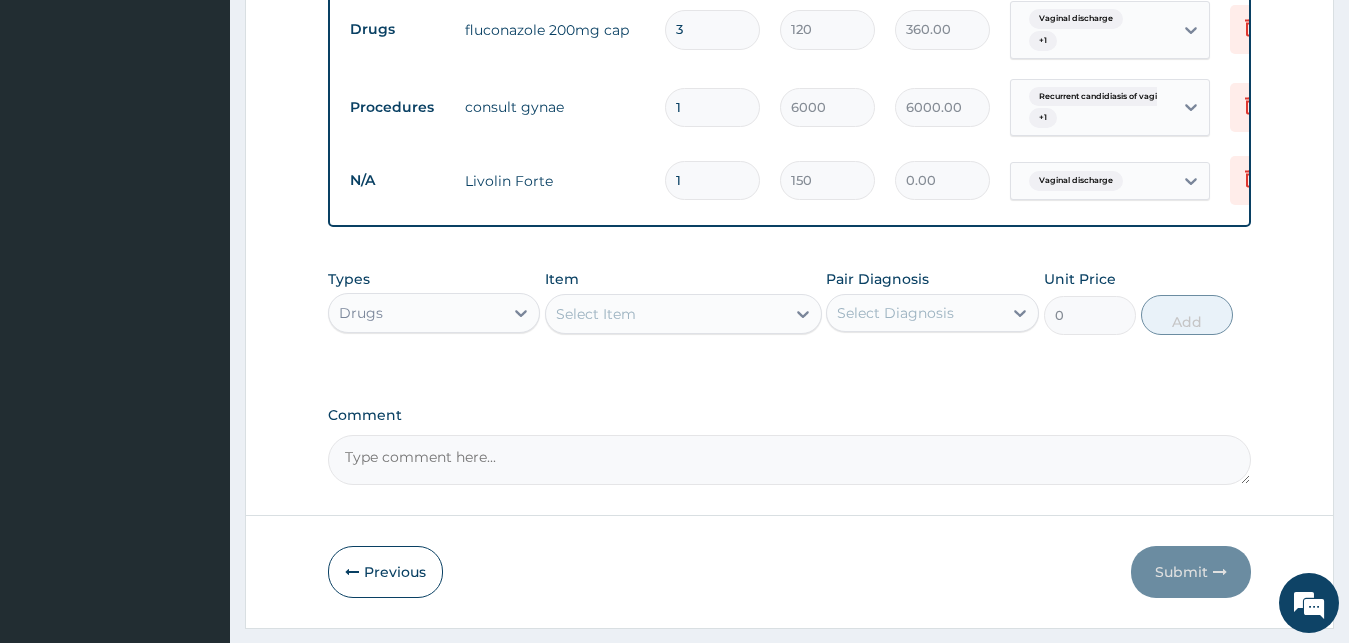 type on "0.00" 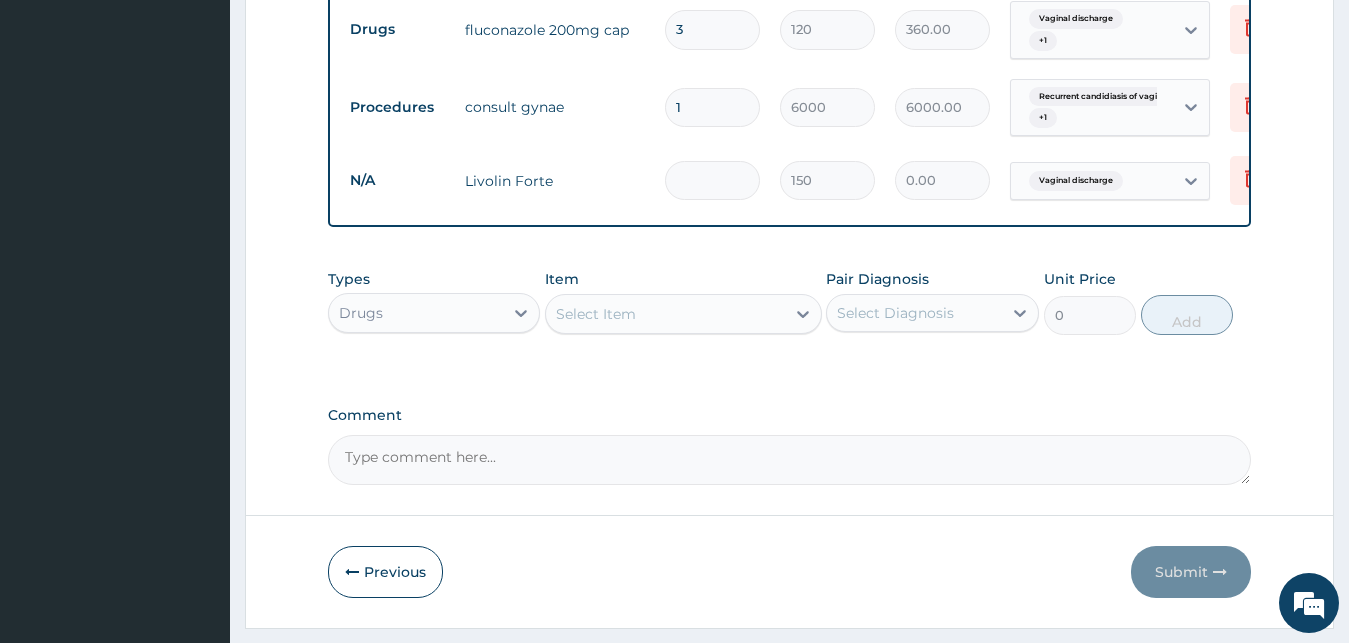 type on "3" 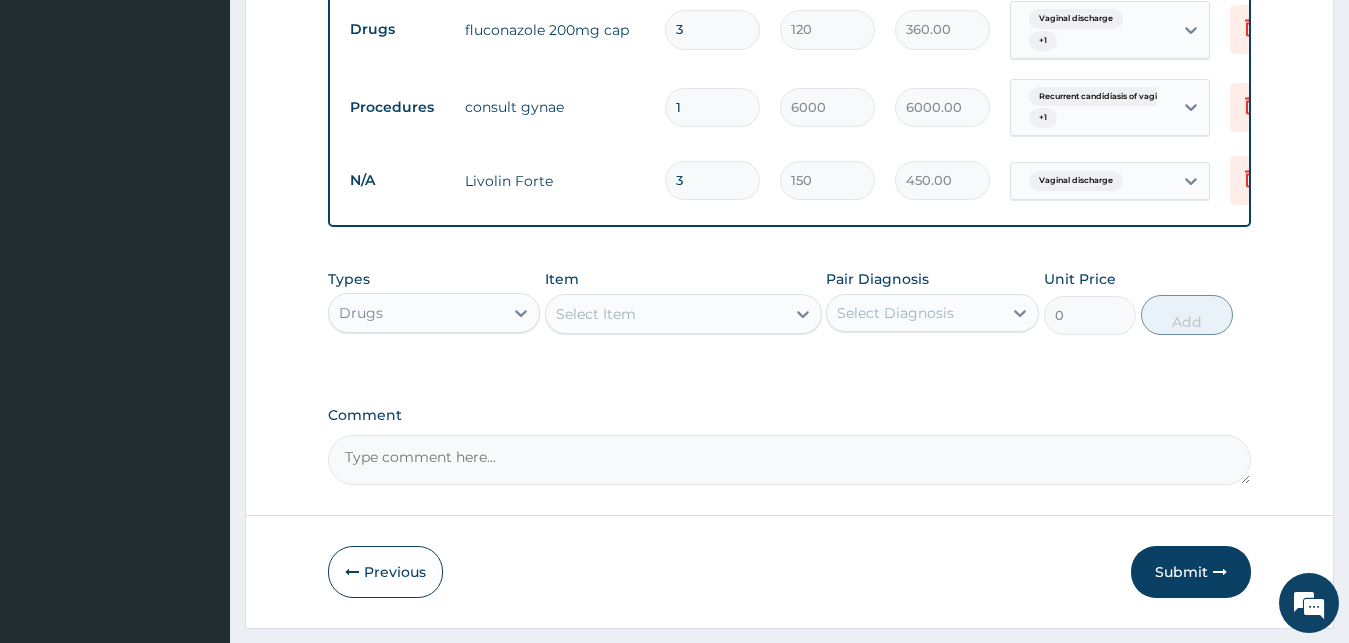 type on "30" 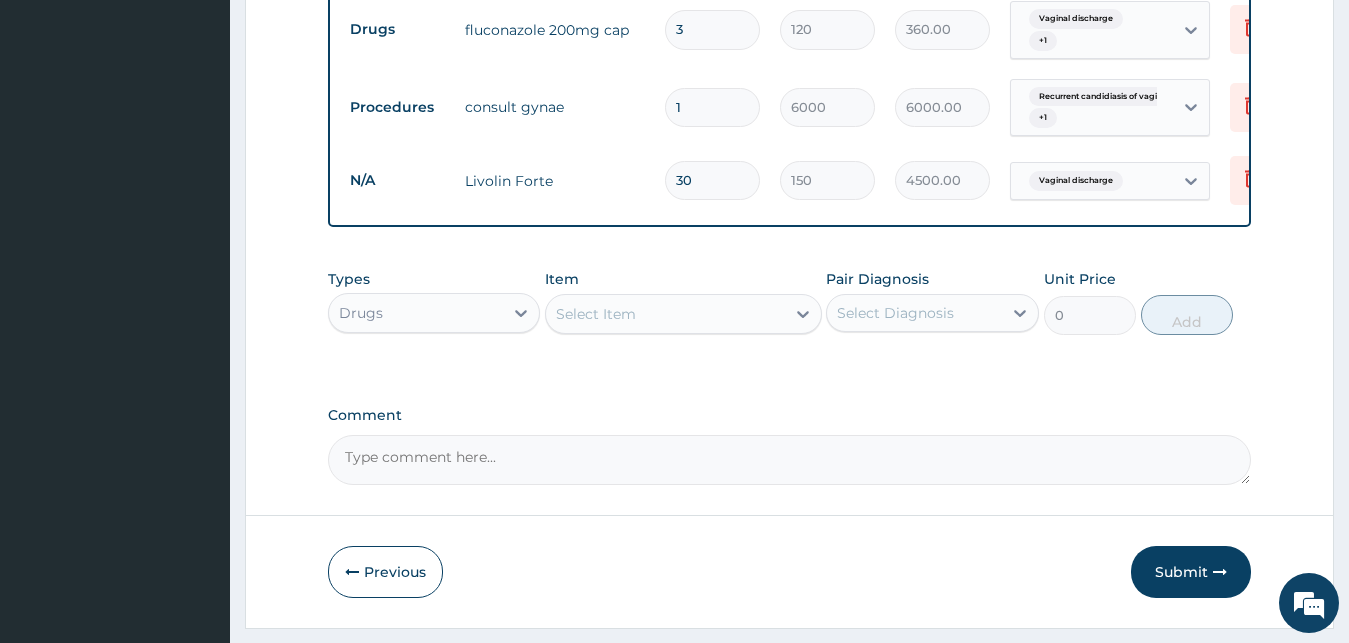 type on "30" 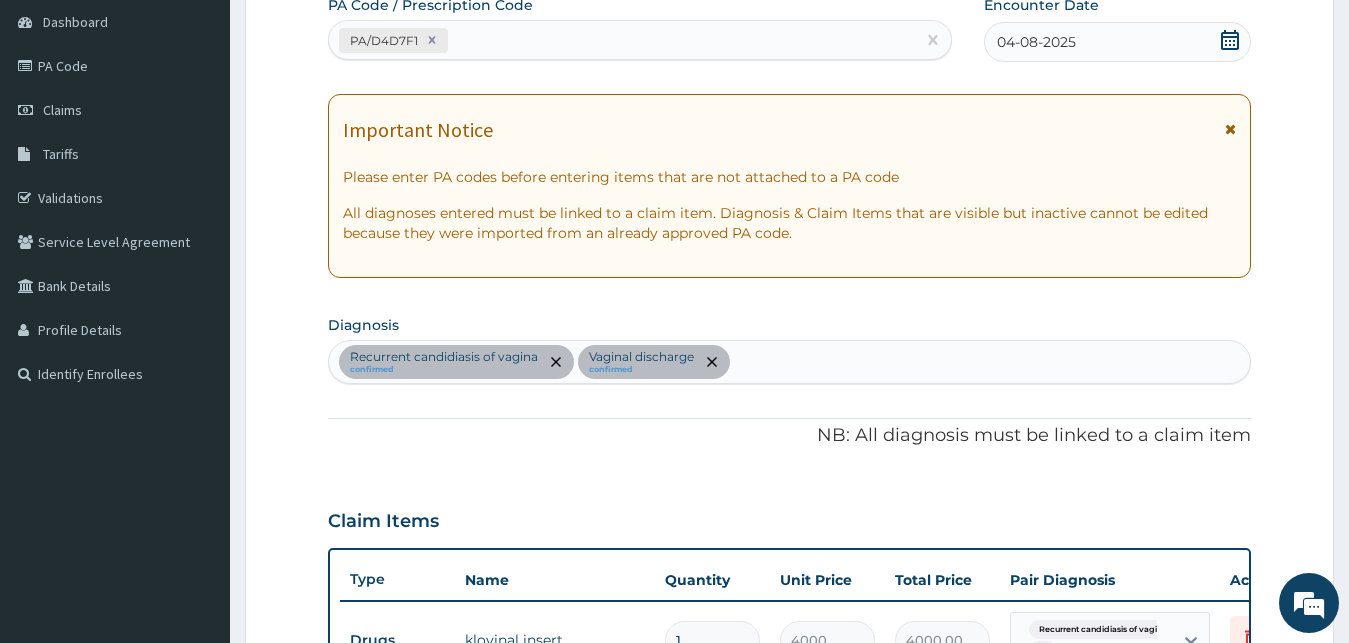 scroll, scrollTop: 170, scrollLeft: 0, axis: vertical 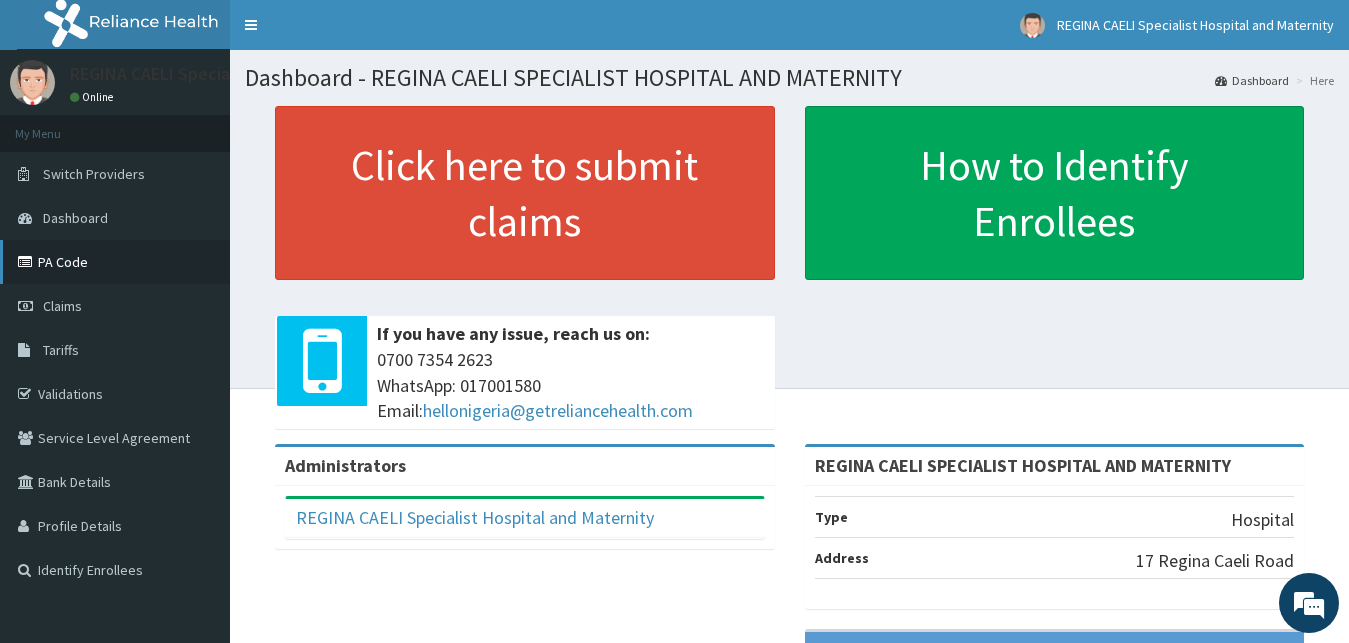click on "PA Code" at bounding box center [115, 262] 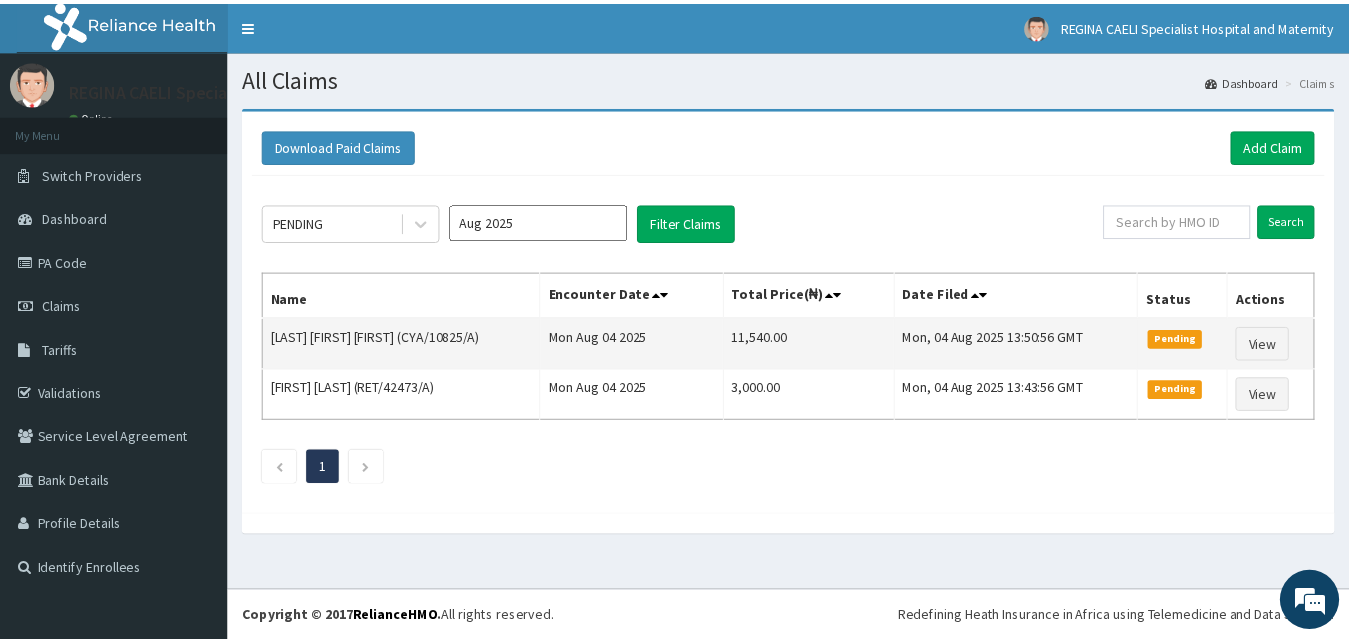 scroll, scrollTop: 0, scrollLeft: 0, axis: both 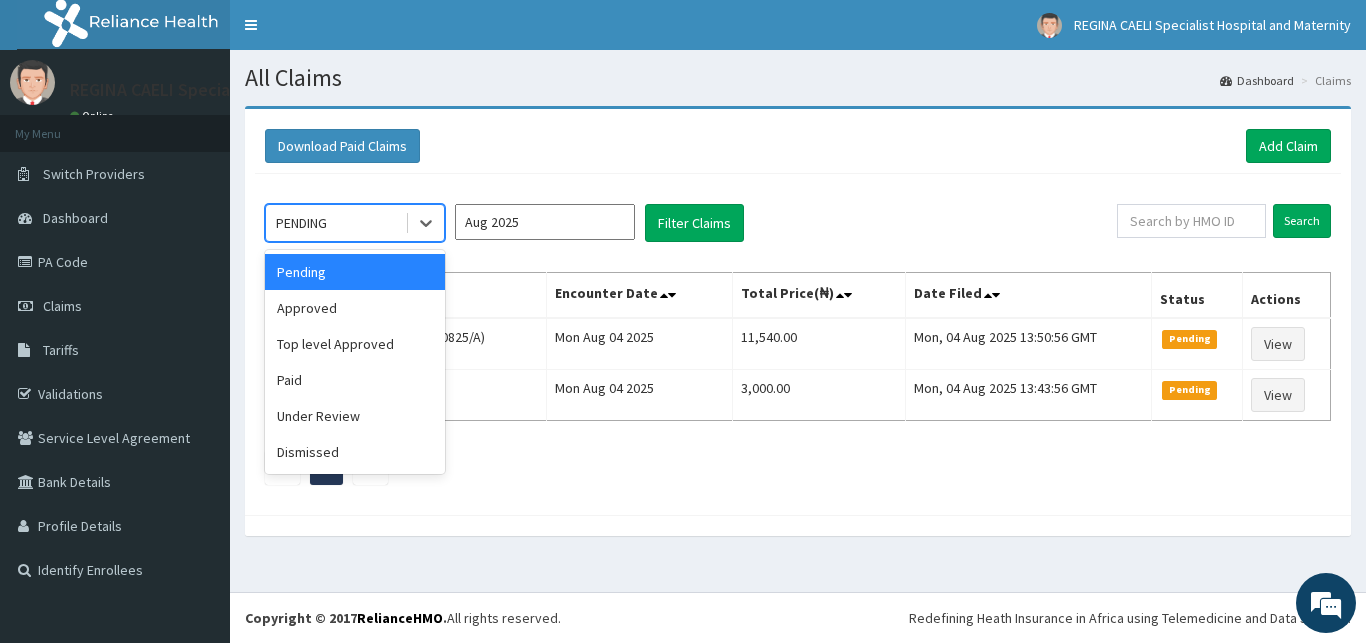 click on "PENDING" at bounding box center [335, 223] 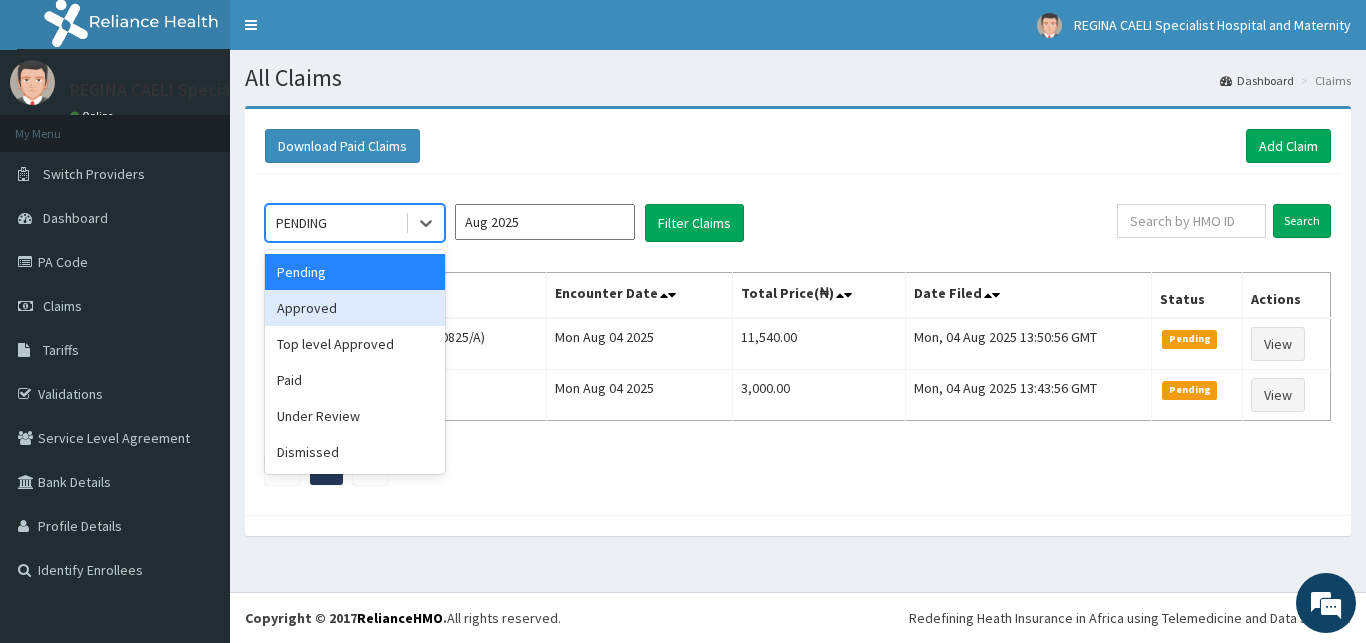 click on "Approved" at bounding box center (355, 308) 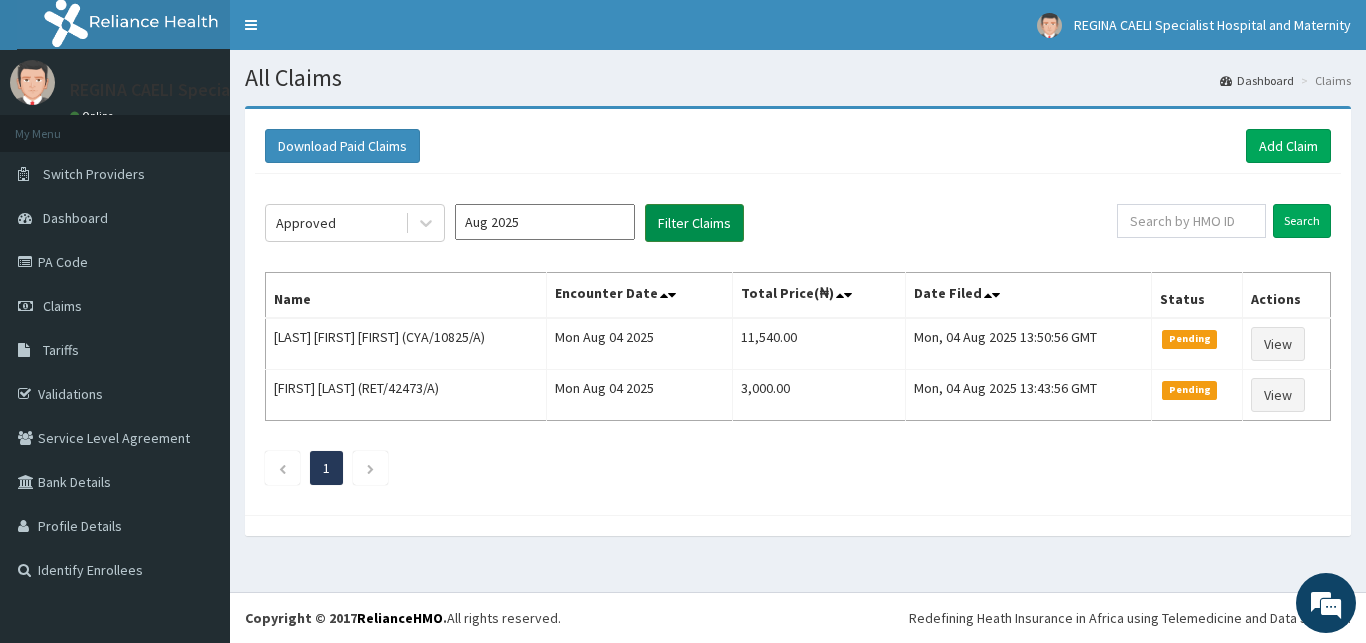 drag, startPoint x: 668, startPoint y: 231, endPoint x: 667, endPoint y: 241, distance: 10.049875 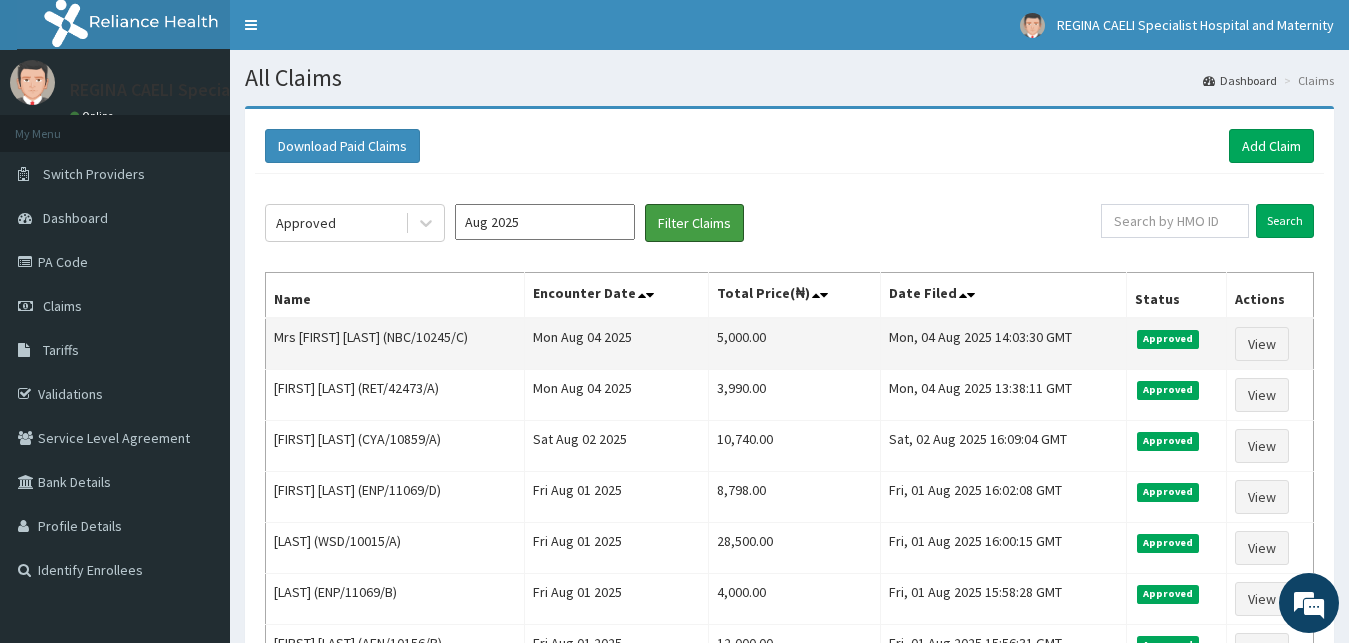 scroll, scrollTop: 98, scrollLeft: 0, axis: vertical 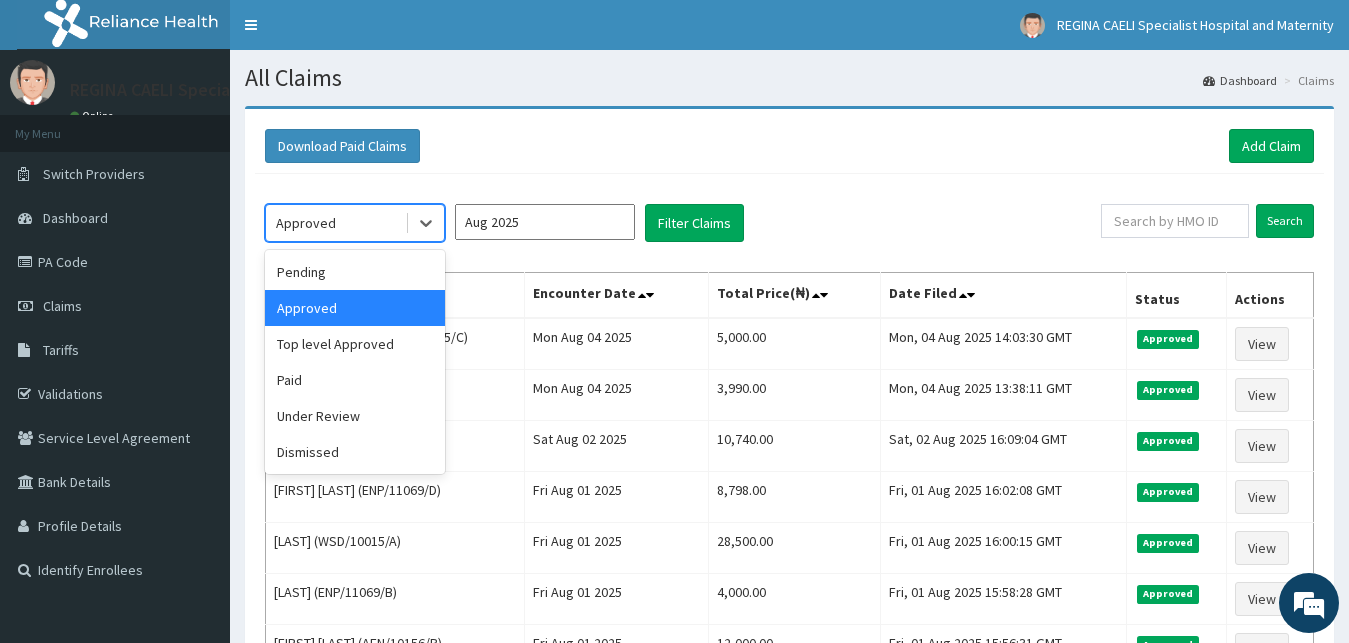 click on "Approved" at bounding box center (335, 223) 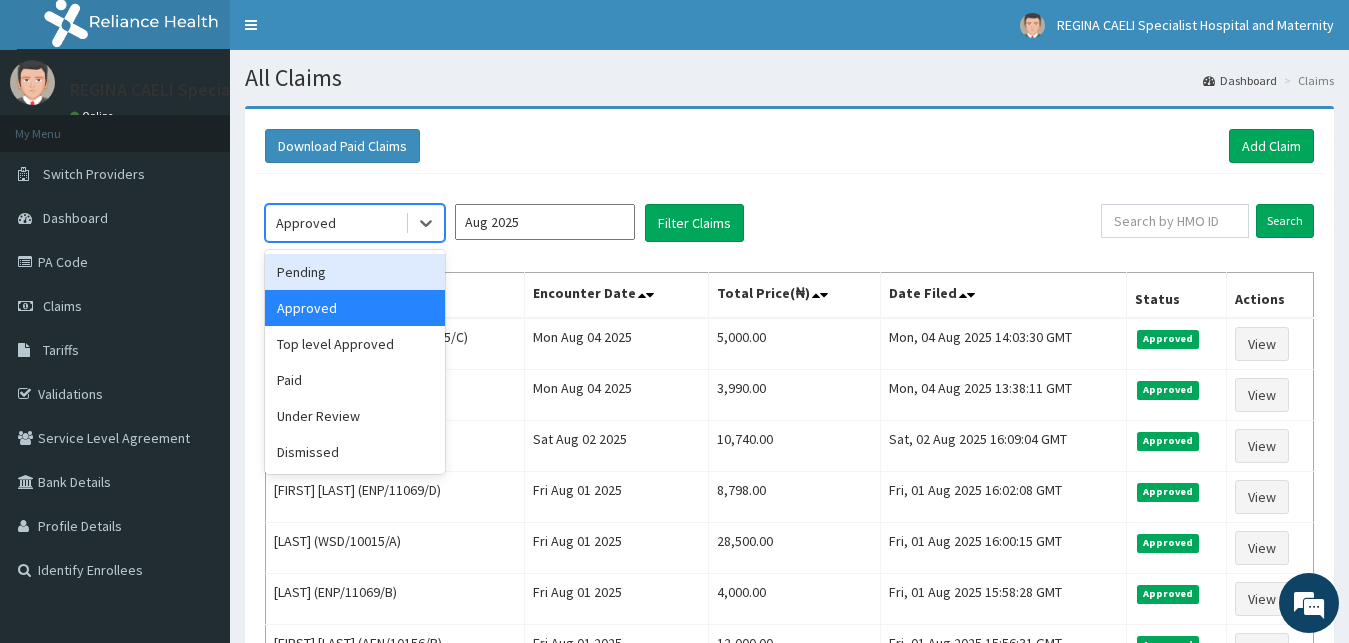 click on "Pending" at bounding box center [355, 272] 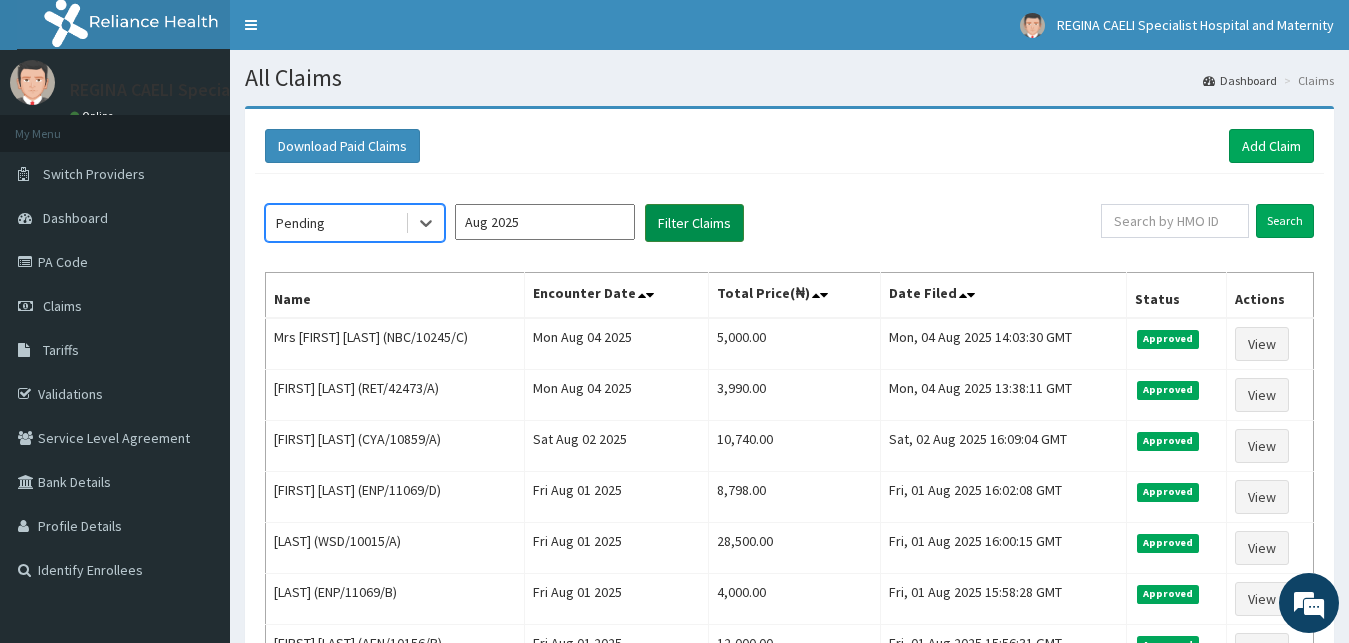 click on "Filter Claims" at bounding box center [694, 223] 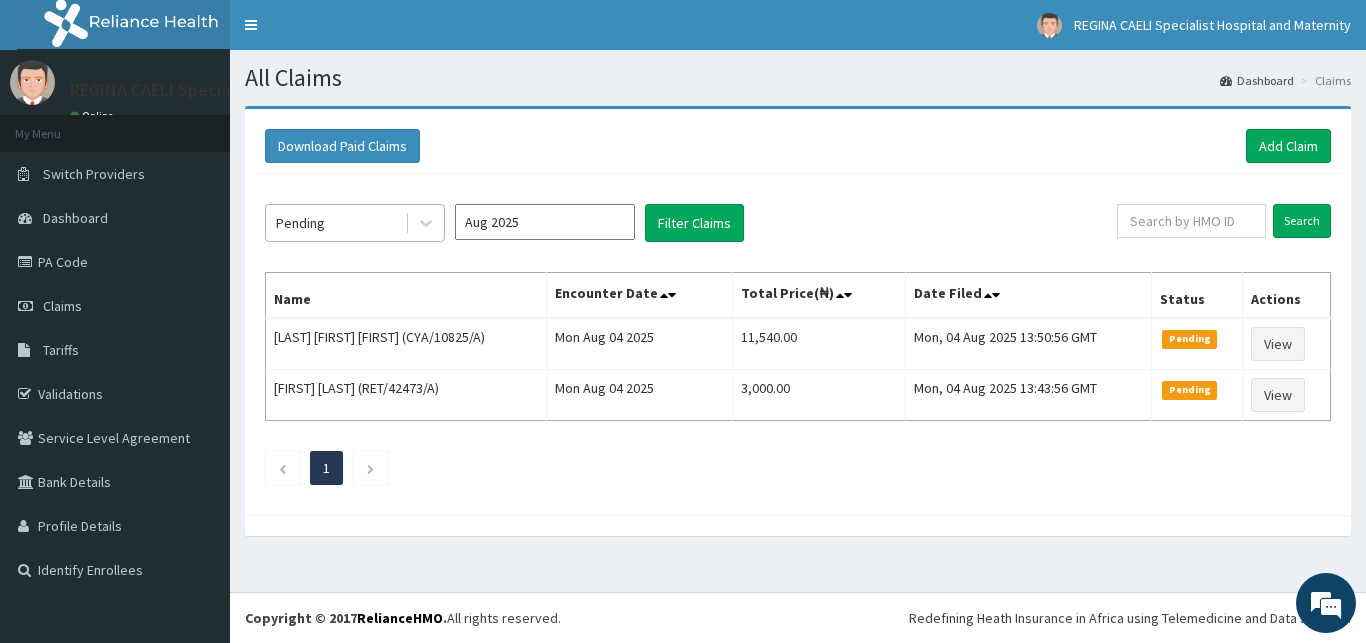 click on "Pending" at bounding box center [335, 223] 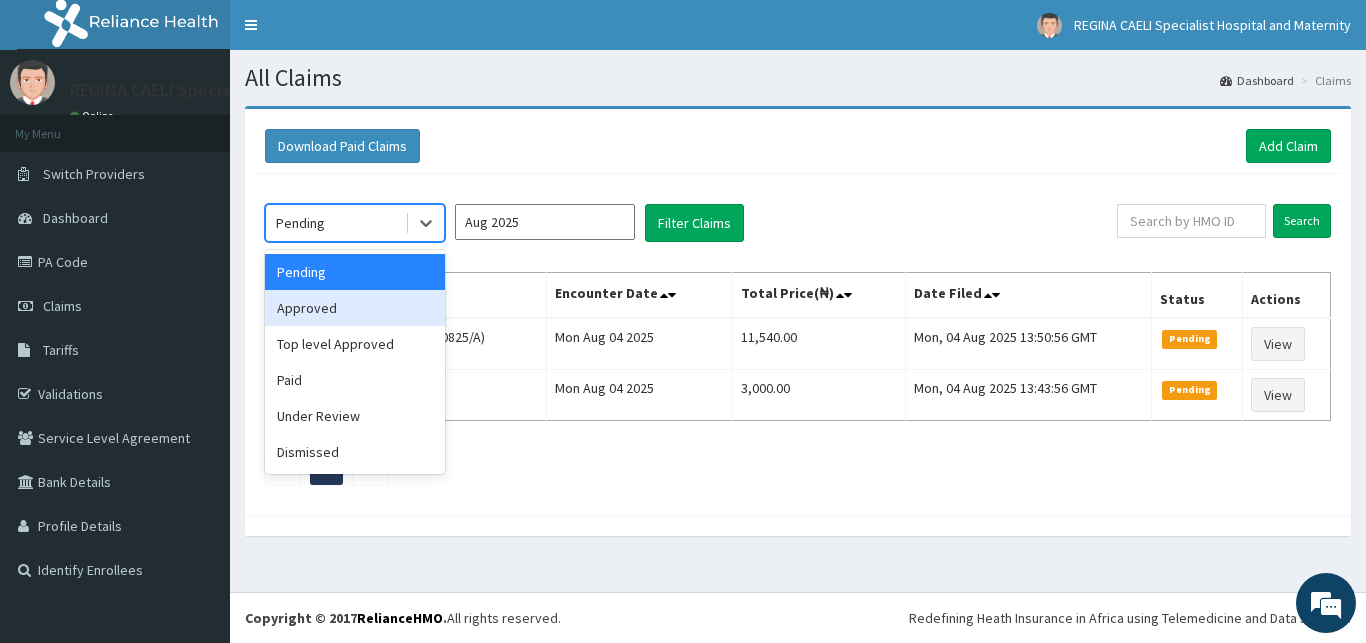 drag, startPoint x: 333, startPoint y: 310, endPoint x: 537, endPoint y: 261, distance: 209.80229 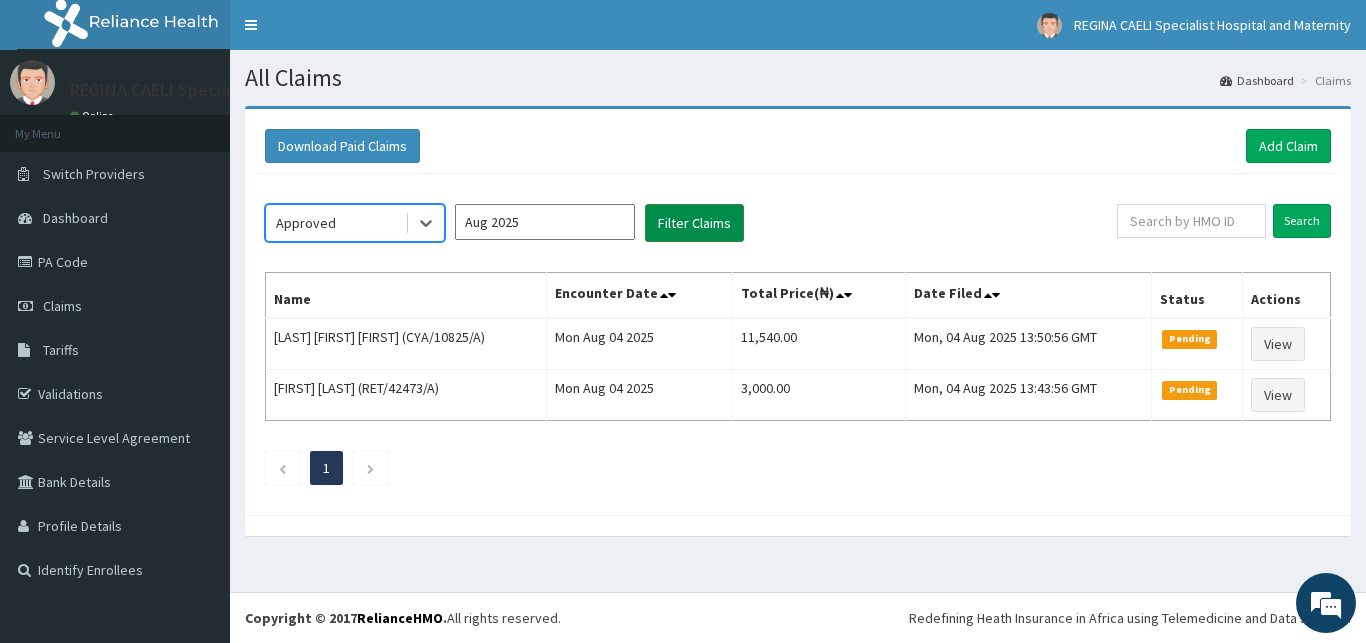 click on "Filter Claims" at bounding box center (694, 223) 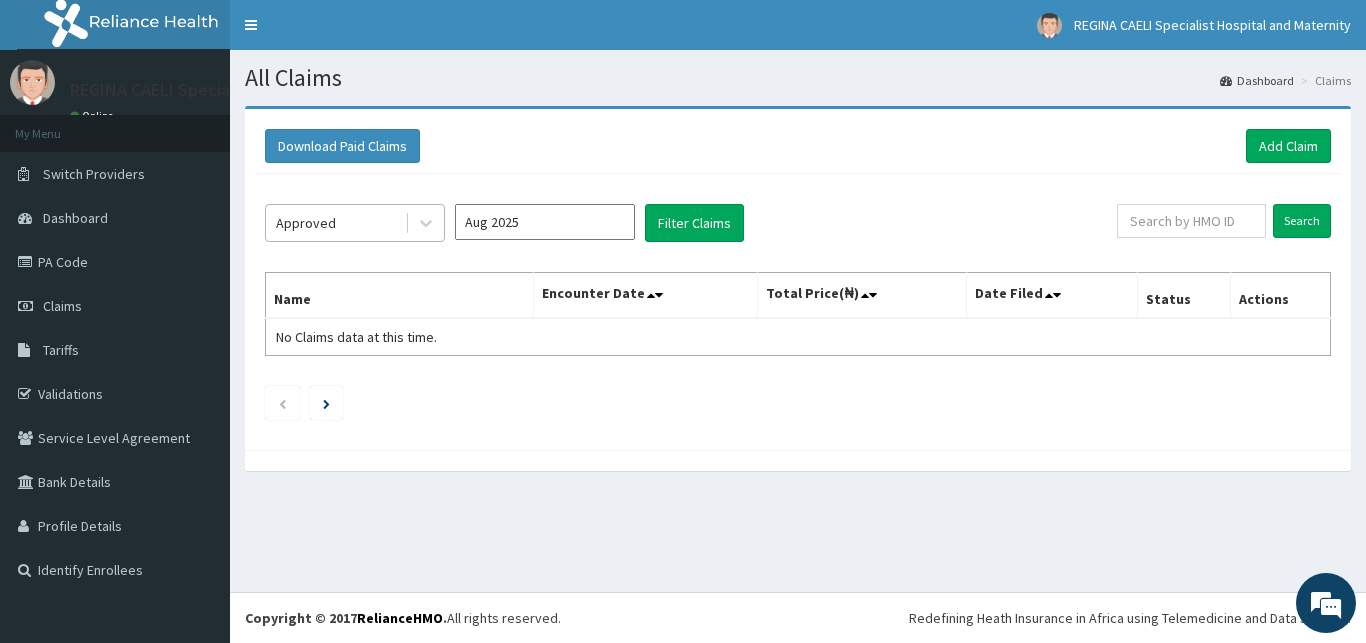 click on "Approved" at bounding box center [335, 223] 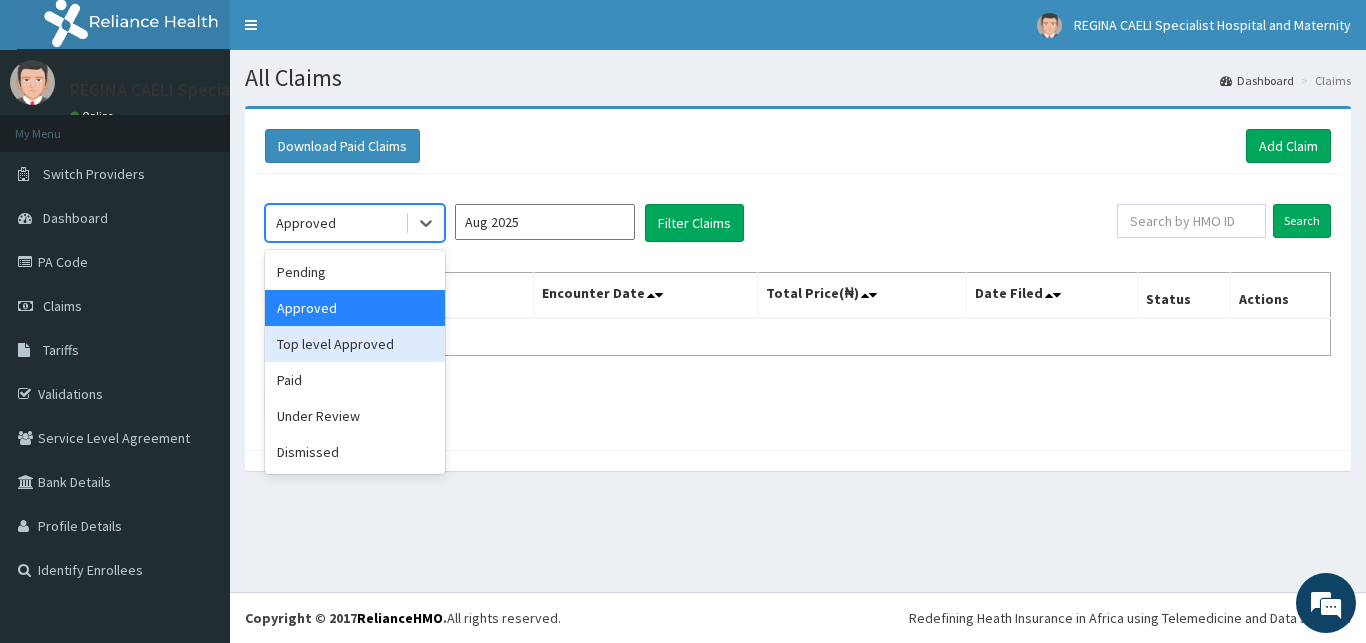 click on "Top level Approved" at bounding box center (355, 344) 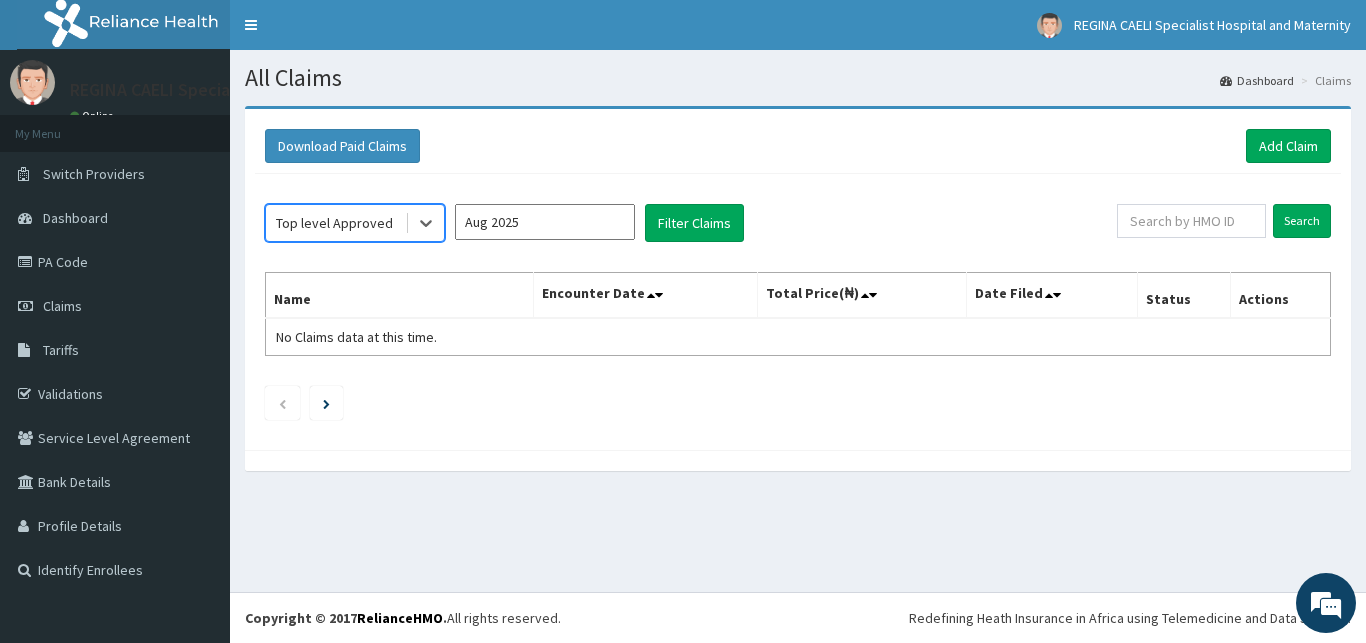 click on "Top level Approved" at bounding box center [335, 223] 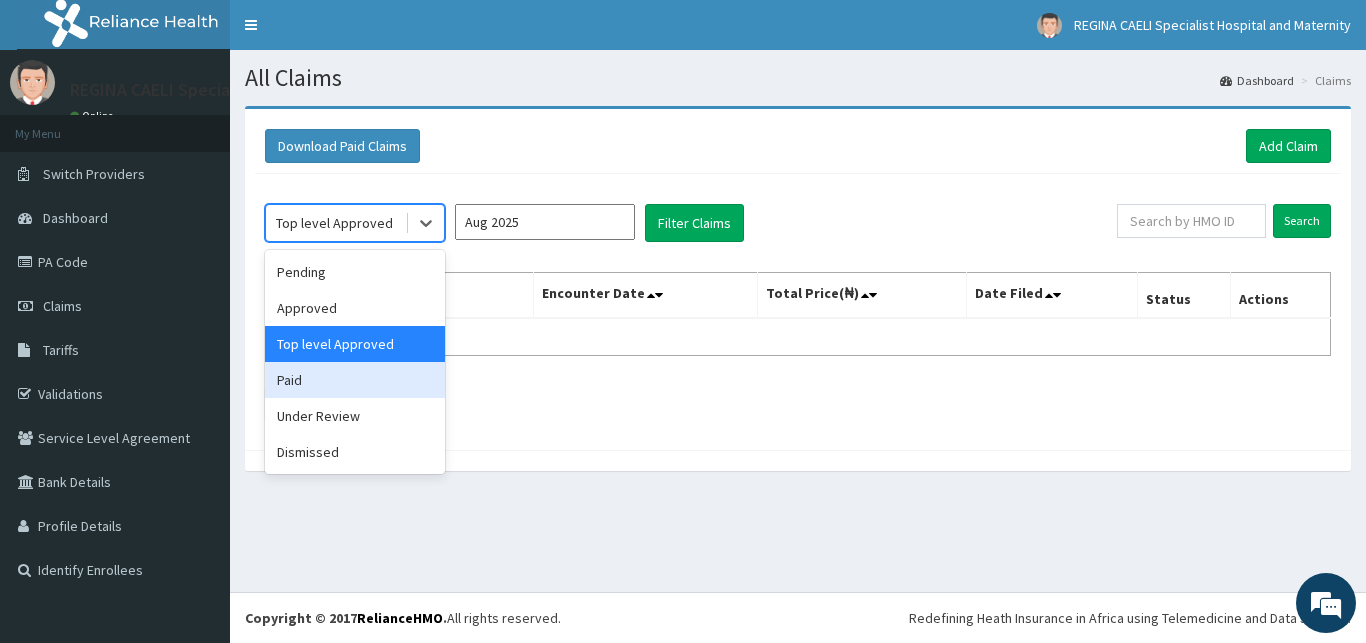 click on "Paid" at bounding box center (355, 380) 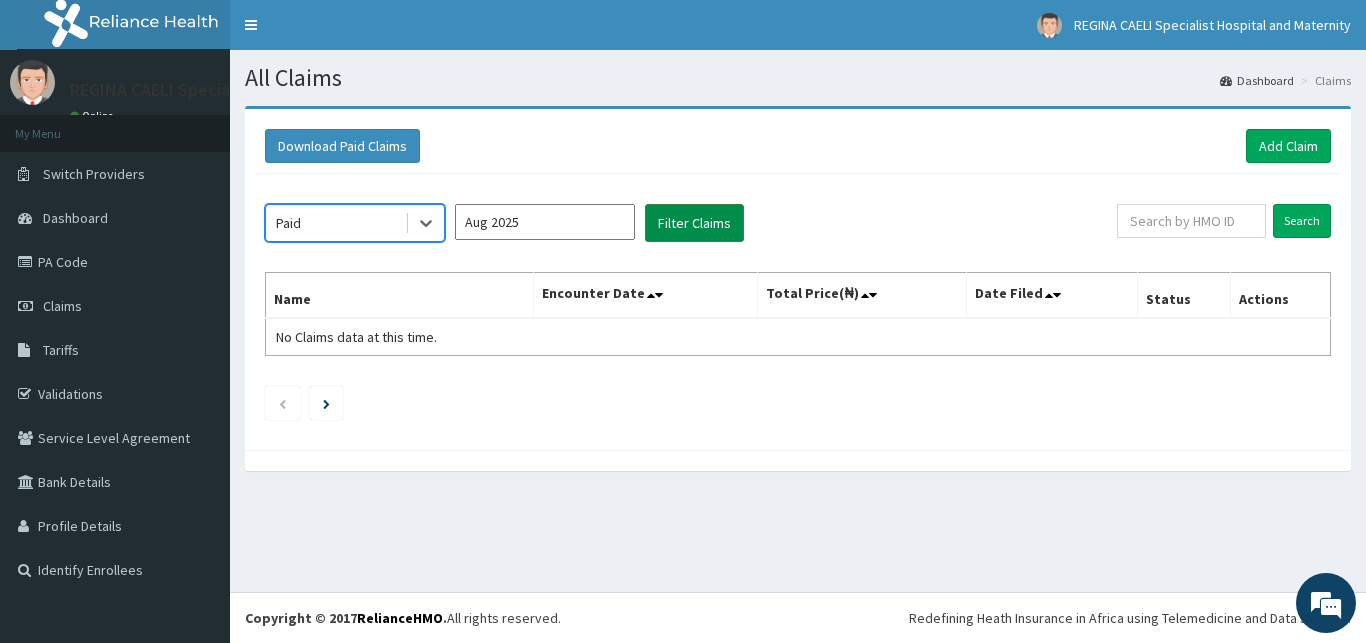 click on "Filter Claims" at bounding box center (694, 223) 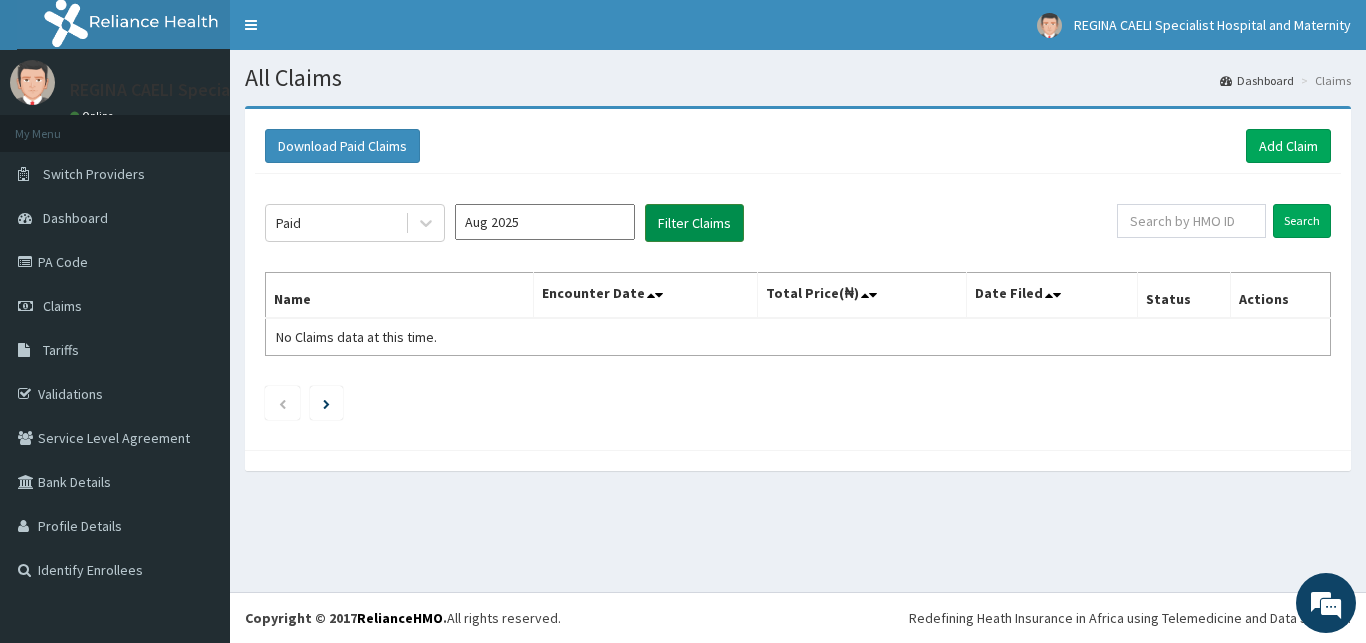 click on "Filter Claims" at bounding box center [694, 223] 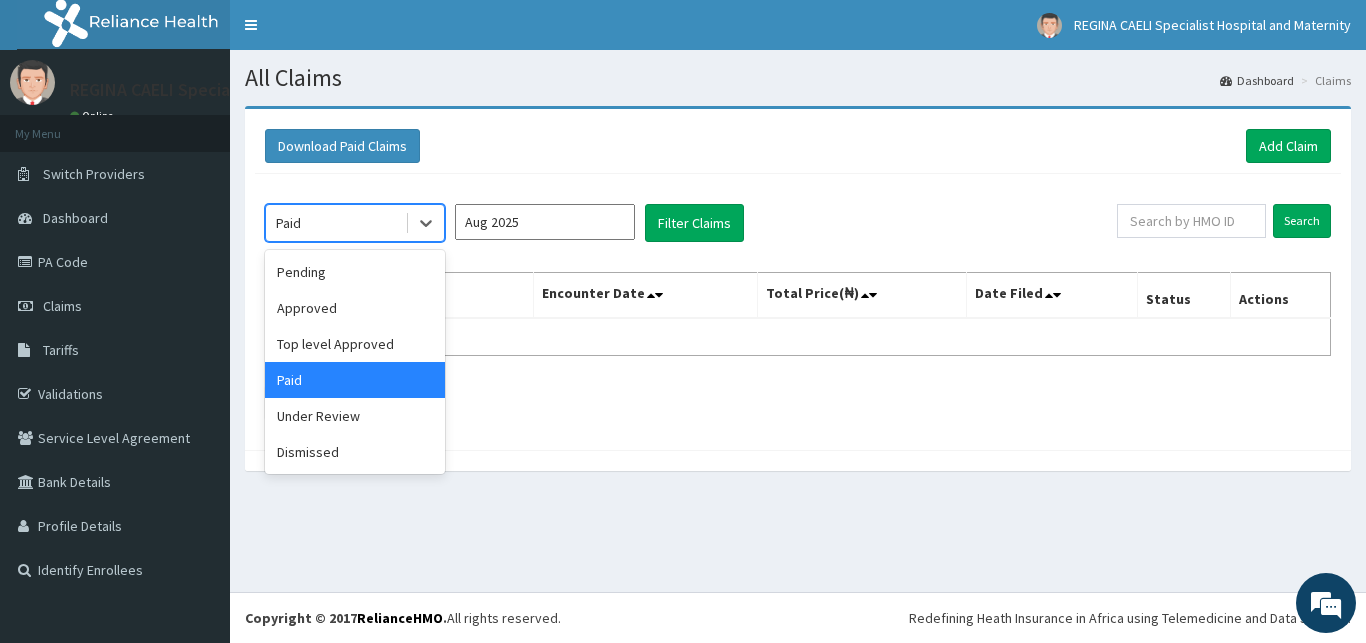 click on "Paid" at bounding box center [335, 223] 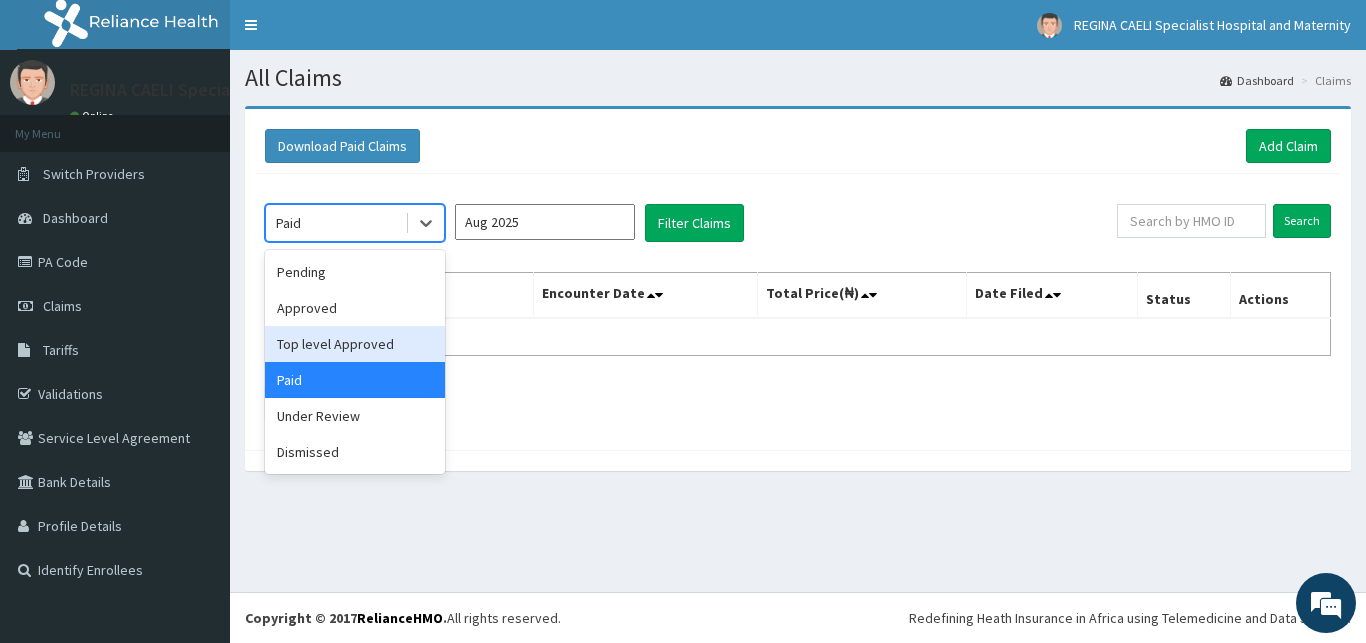 click on "Top level Approved" at bounding box center (355, 344) 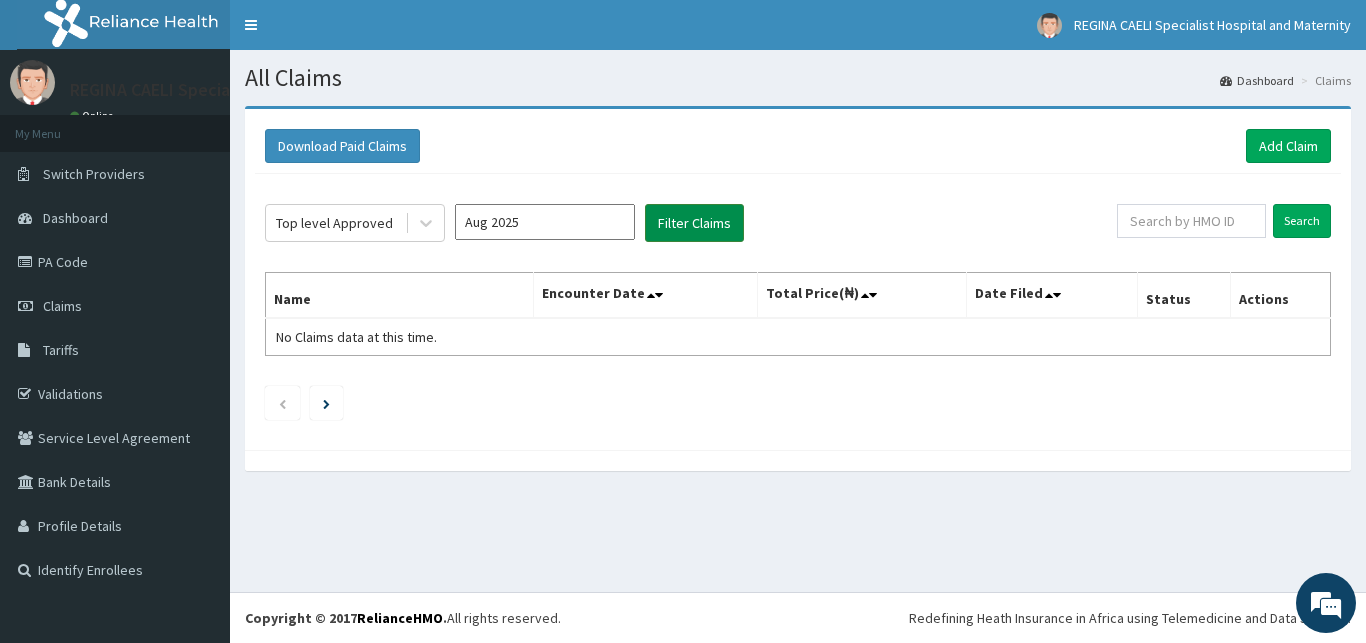 click on "Filter Claims" at bounding box center (694, 223) 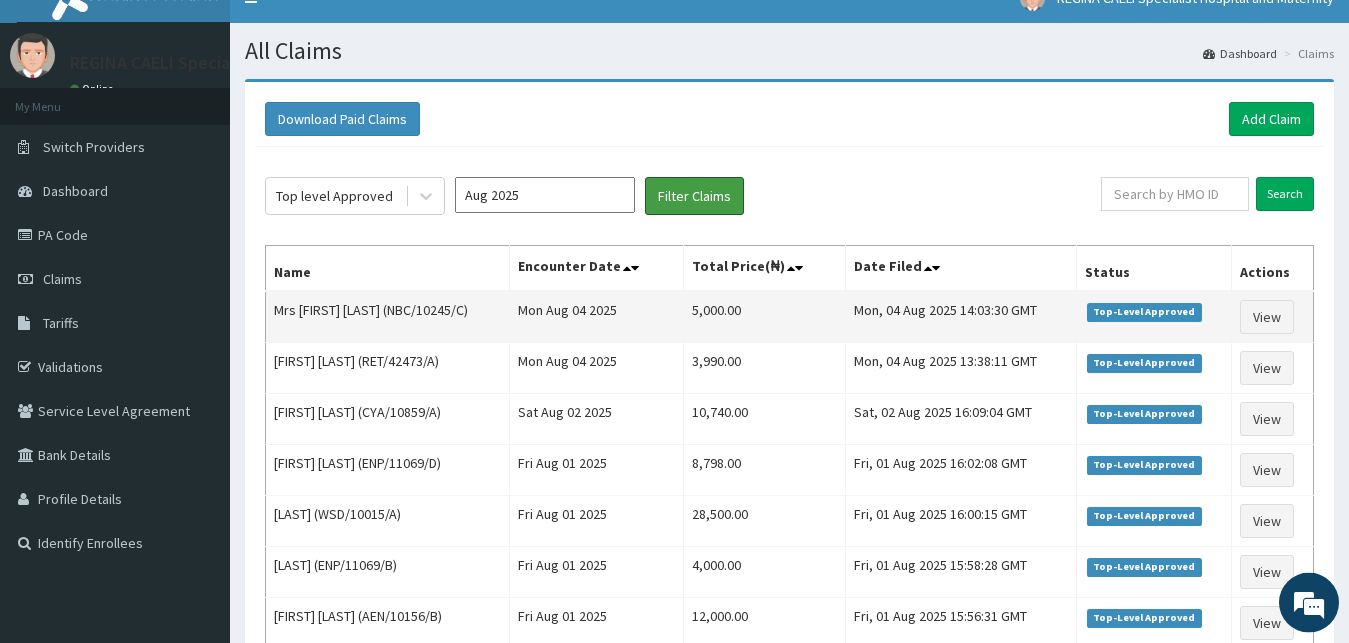 scroll, scrollTop: 0, scrollLeft: 0, axis: both 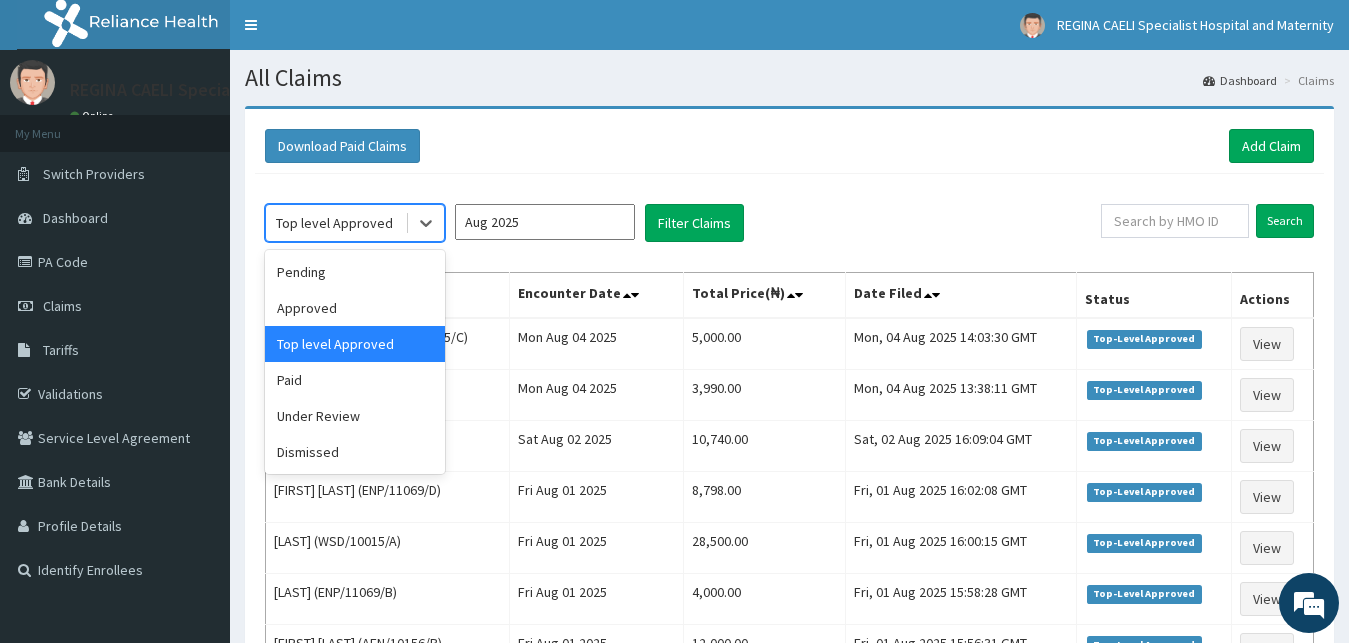 click on "Top level Approved" at bounding box center [334, 223] 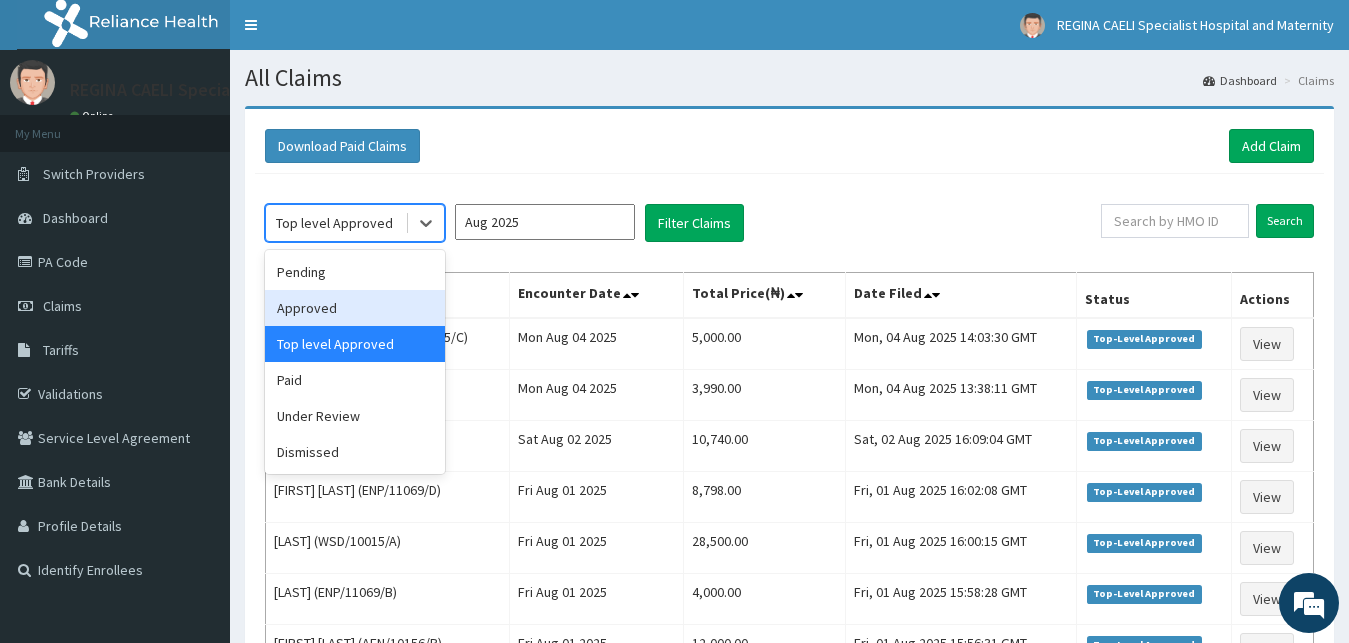 click on "Approved" at bounding box center [355, 308] 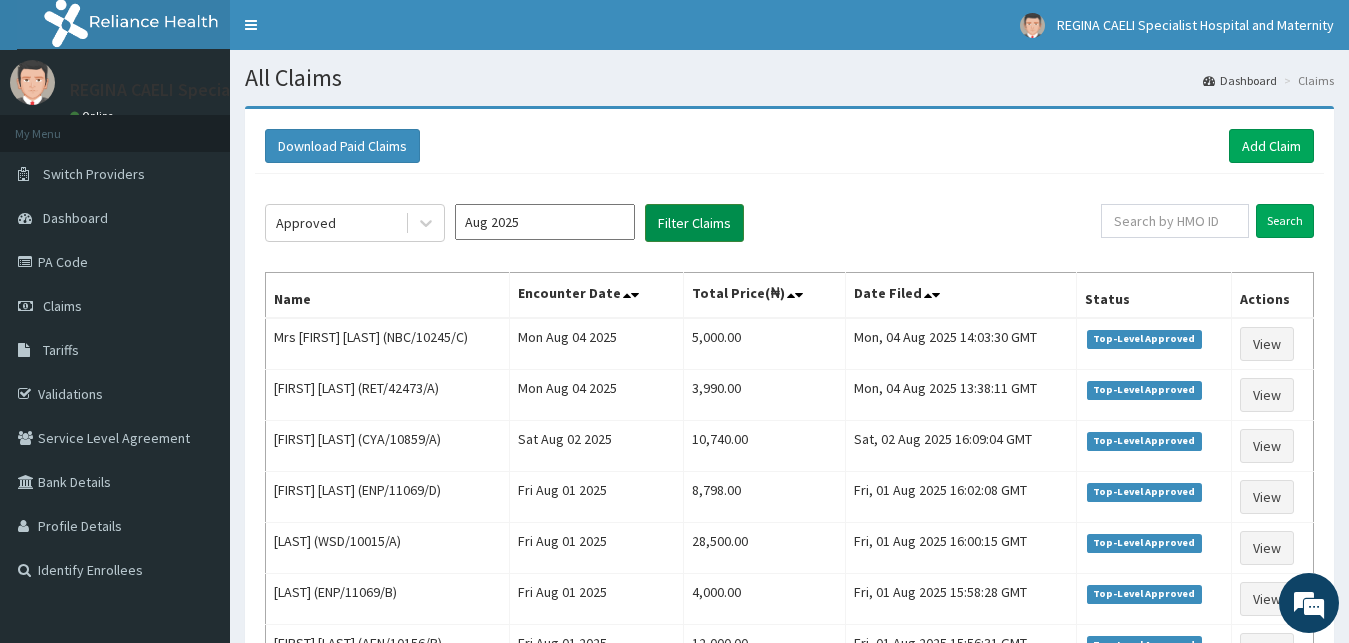 click on "Filter Claims" at bounding box center (694, 223) 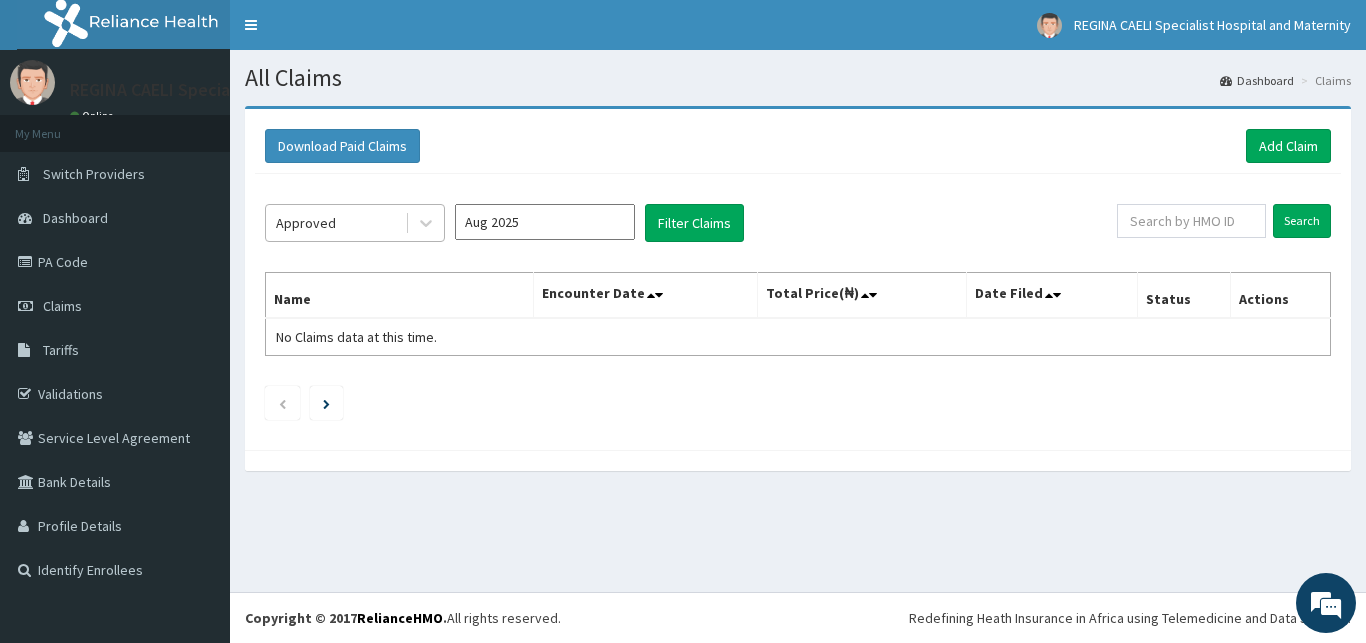 click at bounding box center [424, 223] 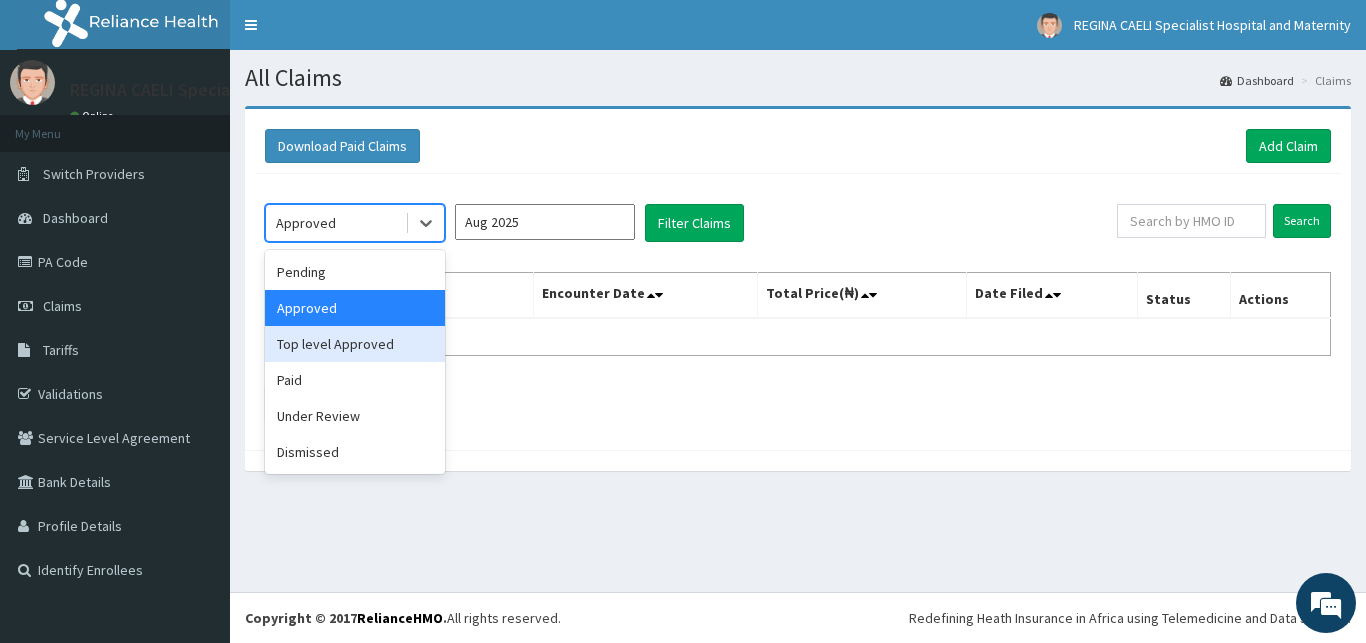 click on "Top level Approved" at bounding box center (355, 344) 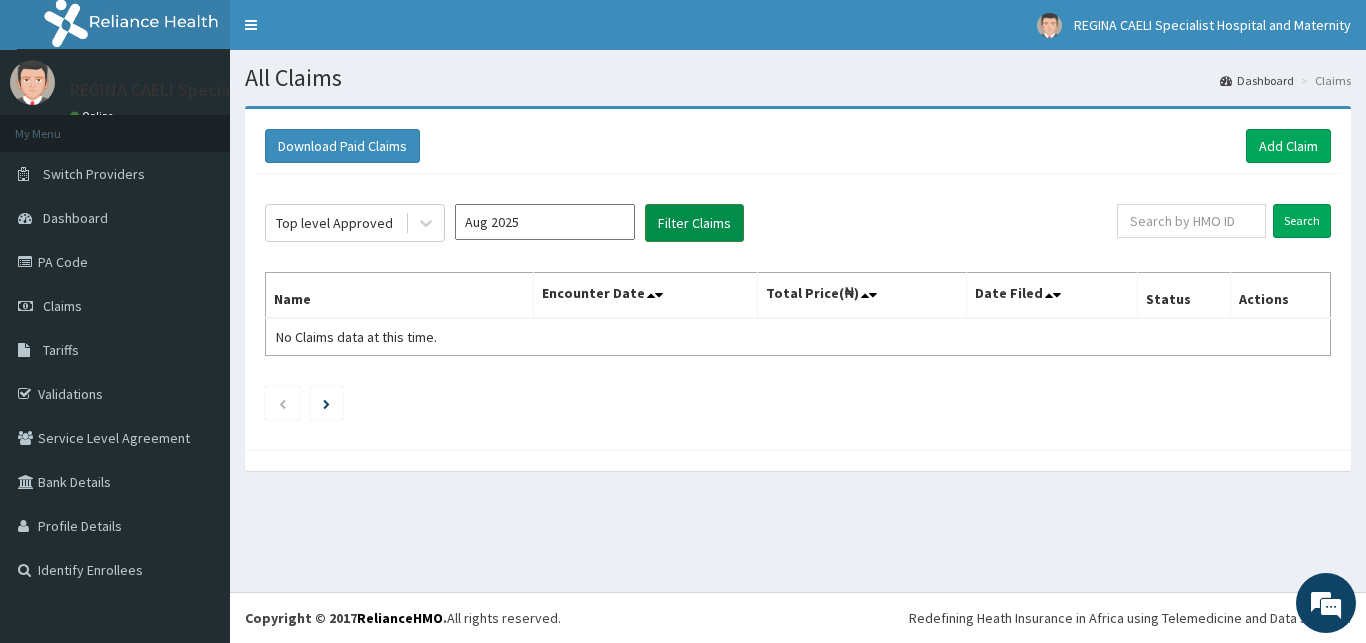 click on "Filter Claims" at bounding box center [694, 223] 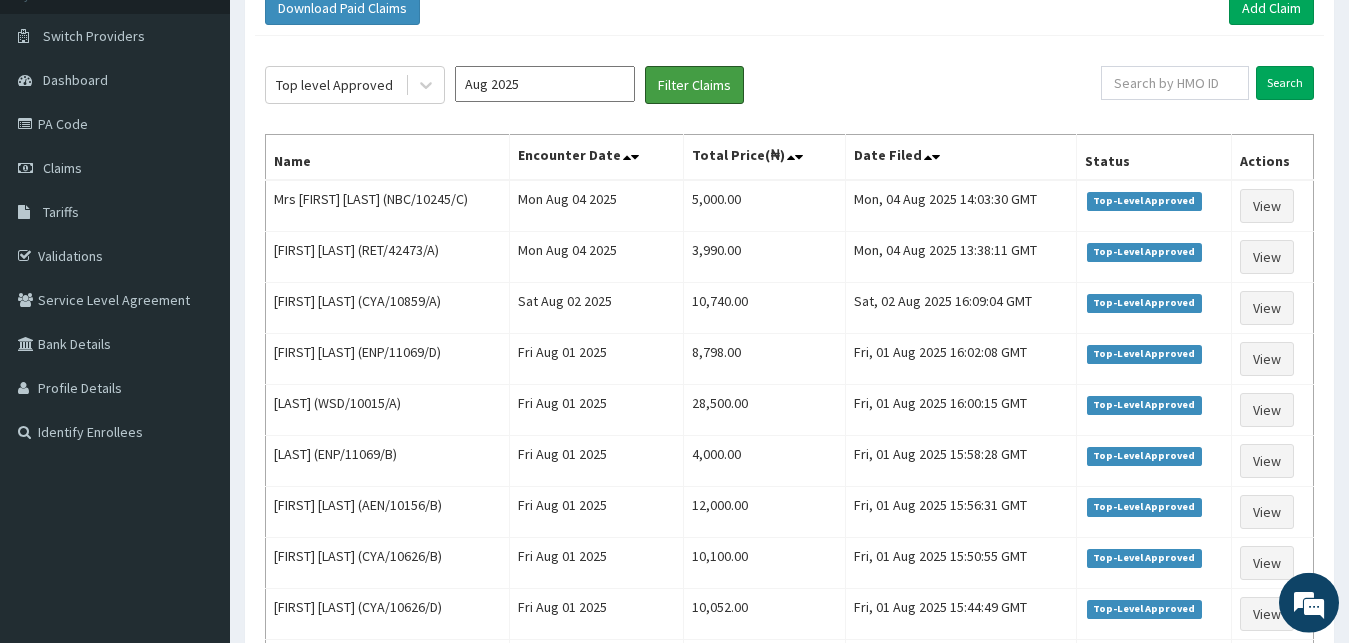 scroll, scrollTop: 0, scrollLeft: 0, axis: both 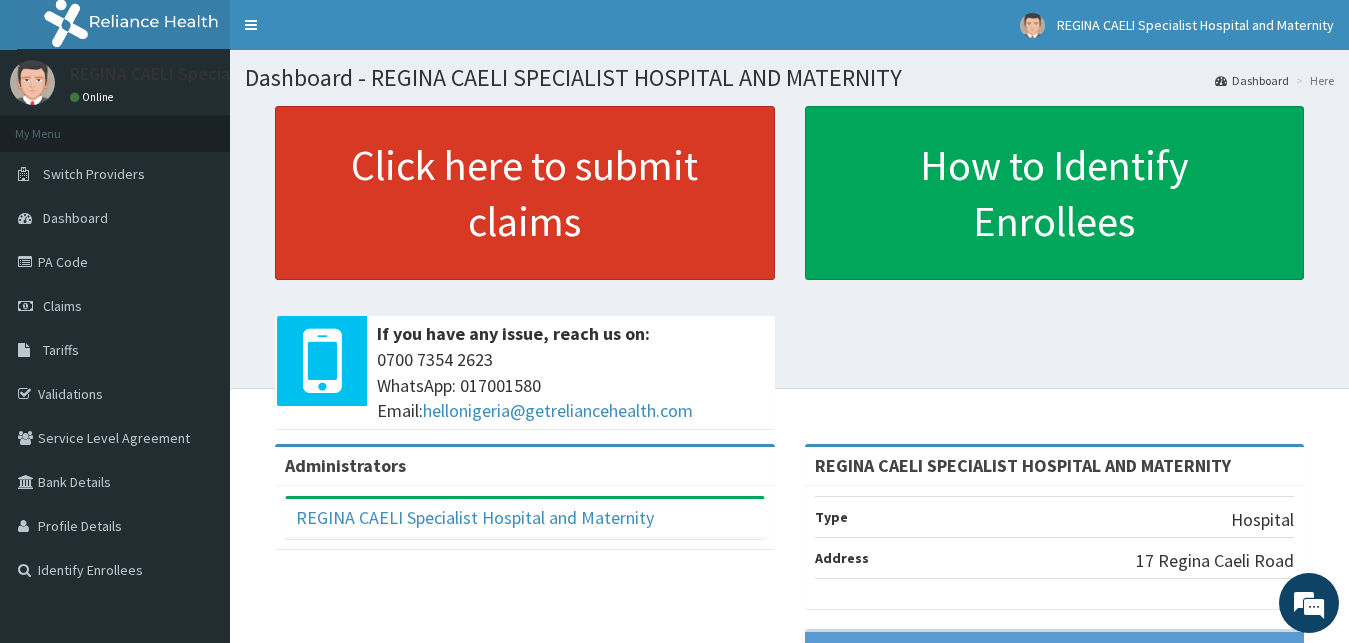 click on "Click here to submit claims" at bounding box center (525, 193) 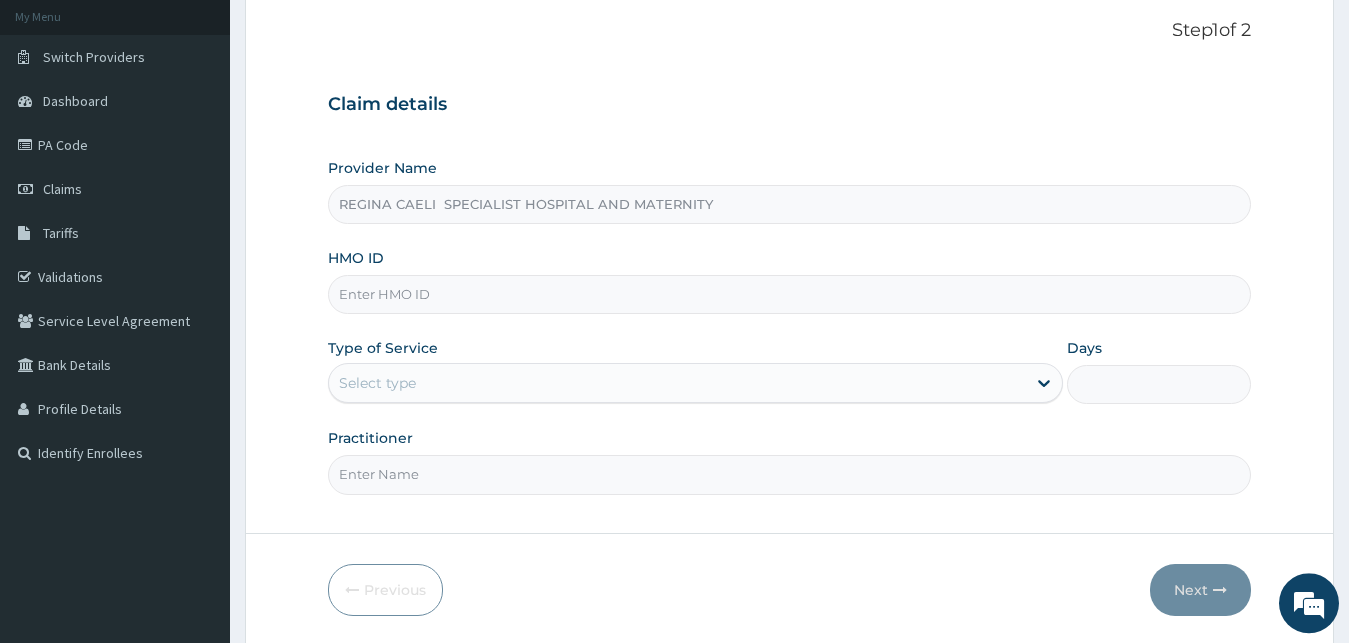 scroll, scrollTop: 187, scrollLeft: 0, axis: vertical 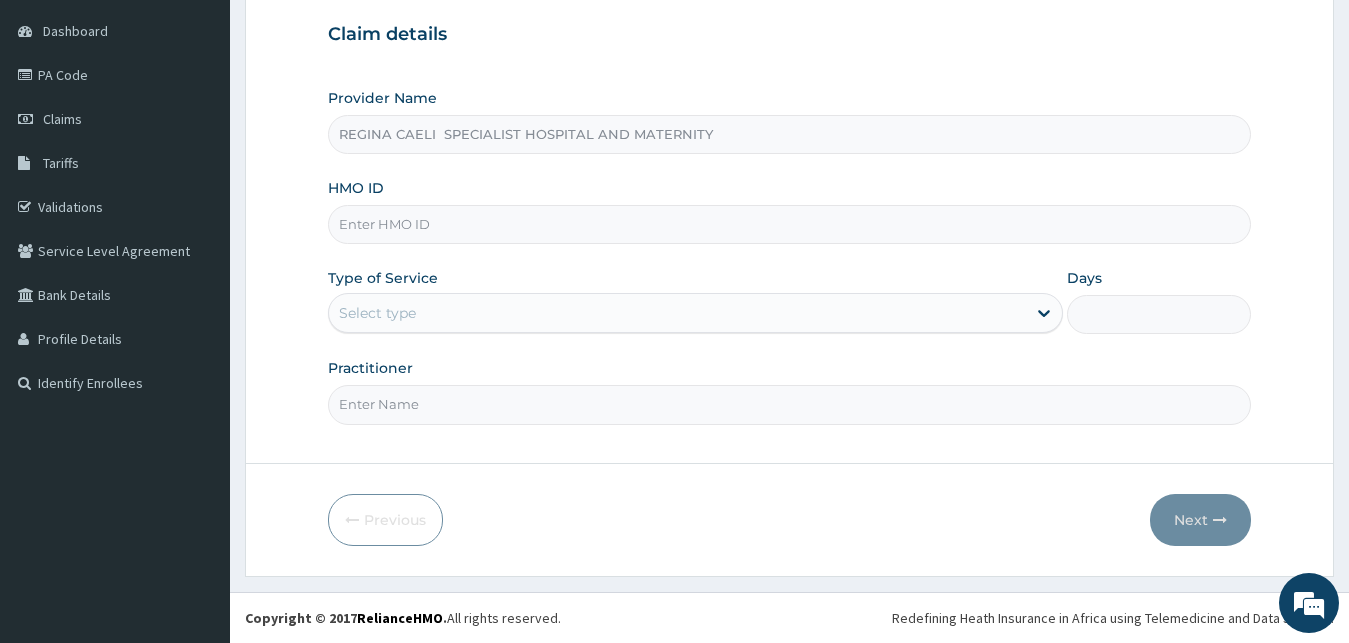 click on "Practitioner" at bounding box center (790, 404) 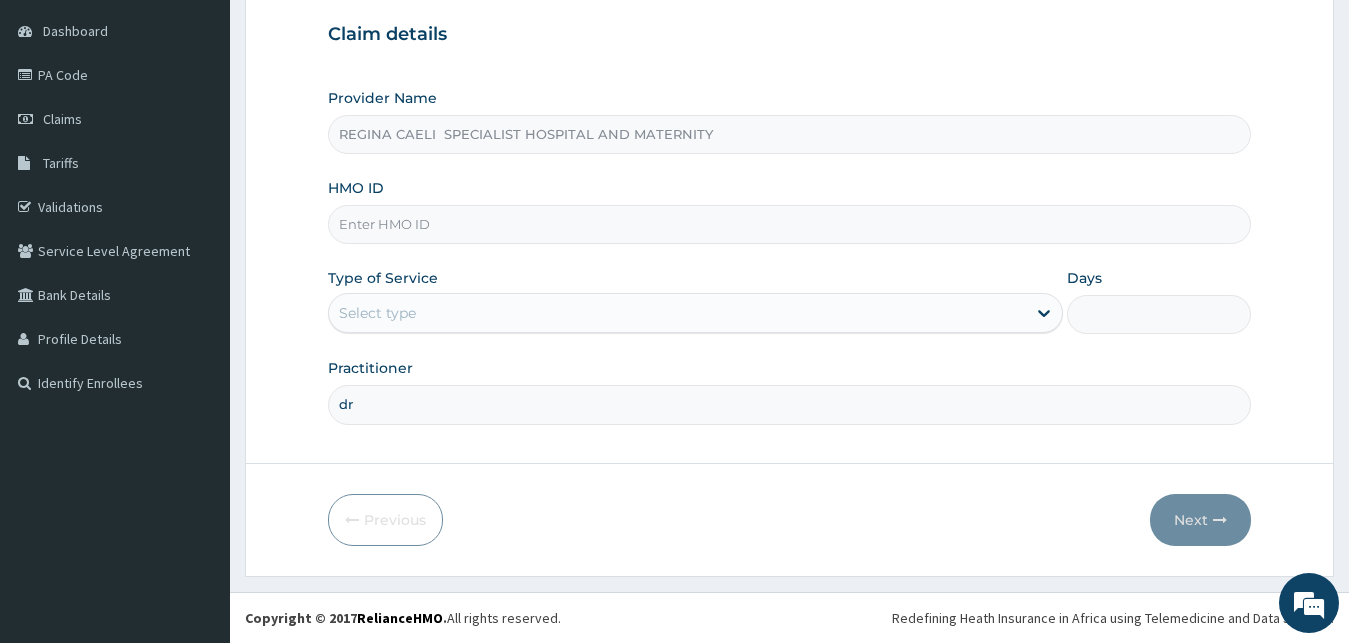 type on "d" 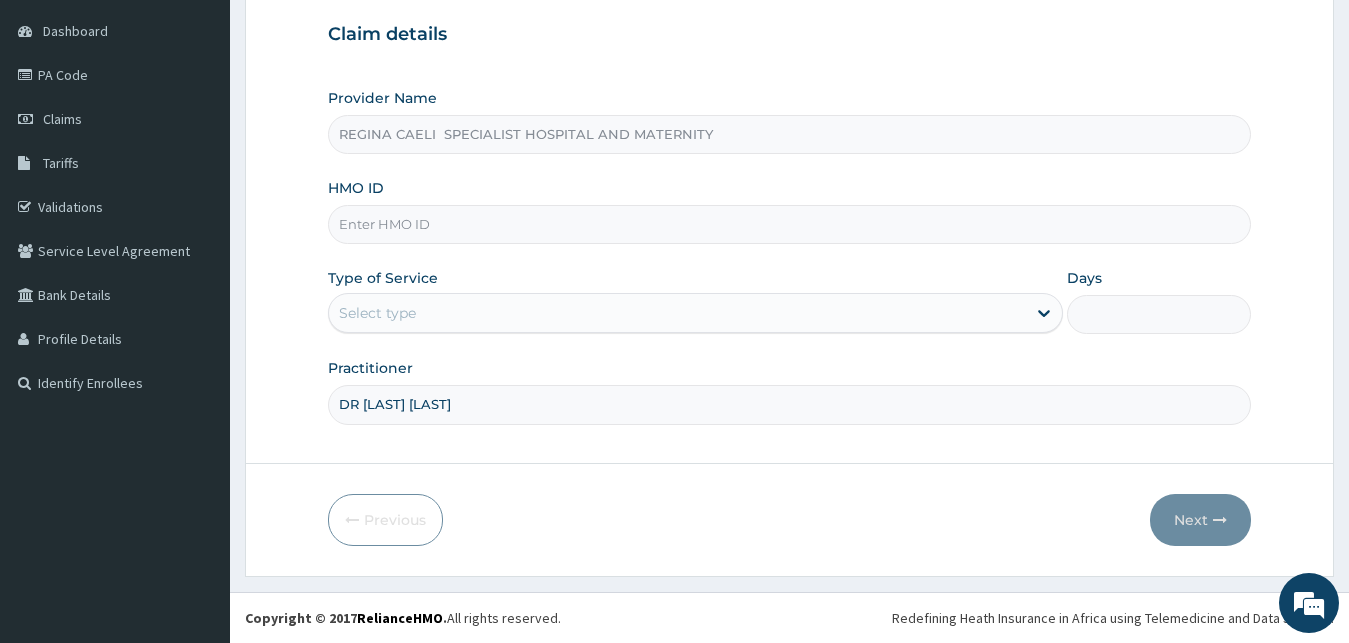type on "DR [LAST] [LAST]" 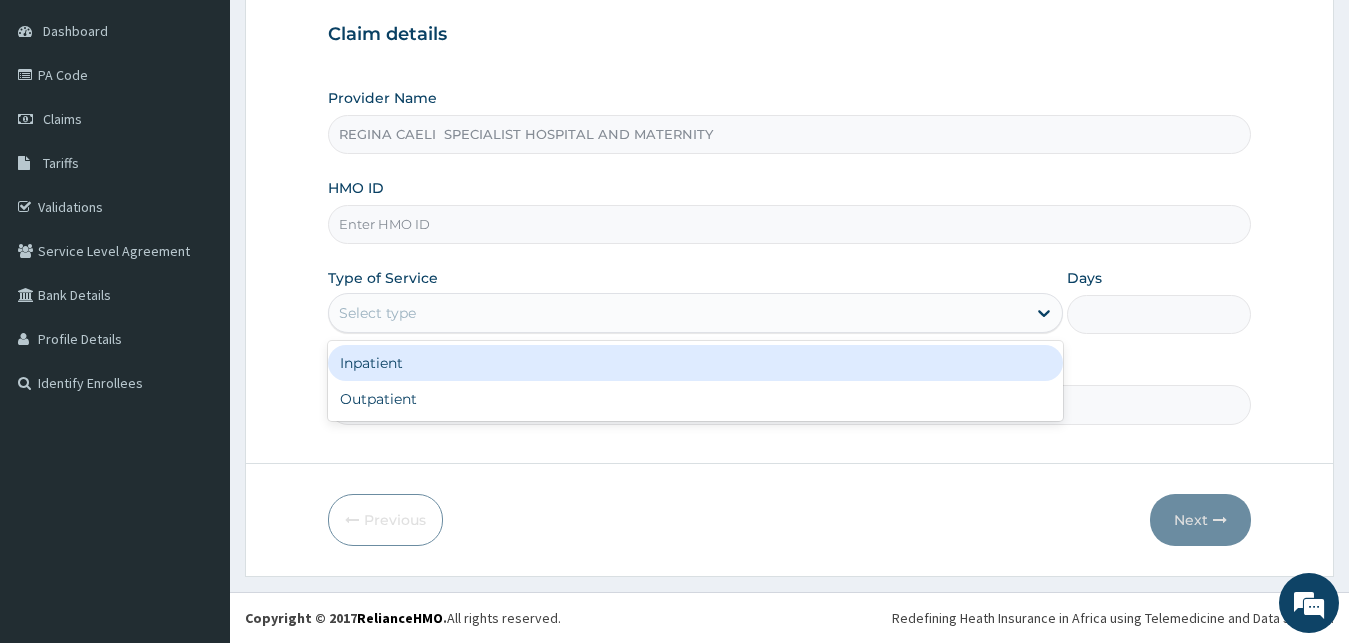click on "Select type" at bounding box center (696, 313) 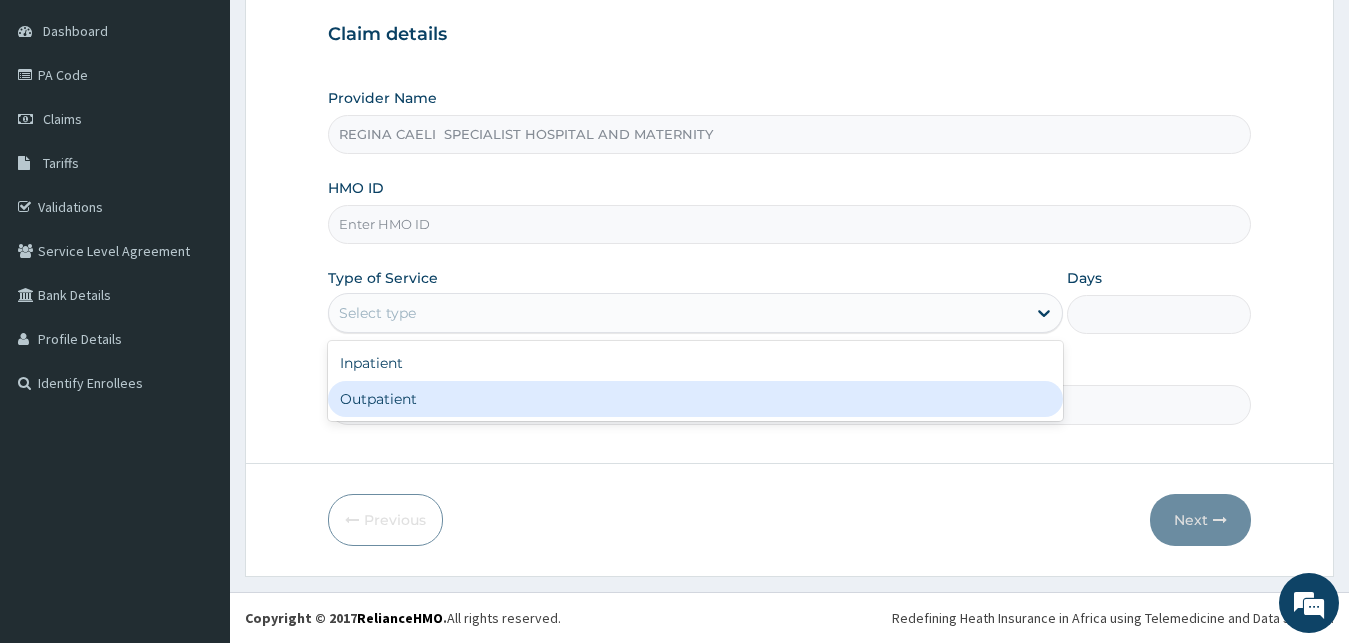 click on "Outpatient" at bounding box center [696, 399] 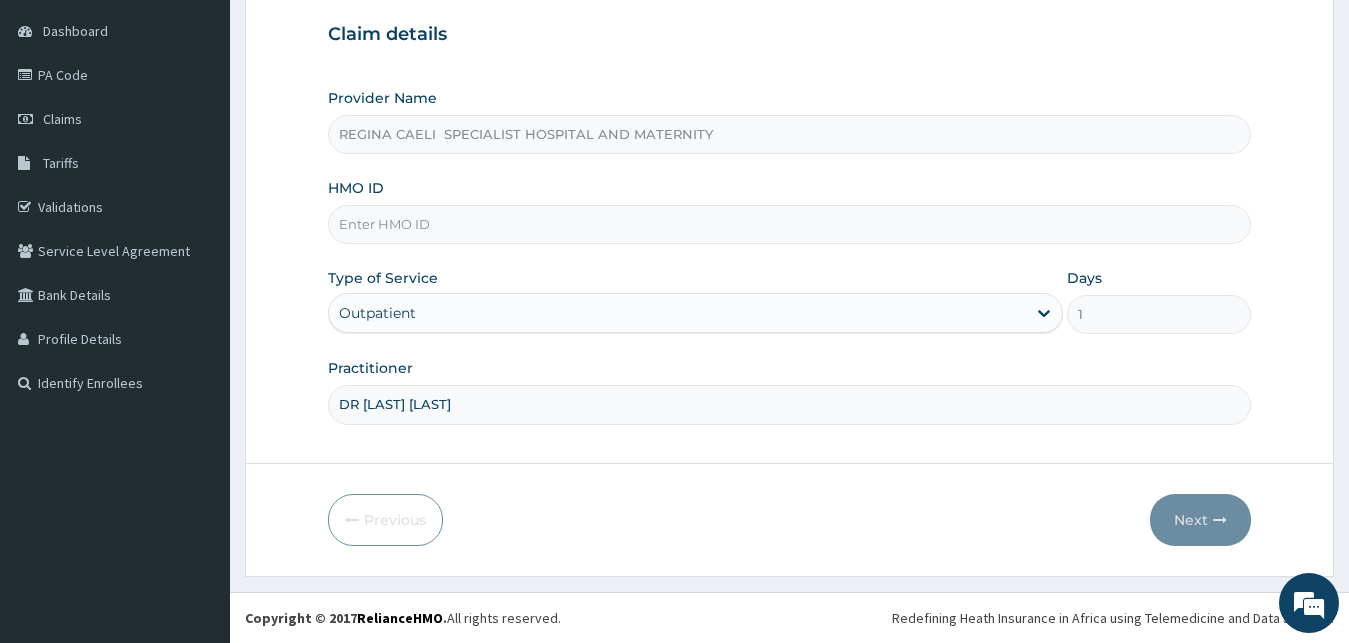 click on "HMO ID" at bounding box center (790, 224) 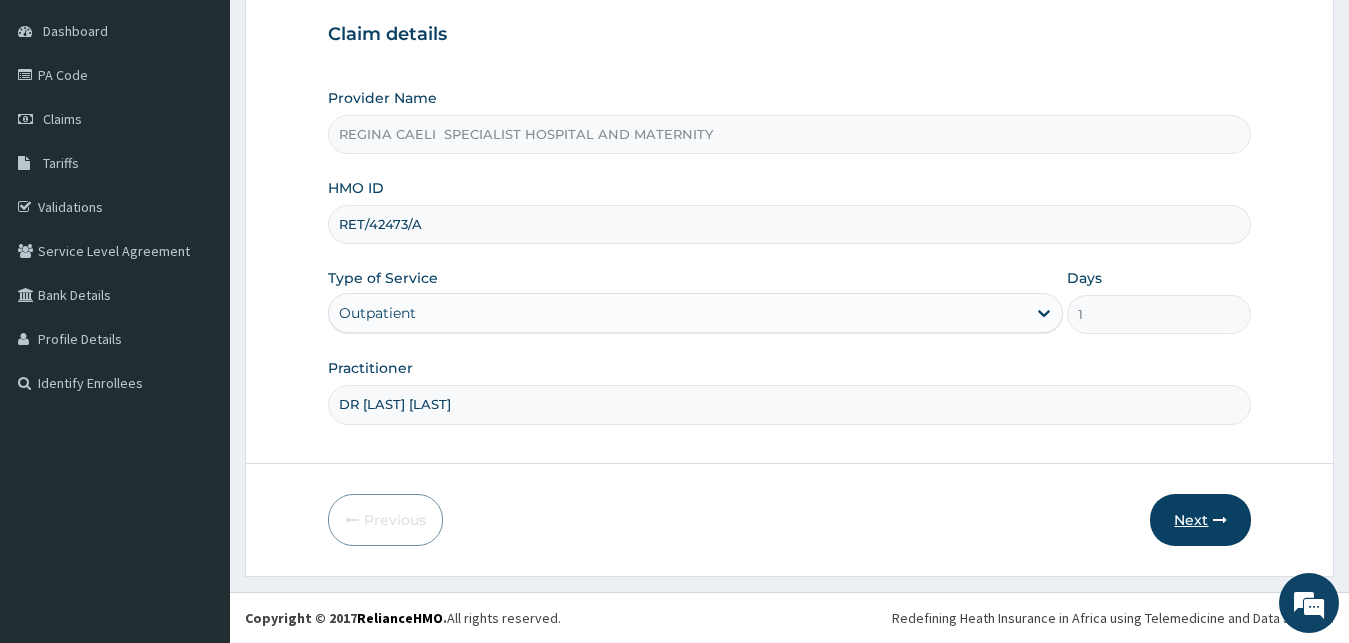 type on "RET/42473/A" 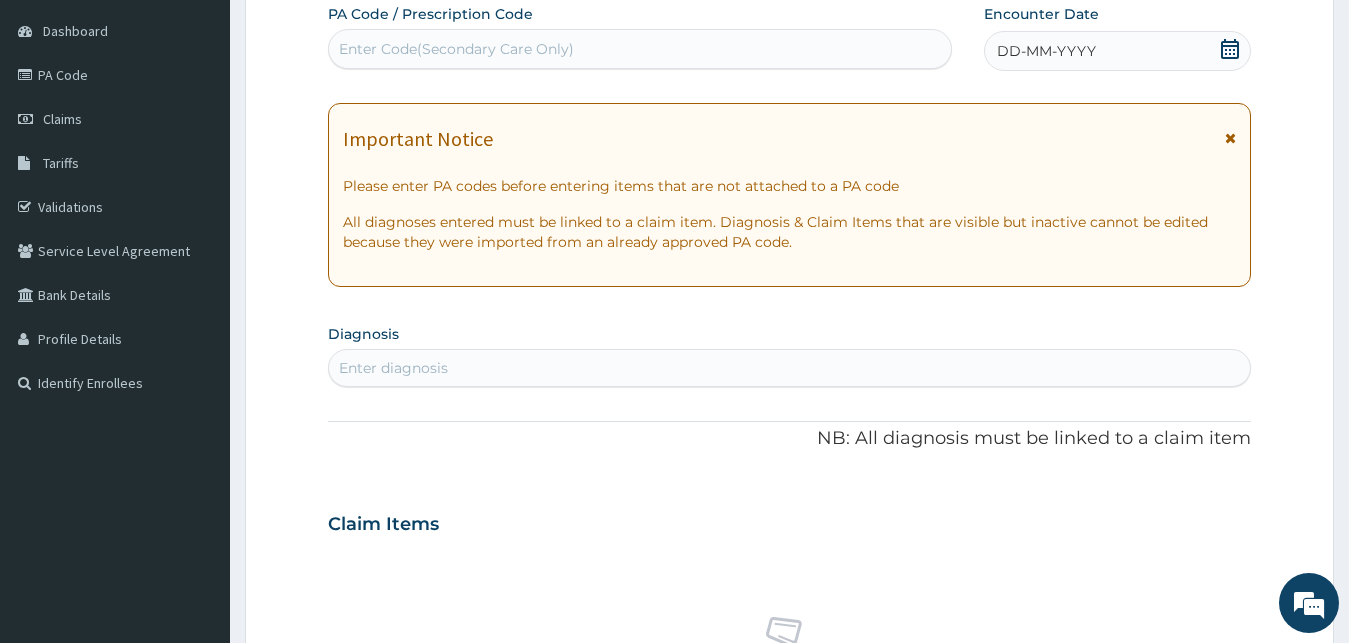 click on "Enter Code(Secondary Care Only)" at bounding box center (640, 49) 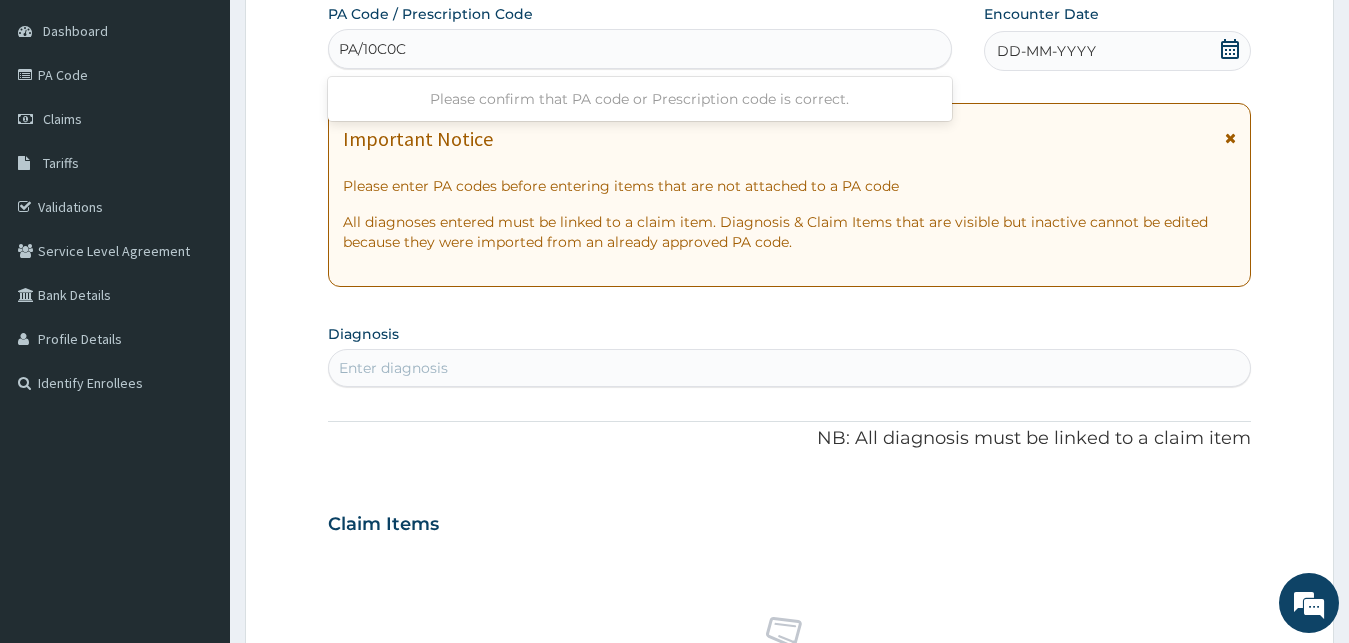type on "PA/10C0C8" 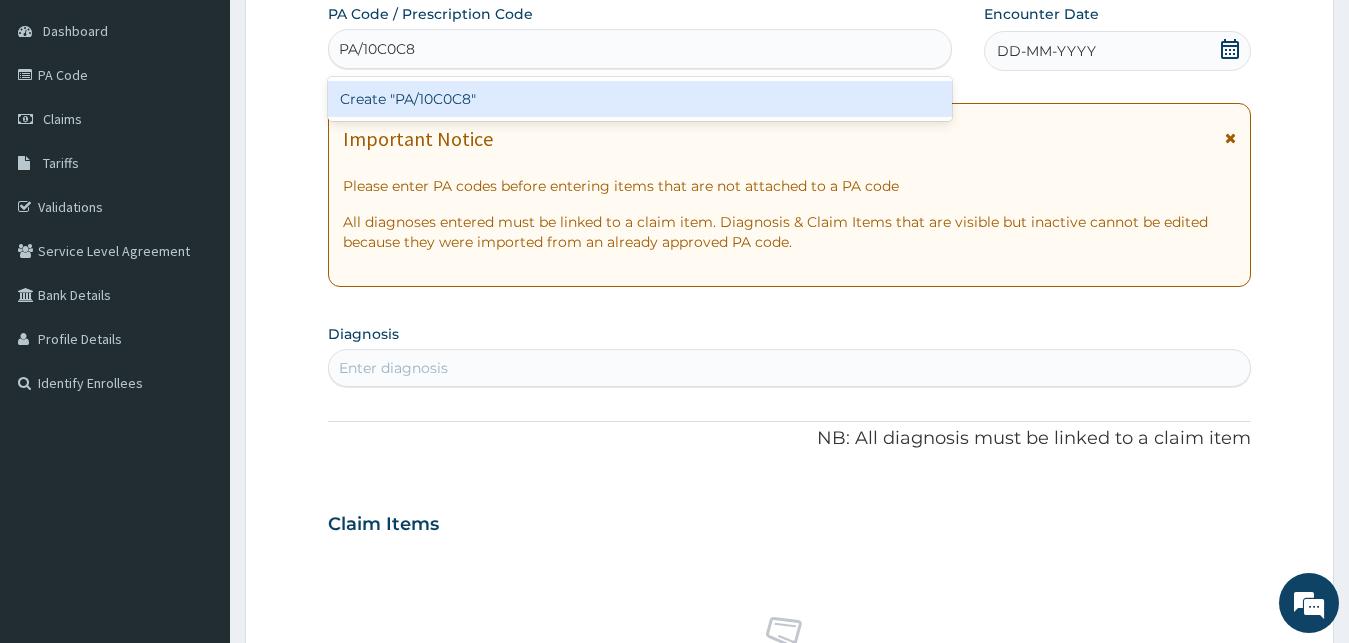 click on "Create "PA/10C0C8"" at bounding box center (640, 99) 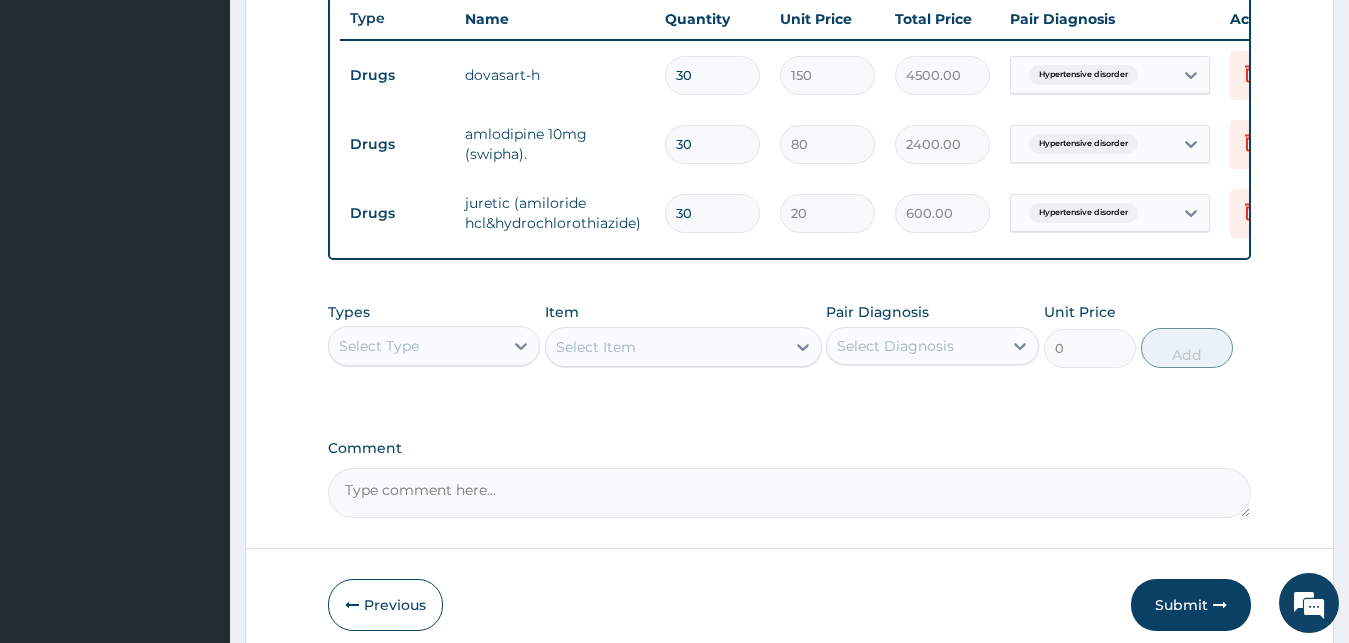 scroll, scrollTop: 859, scrollLeft: 0, axis: vertical 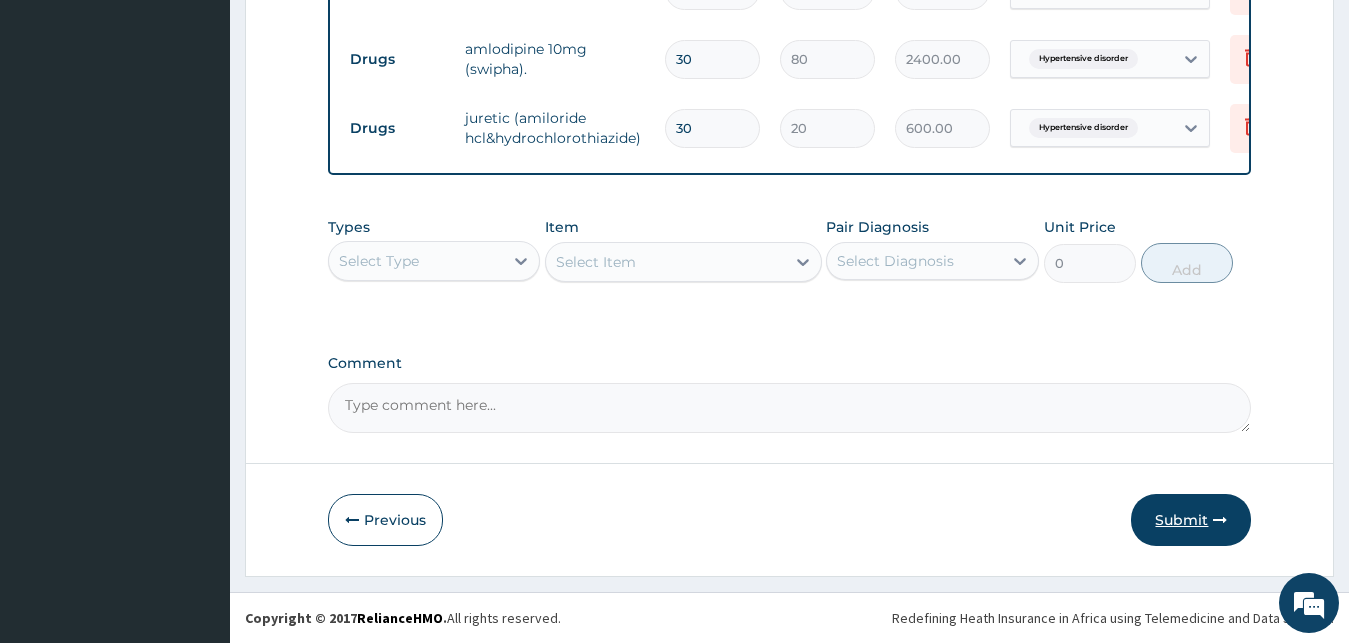 click on "Submit" at bounding box center (1191, 520) 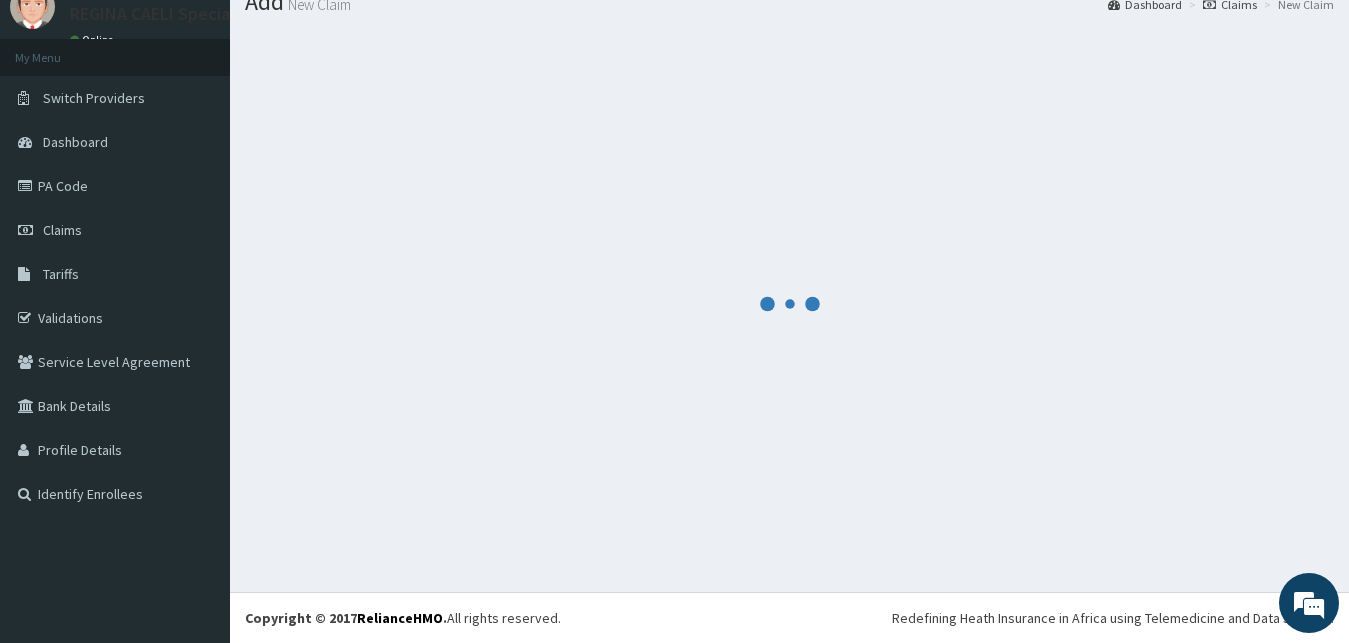 scroll, scrollTop: 76, scrollLeft: 0, axis: vertical 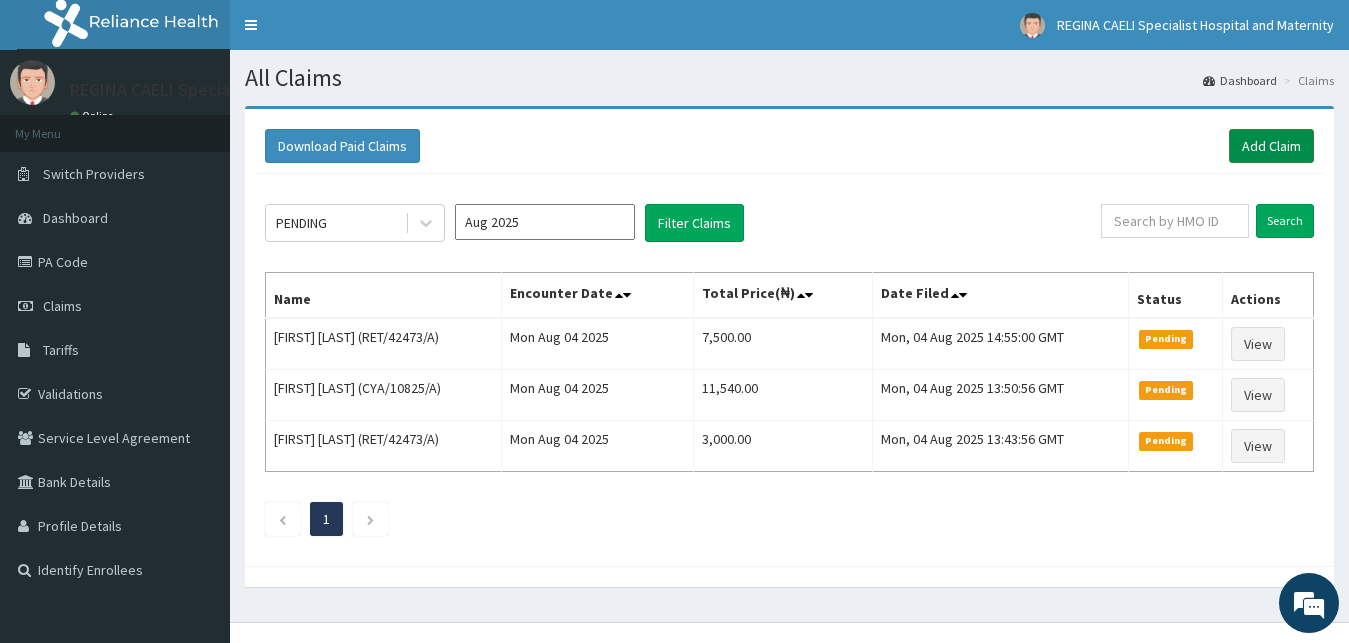 click on "Add Claim" at bounding box center (1271, 146) 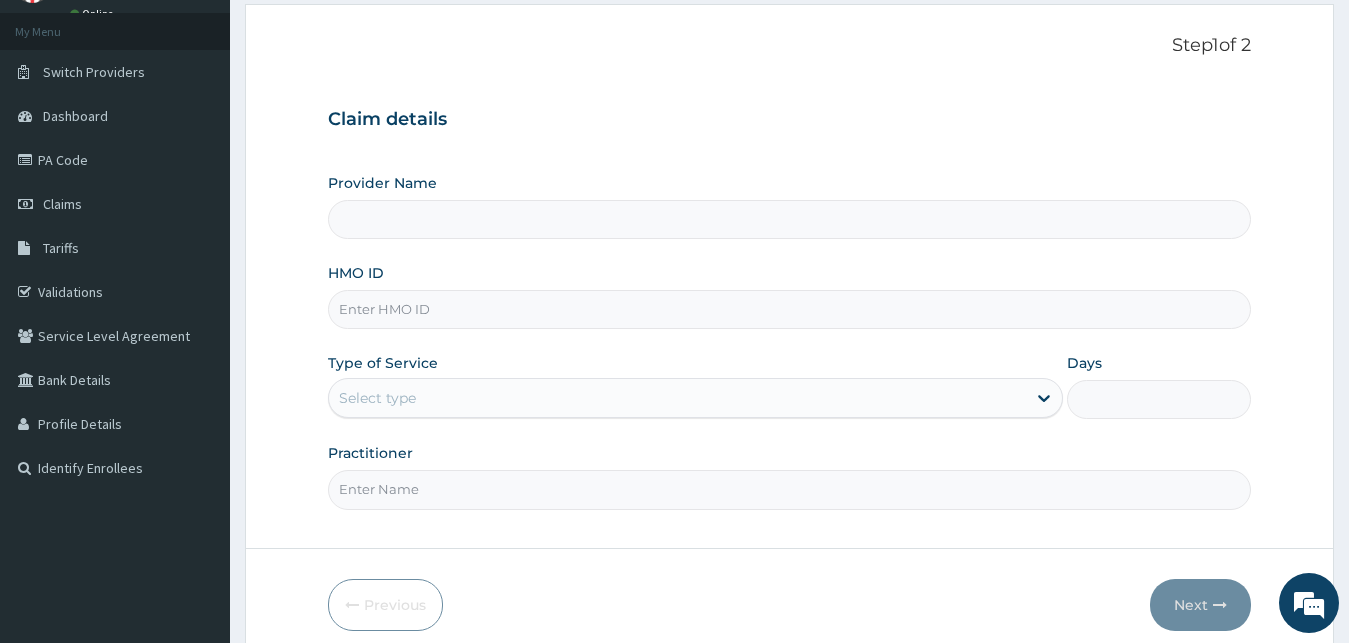 type on "REGINA CAELI  SPECIALIST HOSPITAL AND MATERNITY" 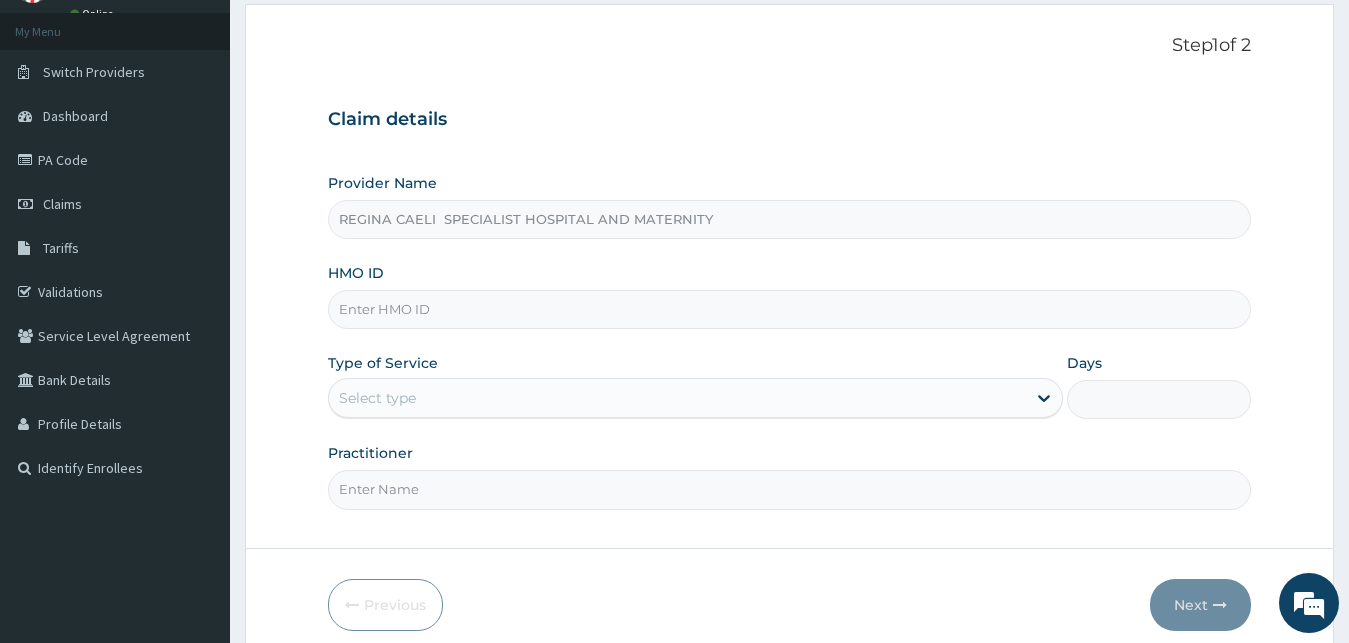 scroll, scrollTop: 102, scrollLeft: 0, axis: vertical 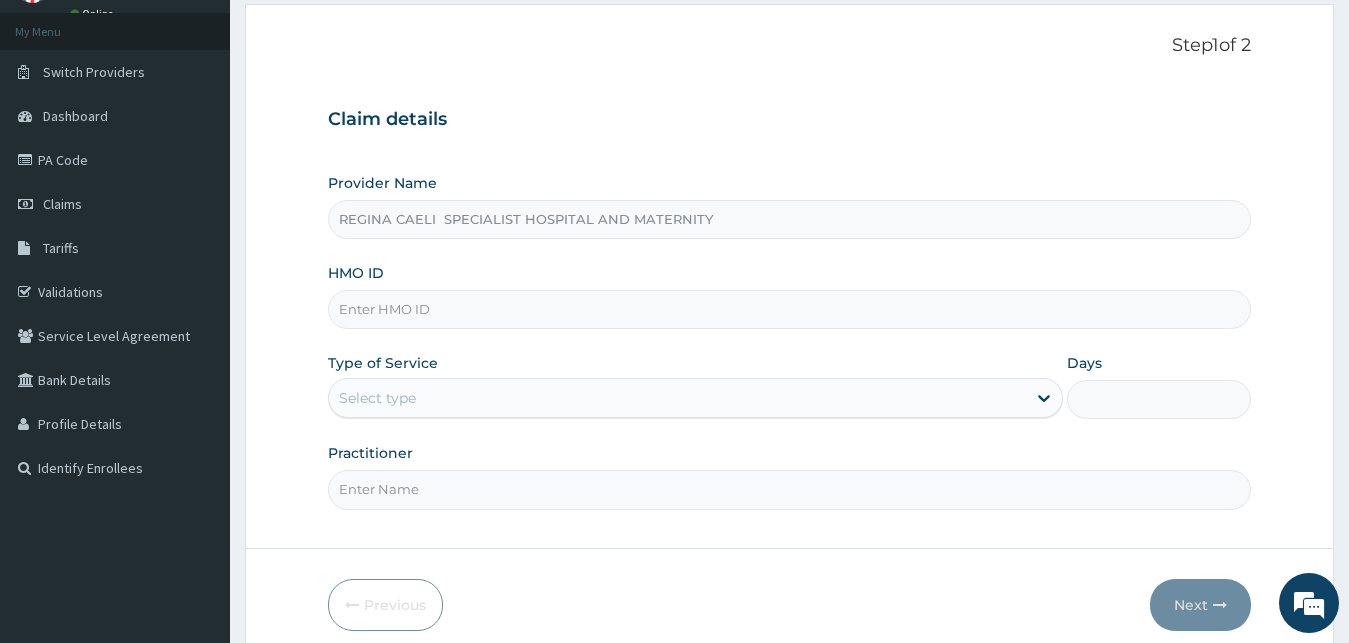 click on "Practitioner" at bounding box center [790, 489] 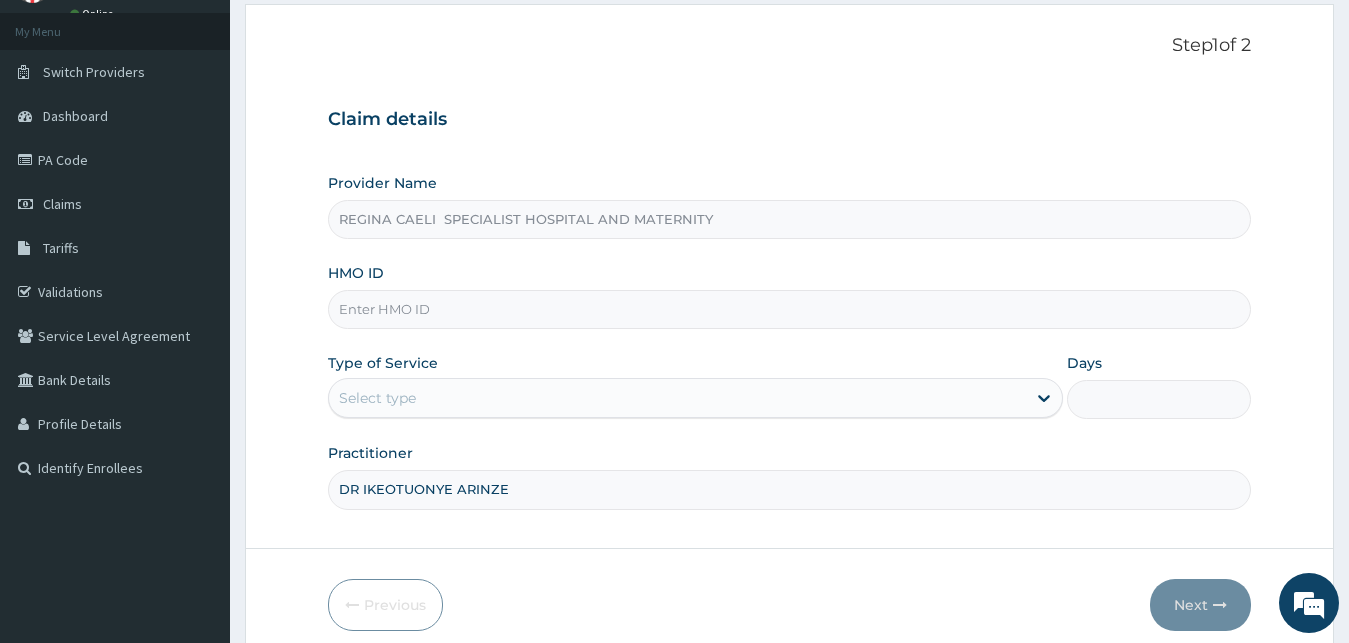 type on "DR IKEOTUONYE ARINZE" 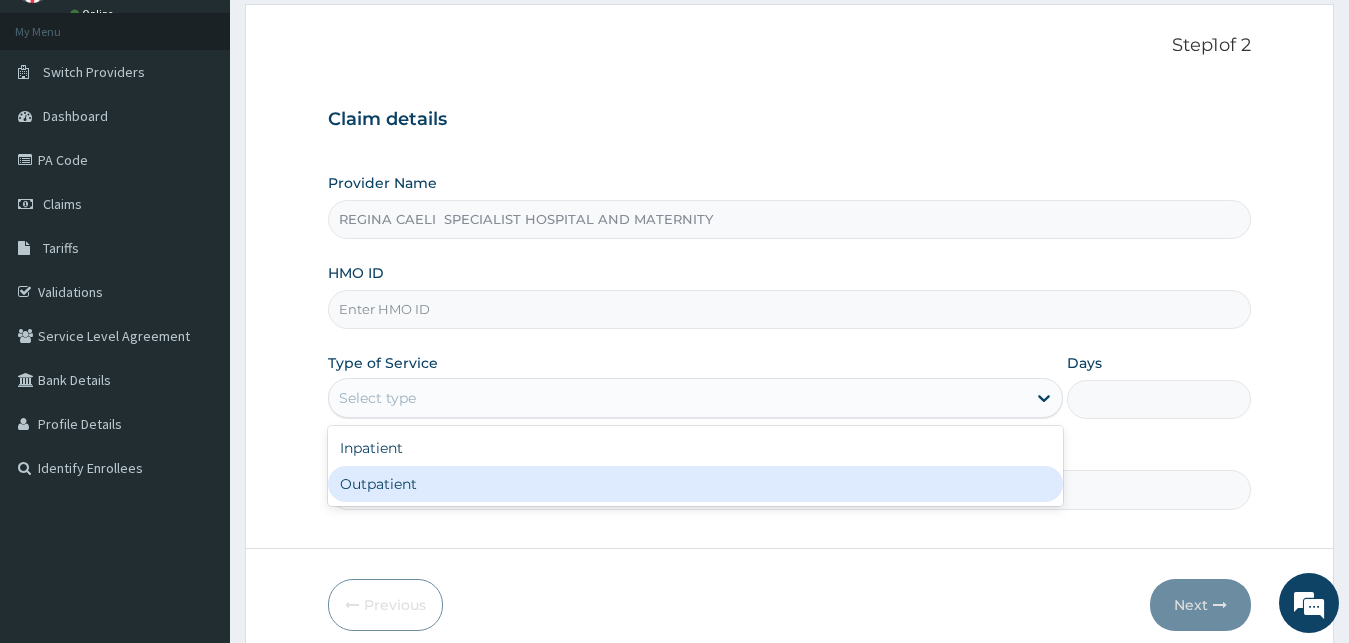 drag, startPoint x: 410, startPoint y: 490, endPoint x: 445, endPoint y: 395, distance: 101.24229 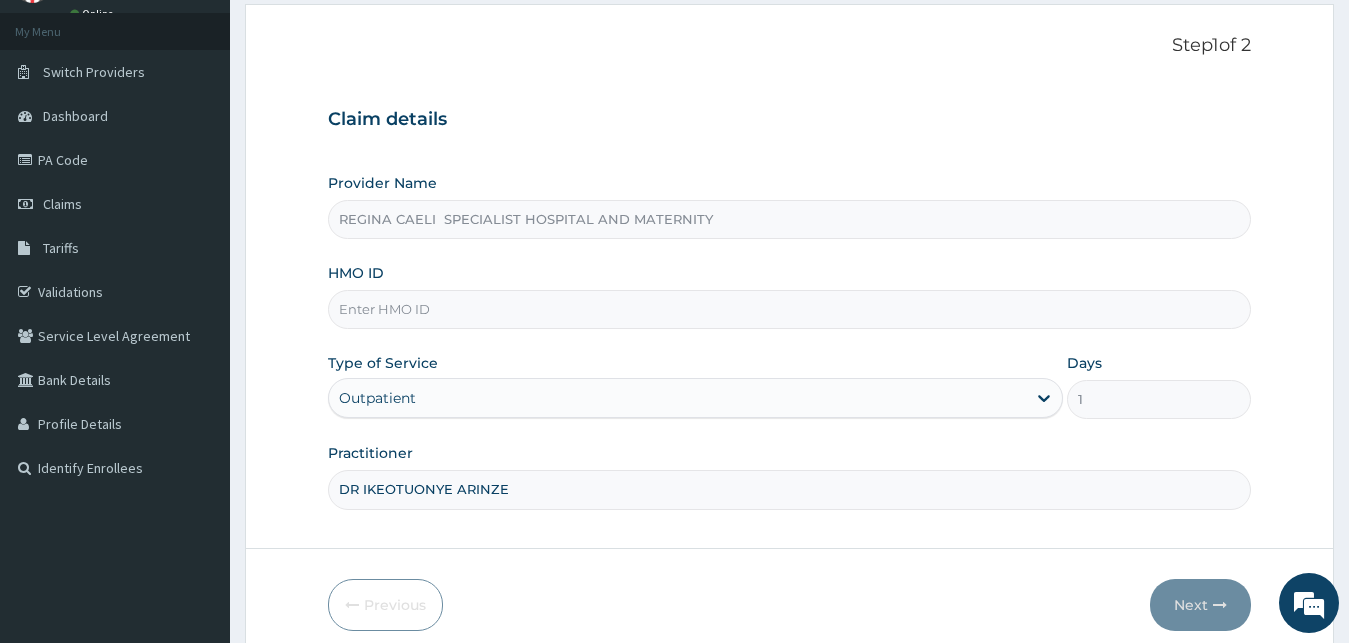 click on "HMO ID" at bounding box center [790, 309] 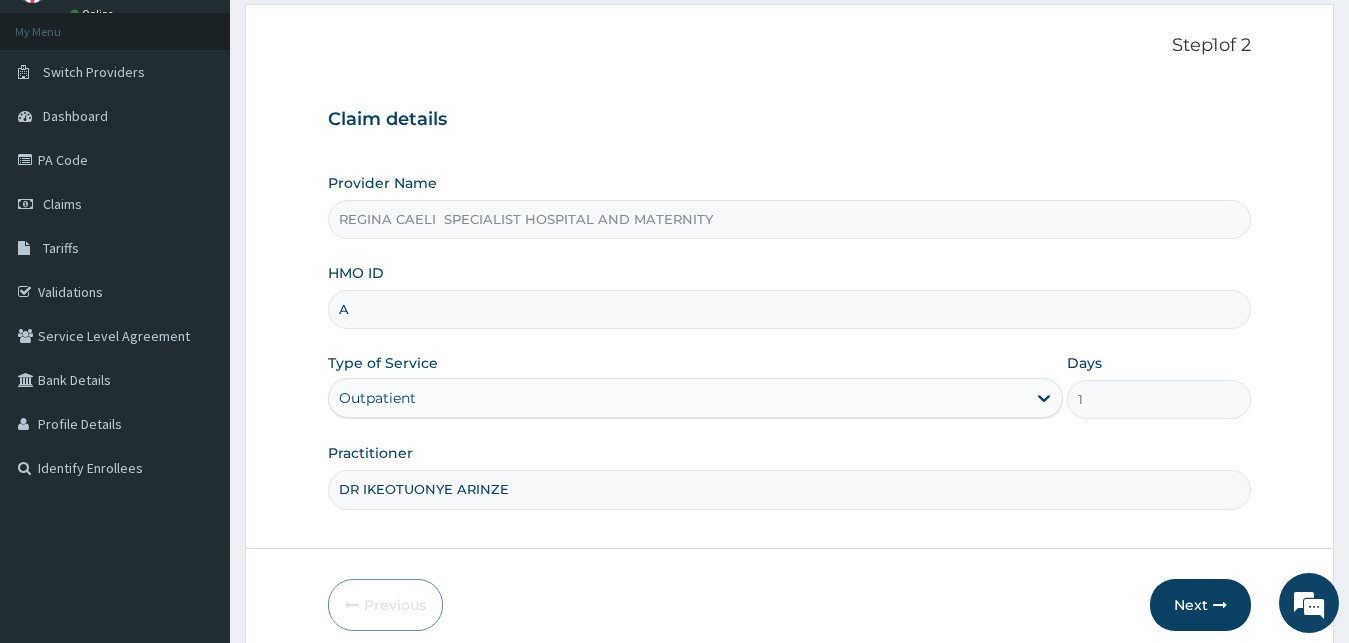 scroll, scrollTop: 0, scrollLeft: 0, axis: both 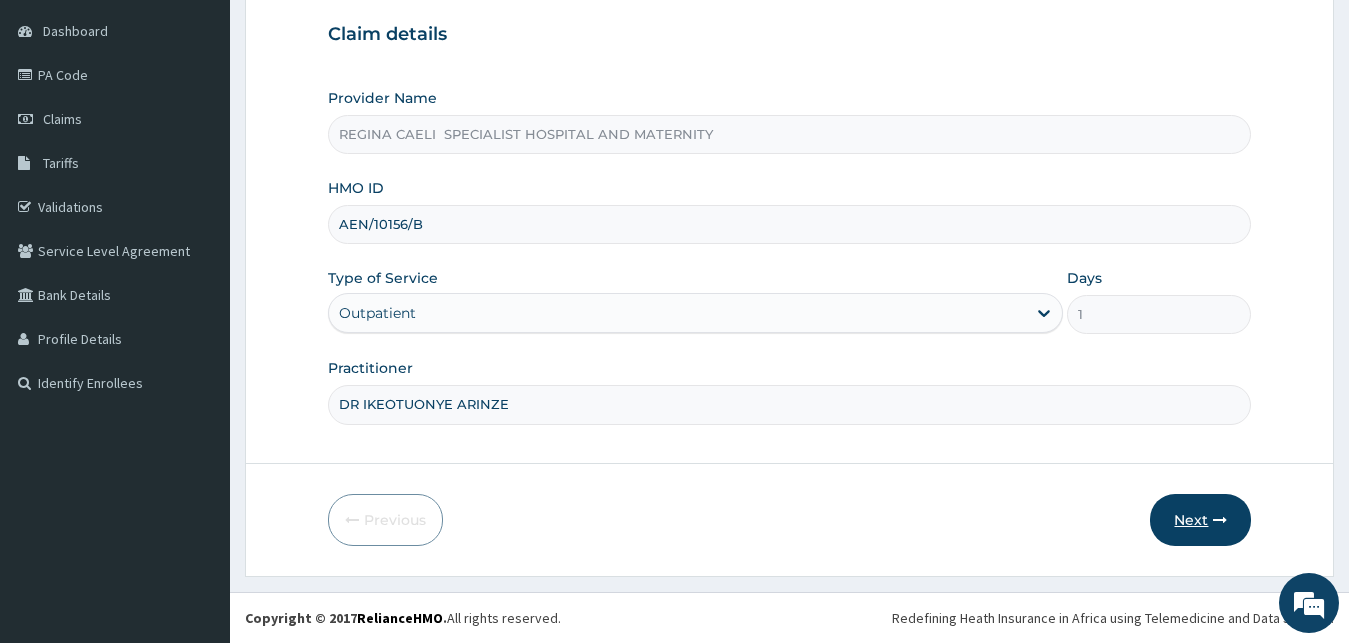 type on "AEN/10156/B" 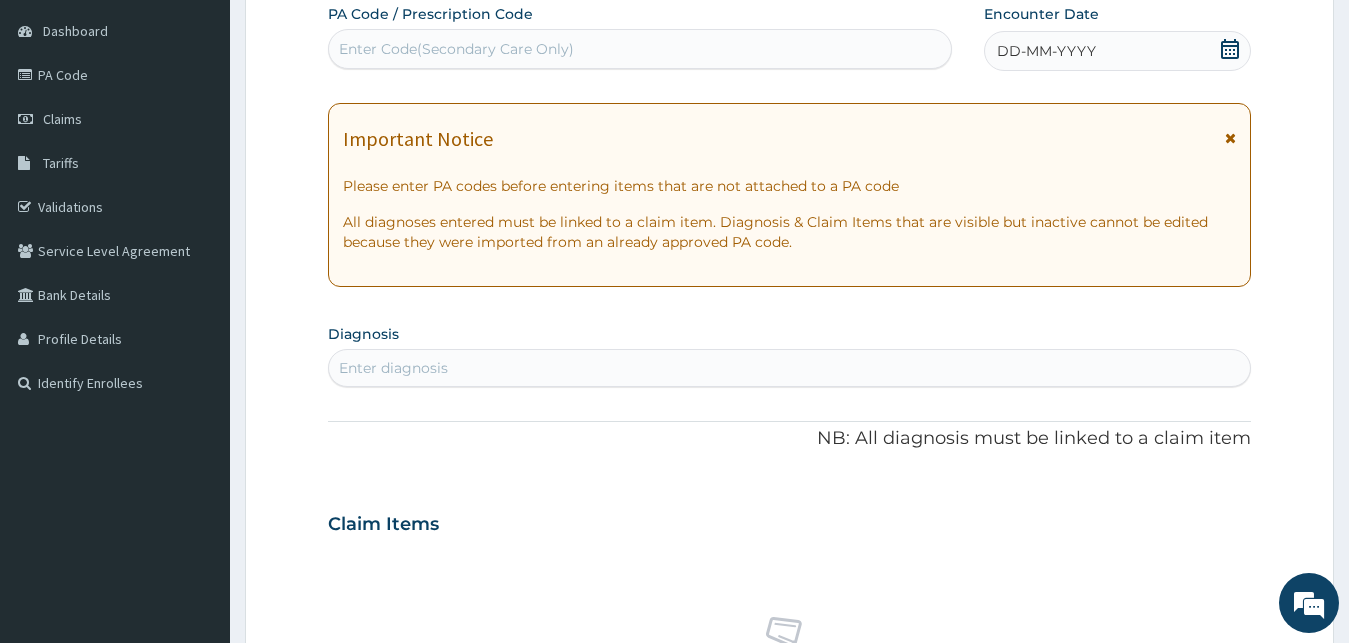 click on "Enter Code(Secondary Care Only)" at bounding box center (640, 49) 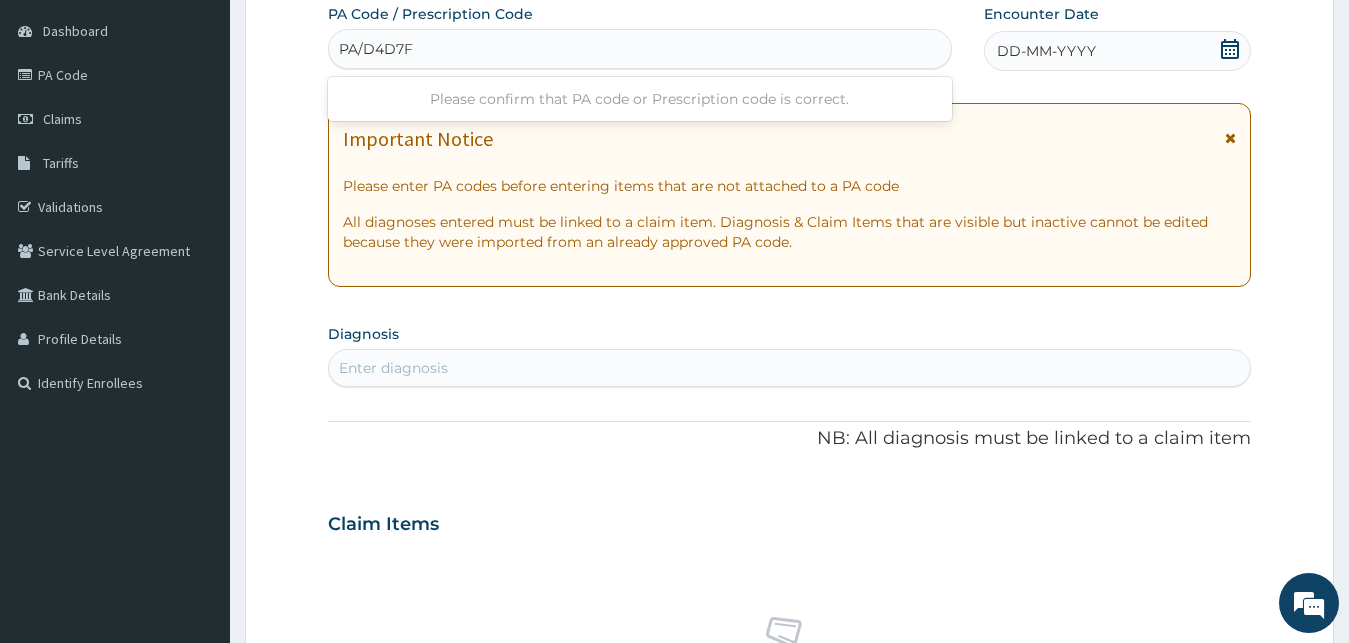 type on "PA/D4D7F1" 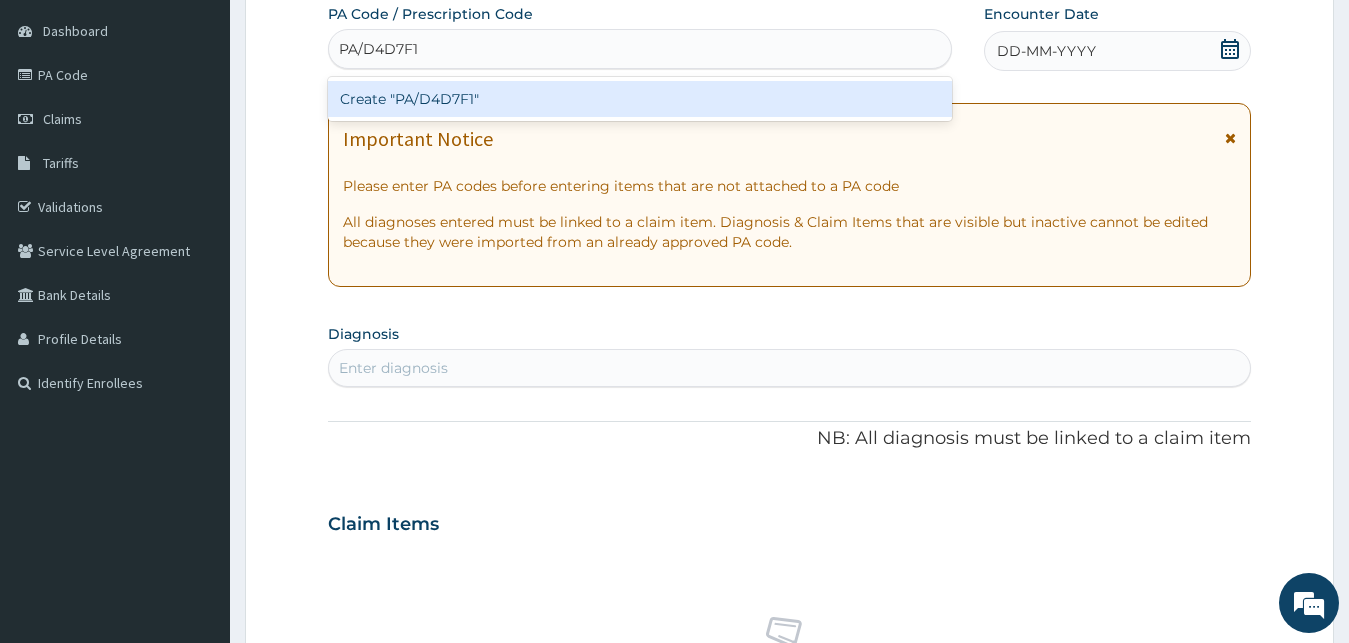 click on "Create "PA/D4D7F1"" at bounding box center (640, 99) 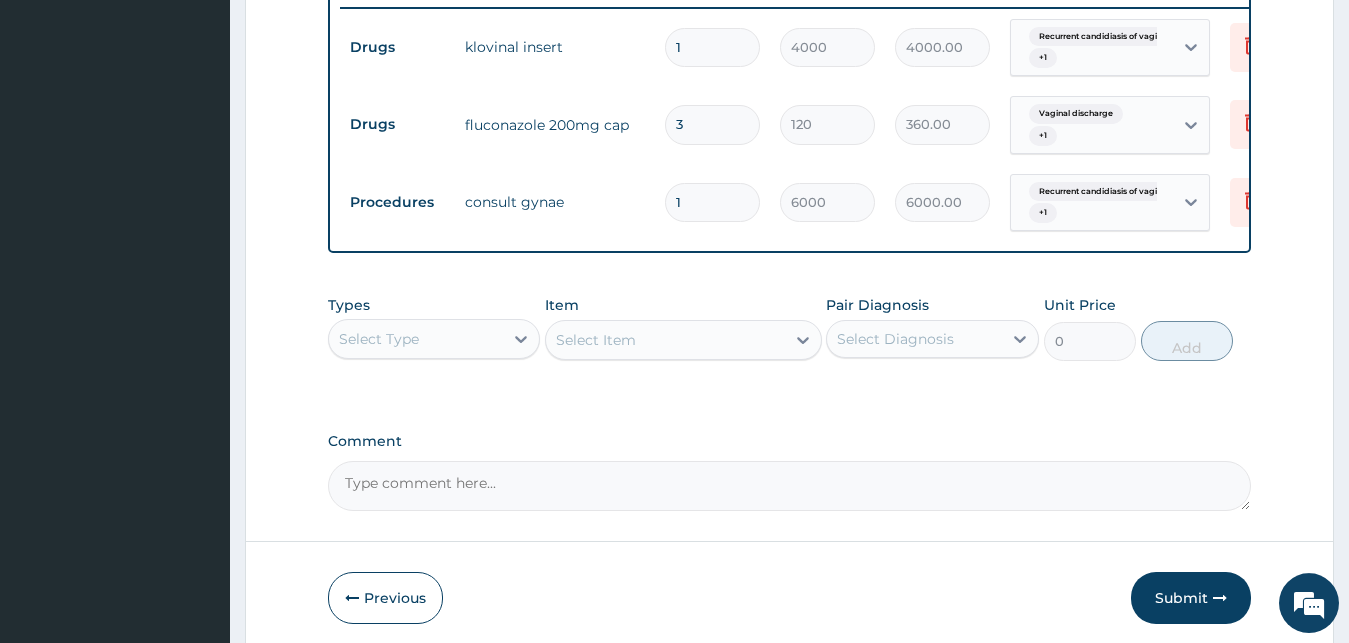 scroll, scrollTop: 884, scrollLeft: 0, axis: vertical 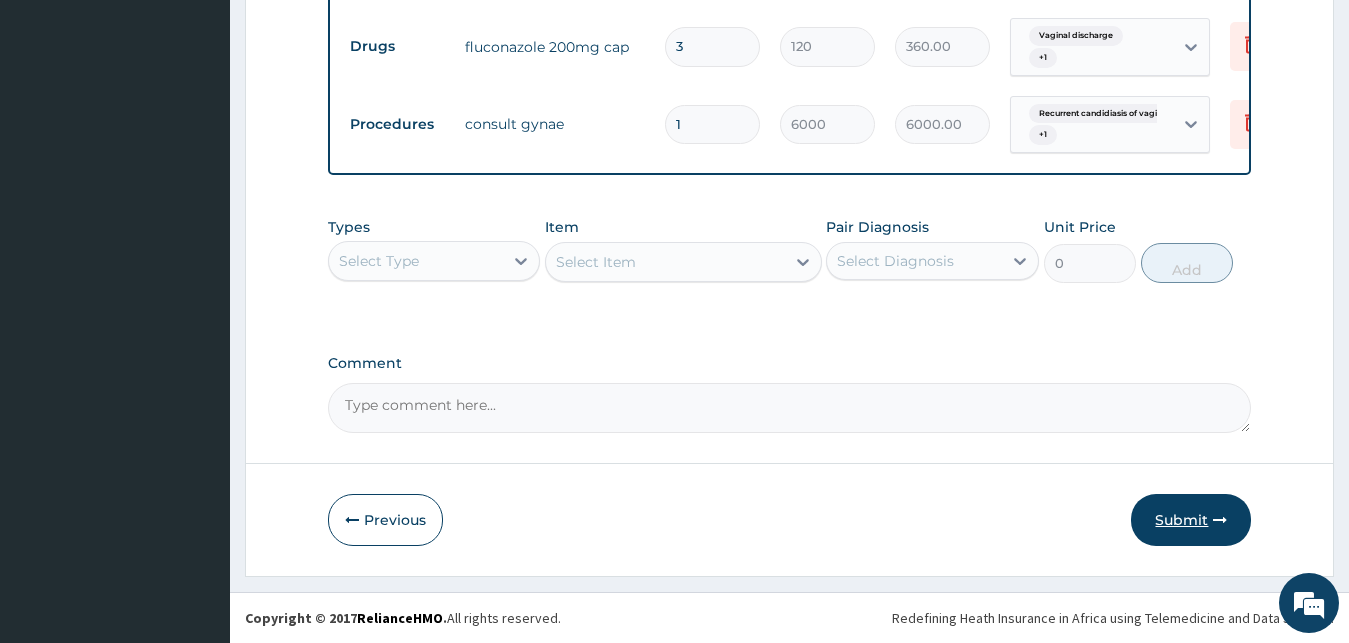 click on "Submit" at bounding box center [1191, 520] 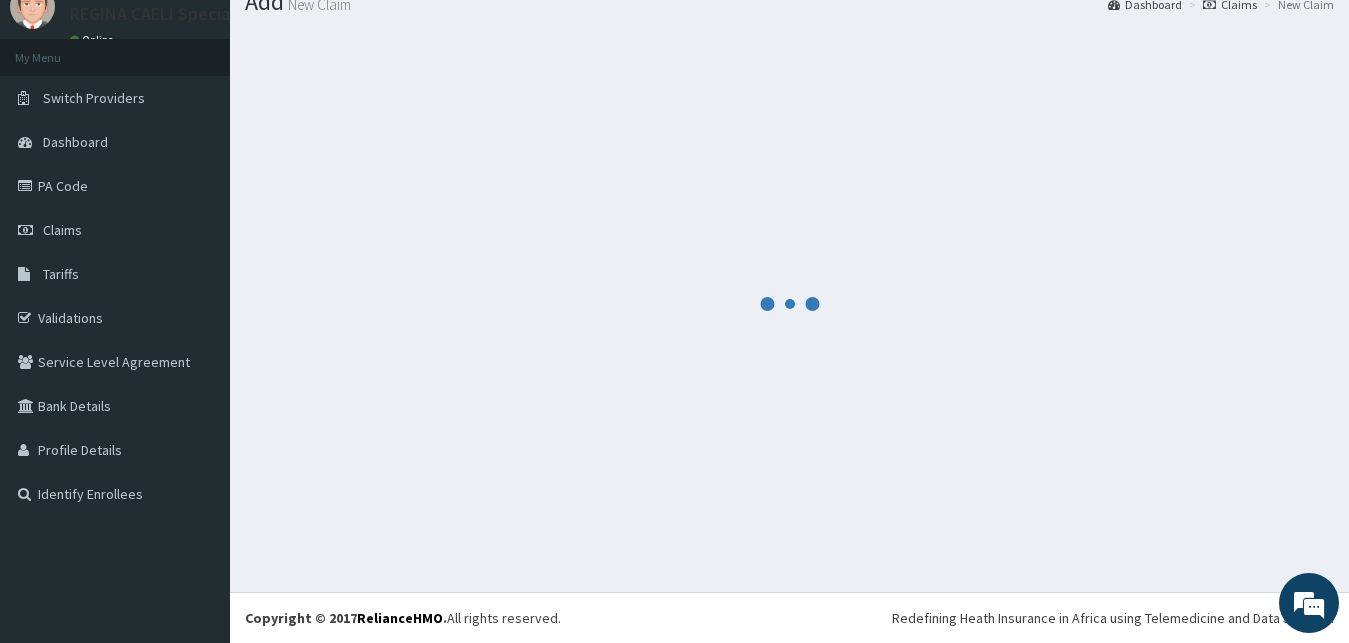 scroll, scrollTop: 76, scrollLeft: 0, axis: vertical 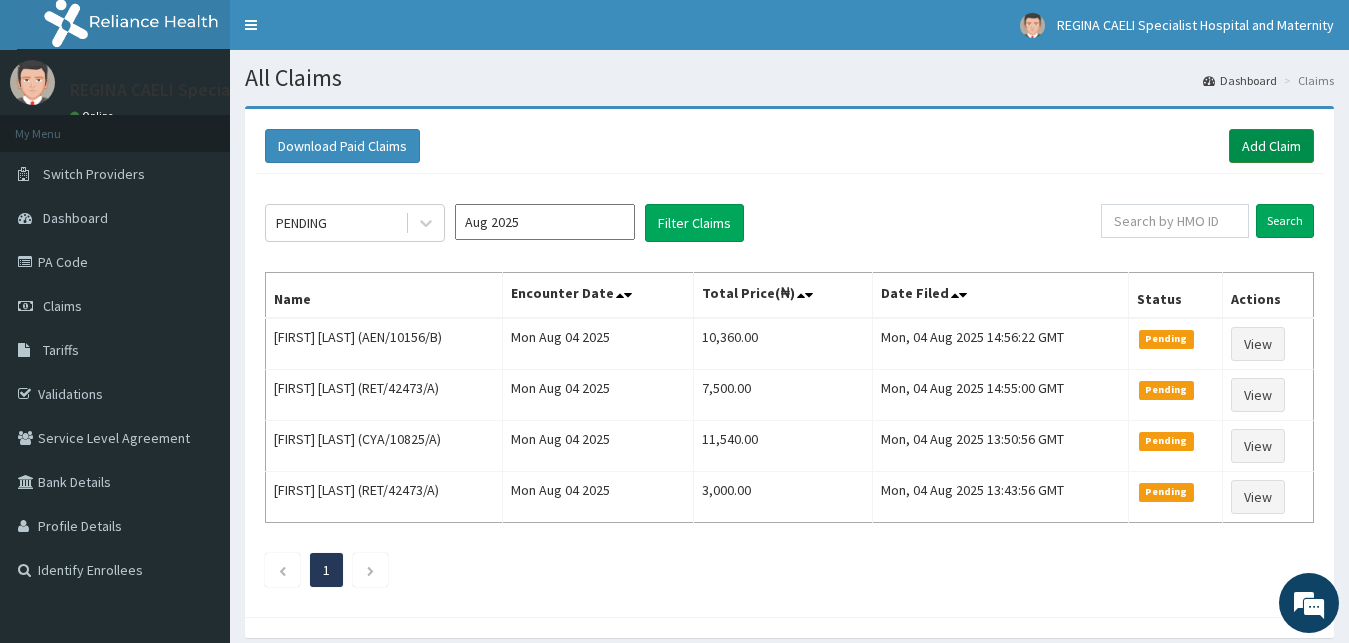 click on "Add Claim" at bounding box center (1271, 146) 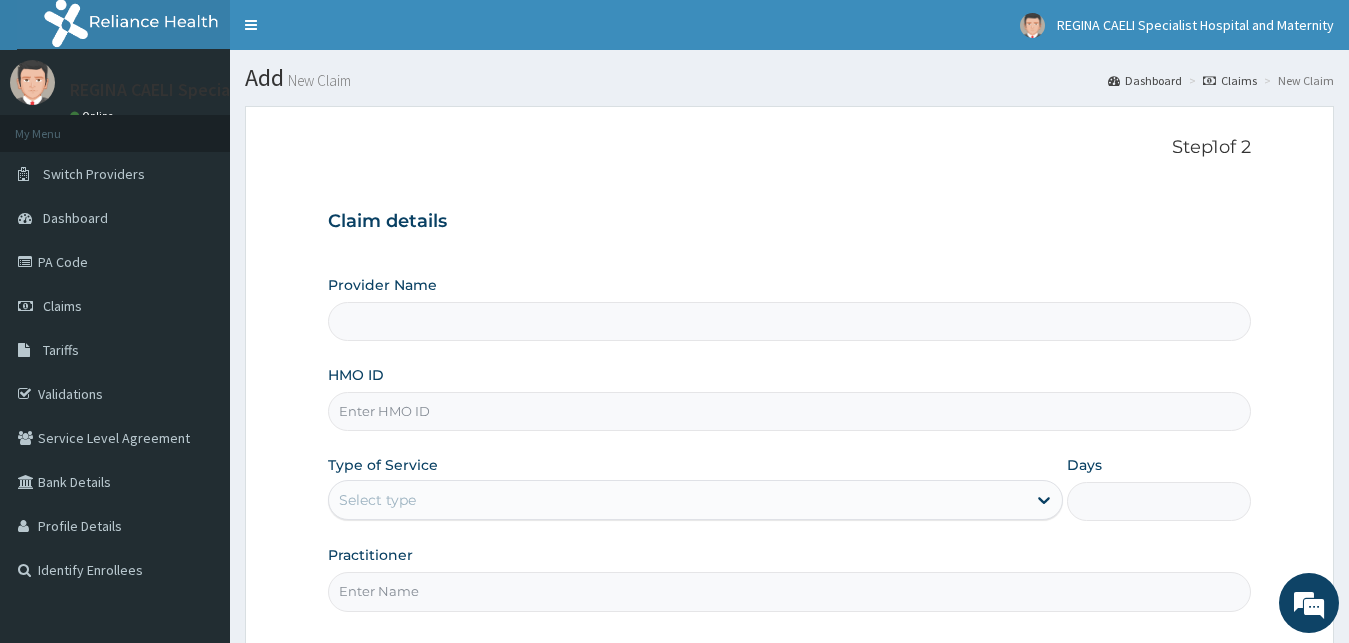 scroll, scrollTop: 0, scrollLeft: 0, axis: both 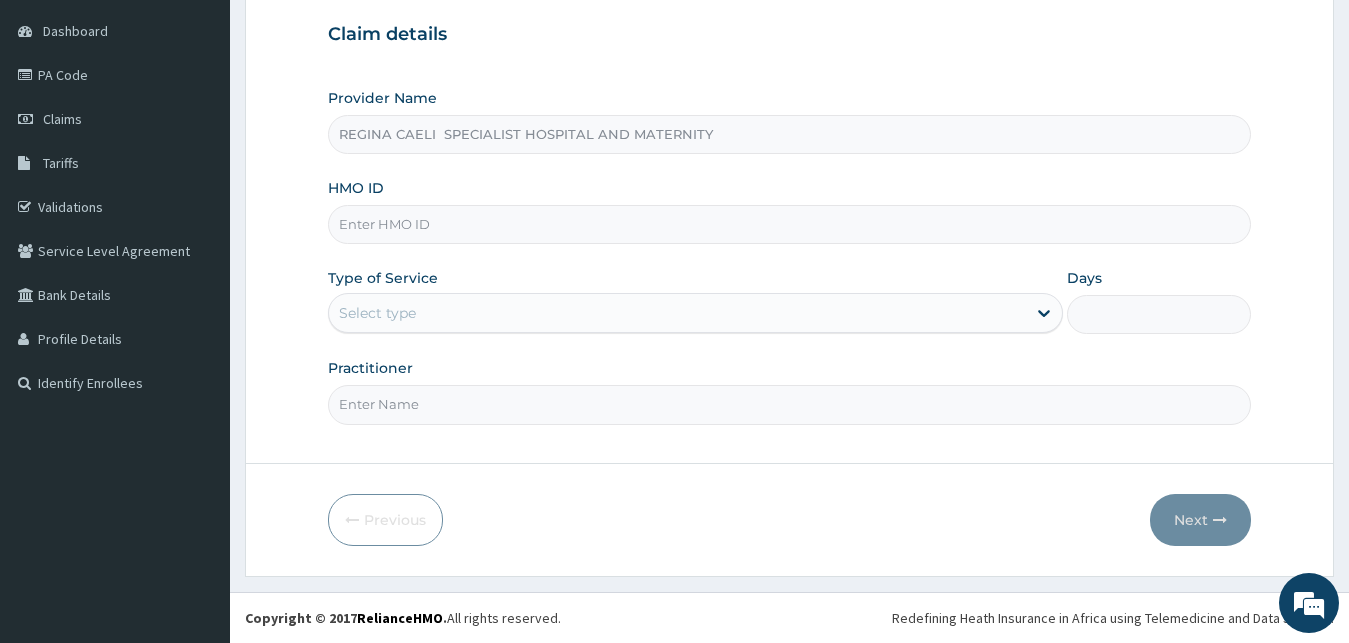 click on "Practitioner" at bounding box center [790, 404] 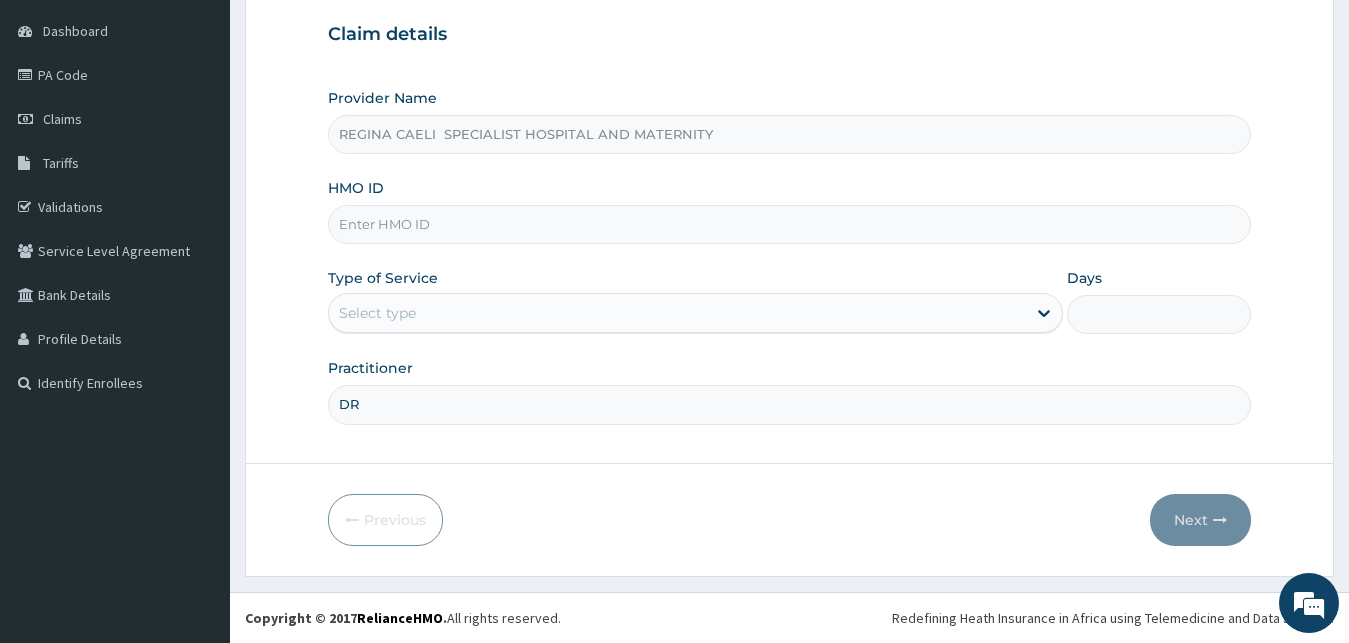 scroll, scrollTop: 0, scrollLeft: 0, axis: both 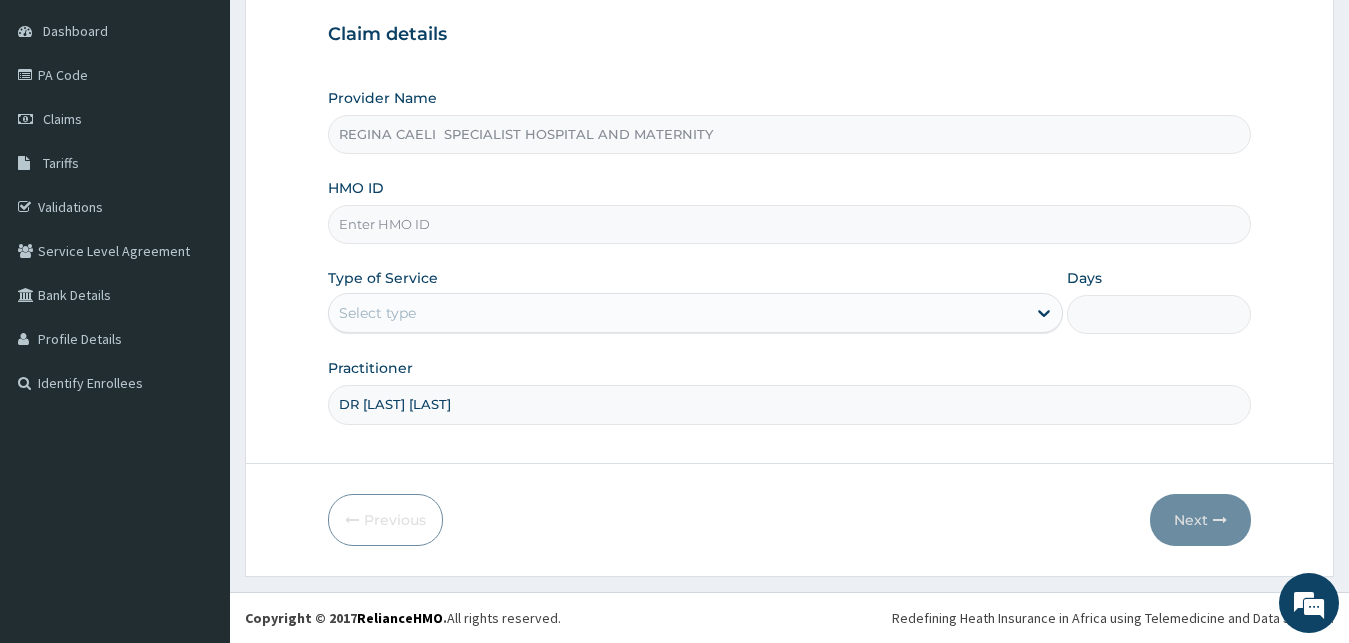 type on "DR [LAST] [LAST]" 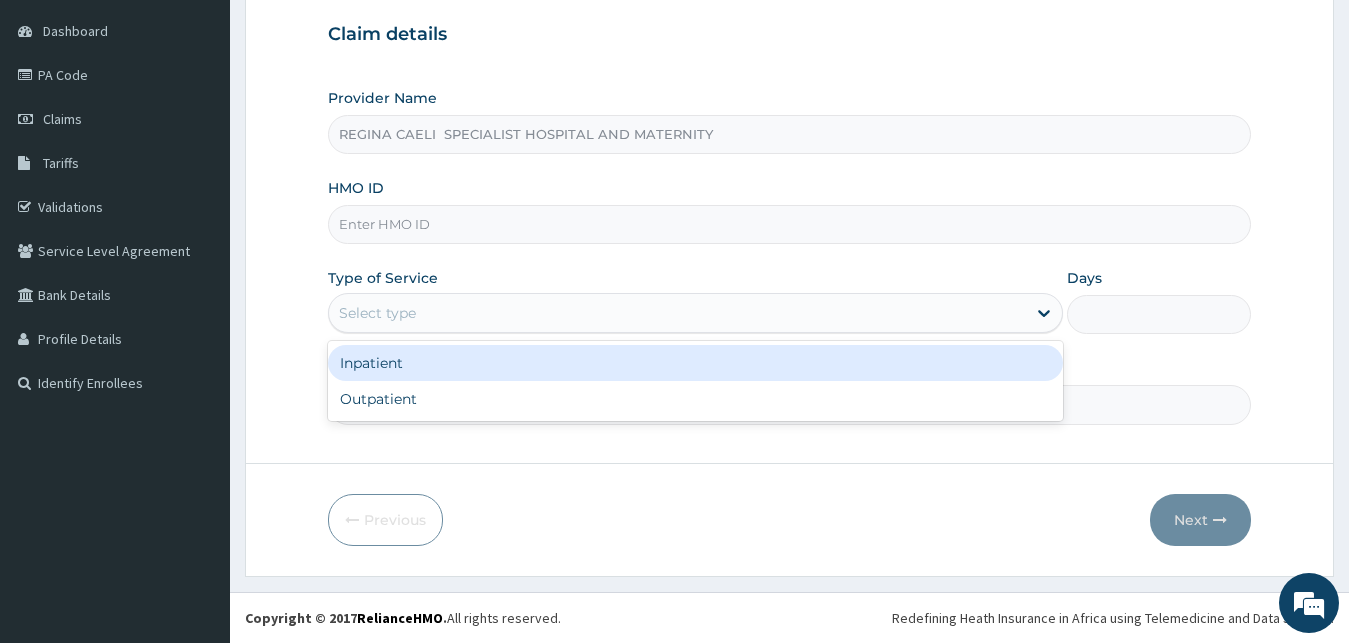 click on "Select type" at bounding box center (678, 313) 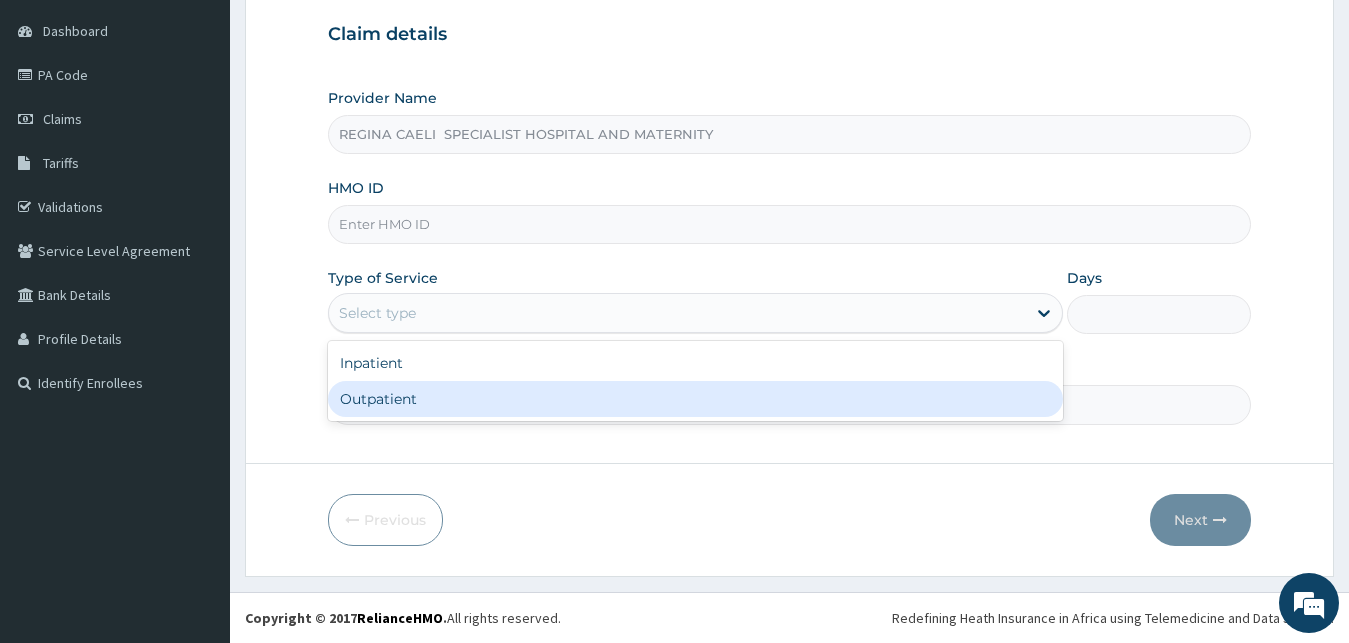 click on "Outpatient" at bounding box center [696, 399] 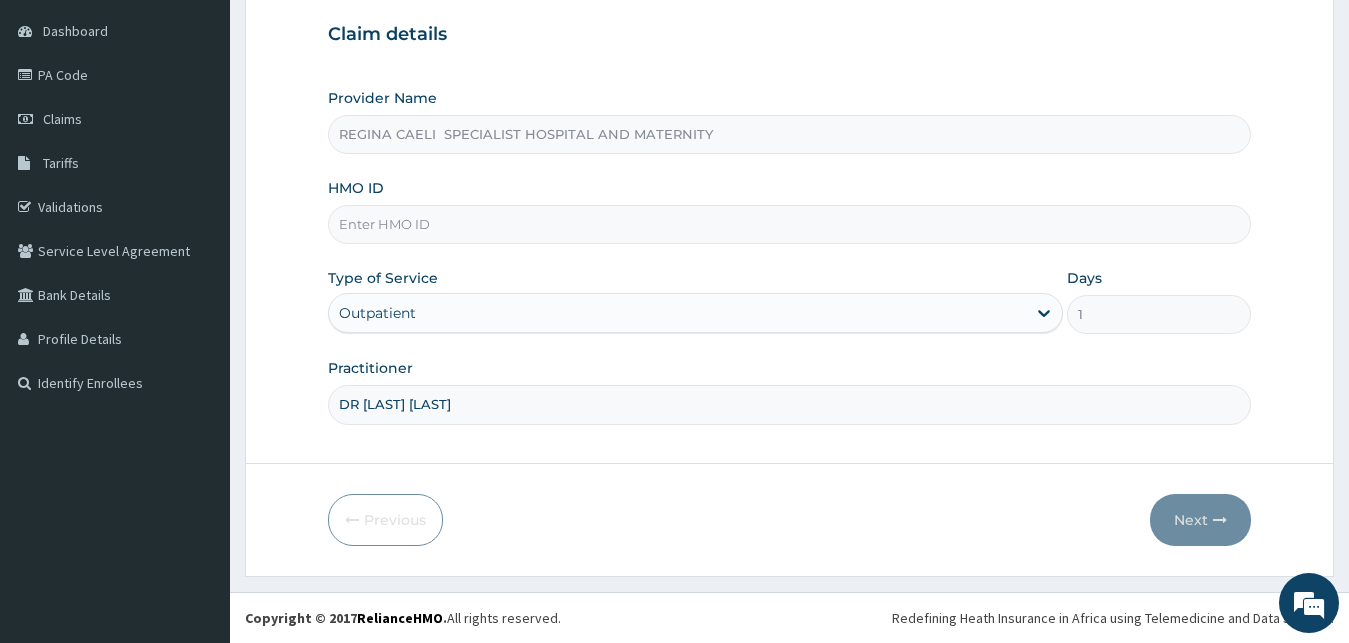 click on "HMO ID" at bounding box center [790, 224] 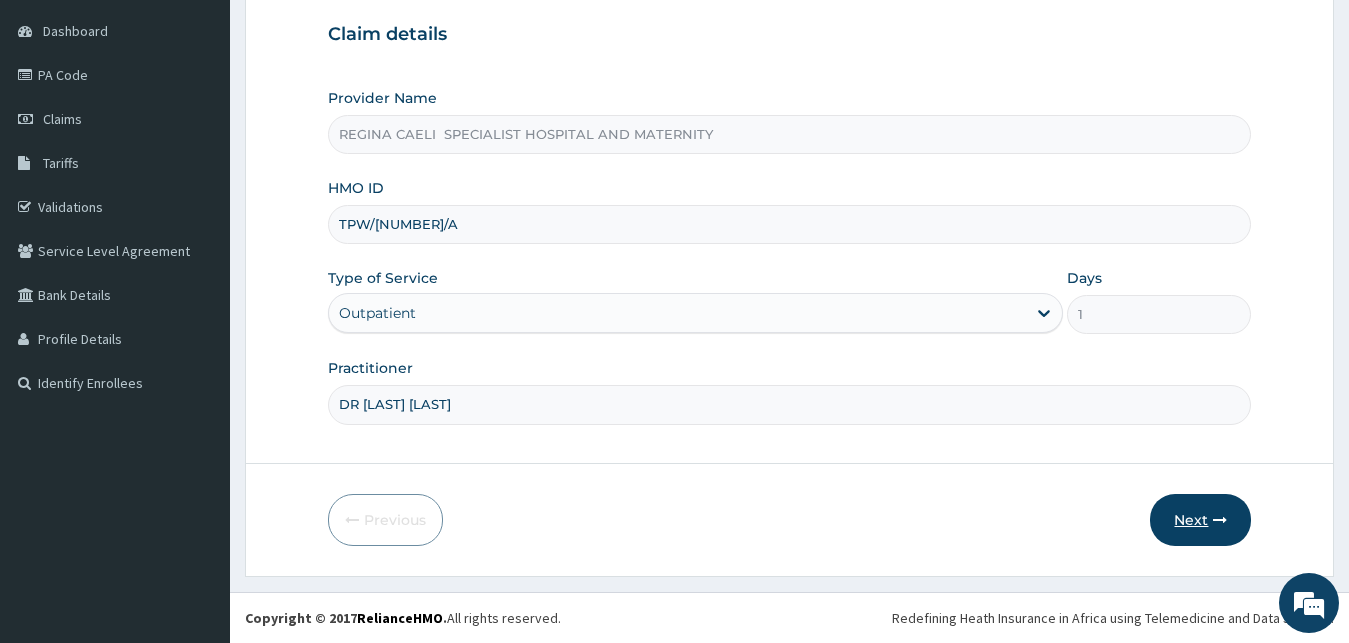 type on "TPW/10329/A" 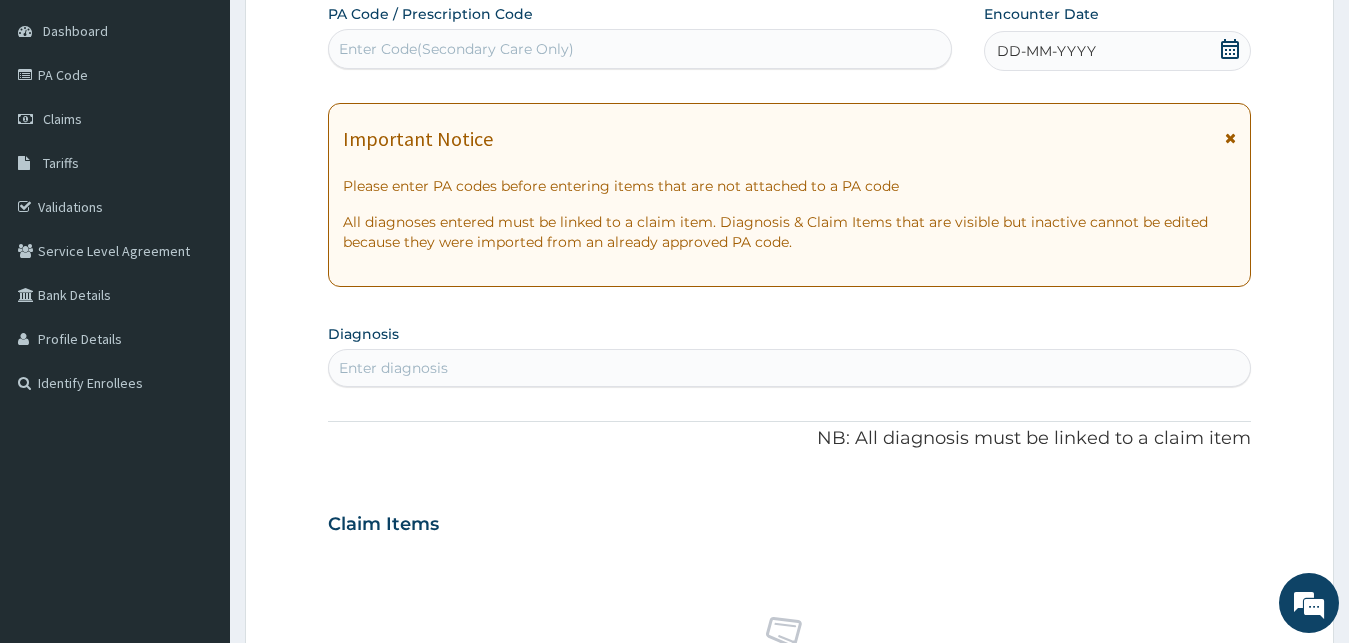 click on "Enter Code(Secondary Care Only)" at bounding box center (640, 49) 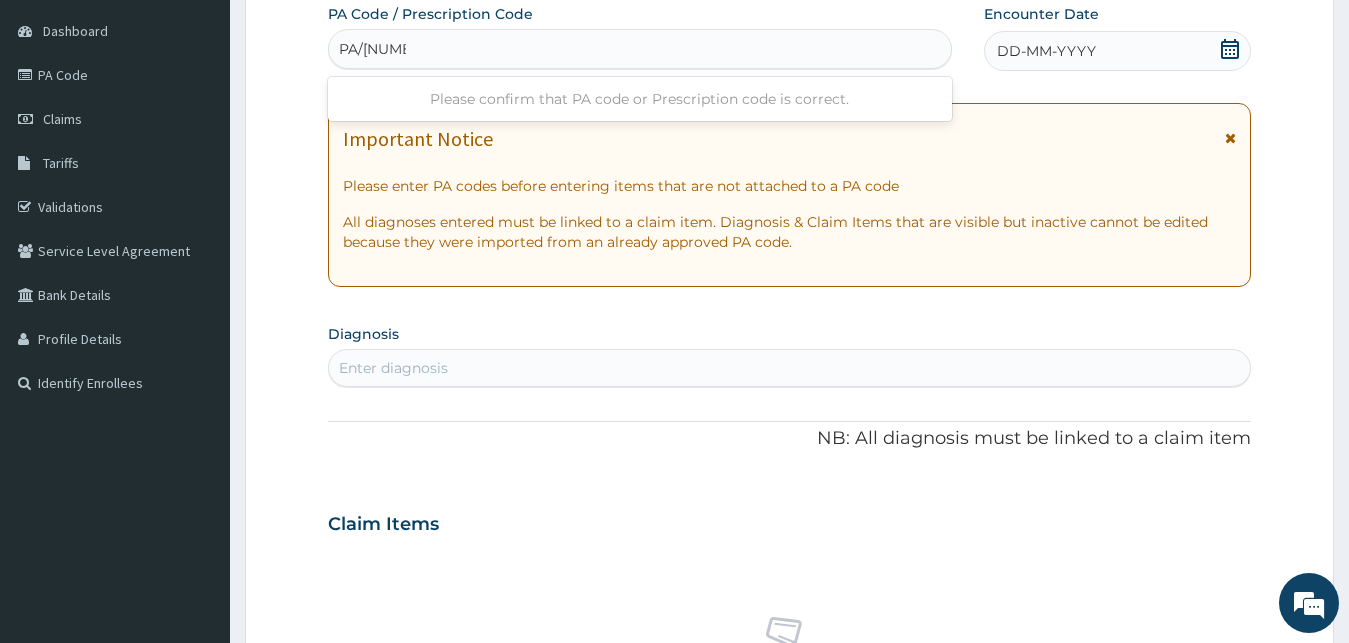 type on "PA/601488" 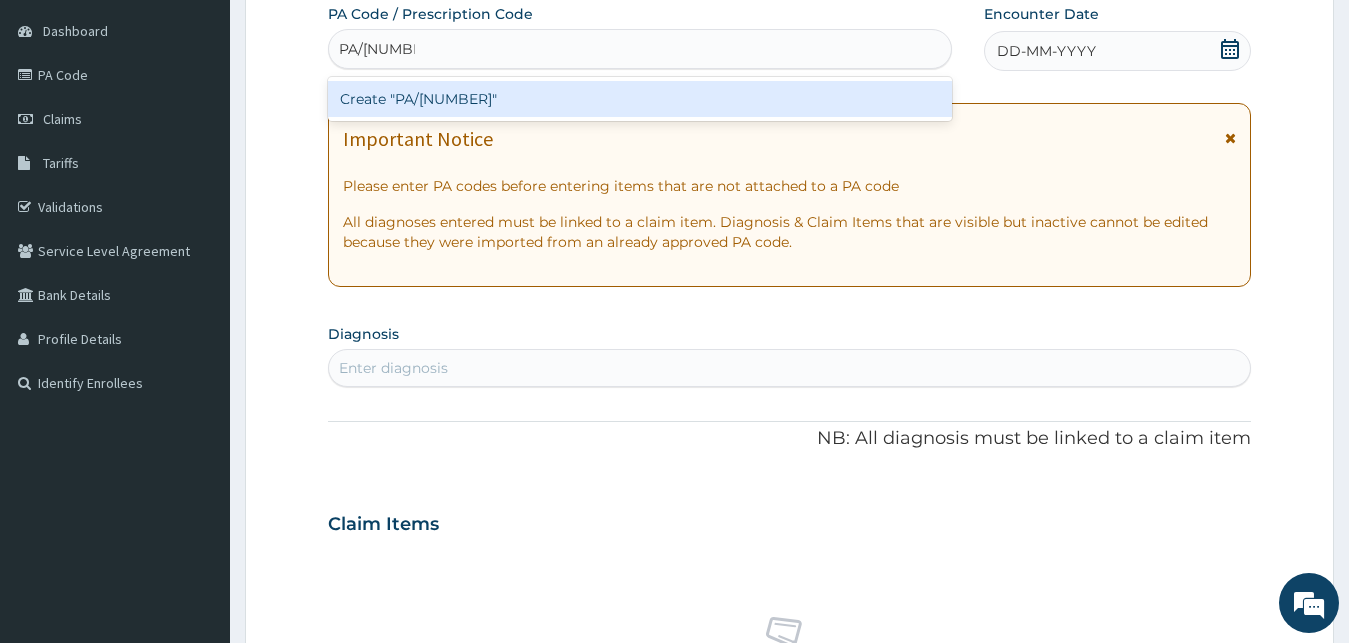 click on "Create "PA/601488"" at bounding box center (640, 99) 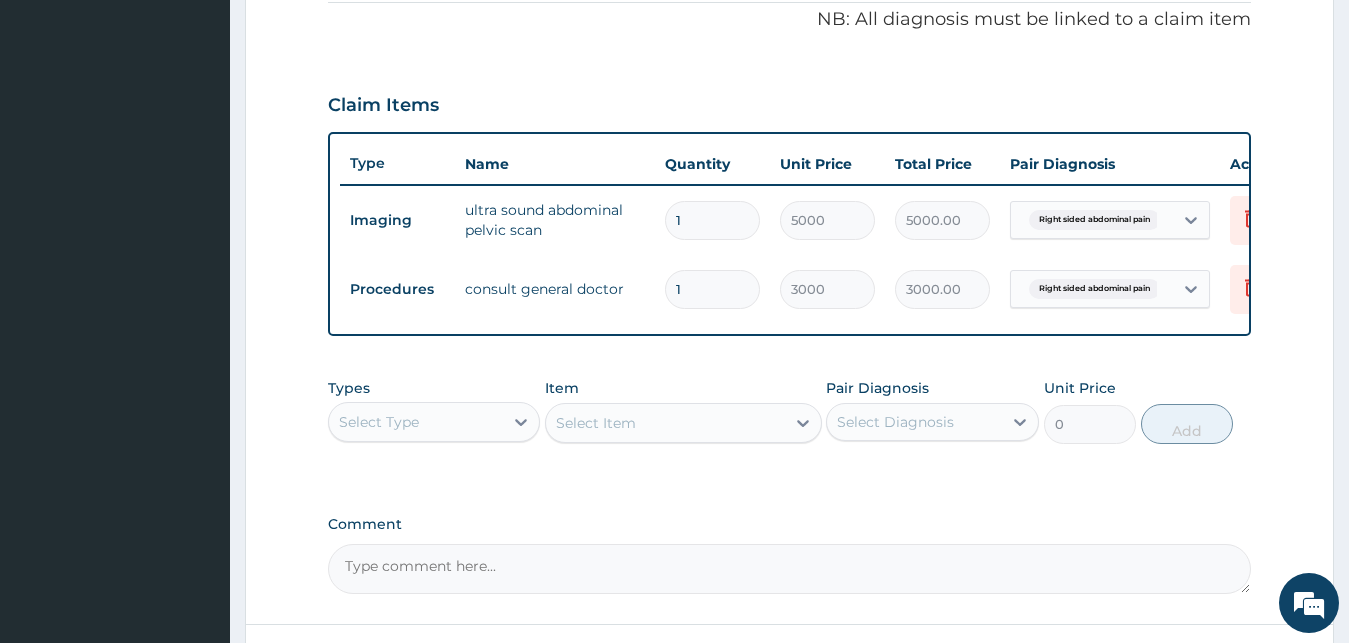 scroll, scrollTop: 790, scrollLeft: 0, axis: vertical 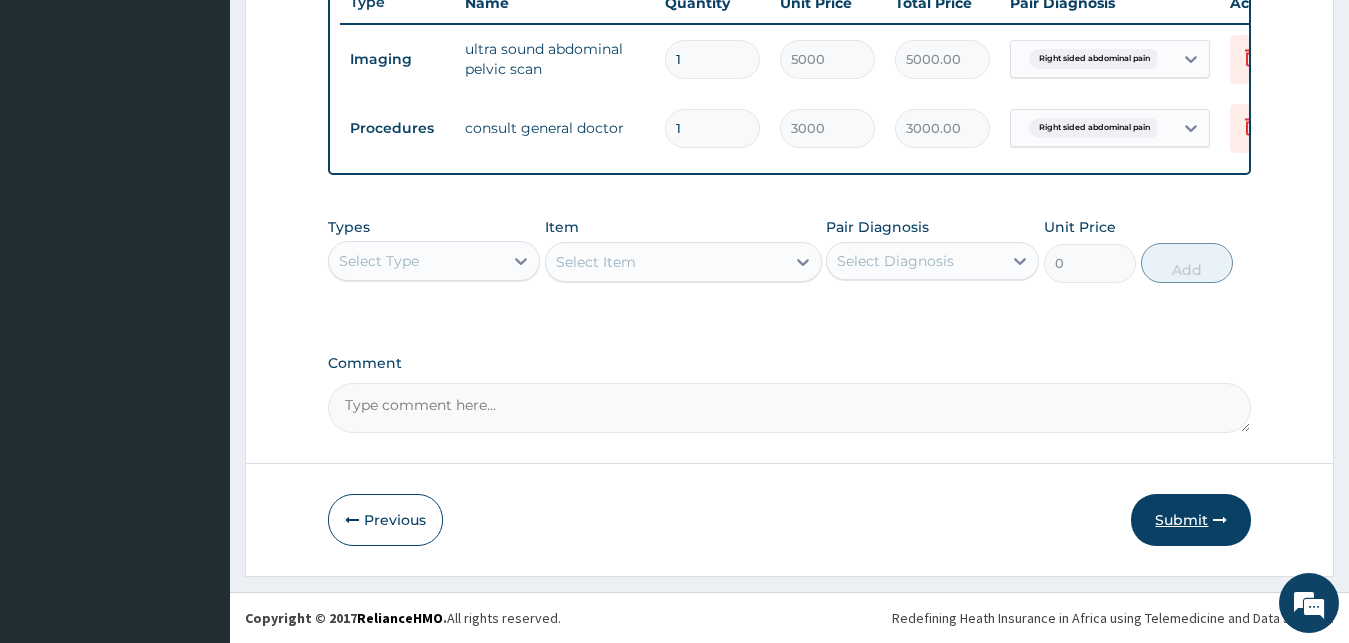 click on "Submit" at bounding box center [1191, 520] 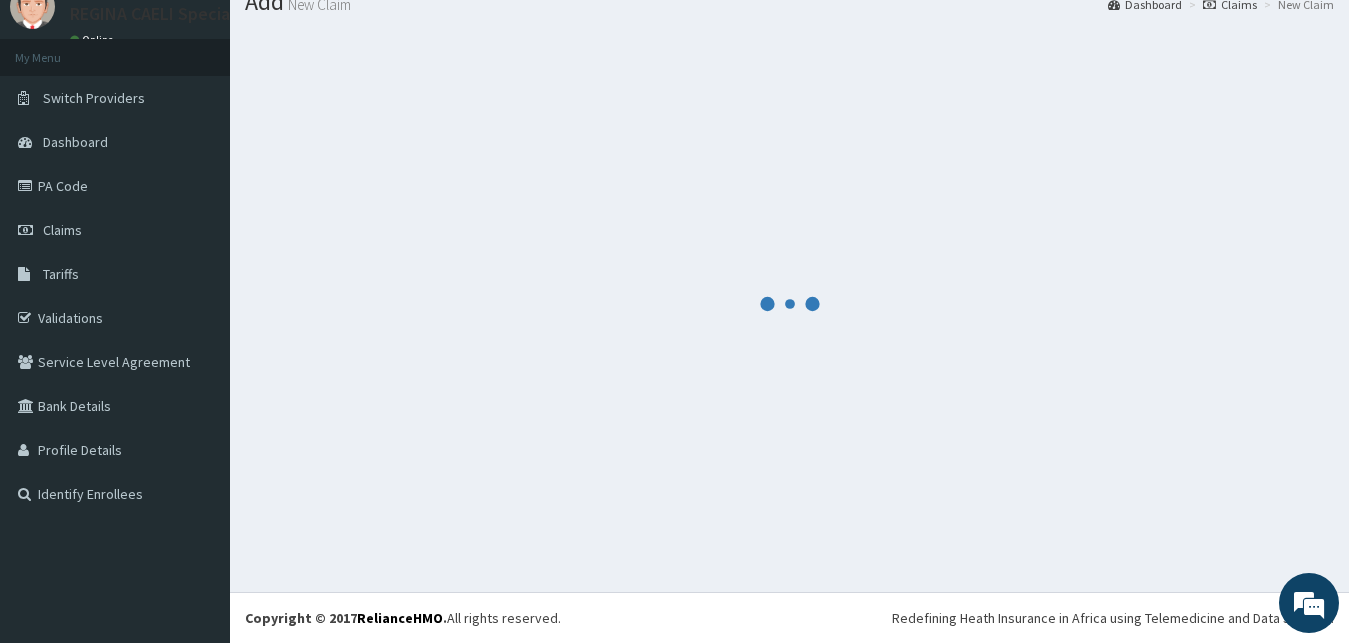 scroll, scrollTop: 76, scrollLeft: 0, axis: vertical 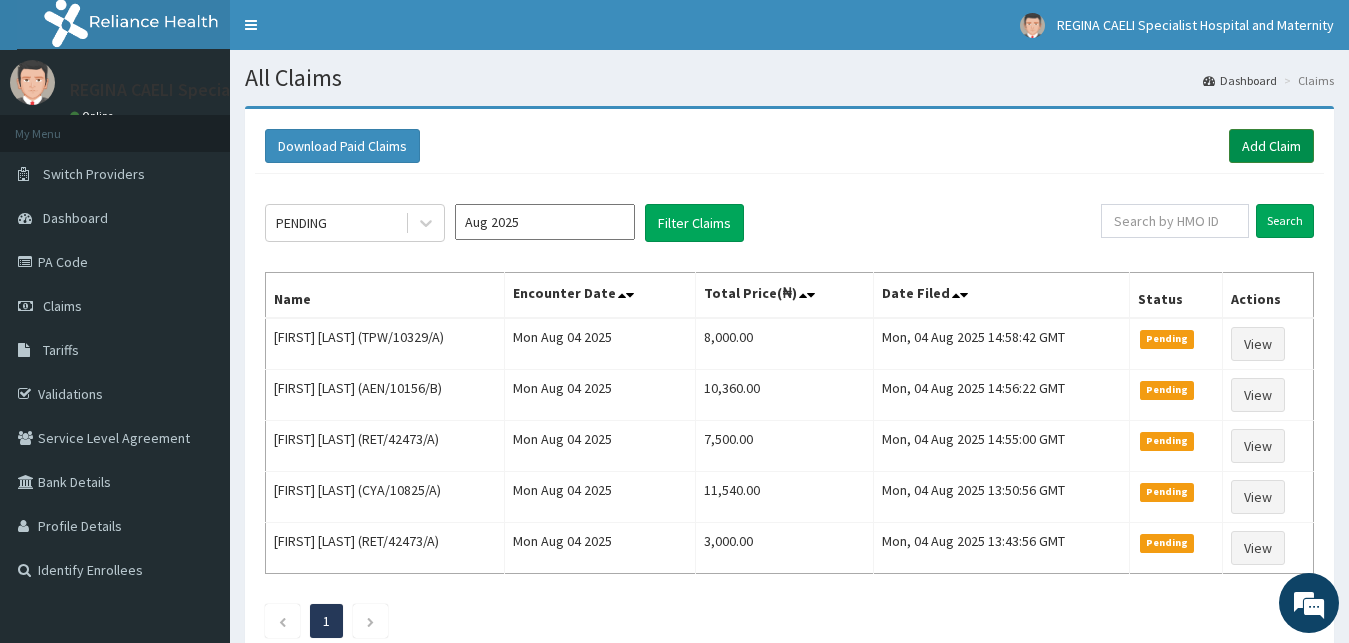 click on "Add Claim" at bounding box center (1271, 146) 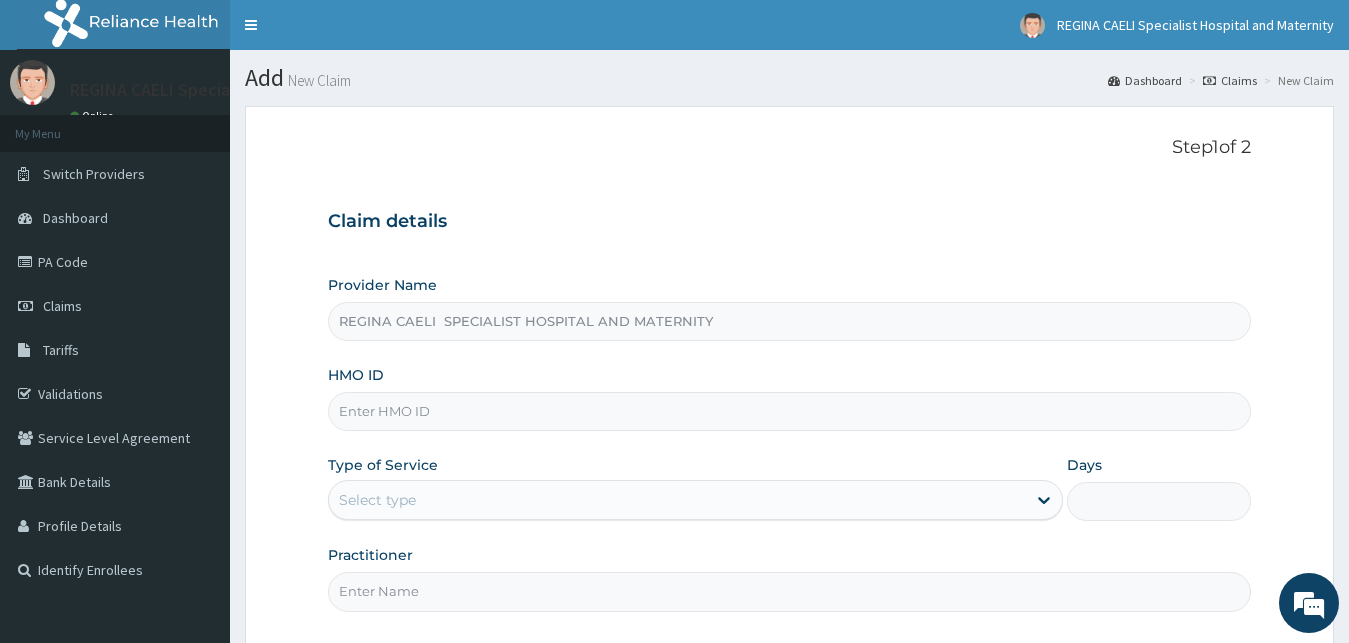 scroll, scrollTop: 187, scrollLeft: 0, axis: vertical 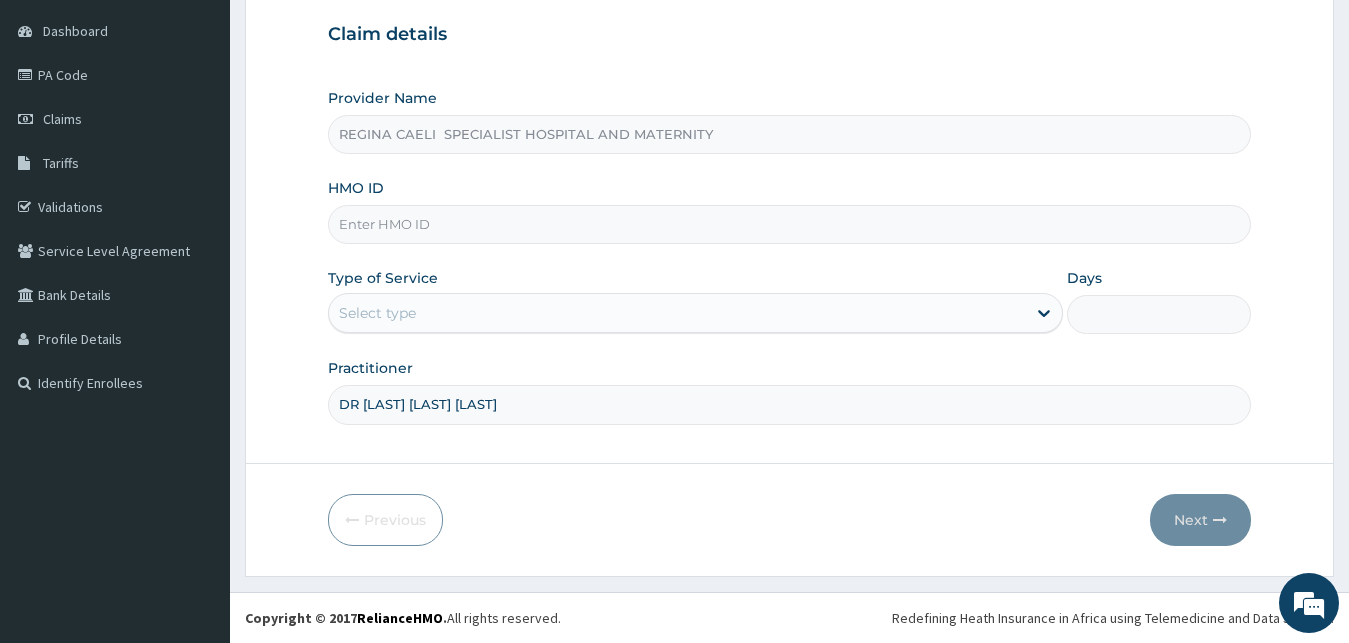 type on "DR [LAST] [LAST] [LAST]" 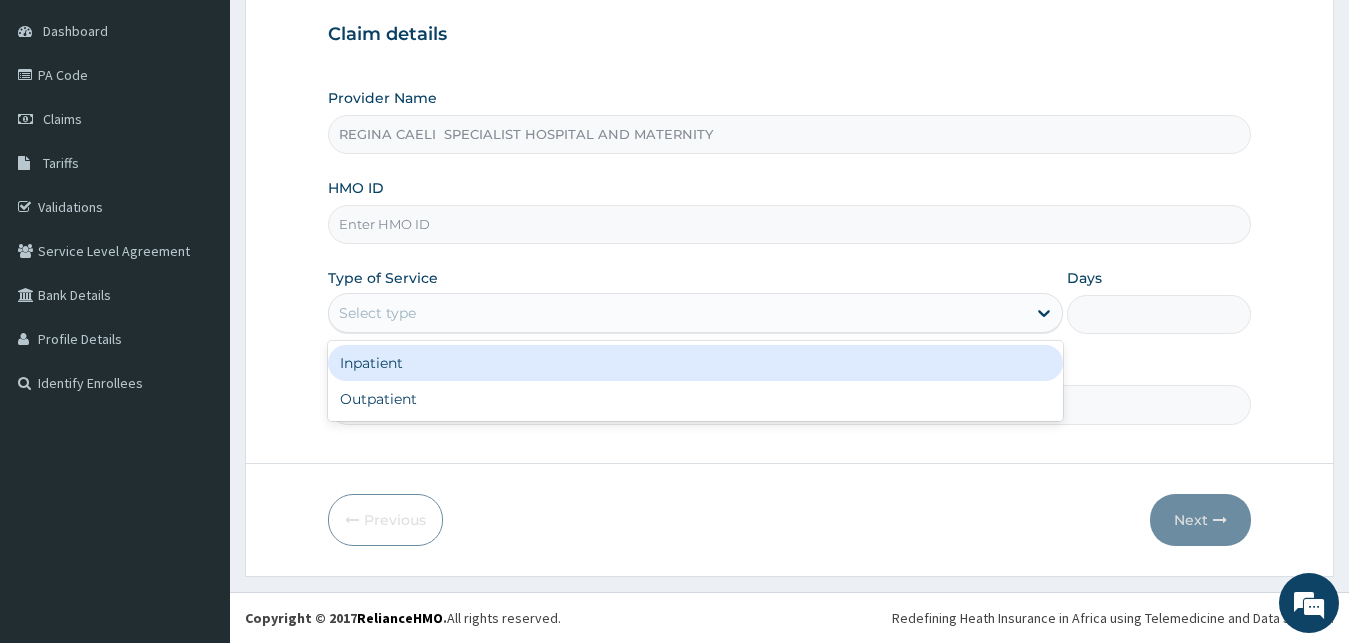 click on "Select type" at bounding box center (678, 313) 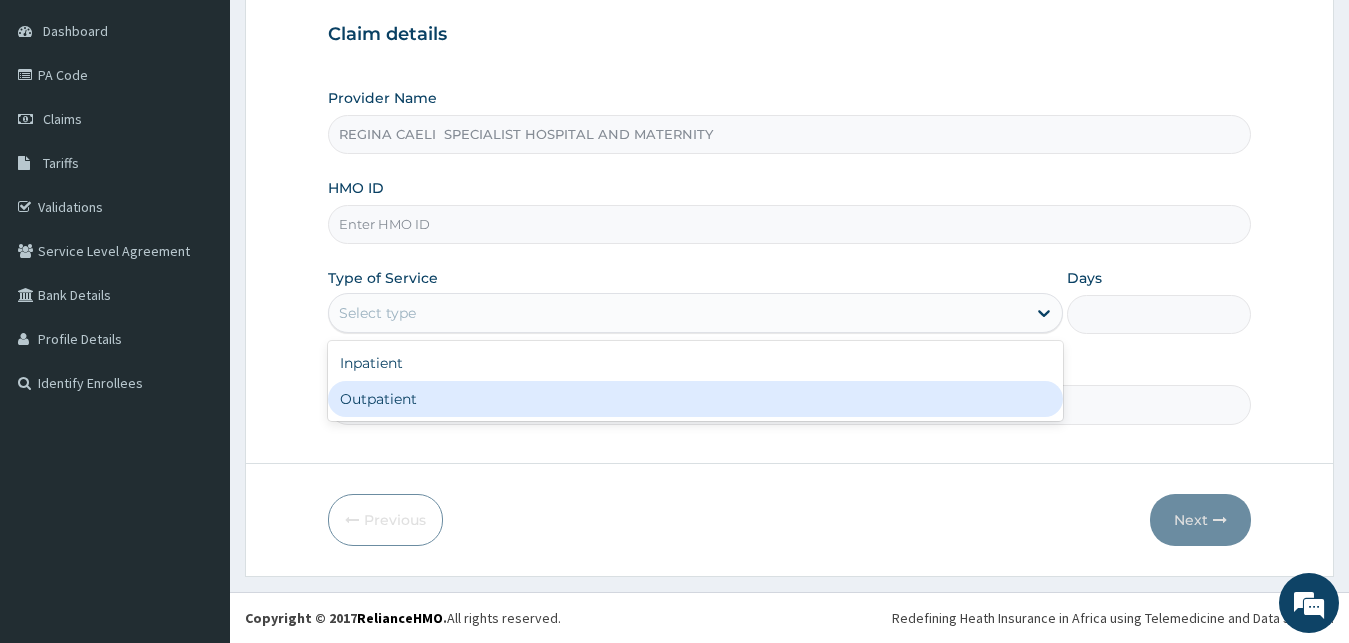 click on "Outpatient" at bounding box center [696, 399] 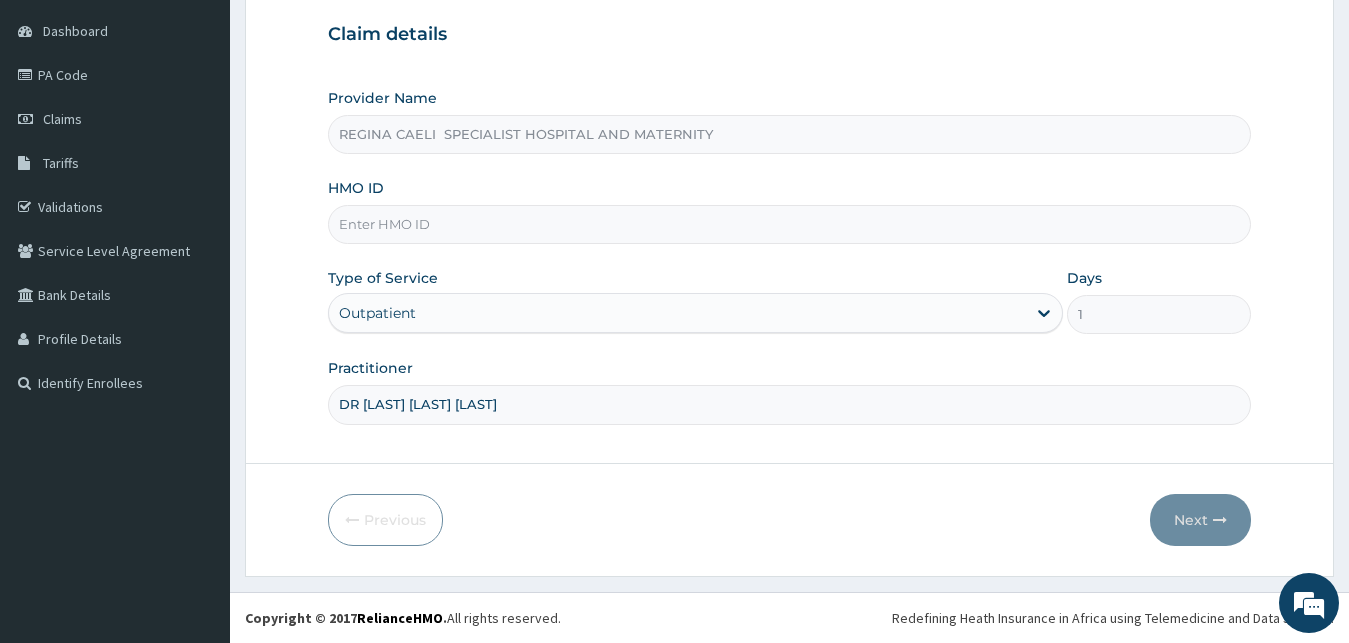 click on "HMO ID" at bounding box center [790, 224] 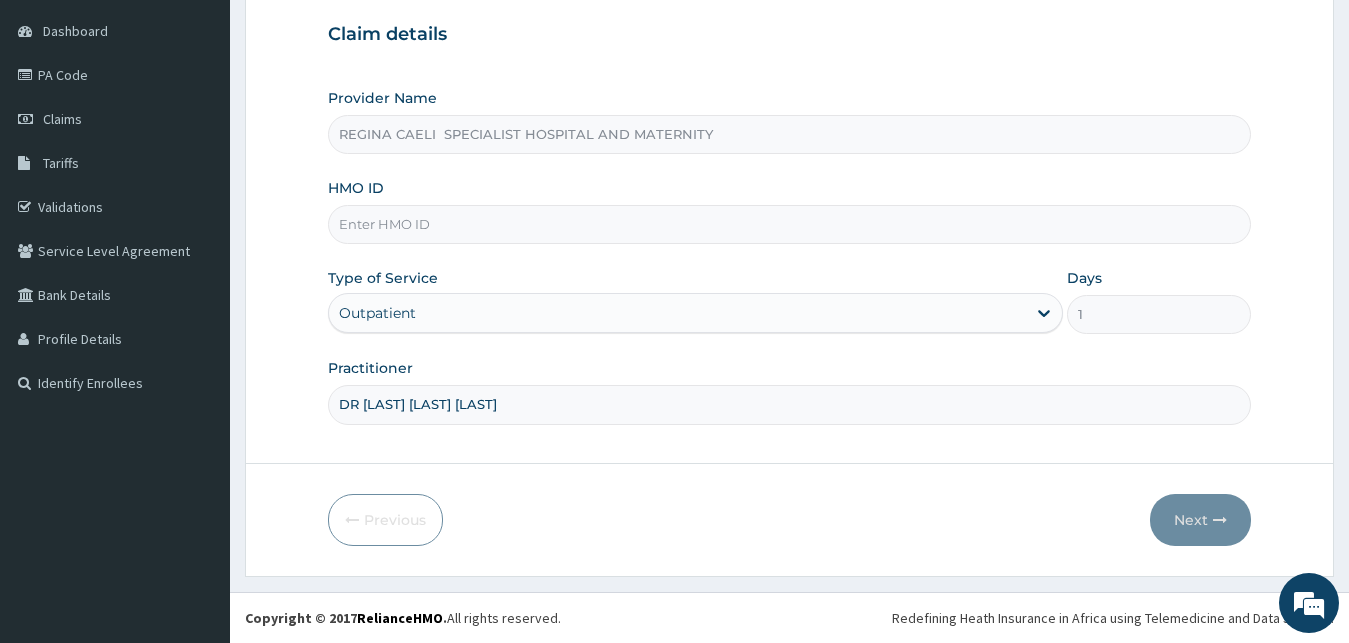 drag, startPoint x: 614, startPoint y: 408, endPoint x: 362, endPoint y: 397, distance: 252.23996 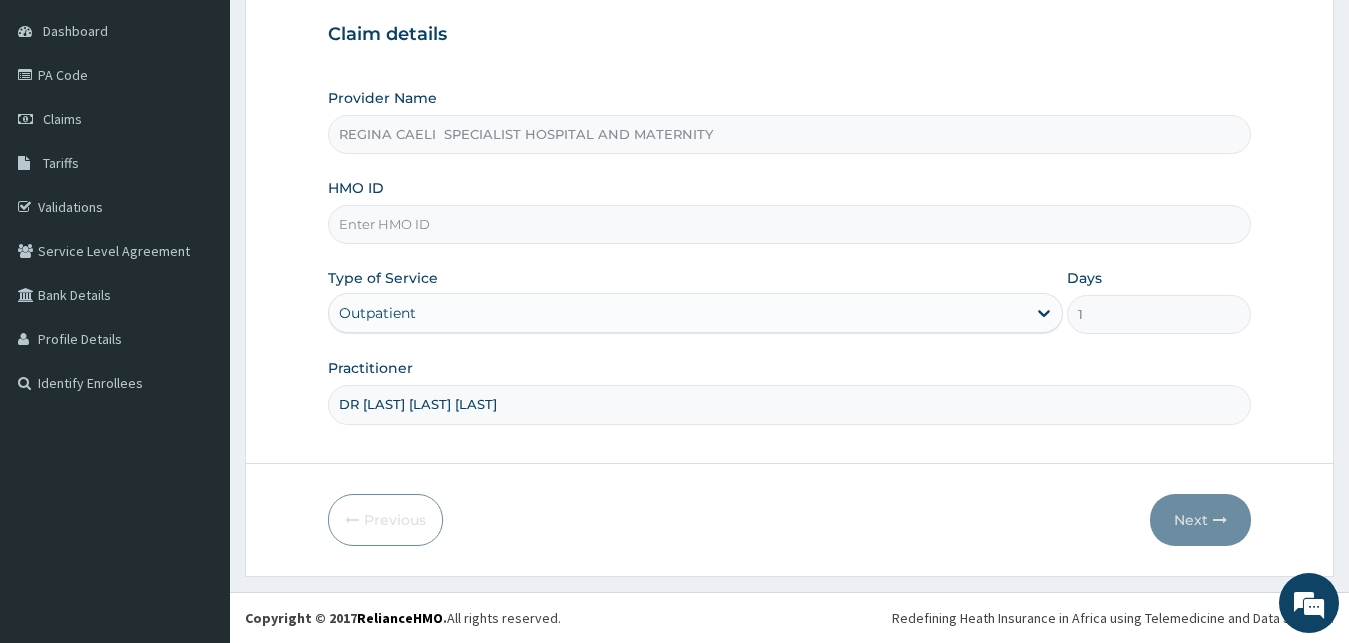 click on "DR [LAST] [LAST] [LAST]" at bounding box center [790, 404] 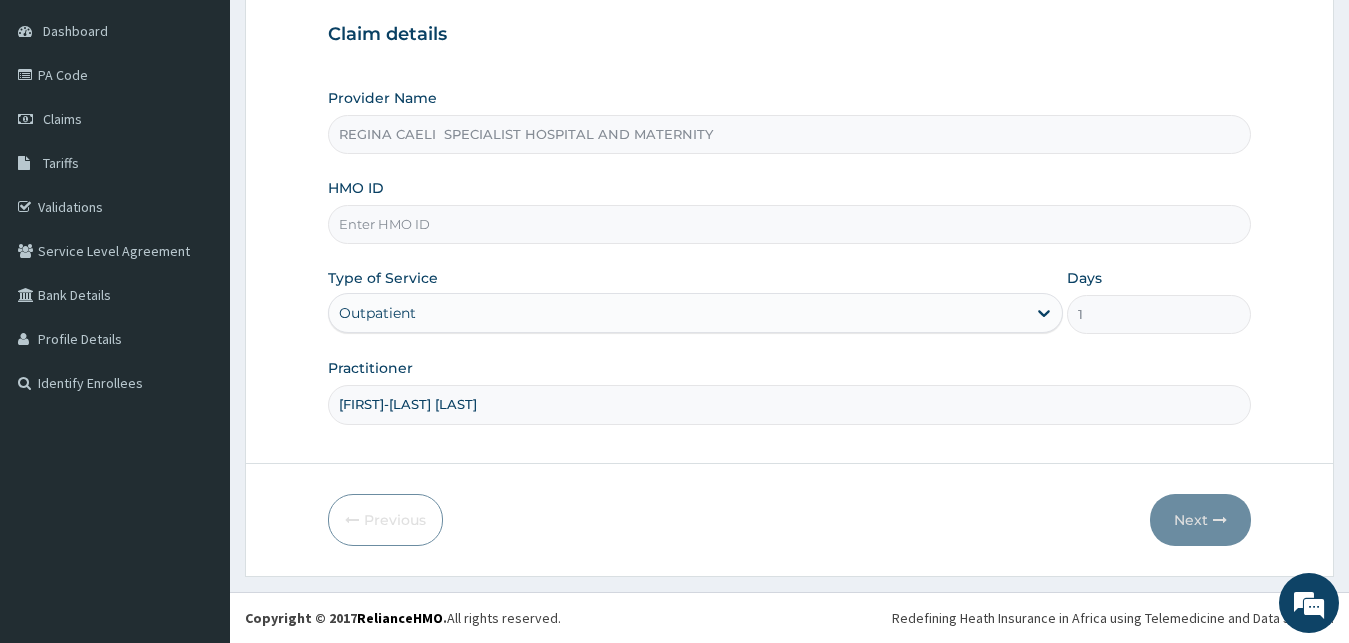 drag, startPoint x: 347, startPoint y: 400, endPoint x: 342, endPoint y: 388, distance: 13 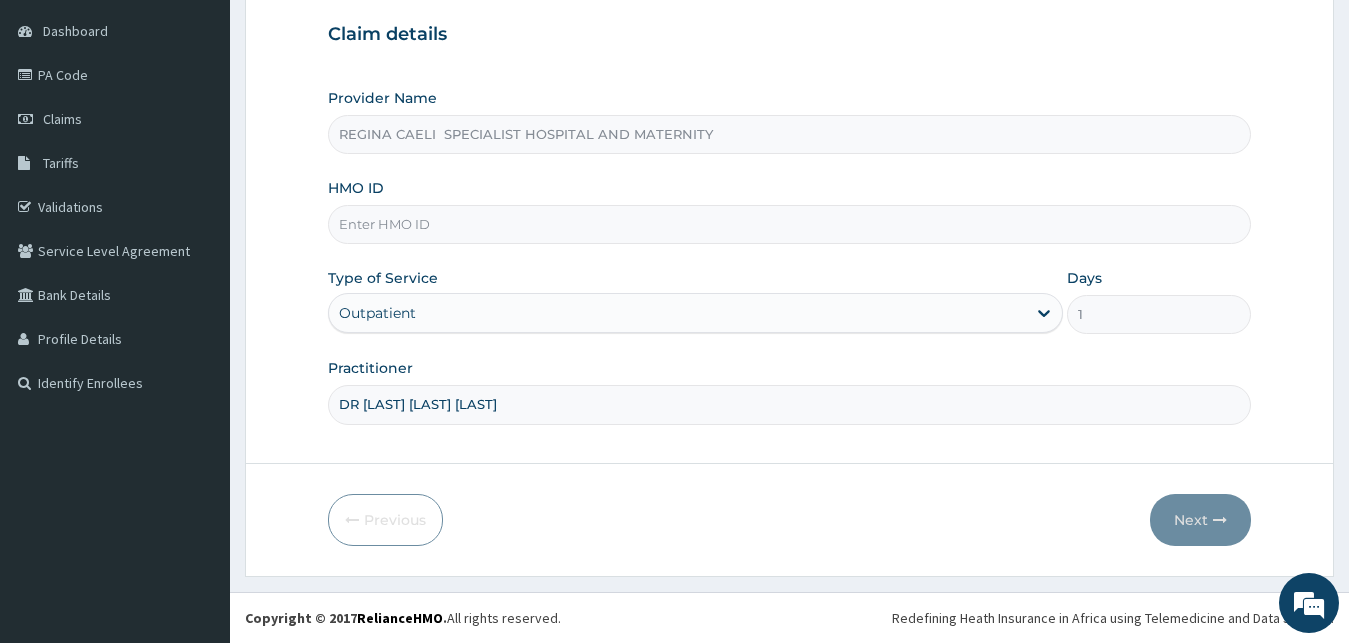 type on "DR [LAST] [LAST] [LAST]" 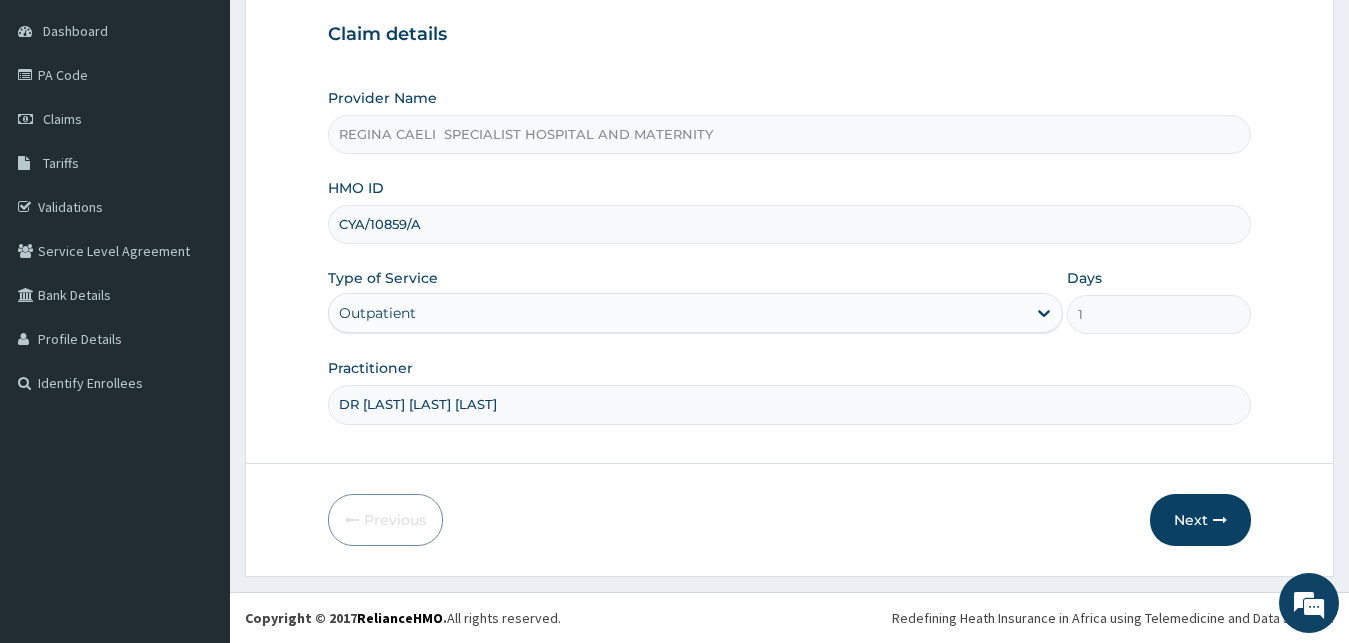 type on "CYA/10859/A" 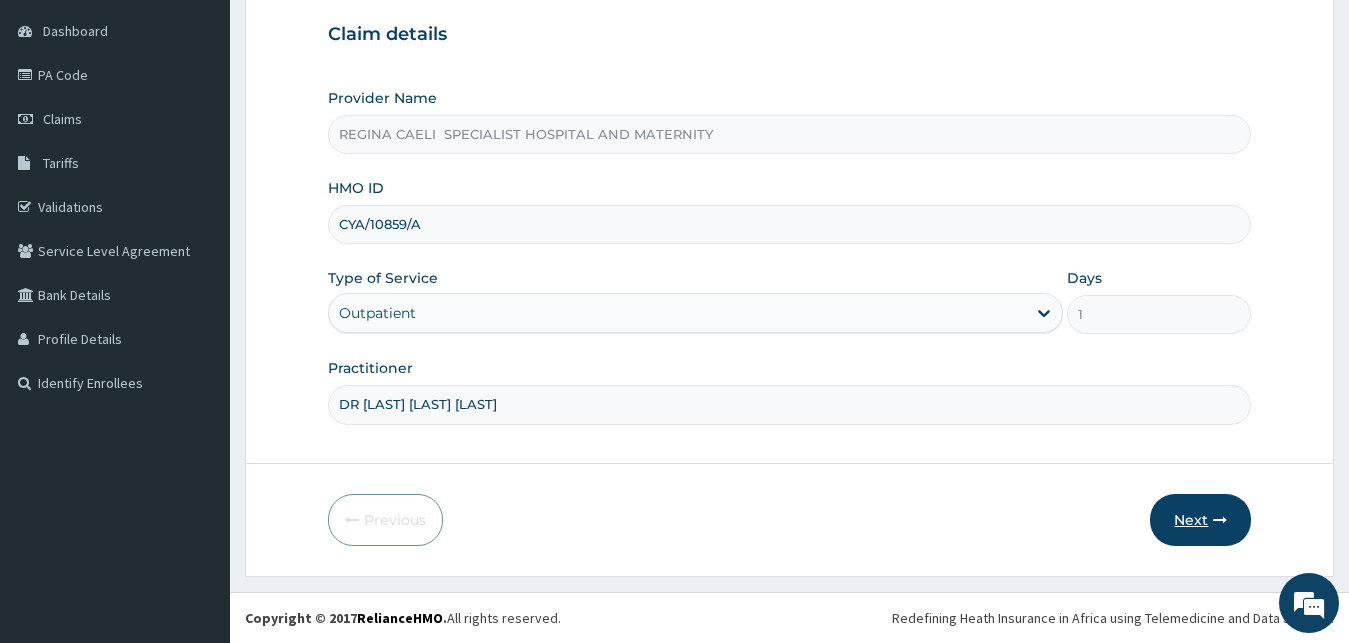 click on "Next" at bounding box center (1200, 520) 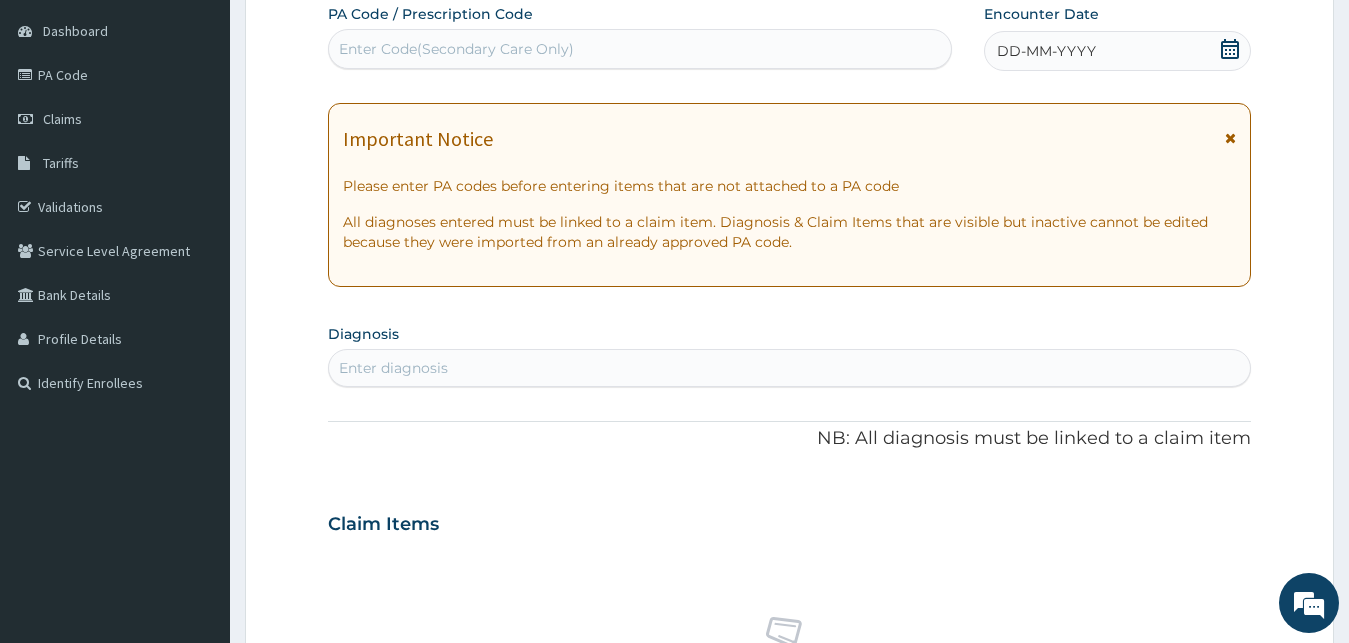click on "DD-MM-YYYY" at bounding box center (1046, 51) 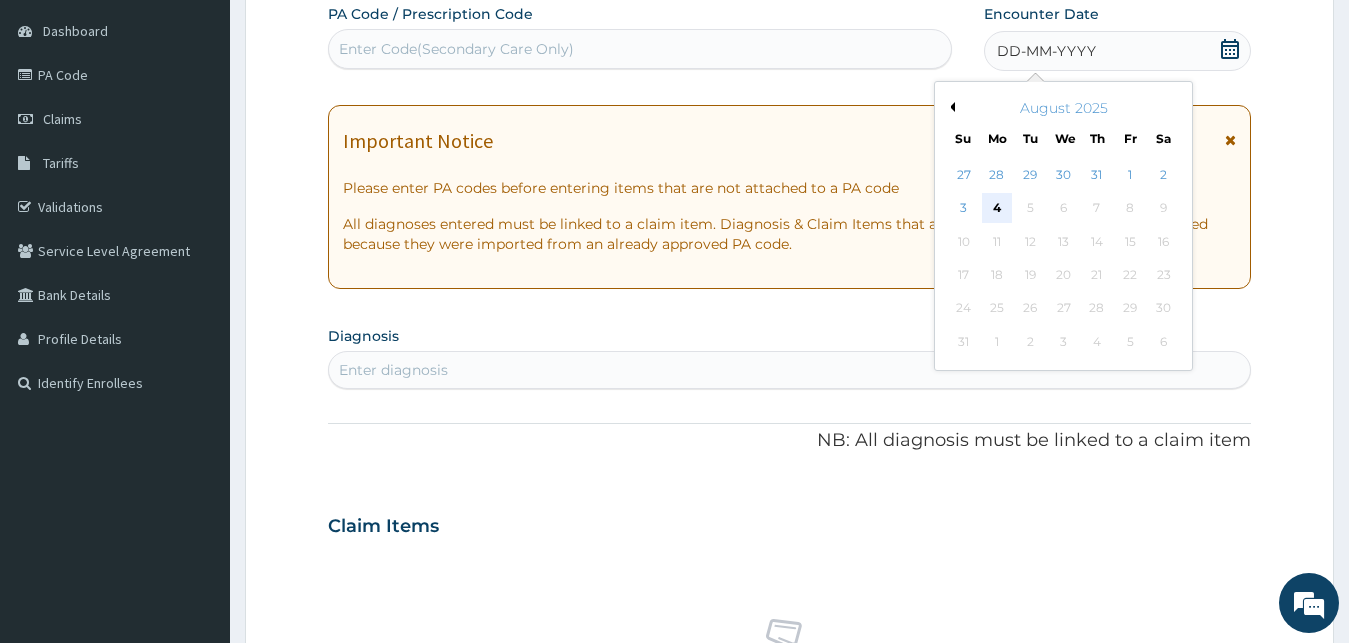 click on "4" at bounding box center [997, 209] 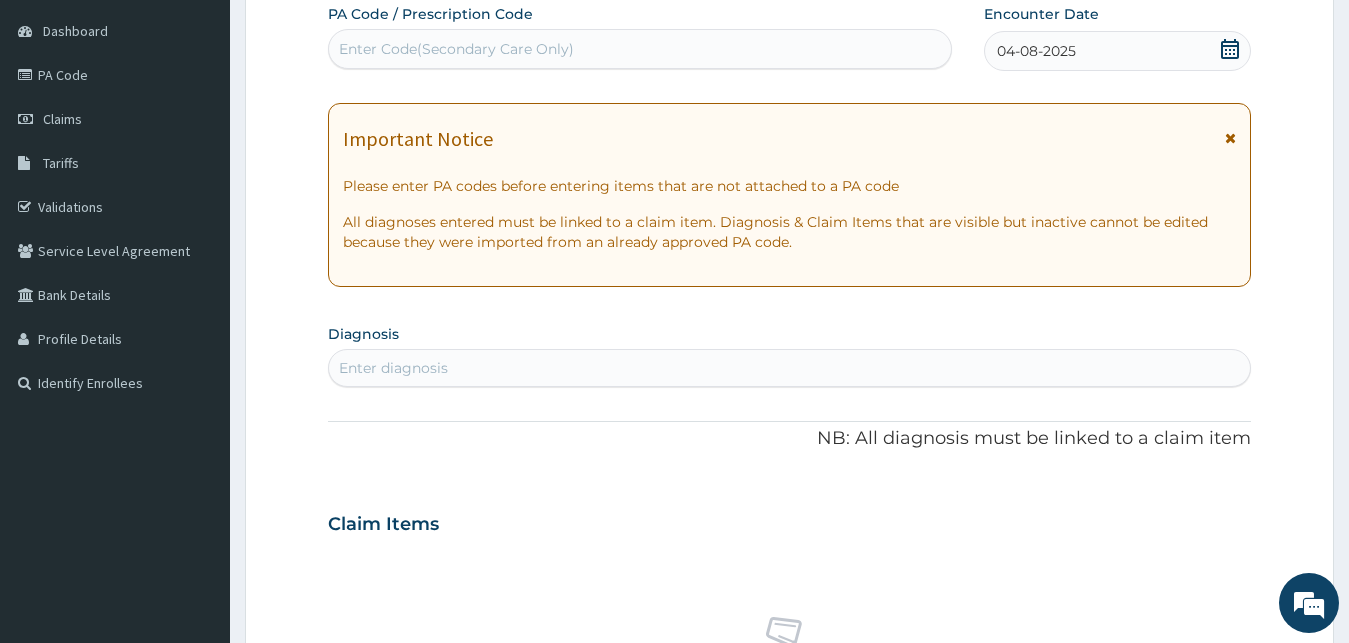 click on "Enter Code(Secondary Care Only)" at bounding box center [456, 49] 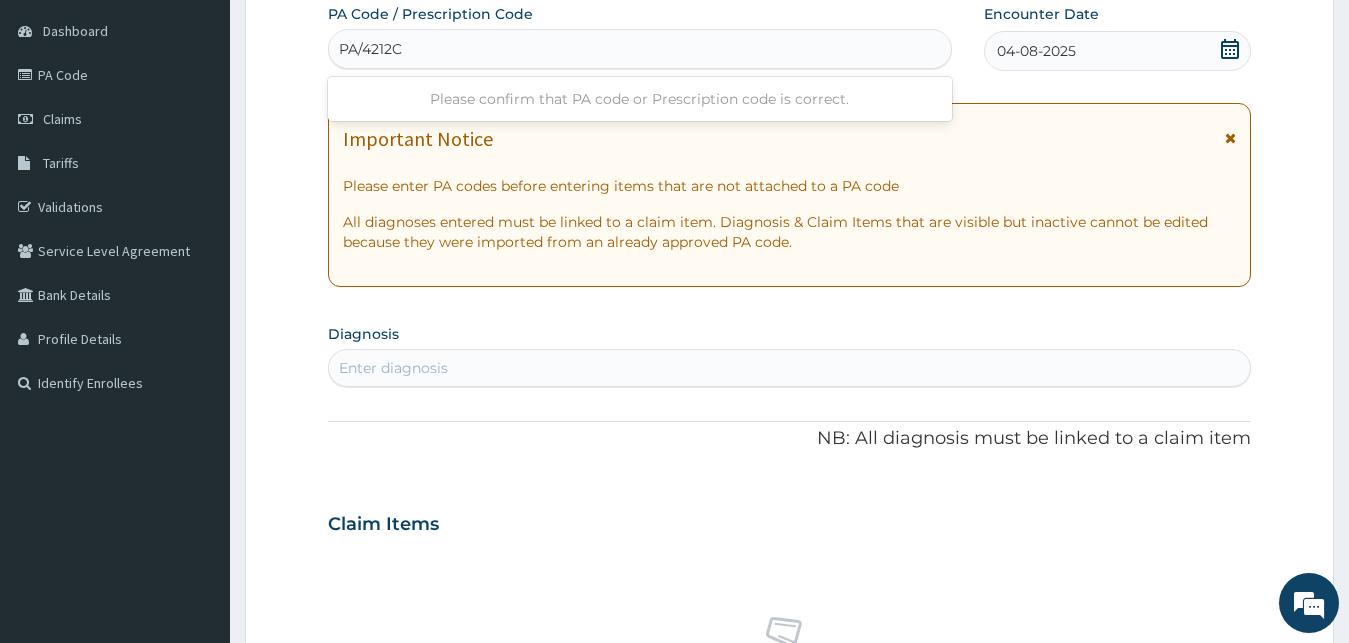 type on "PA/4212C1" 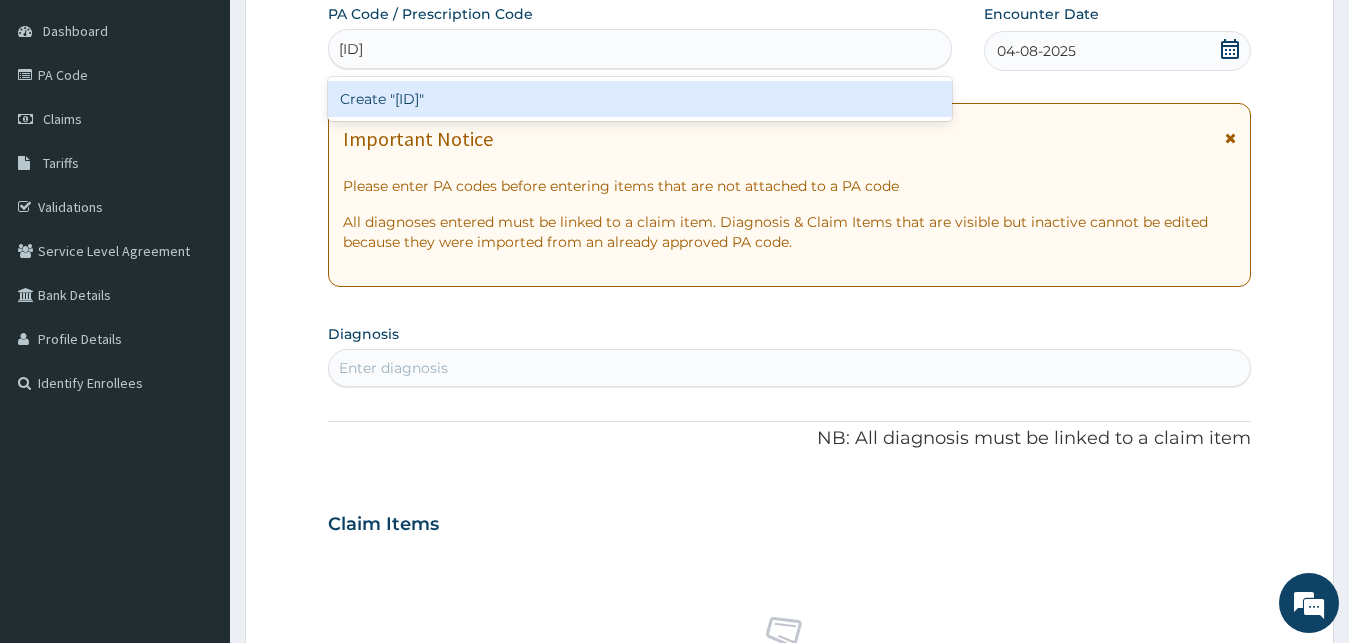 click on "Create "PA/4212C1"" at bounding box center (640, 99) 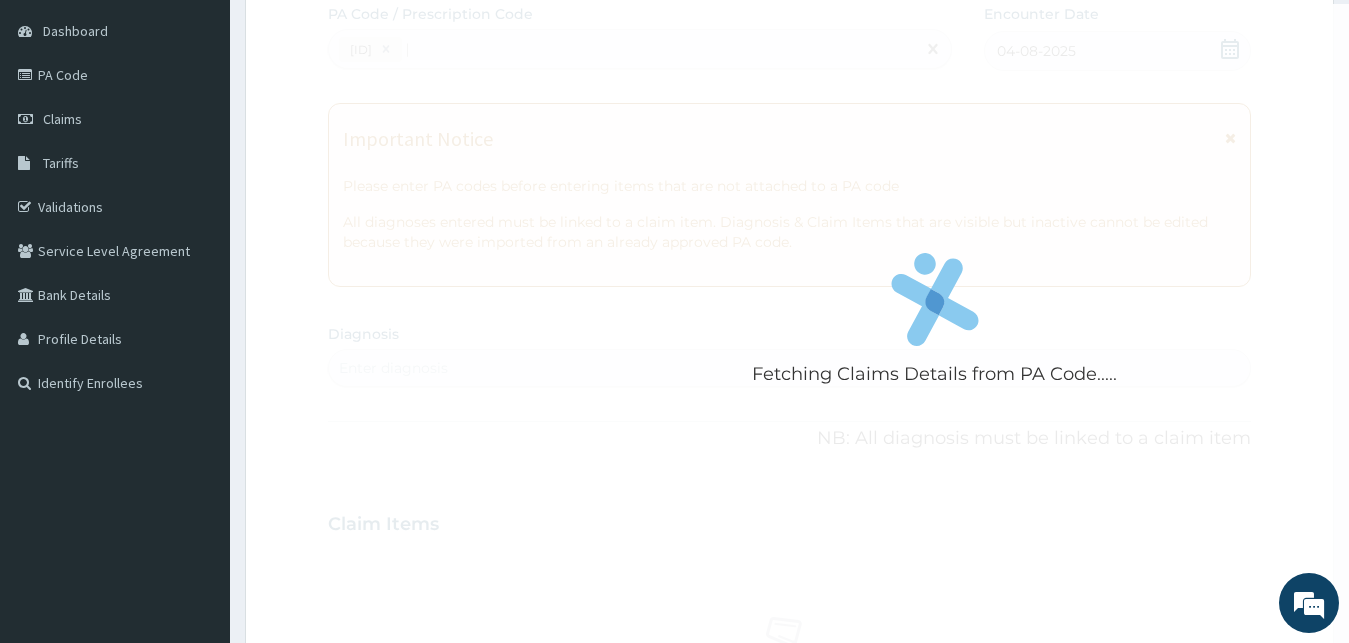 type 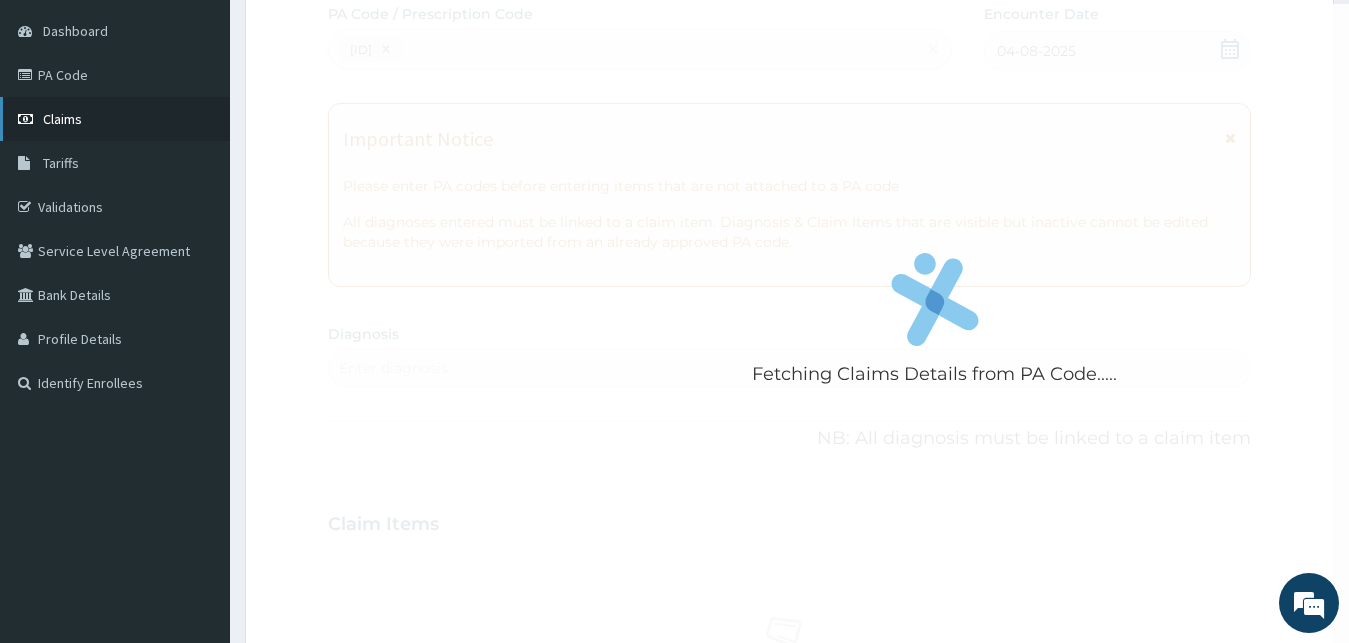 click on "Claims" at bounding box center (115, 119) 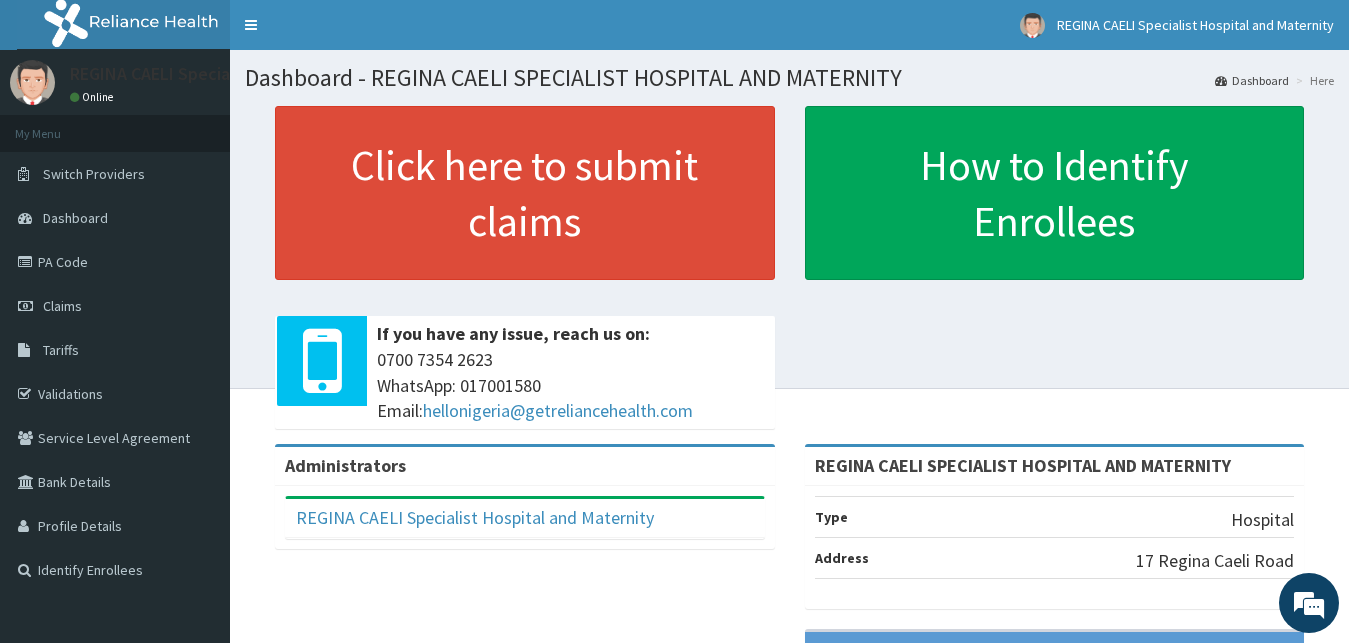scroll, scrollTop: 0, scrollLeft: 0, axis: both 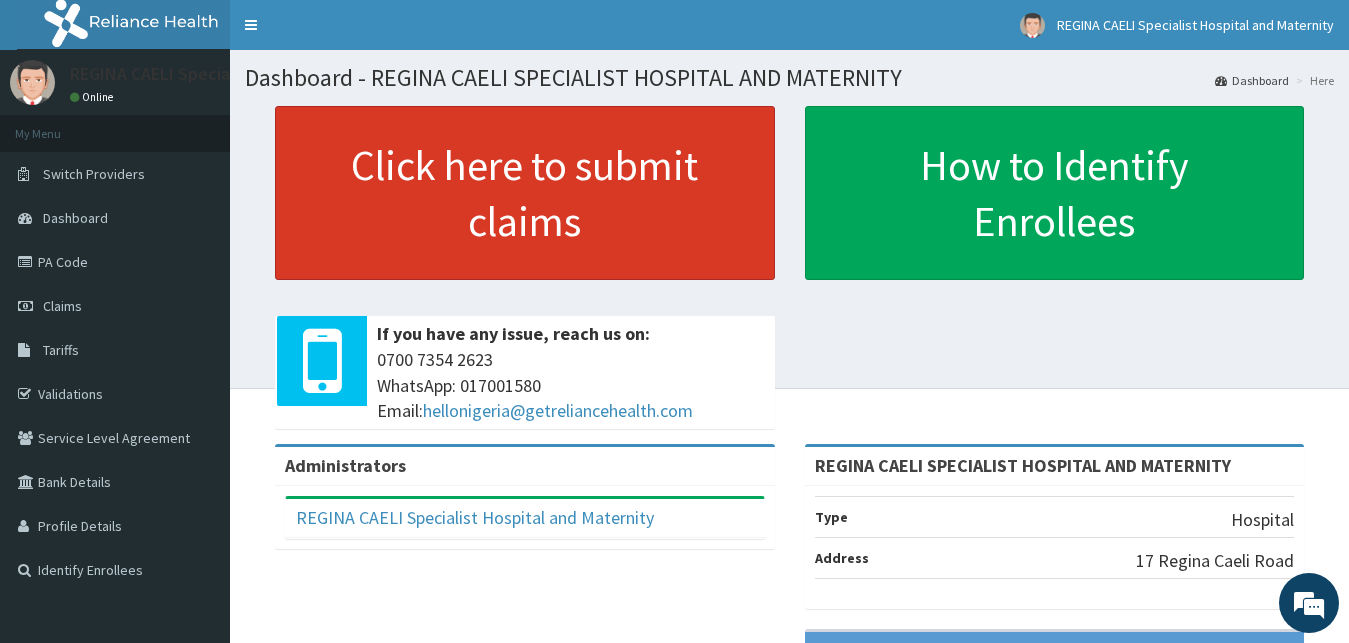 click on "Click here to submit claims" at bounding box center (525, 193) 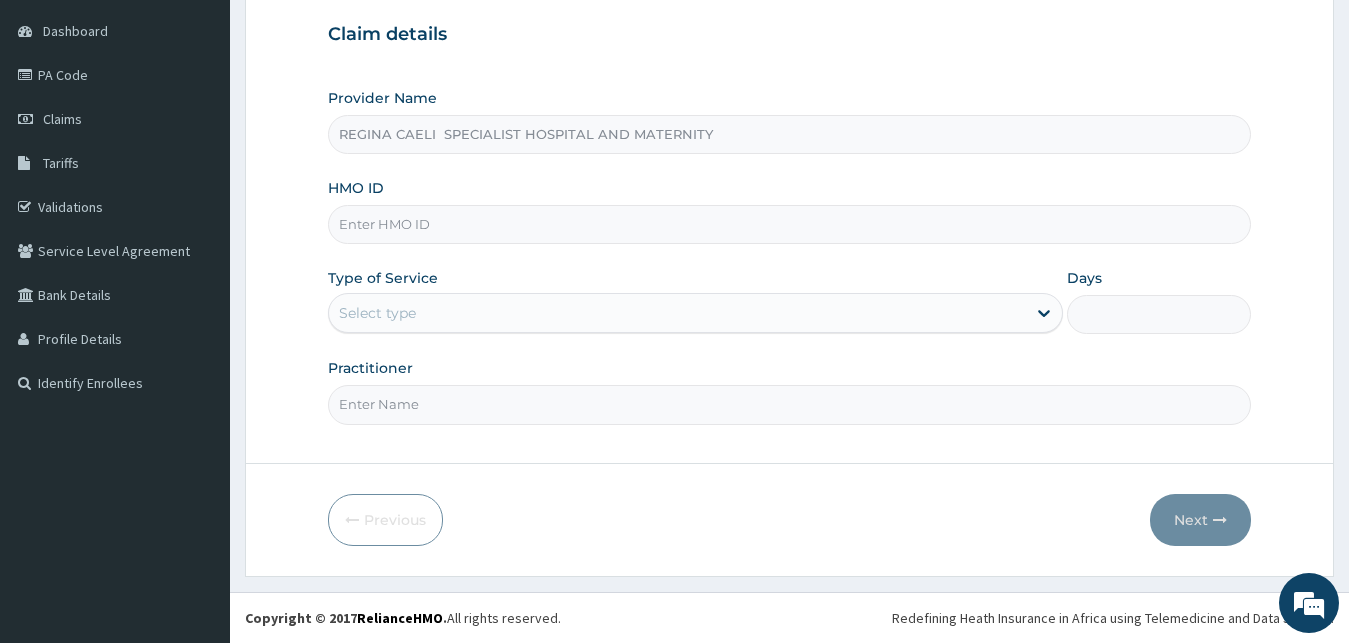 scroll, scrollTop: 187, scrollLeft: 0, axis: vertical 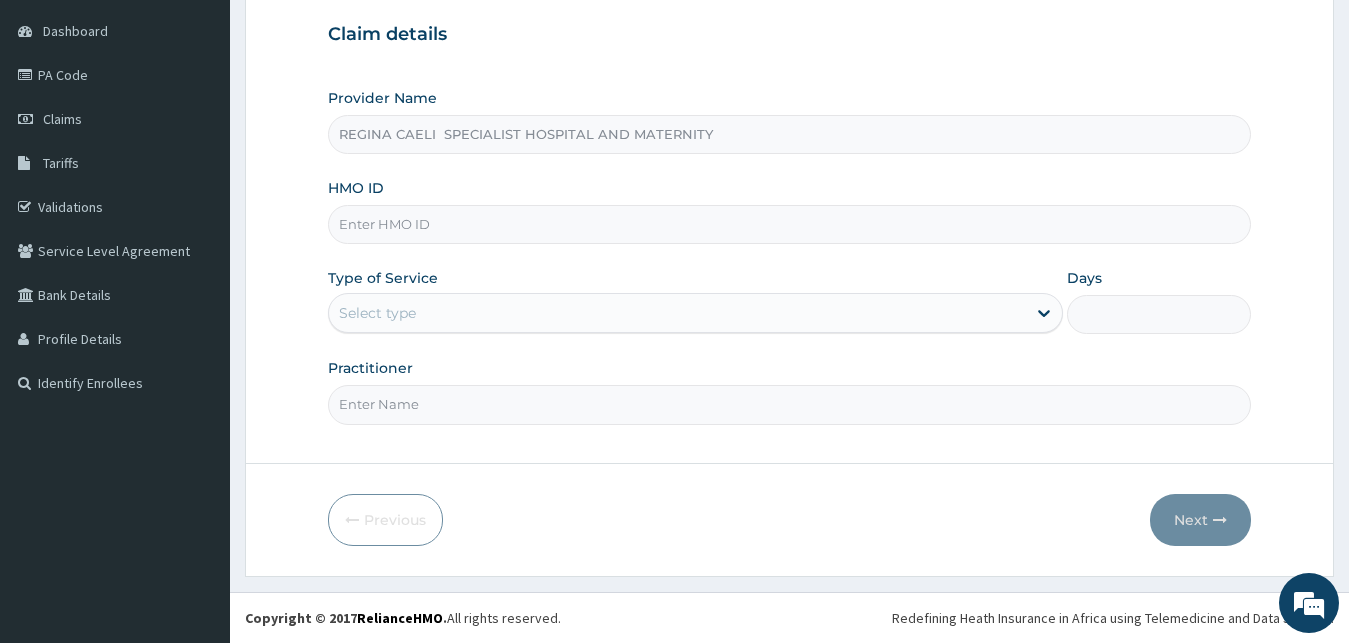 click on "Practitioner" at bounding box center (790, 404) 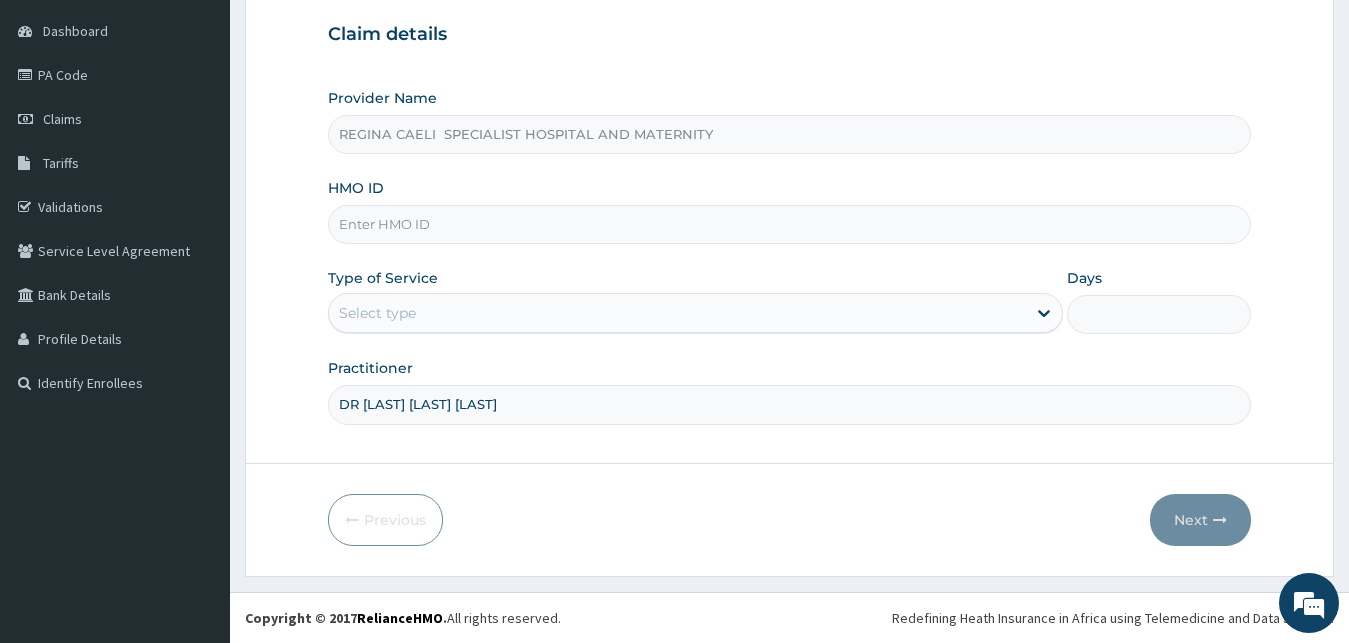 type on "DR [LAST] [LAST] [LAST]" 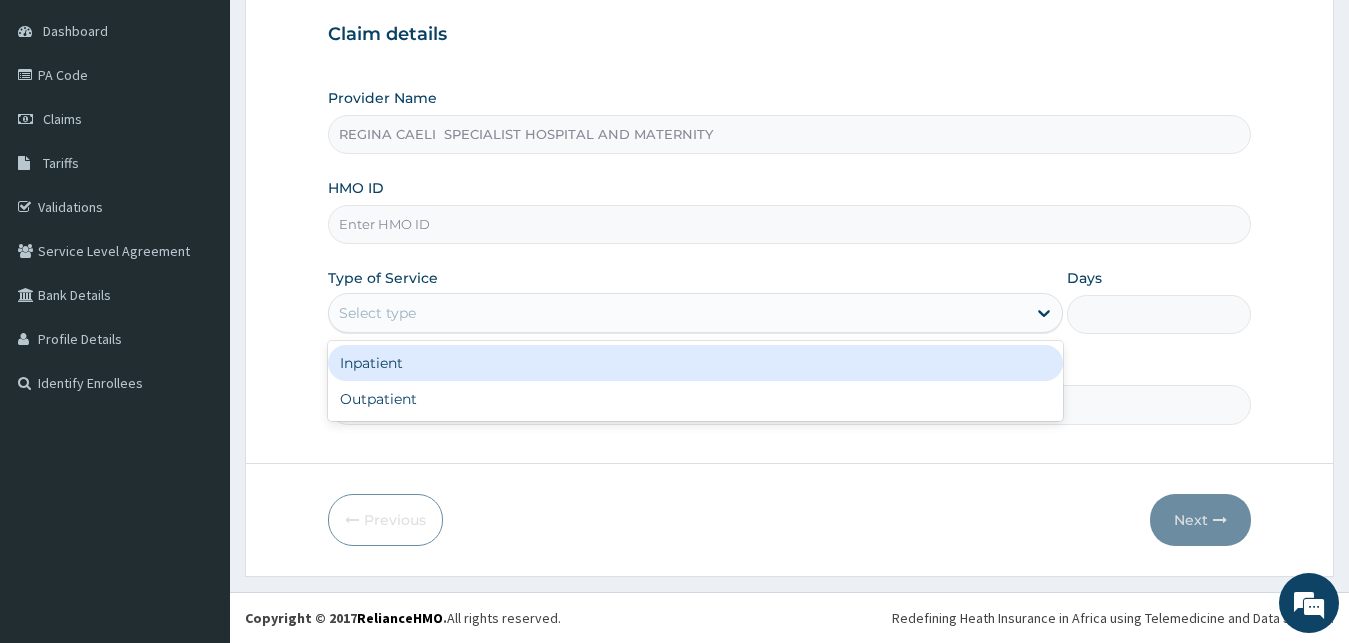 click on "Select type" at bounding box center [678, 313] 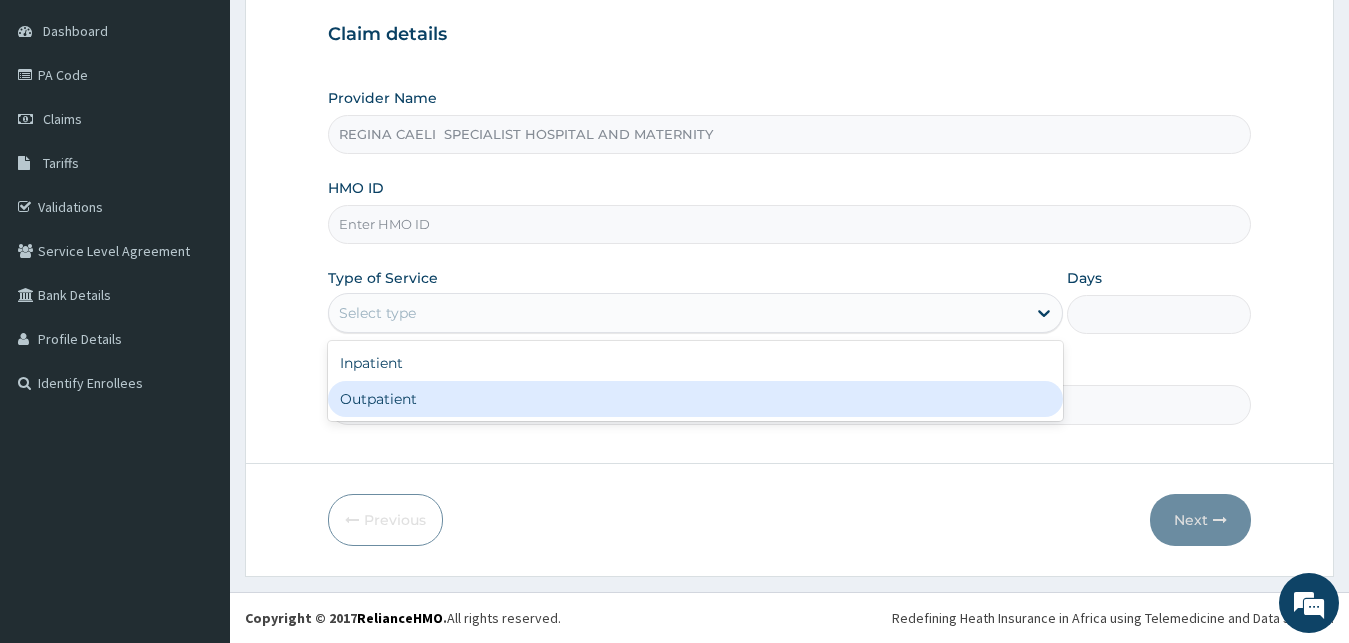 click on "Outpatient" at bounding box center [696, 399] 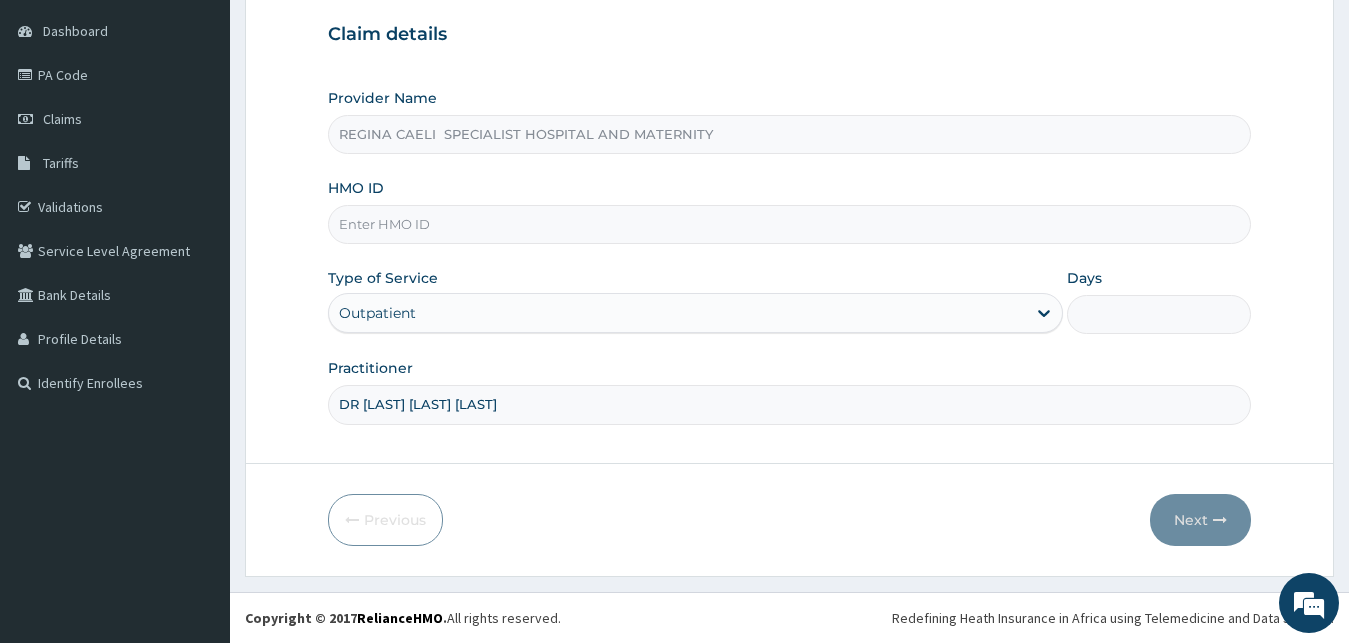 type on "1" 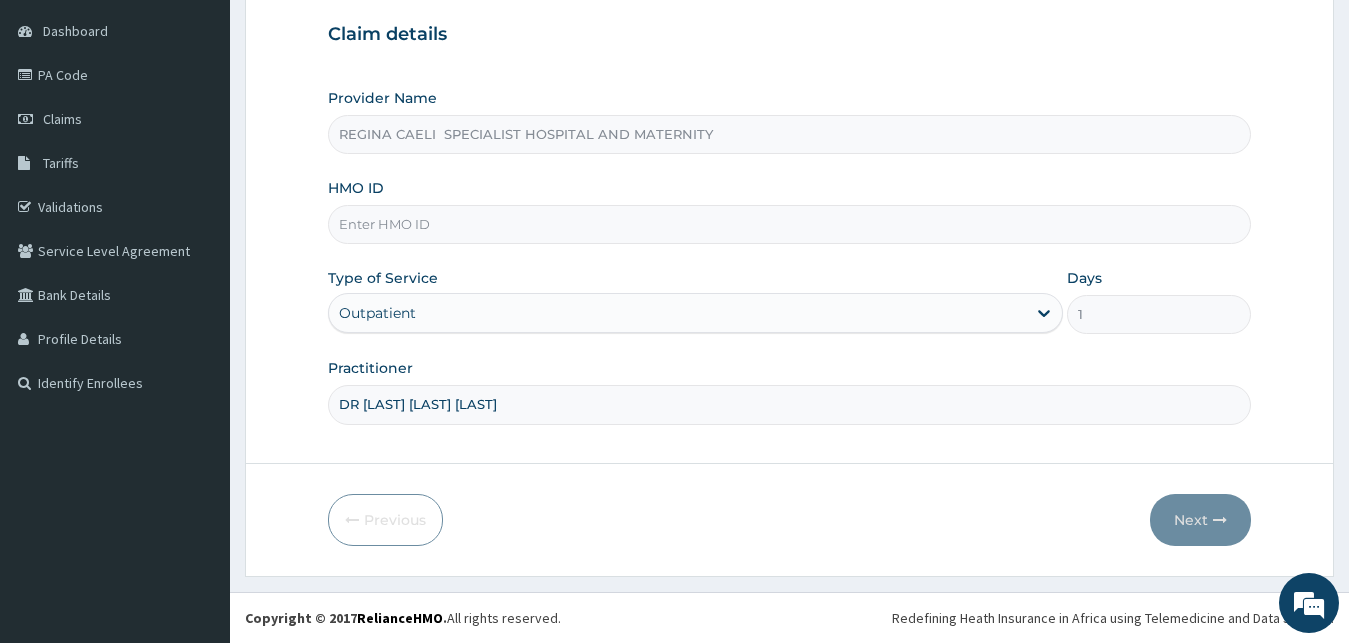 click on "HMO ID" at bounding box center (790, 224) 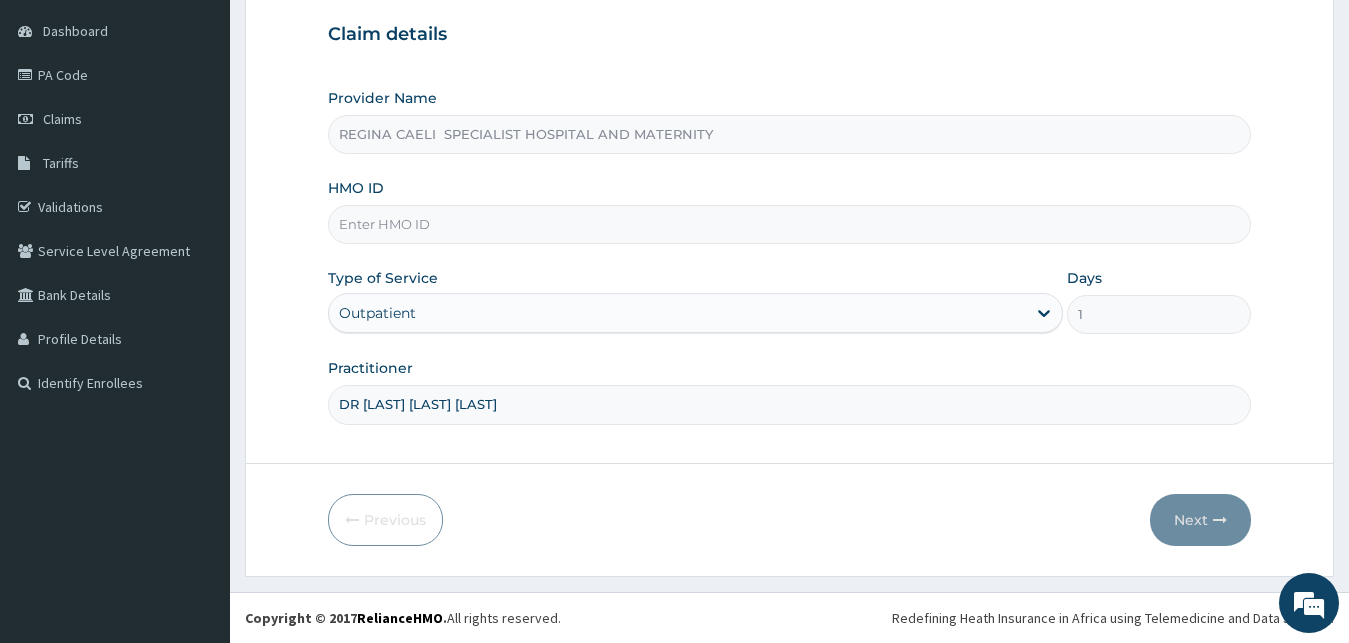 scroll, scrollTop: 0, scrollLeft: 0, axis: both 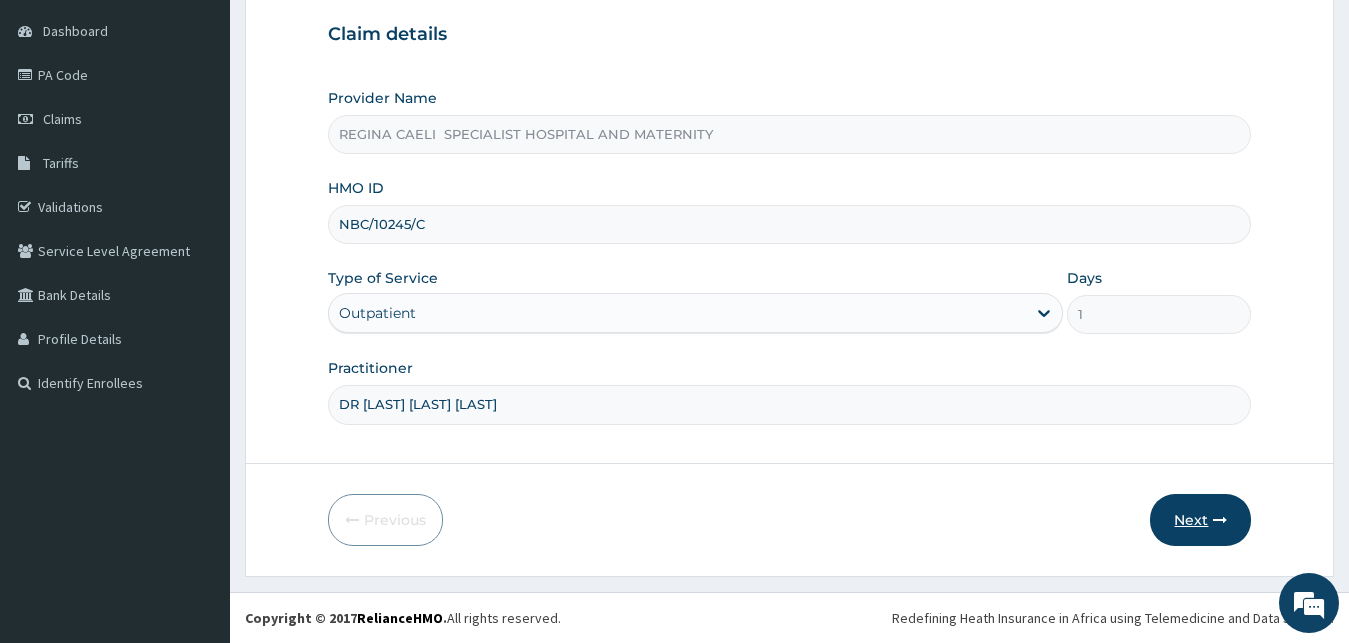 type on "NBC/10245/C" 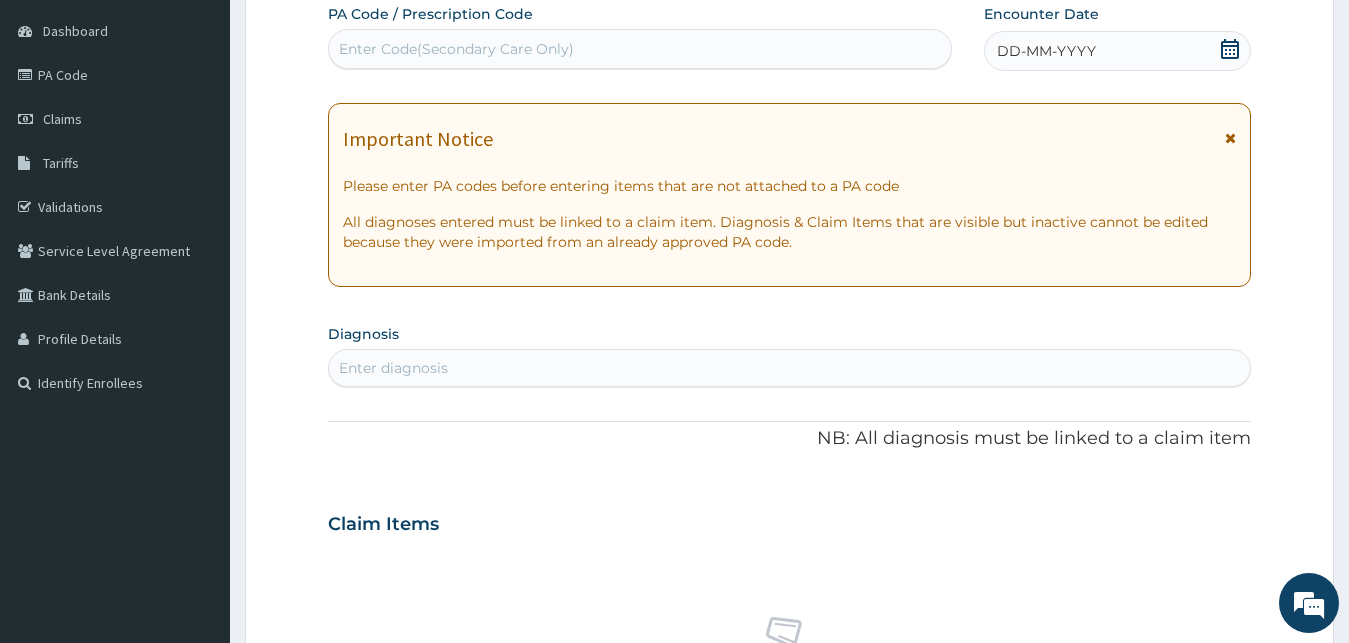 click on "Enter Code(Secondary Care Only)" at bounding box center [640, 49] 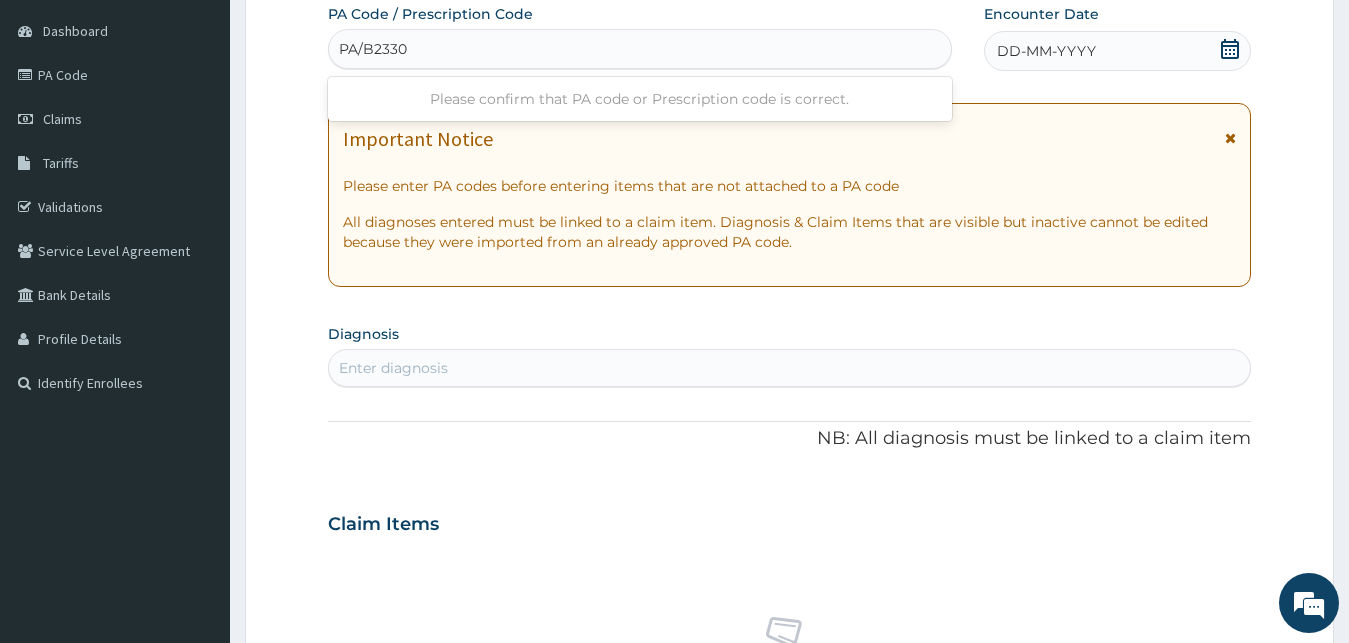 type on "PA/B23306" 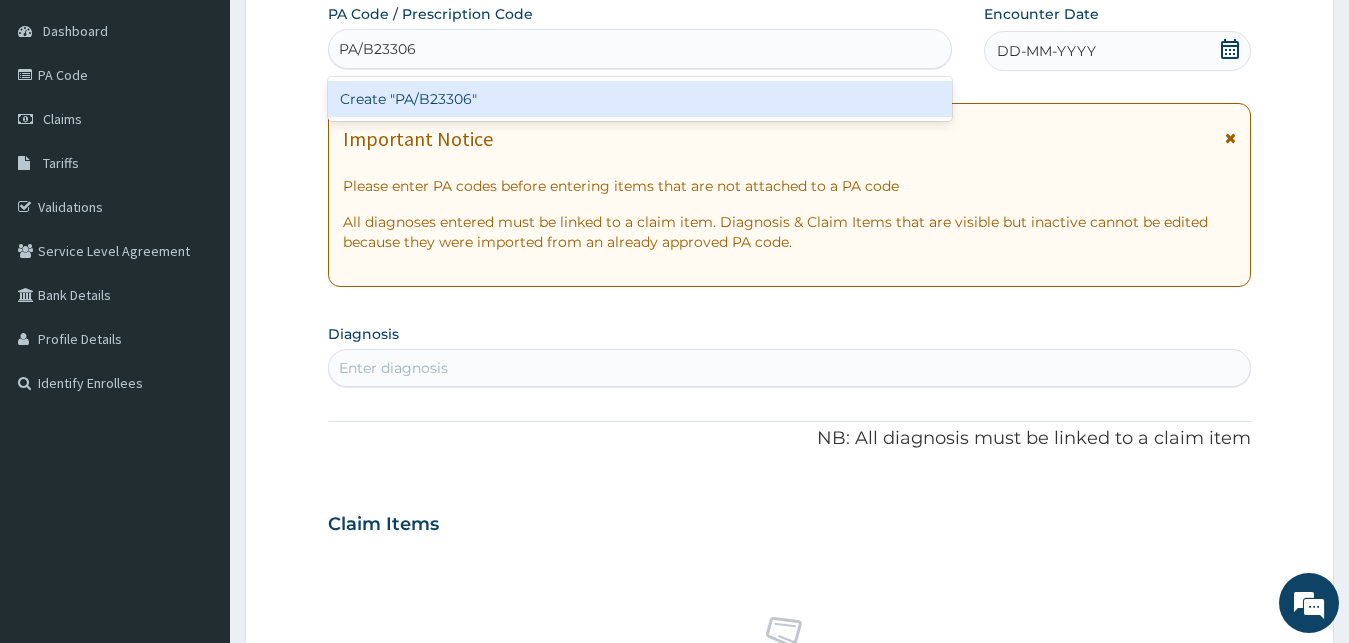 click on "Create "PA/B23306"" at bounding box center [640, 99] 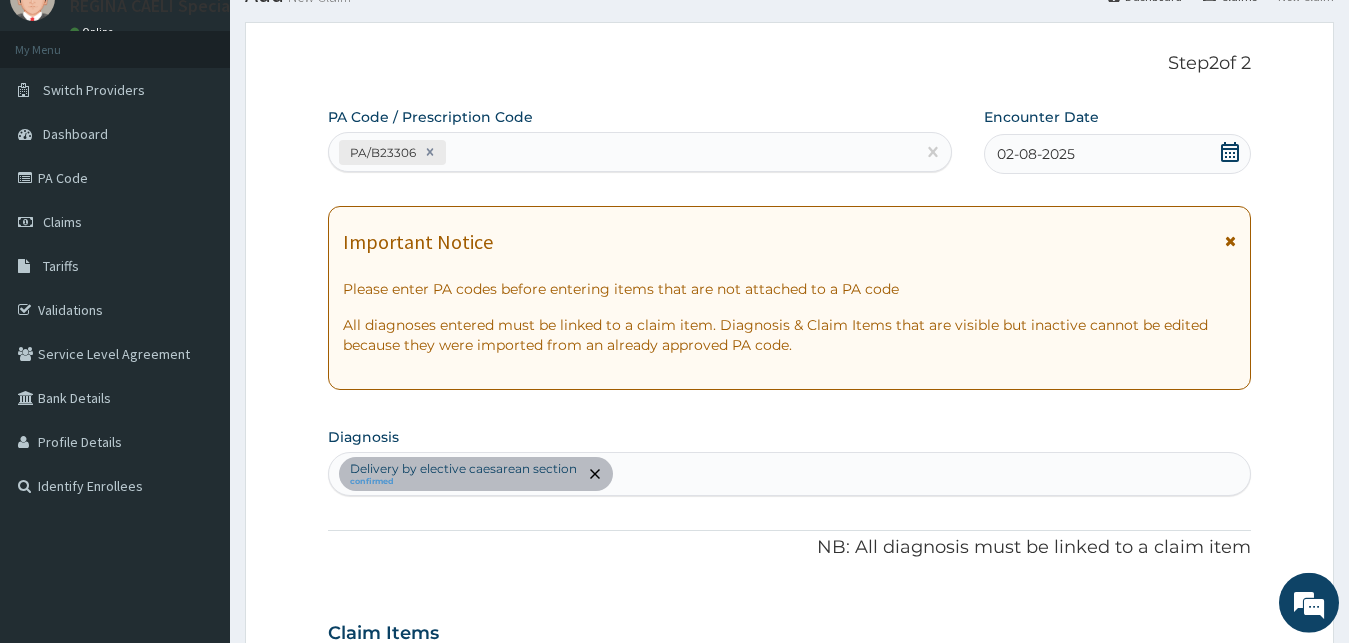 scroll, scrollTop: 0, scrollLeft: 0, axis: both 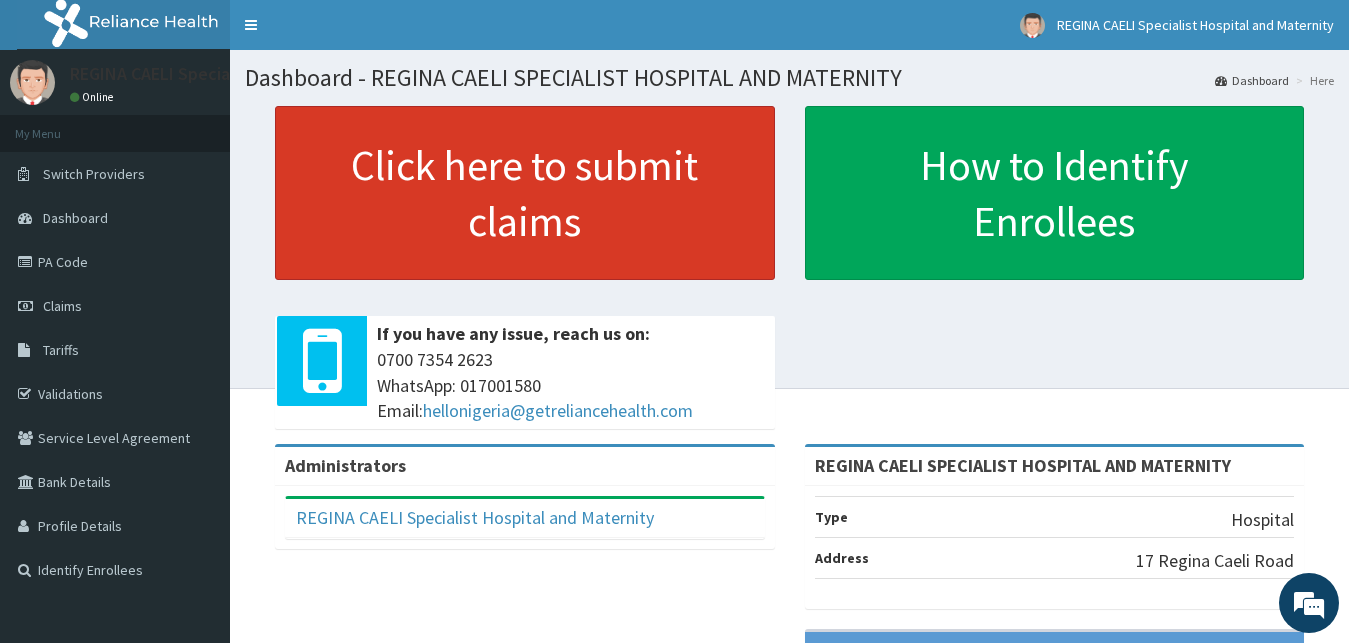 click on "Click here to submit claims" at bounding box center (525, 193) 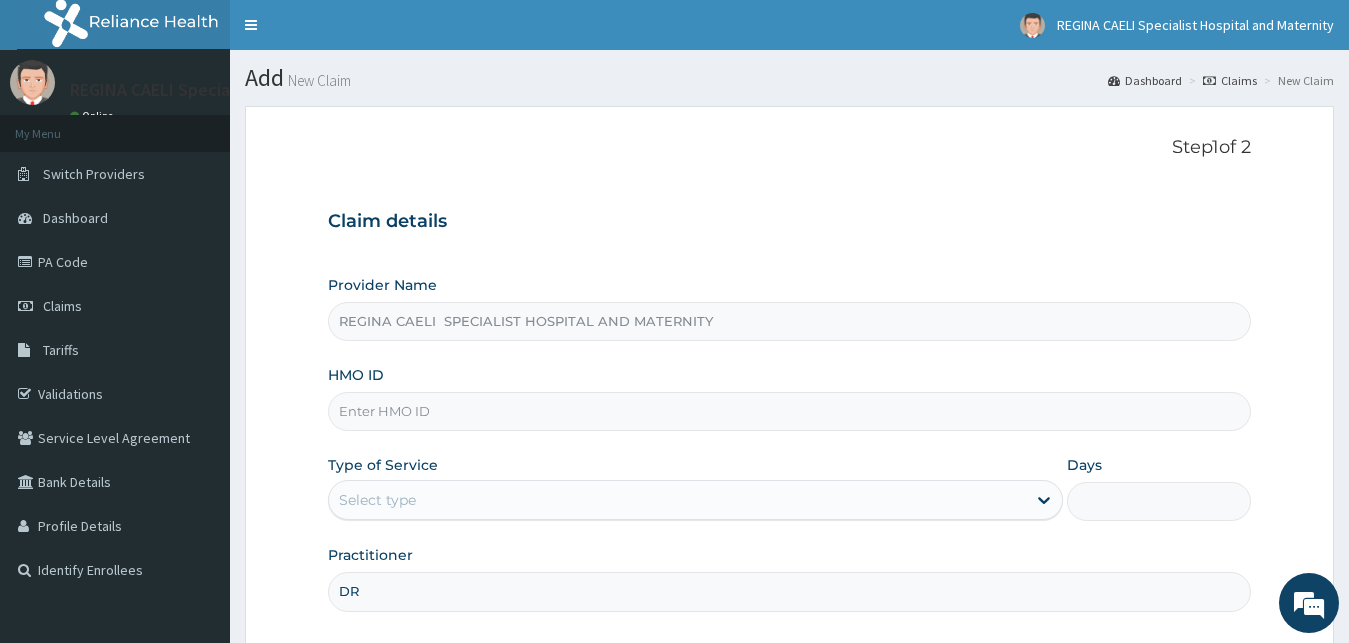scroll, scrollTop: 187, scrollLeft: 0, axis: vertical 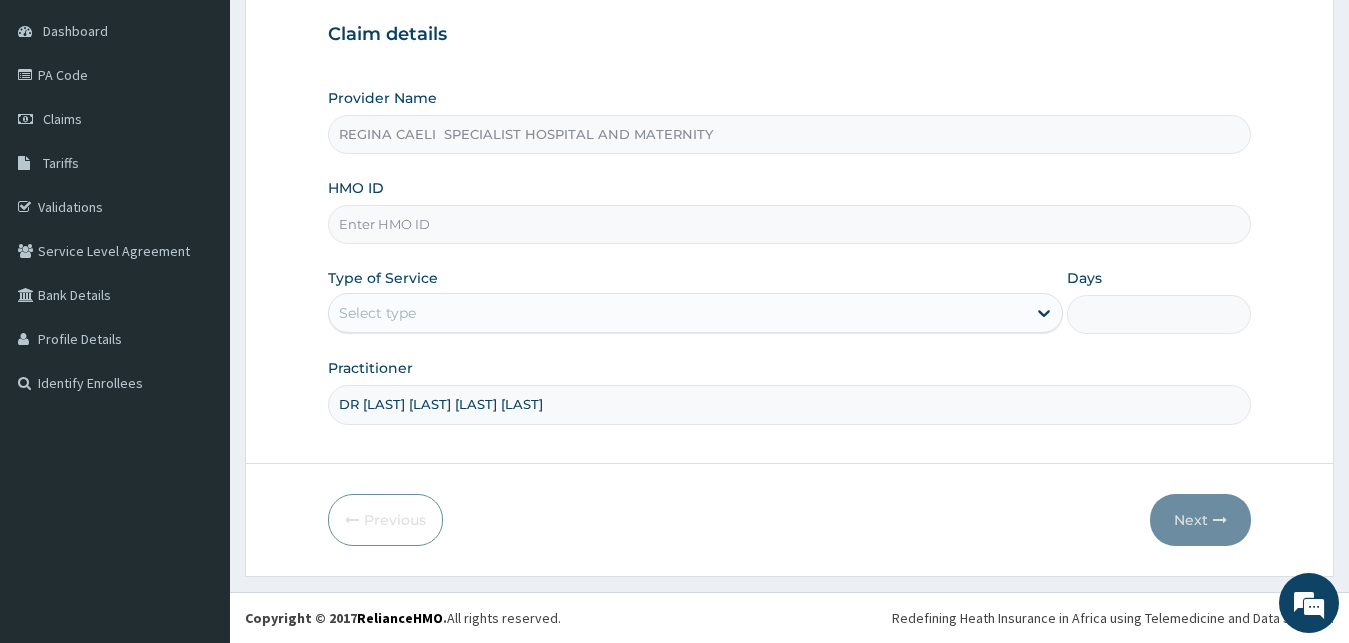 type on "DR [LAST] [LAST] [LAST] [LAST]" 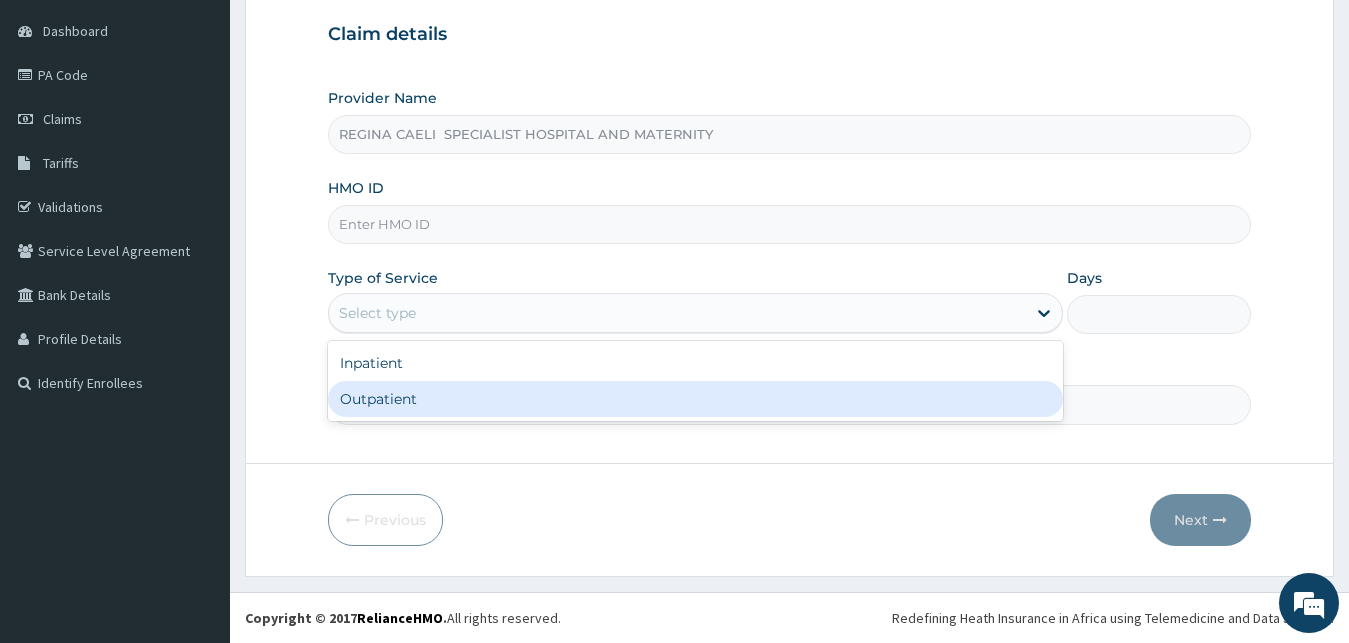 click on "Outpatient" at bounding box center [696, 399] 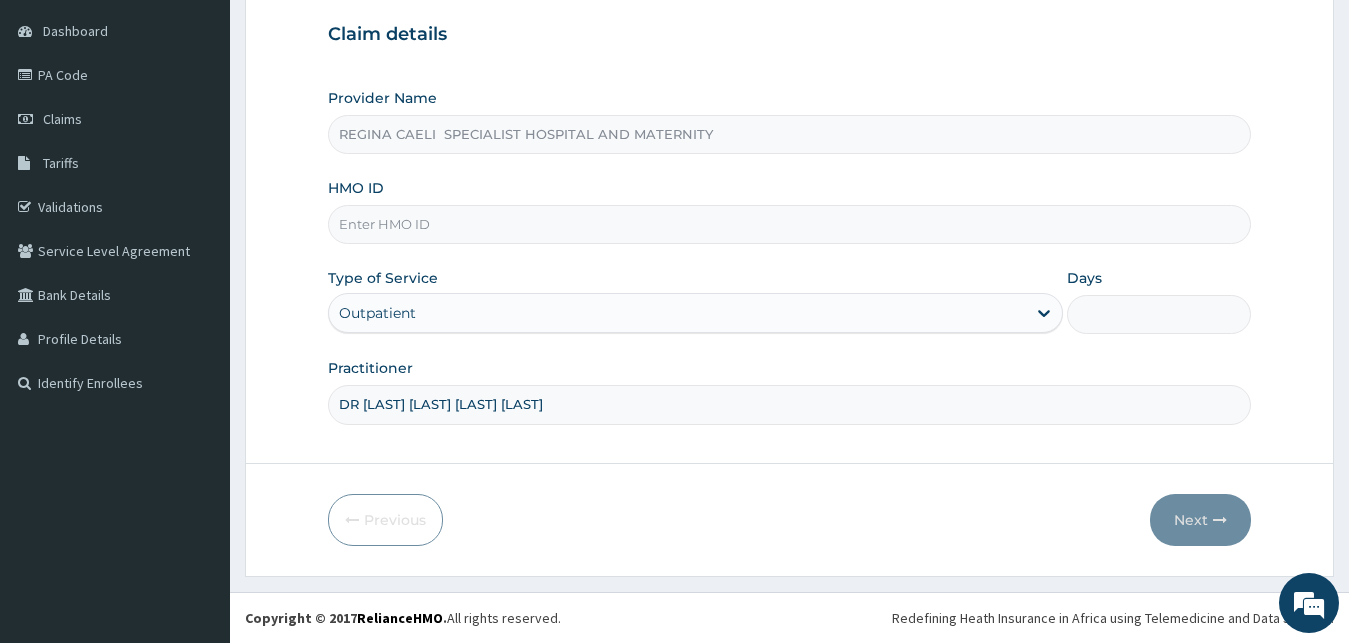 type on "1" 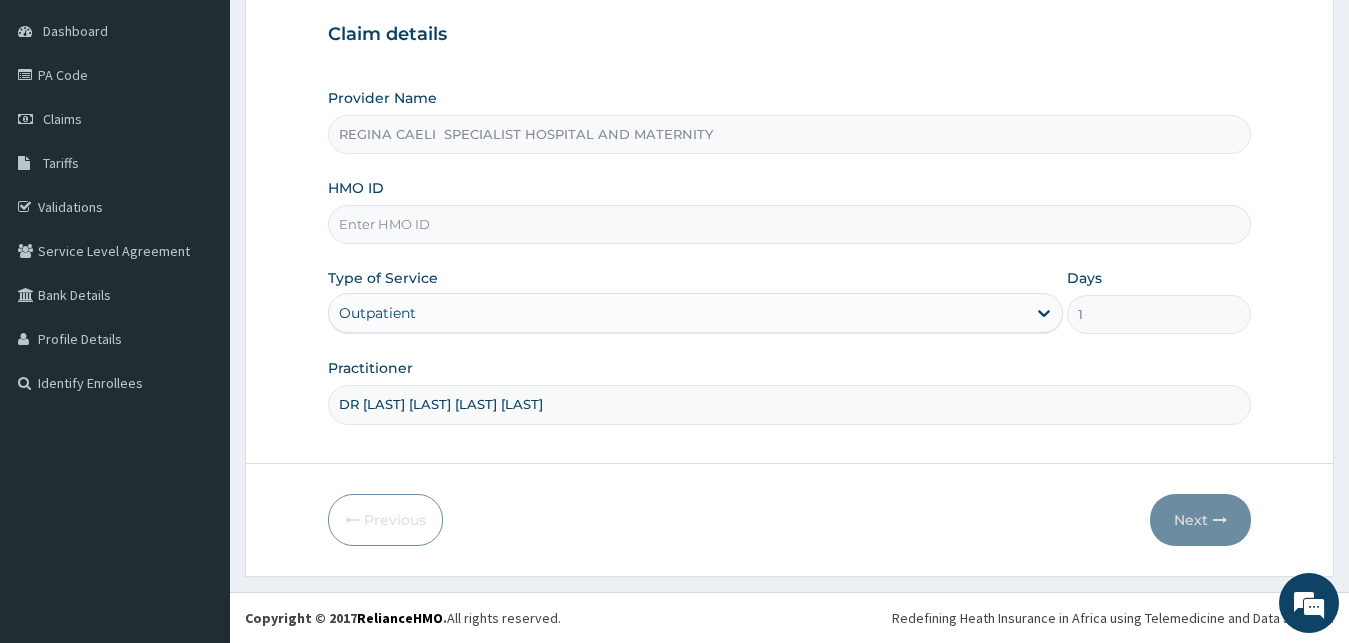 click on "HMO ID" at bounding box center [790, 224] 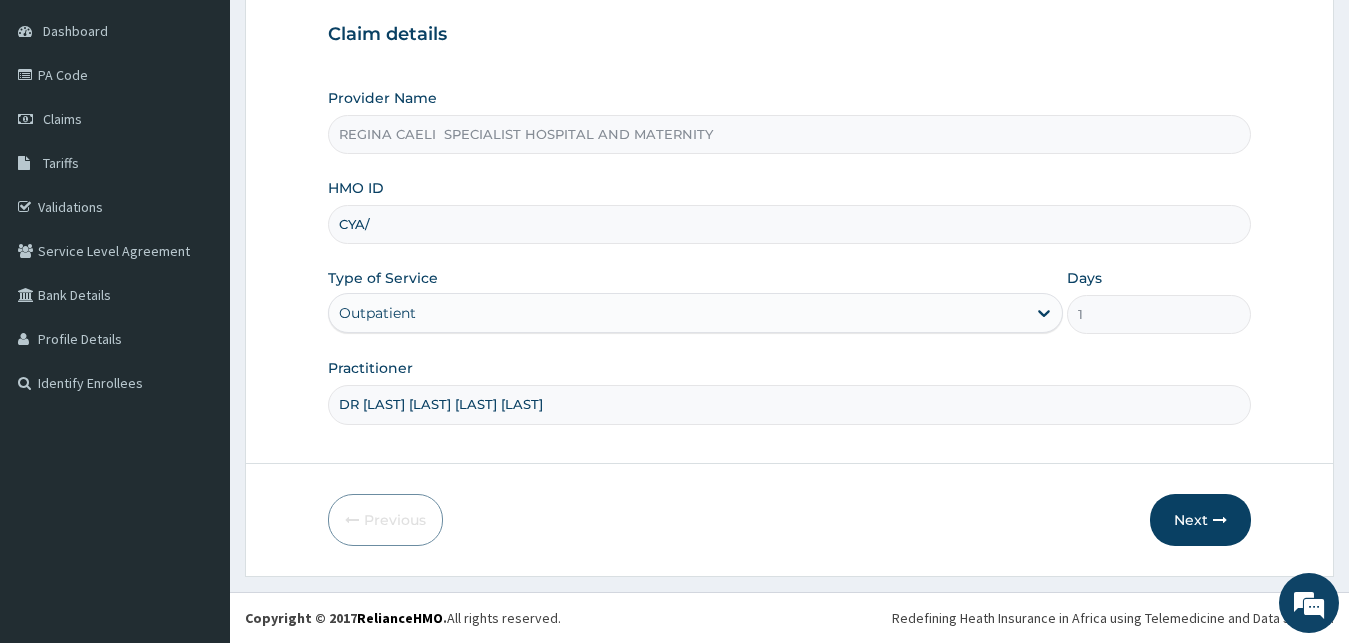 scroll, scrollTop: 0, scrollLeft: 0, axis: both 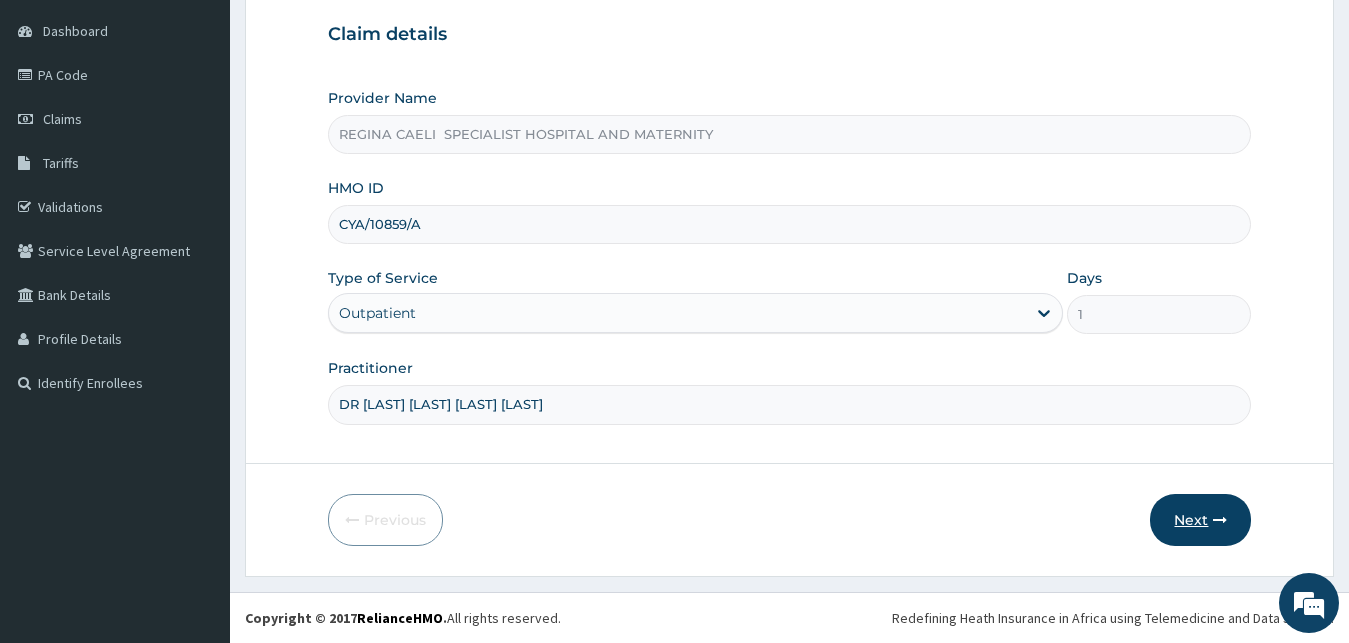 type on "CYA/10859/A" 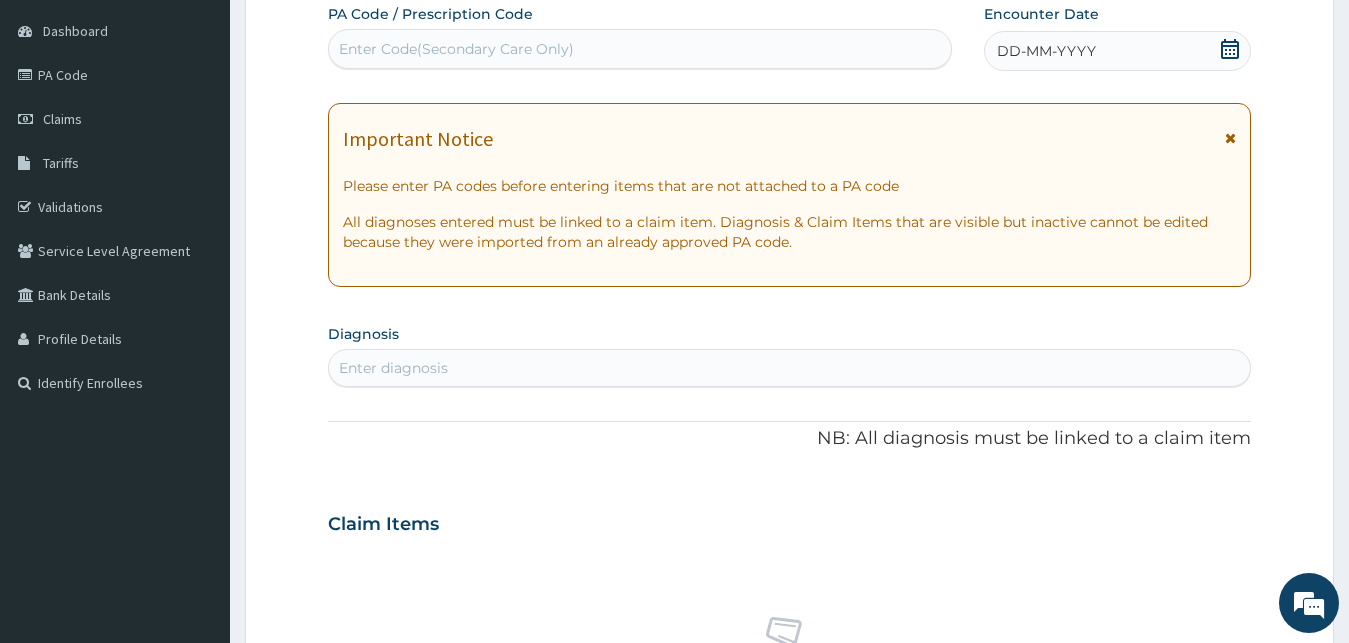 click on "Enter Code(Secondary Care Only)" at bounding box center [456, 49] 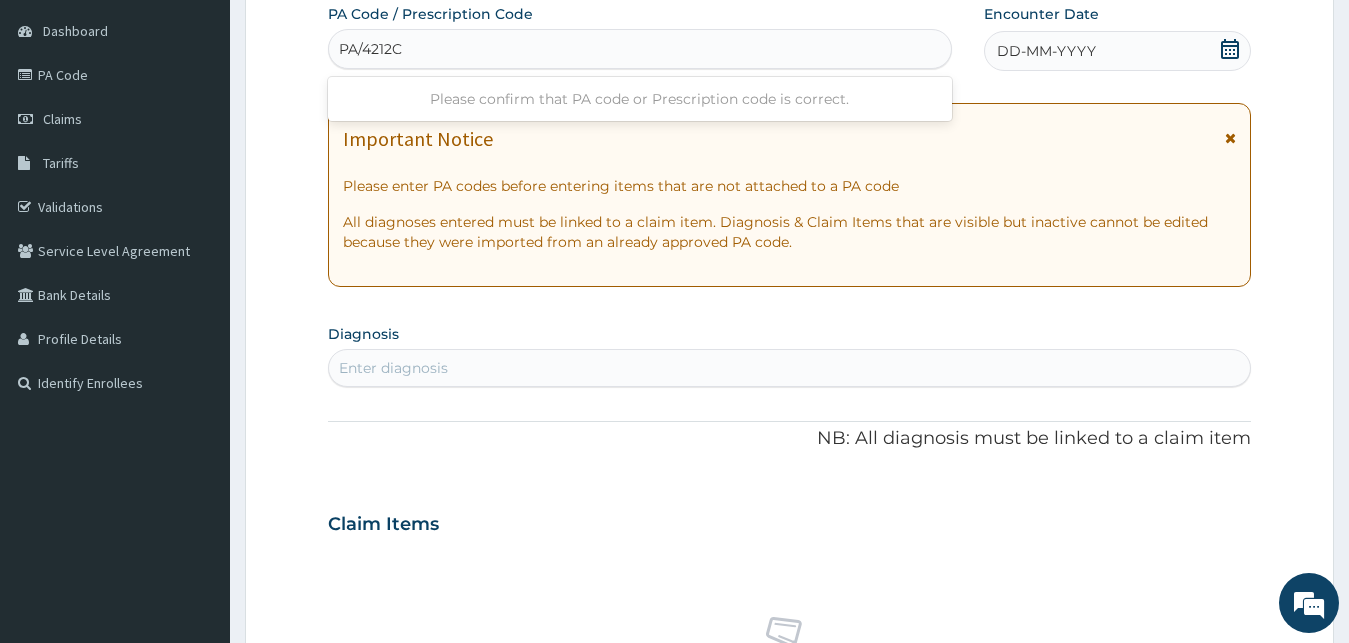 type on "PA/4212C1" 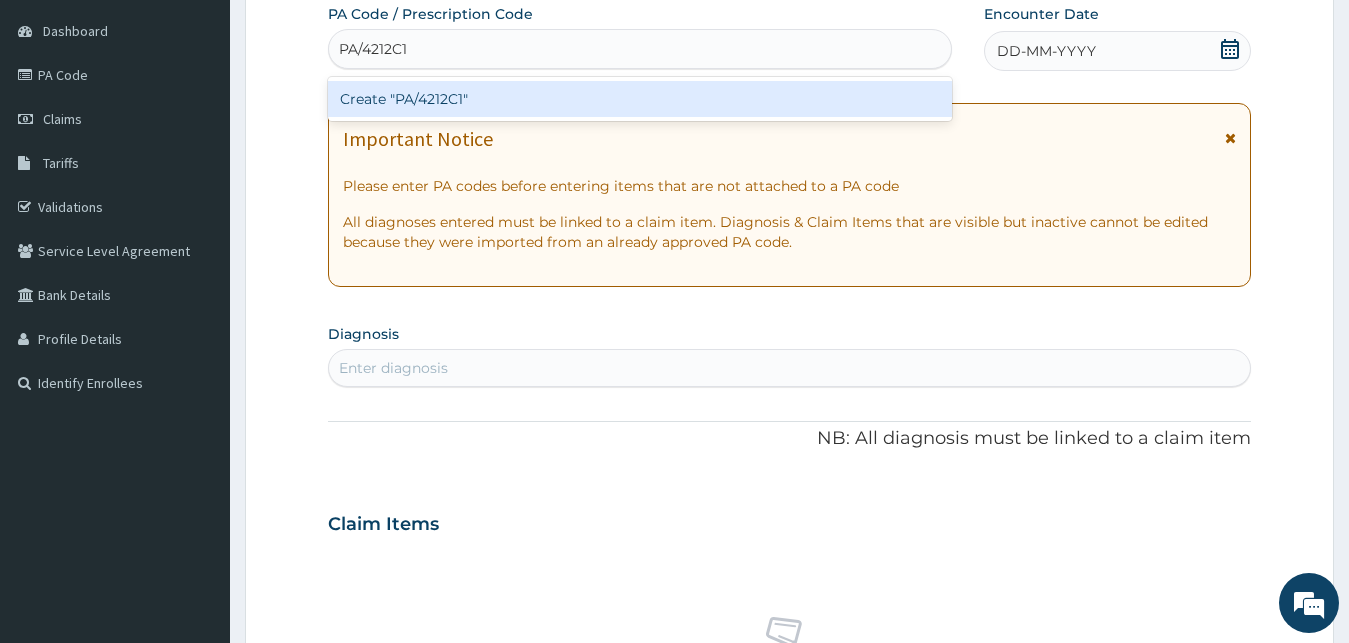 click on "Create "PA/4212C1"" at bounding box center [640, 99] 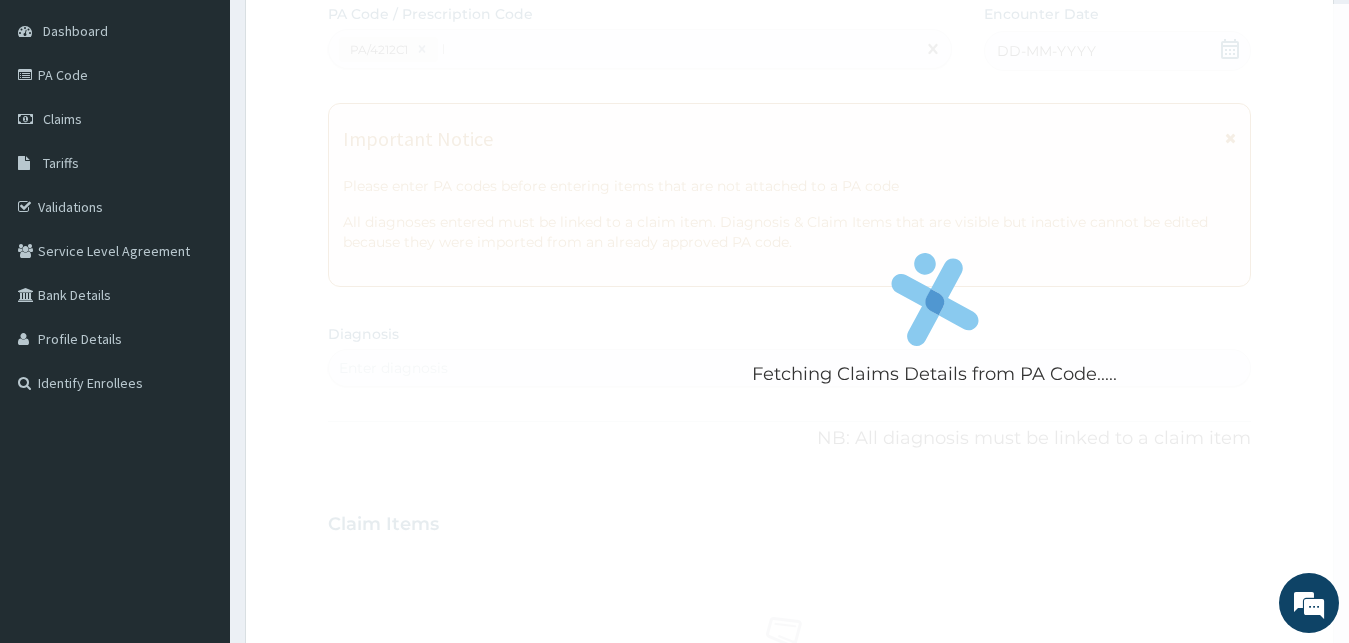 type 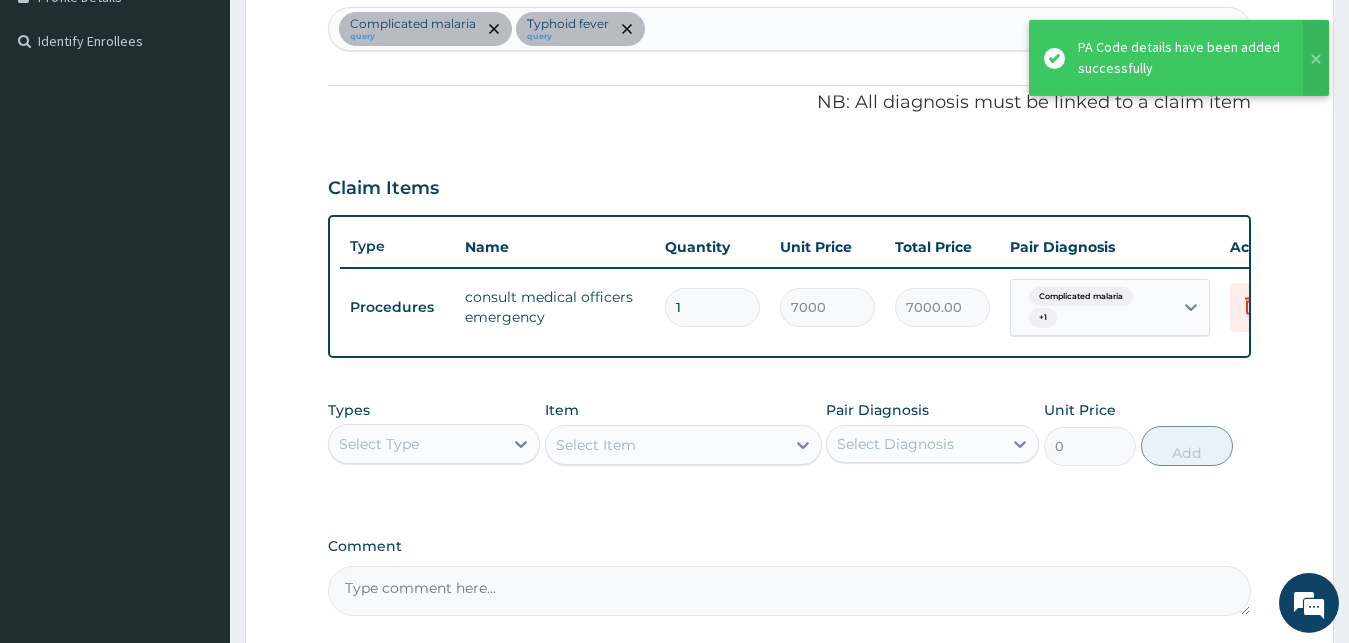 scroll, scrollTop: 729, scrollLeft: 0, axis: vertical 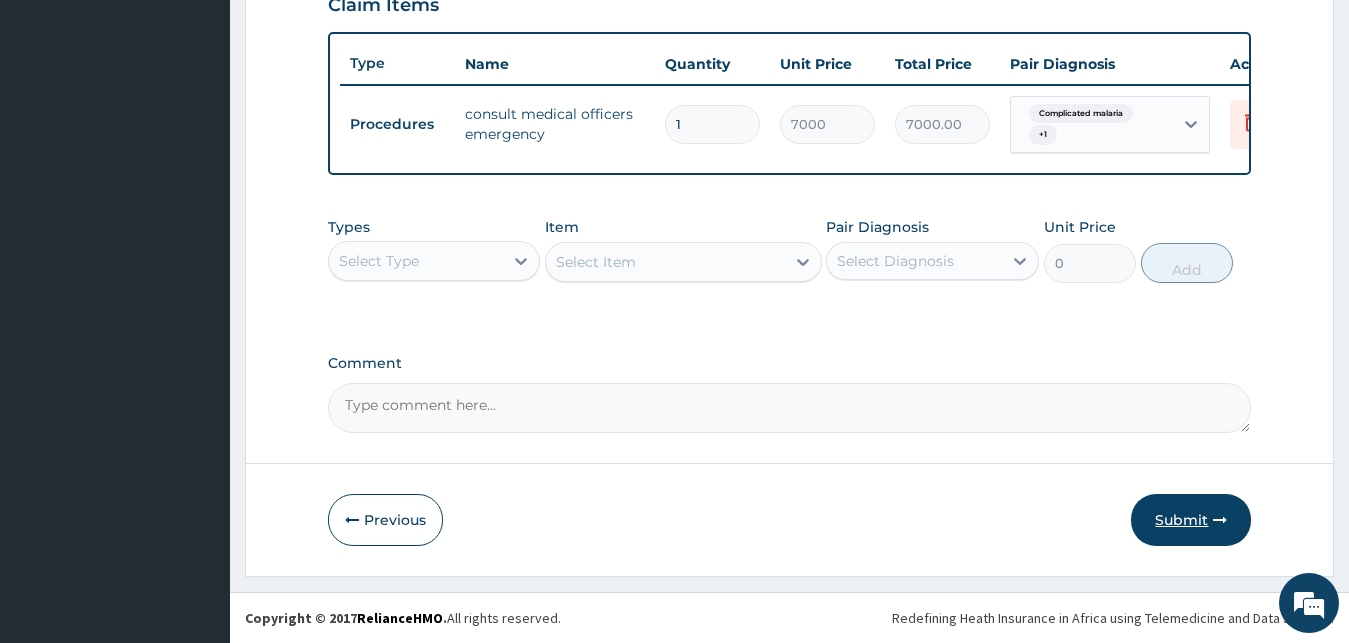 click on "Submit" at bounding box center [1191, 520] 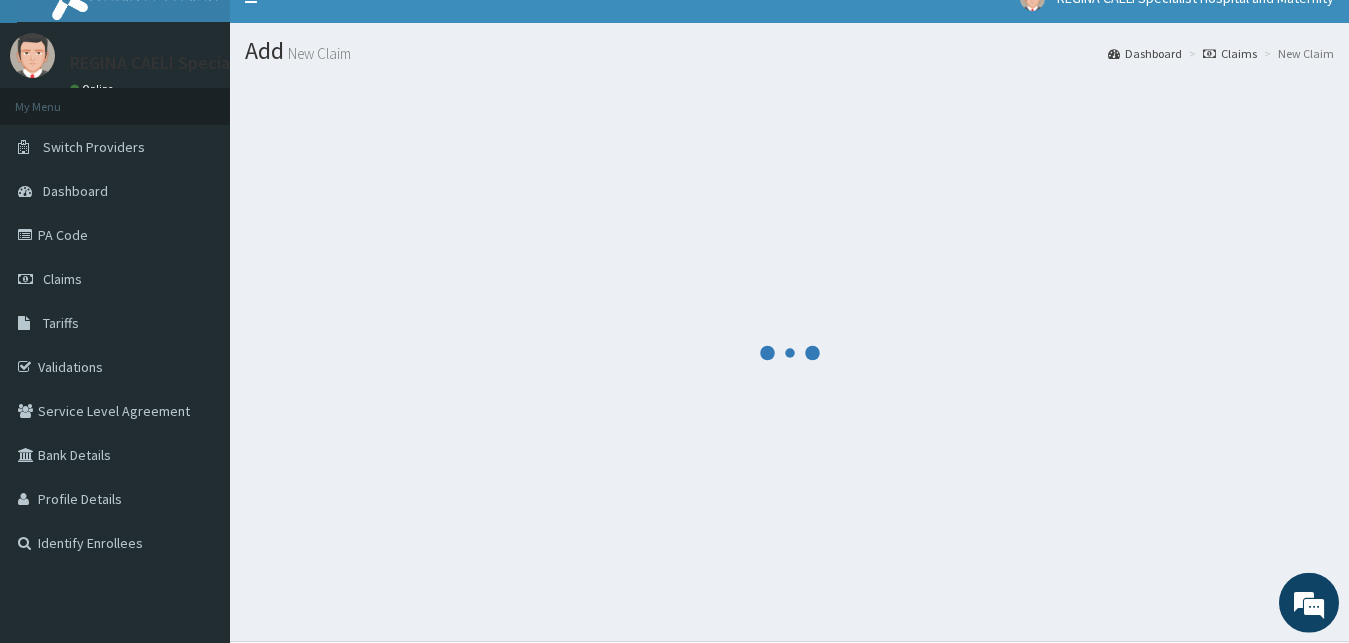 scroll, scrollTop: 0, scrollLeft: 0, axis: both 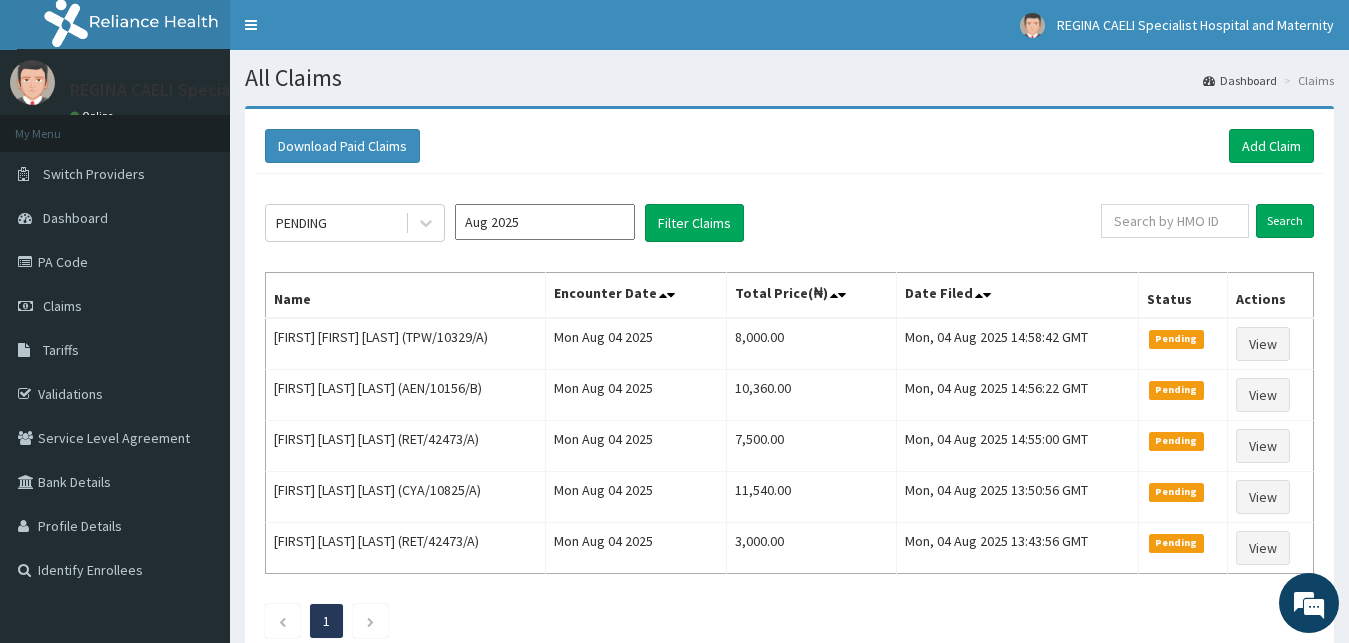 drag, startPoint x: 382, startPoint y: 250, endPoint x: 390, endPoint y: 243, distance: 10.630146 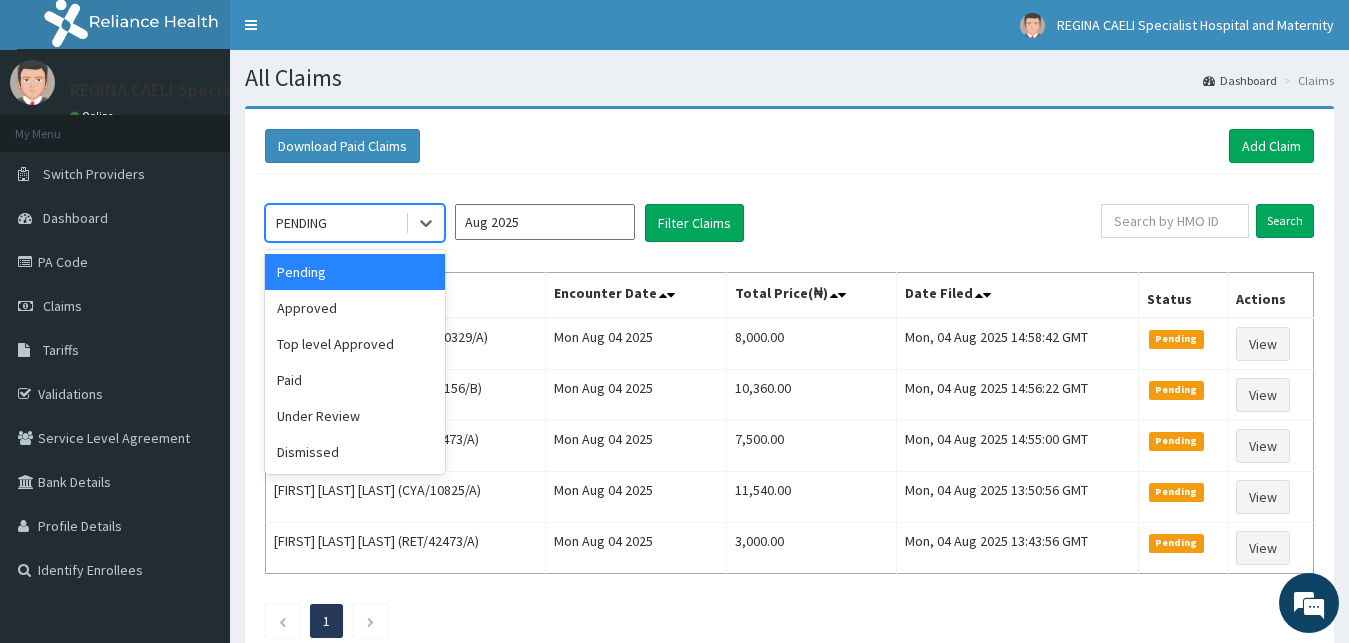 click on "PENDING" at bounding box center [335, 223] 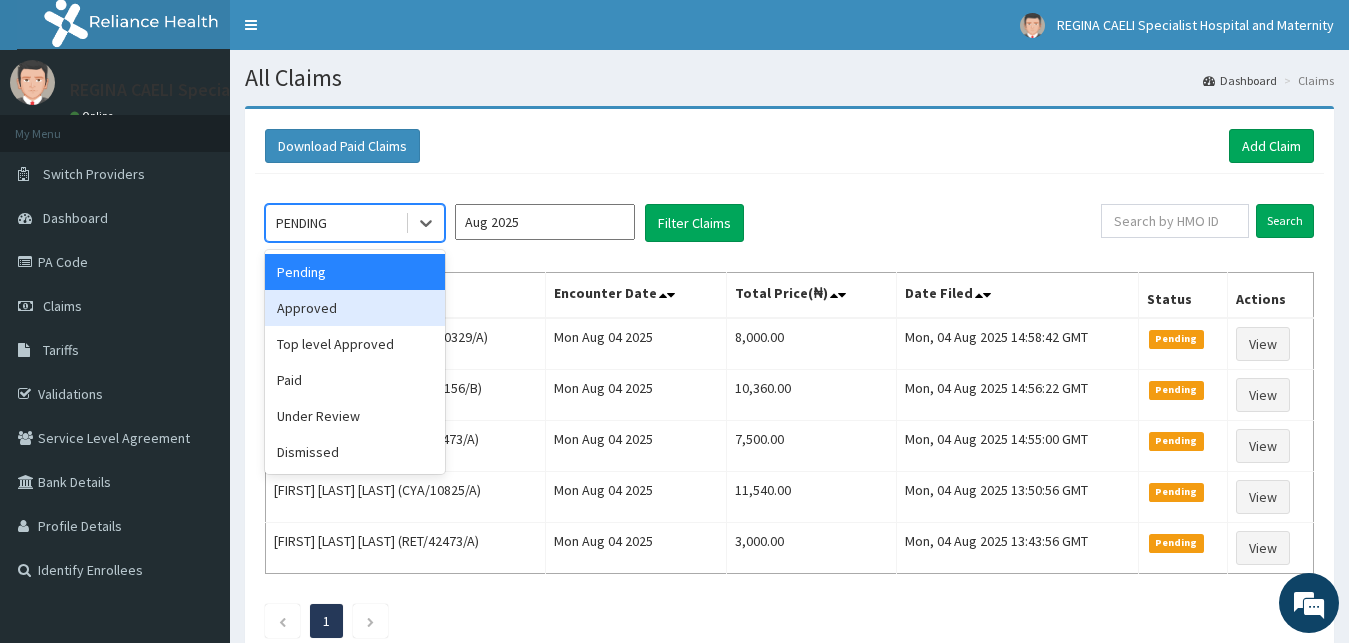 click on "Approved" at bounding box center (355, 308) 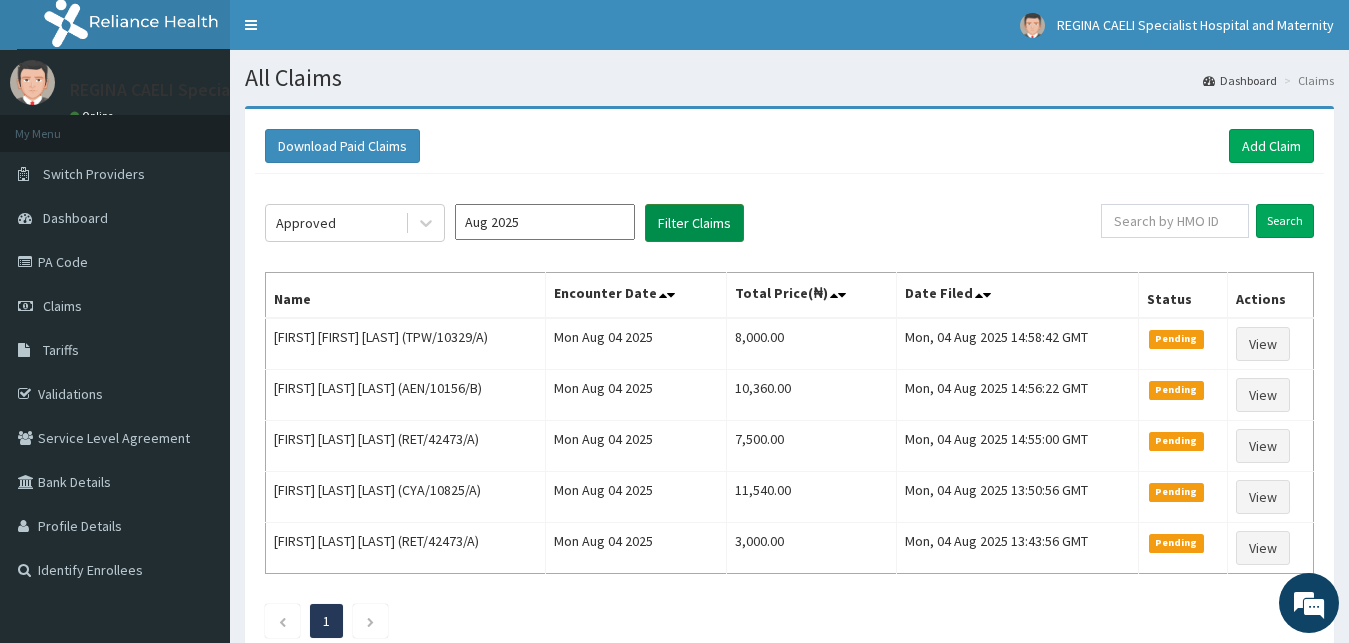 click on "Filter Claims" at bounding box center [694, 223] 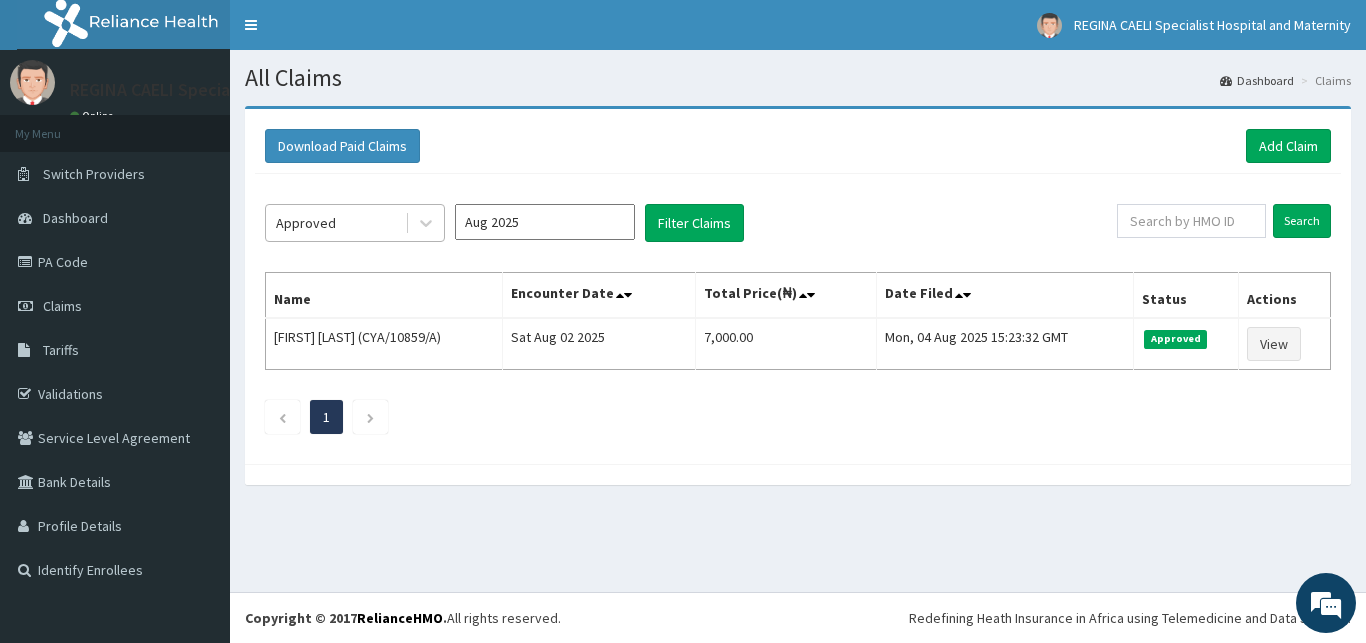 click on "Approved" at bounding box center [335, 223] 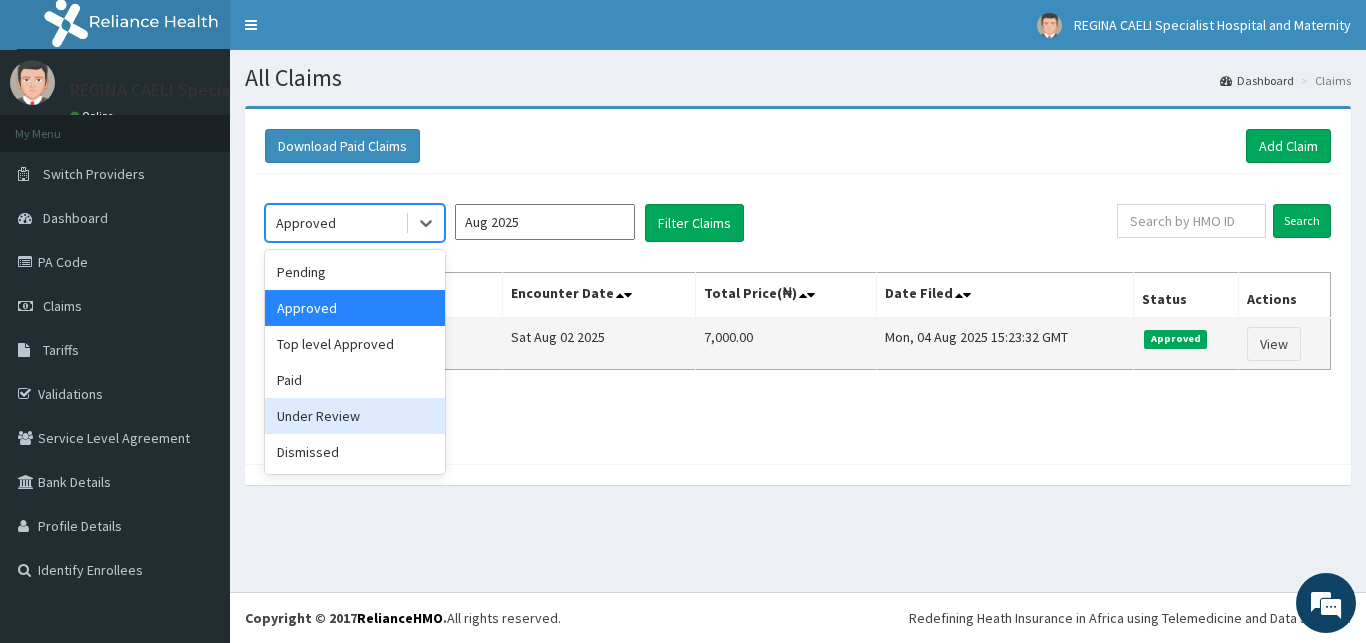 drag, startPoint x: 374, startPoint y: 420, endPoint x: 486, endPoint y: 342, distance: 136.48444 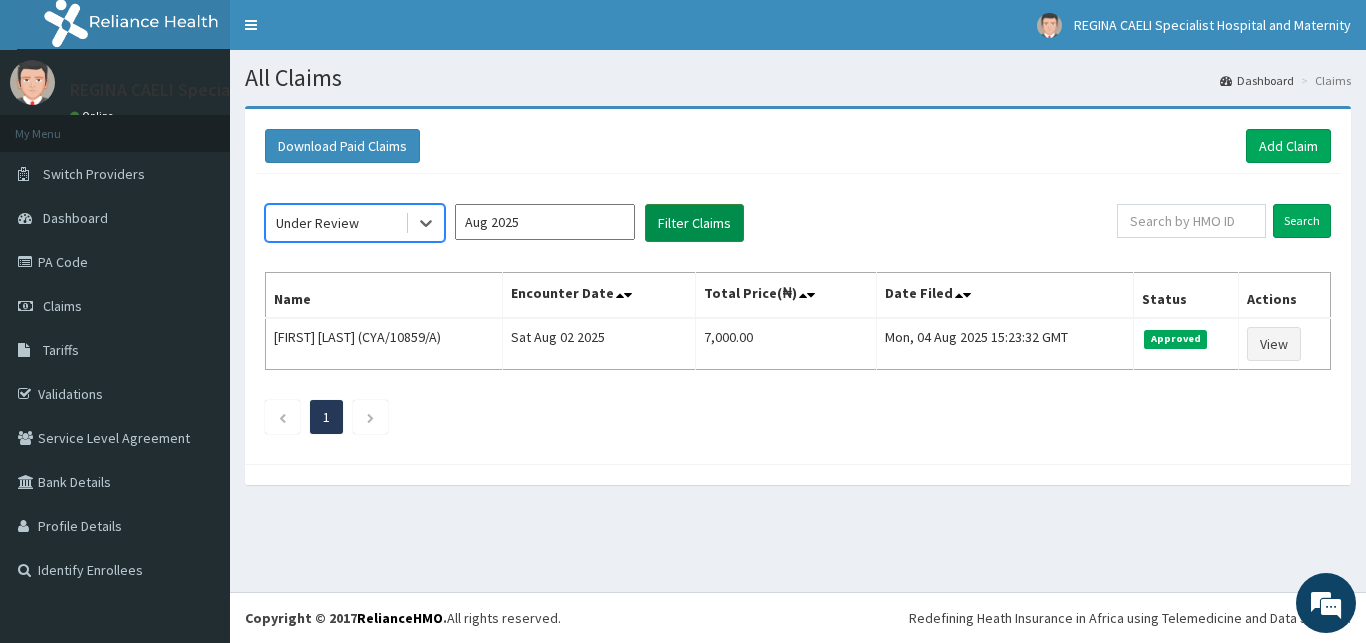 click on "Filter Claims" at bounding box center (694, 223) 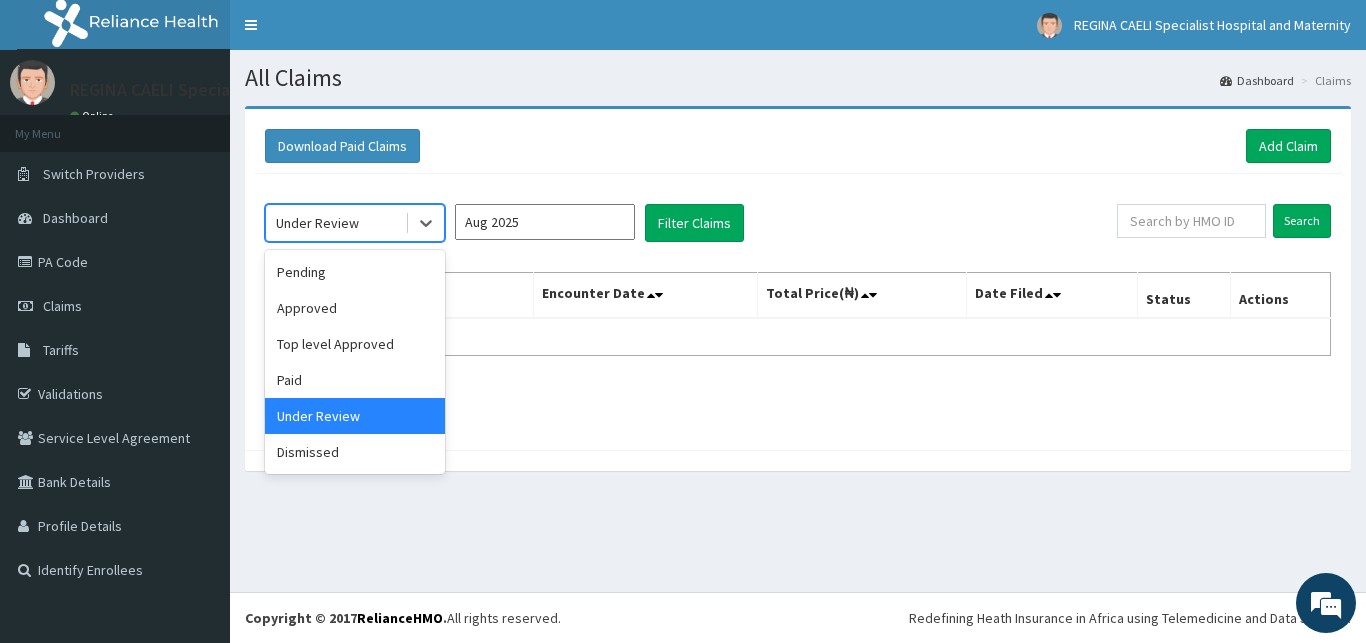 click on "Under Review" at bounding box center [335, 223] 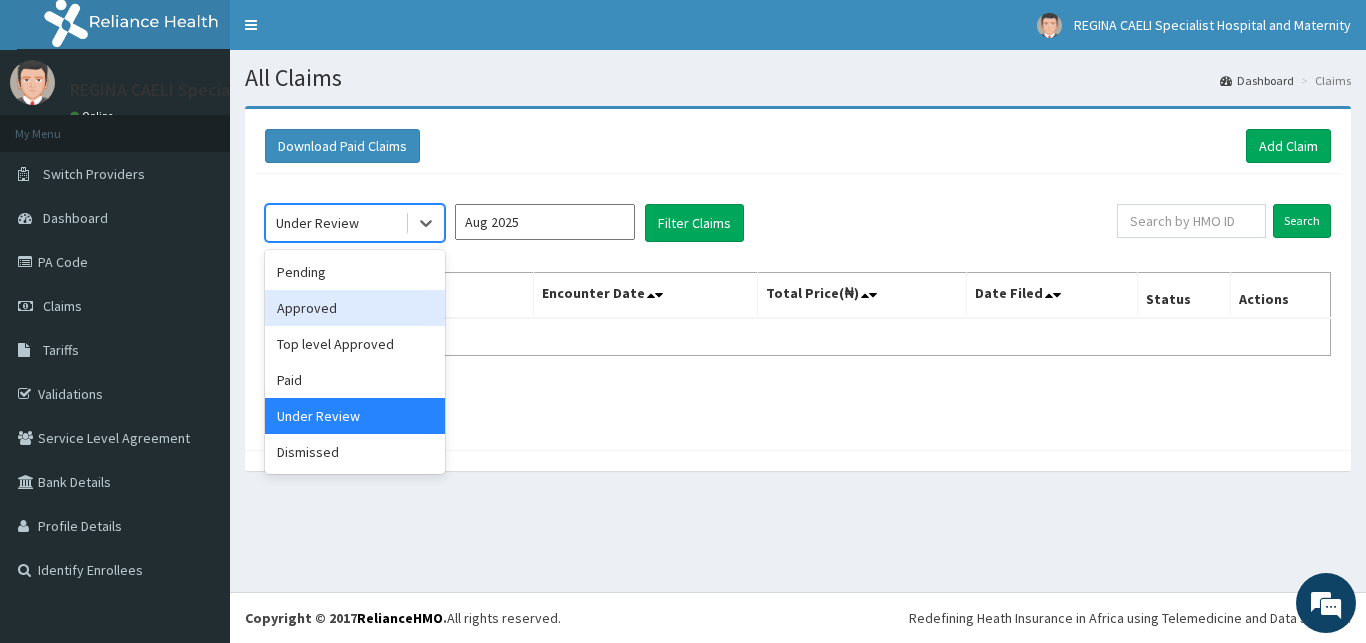 click on "Approved" at bounding box center (355, 308) 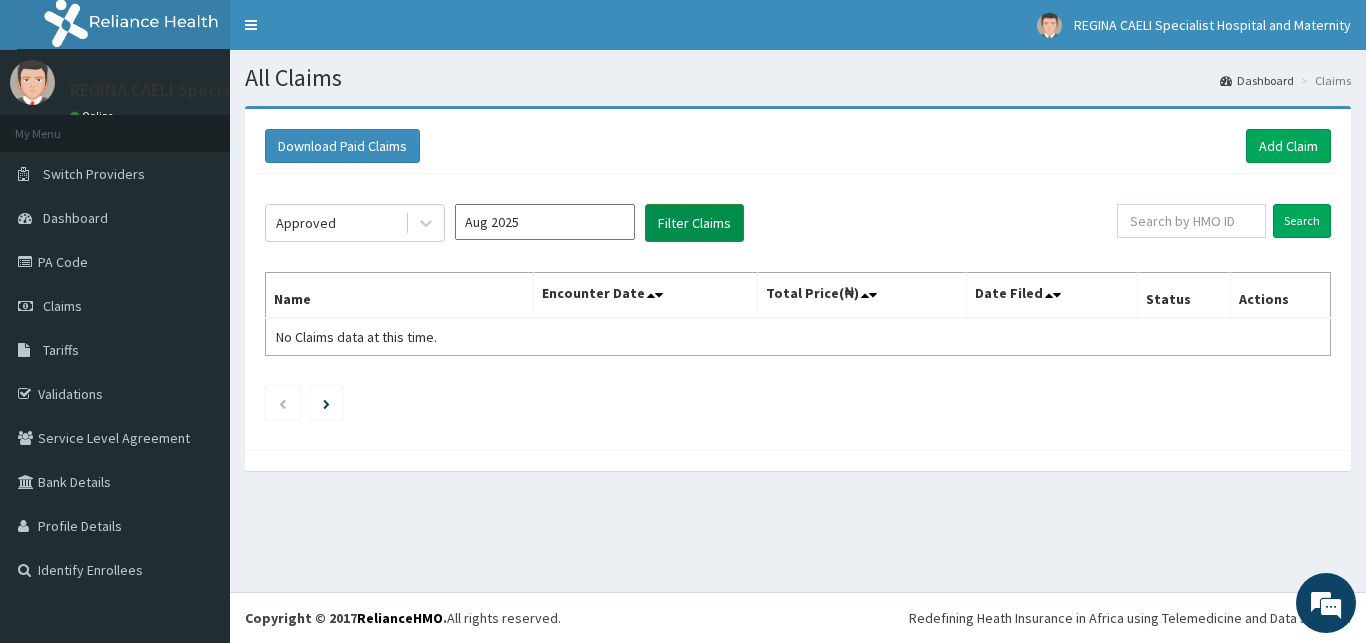 click on "Filter Claims" at bounding box center [694, 223] 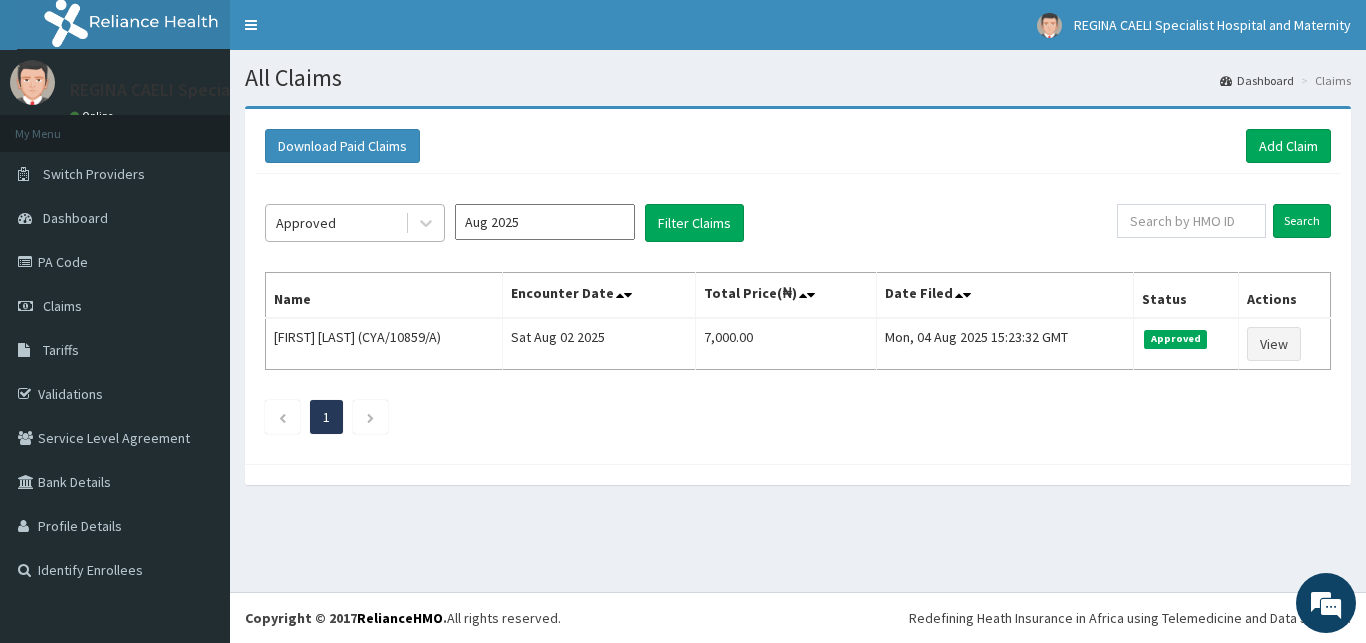 click on "Approved" at bounding box center (335, 223) 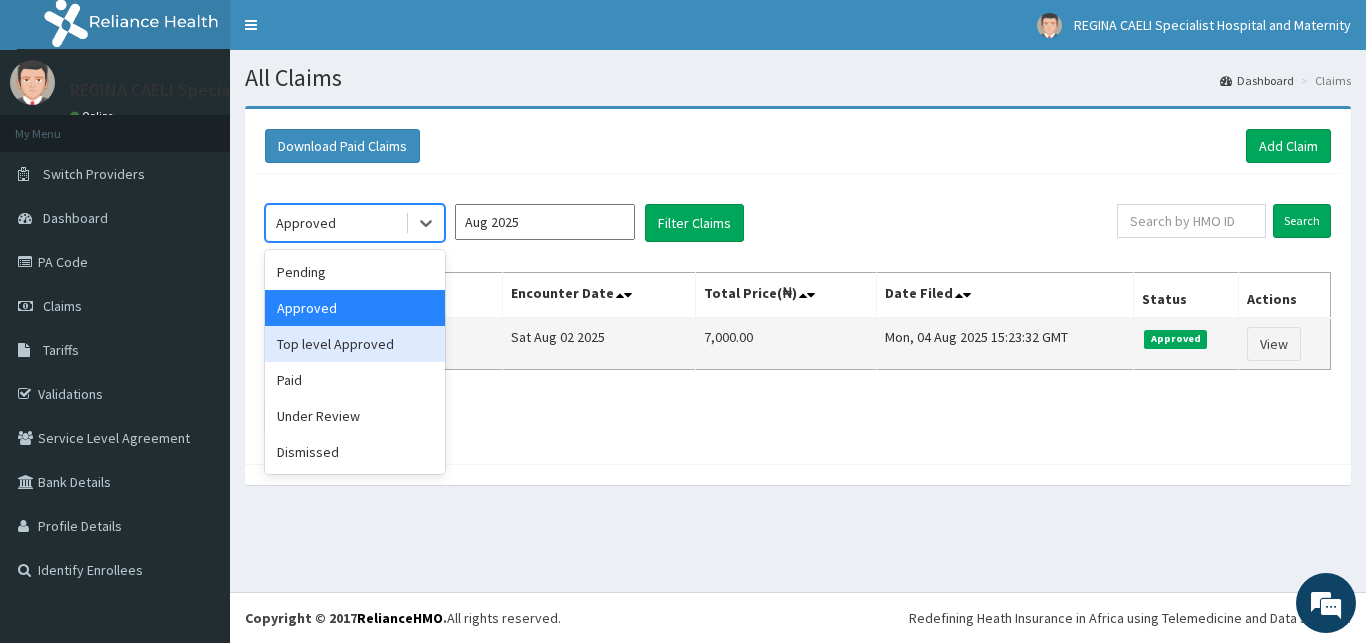 drag, startPoint x: 383, startPoint y: 356, endPoint x: 412, endPoint y: 348, distance: 30.083218 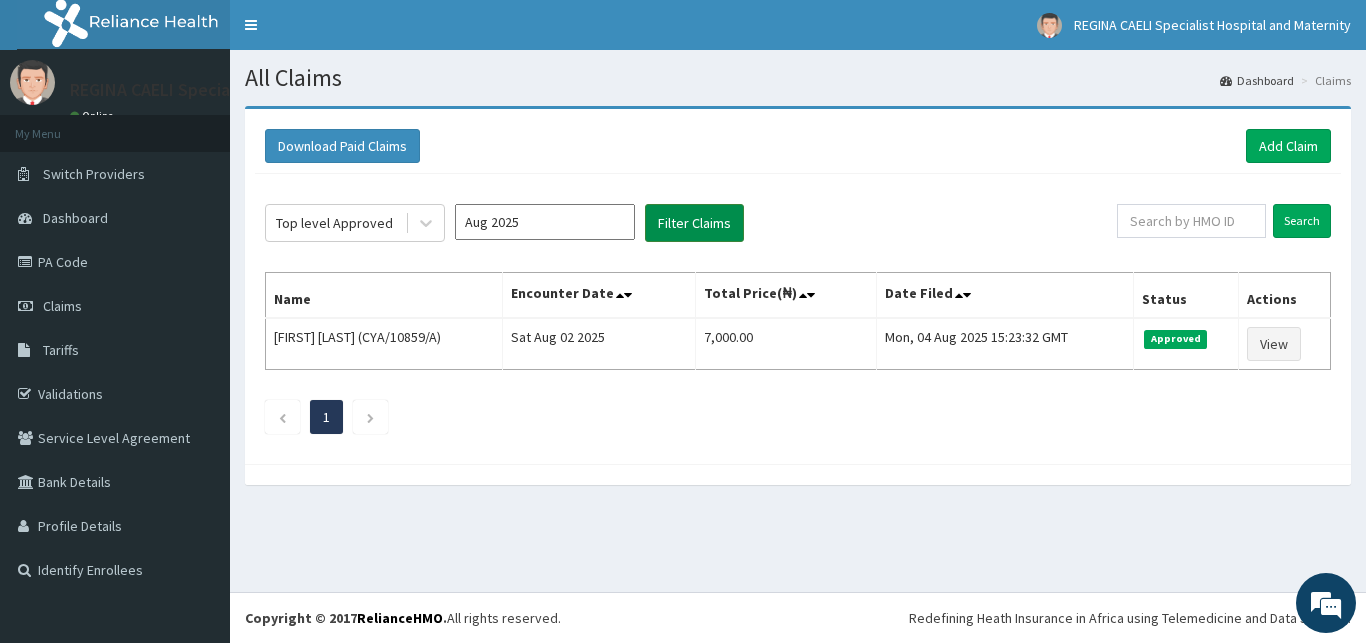 click on "Filter Claims" at bounding box center (694, 223) 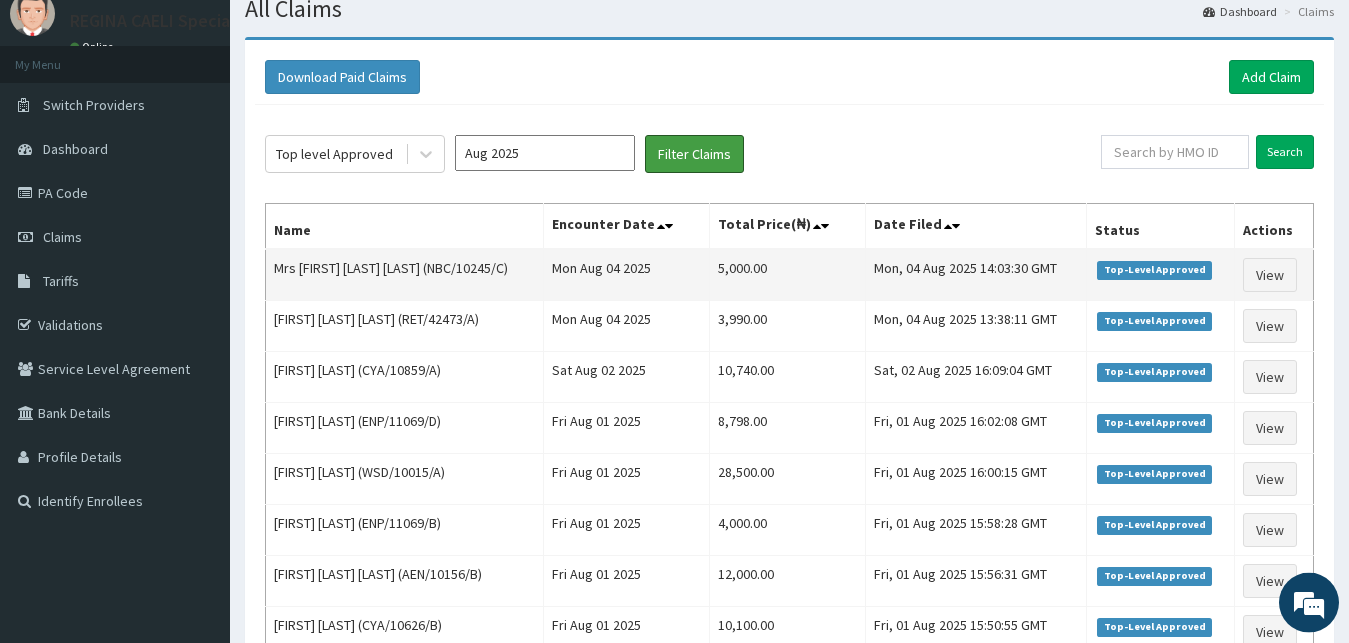 scroll, scrollTop: 102, scrollLeft: 0, axis: vertical 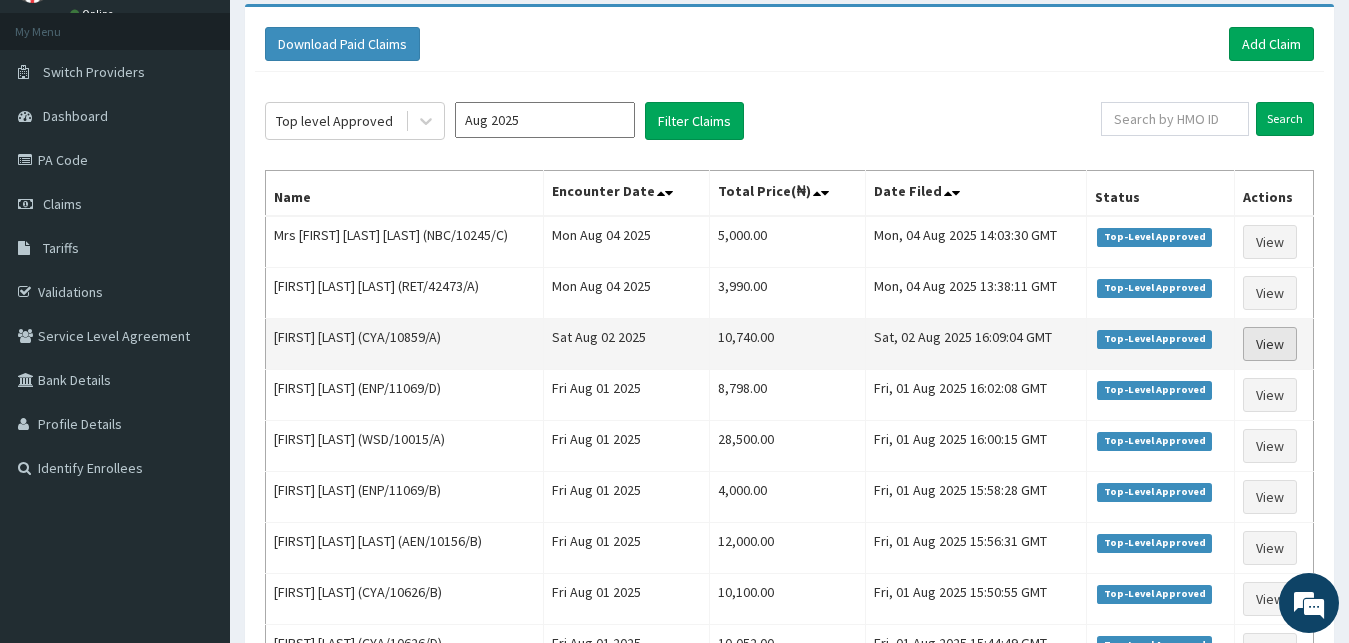 click on "View" at bounding box center (1270, 344) 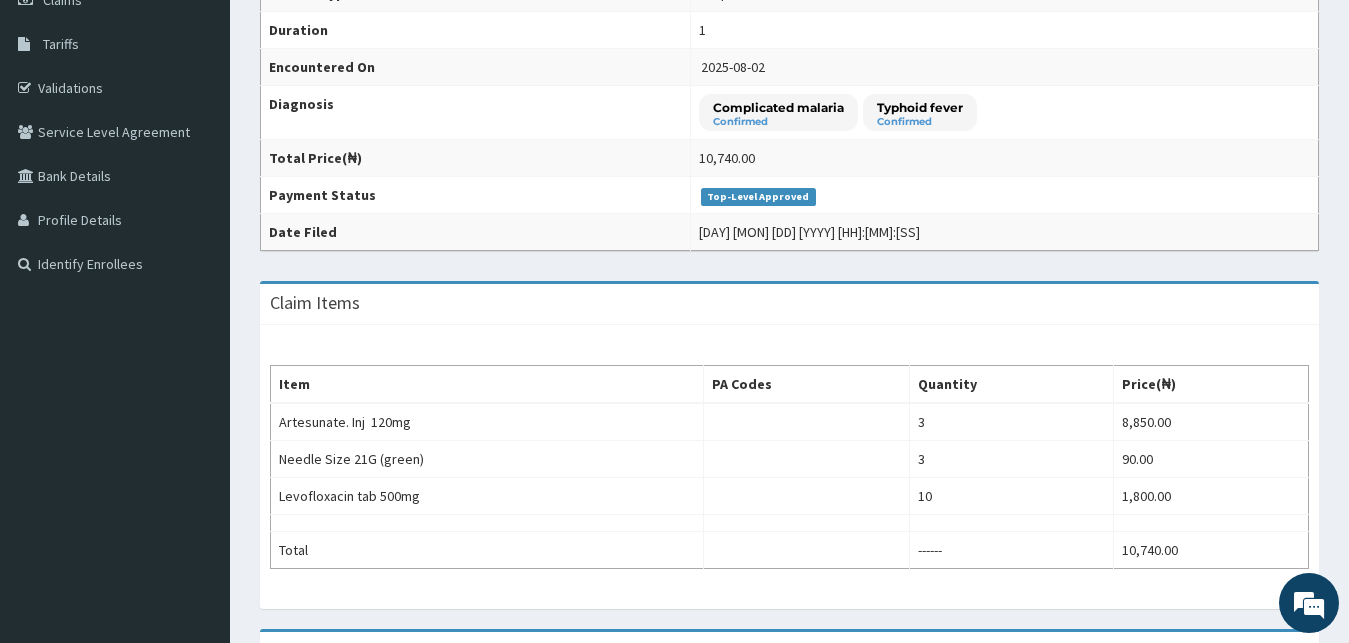 scroll, scrollTop: 408, scrollLeft: 0, axis: vertical 